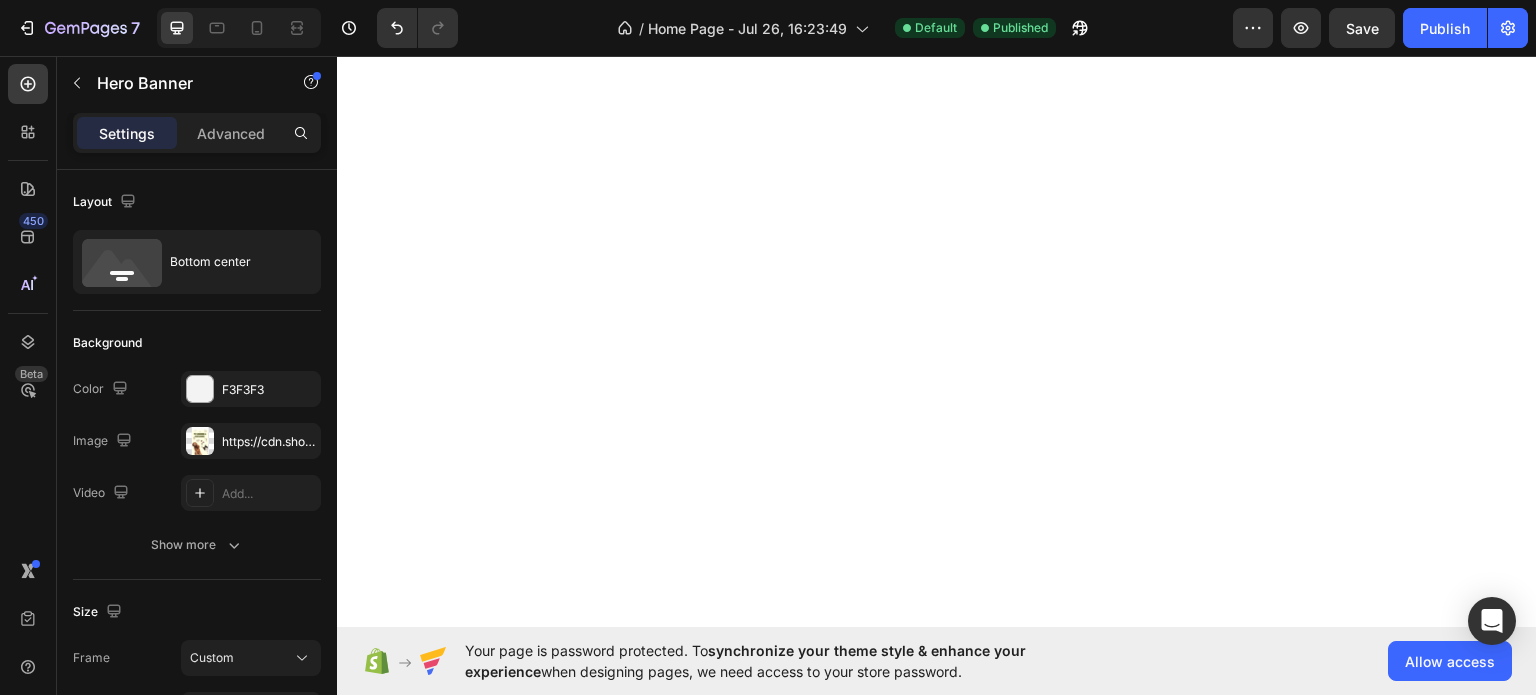 scroll, scrollTop: 0, scrollLeft: 0, axis: both 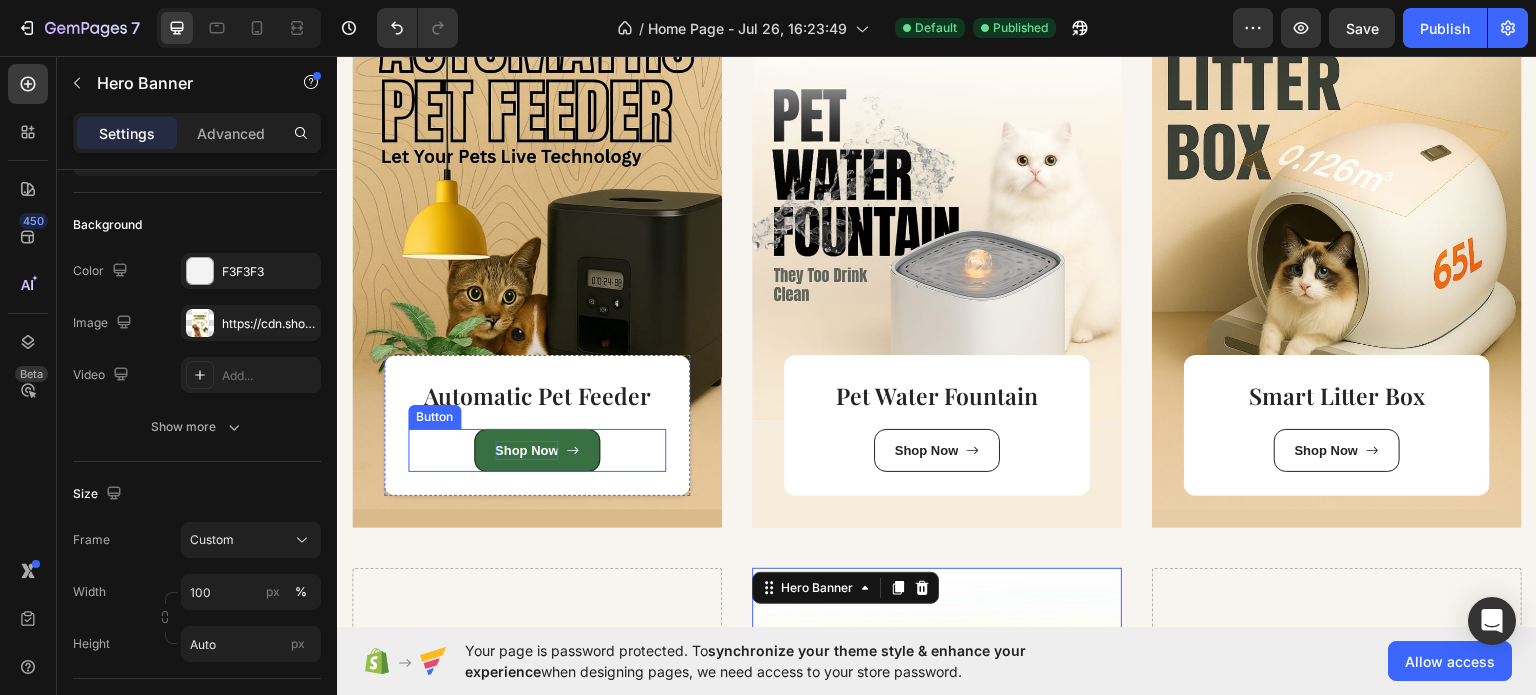 click on "Shop Now" at bounding box center (527, 450) 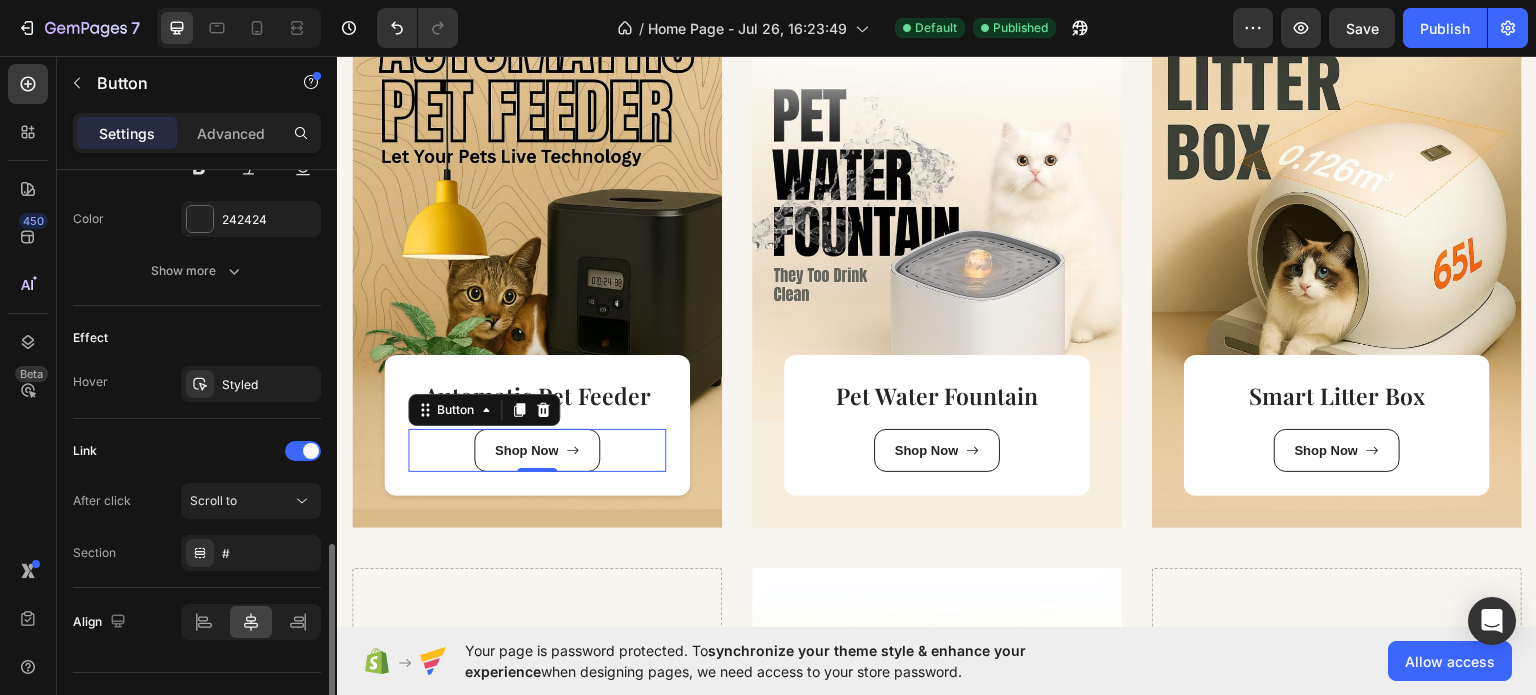 scroll, scrollTop: 1110, scrollLeft: 0, axis: vertical 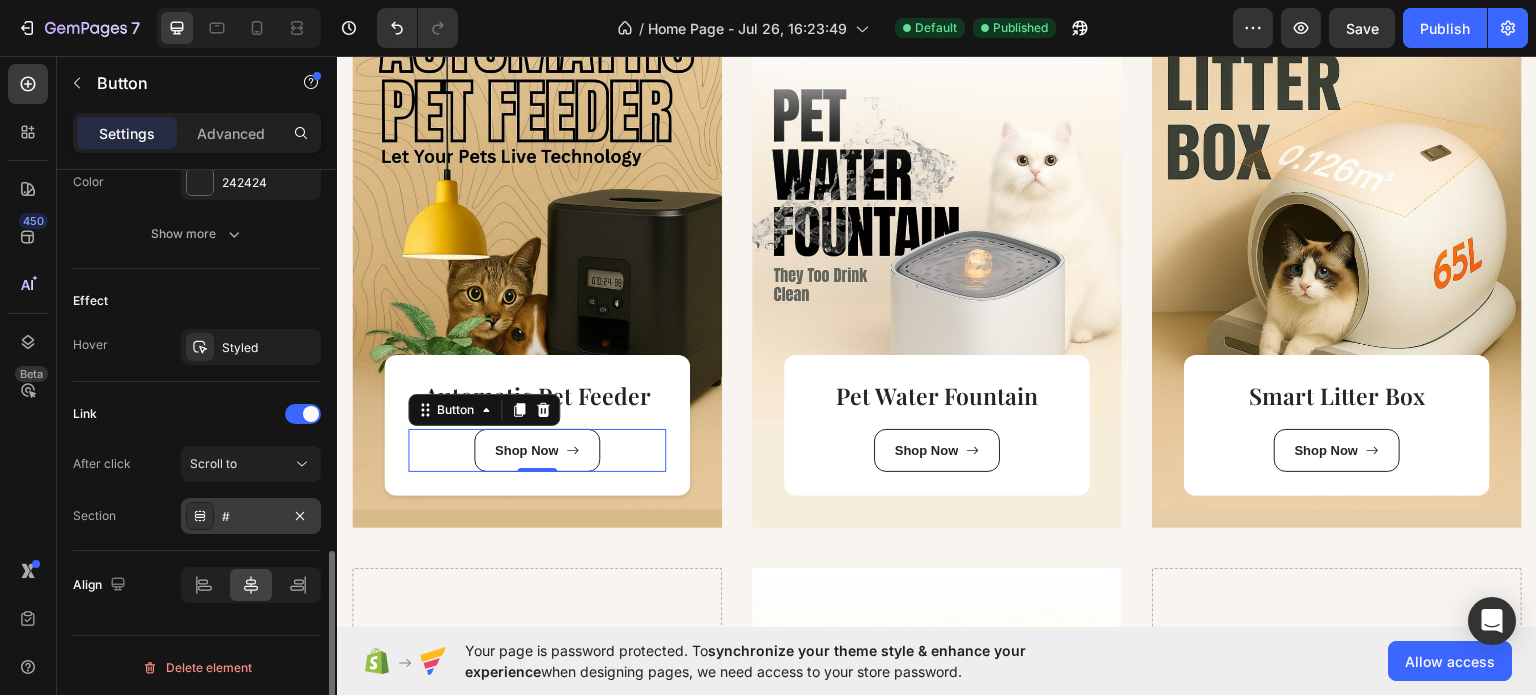 click 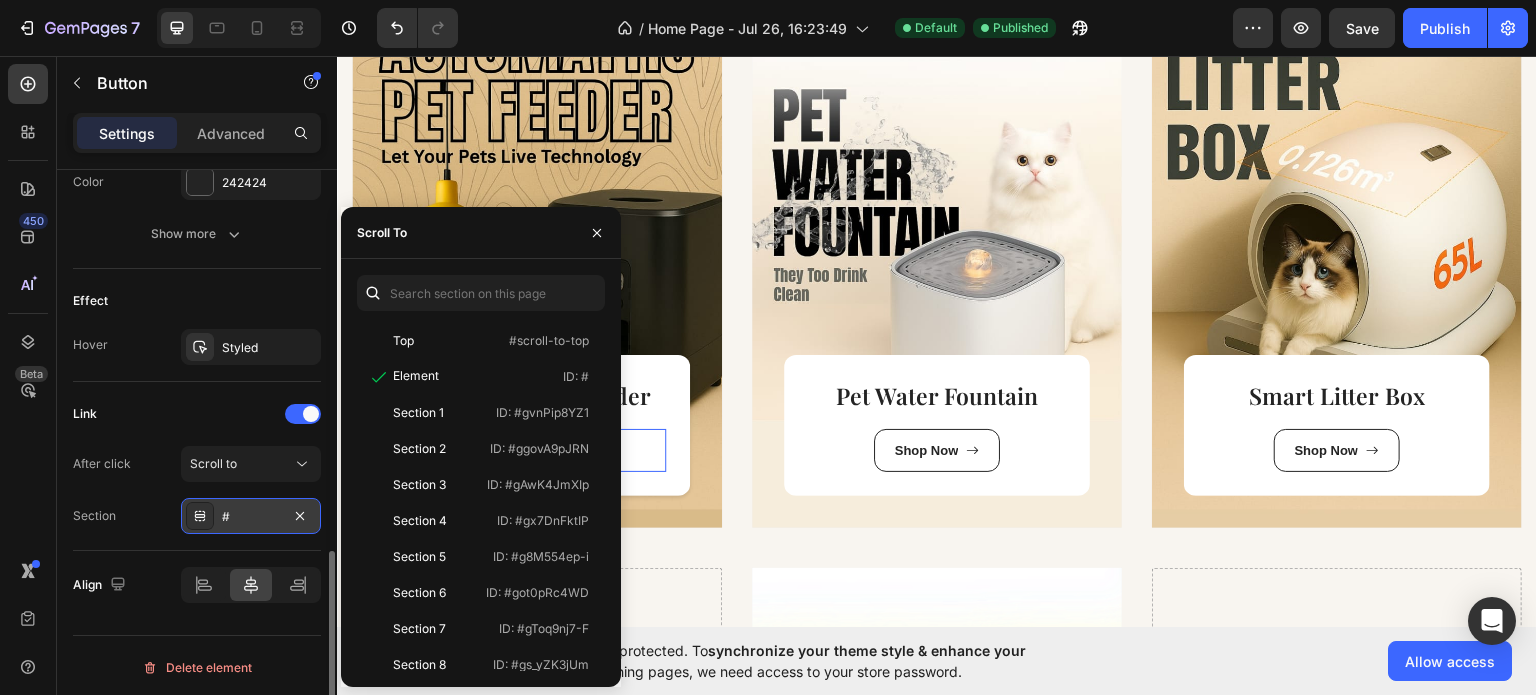 click on "#" at bounding box center (251, 517) 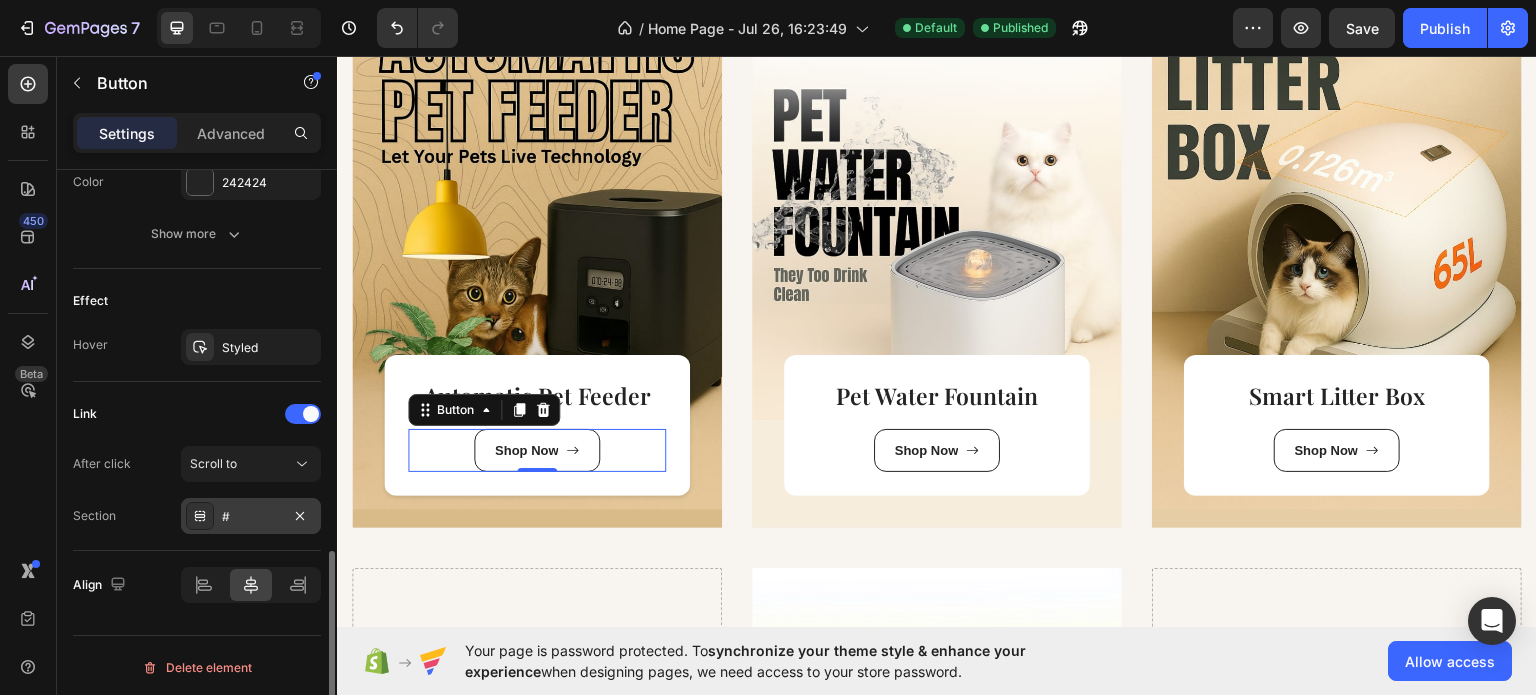 click on "#" at bounding box center (251, 517) 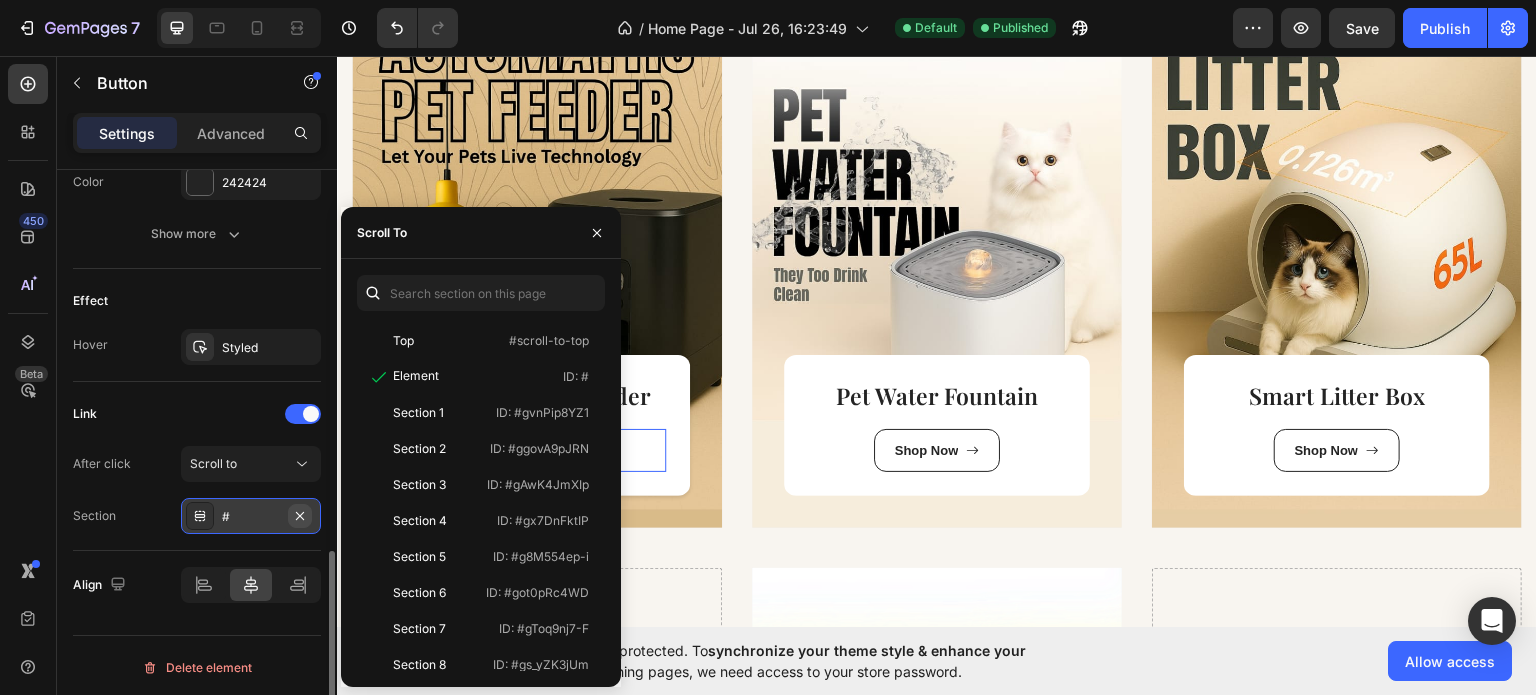 click 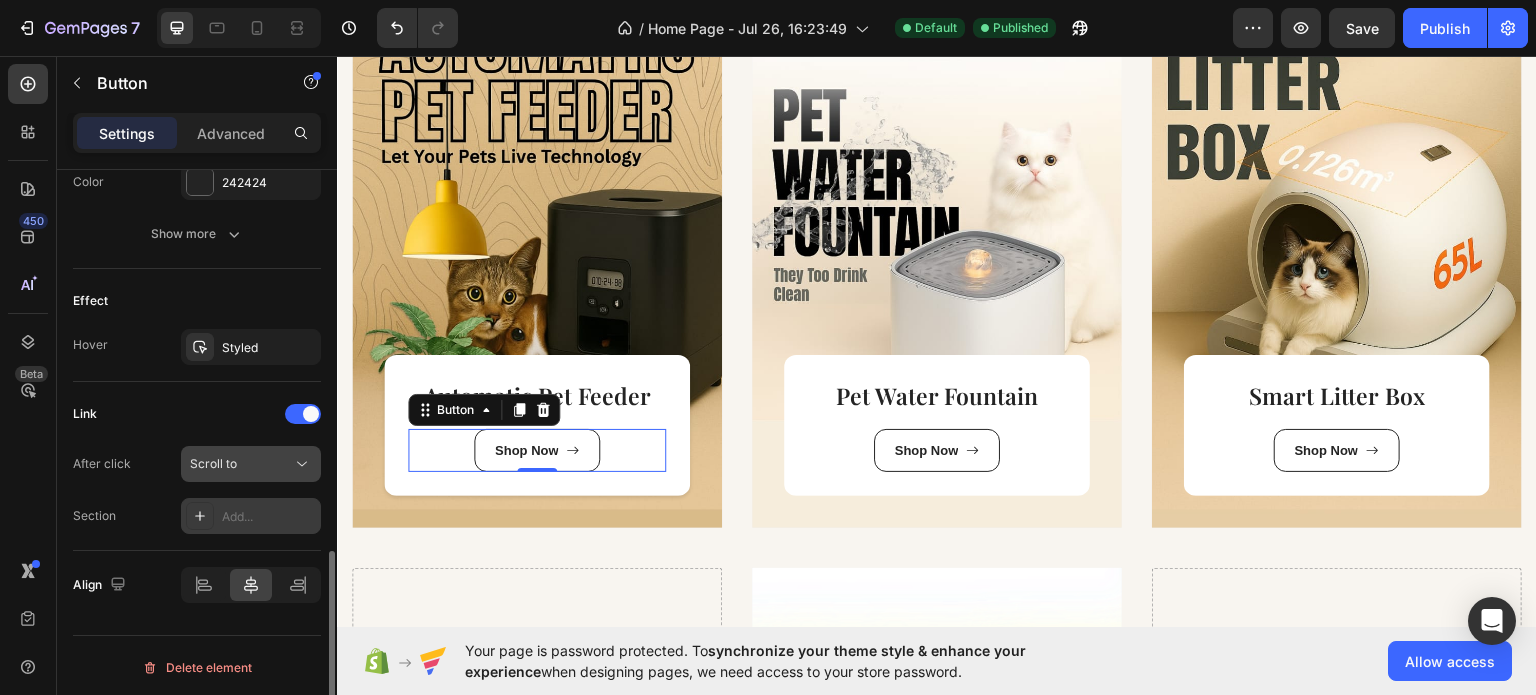 click on "Scroll to" at bounding box center (241, 464) 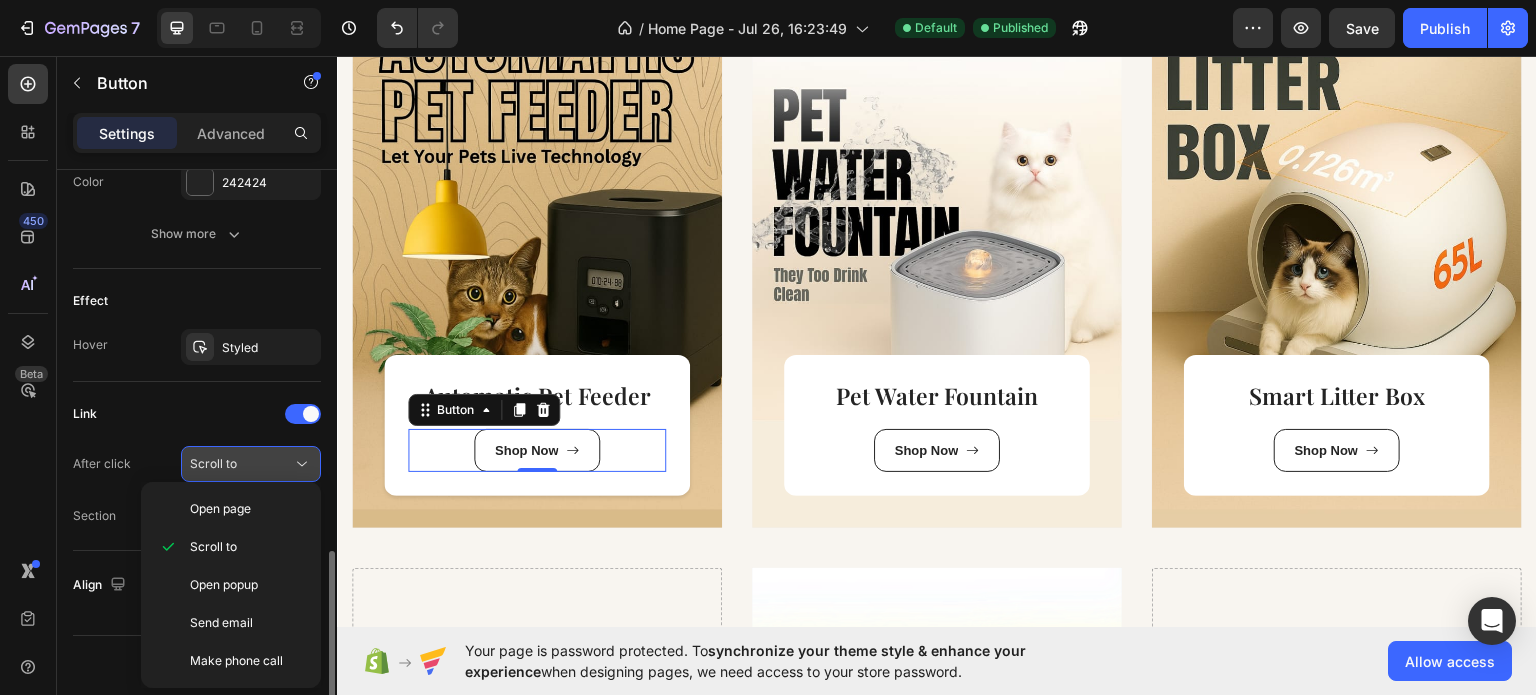 click on "Scroll to" at bounding box center [241, 464] 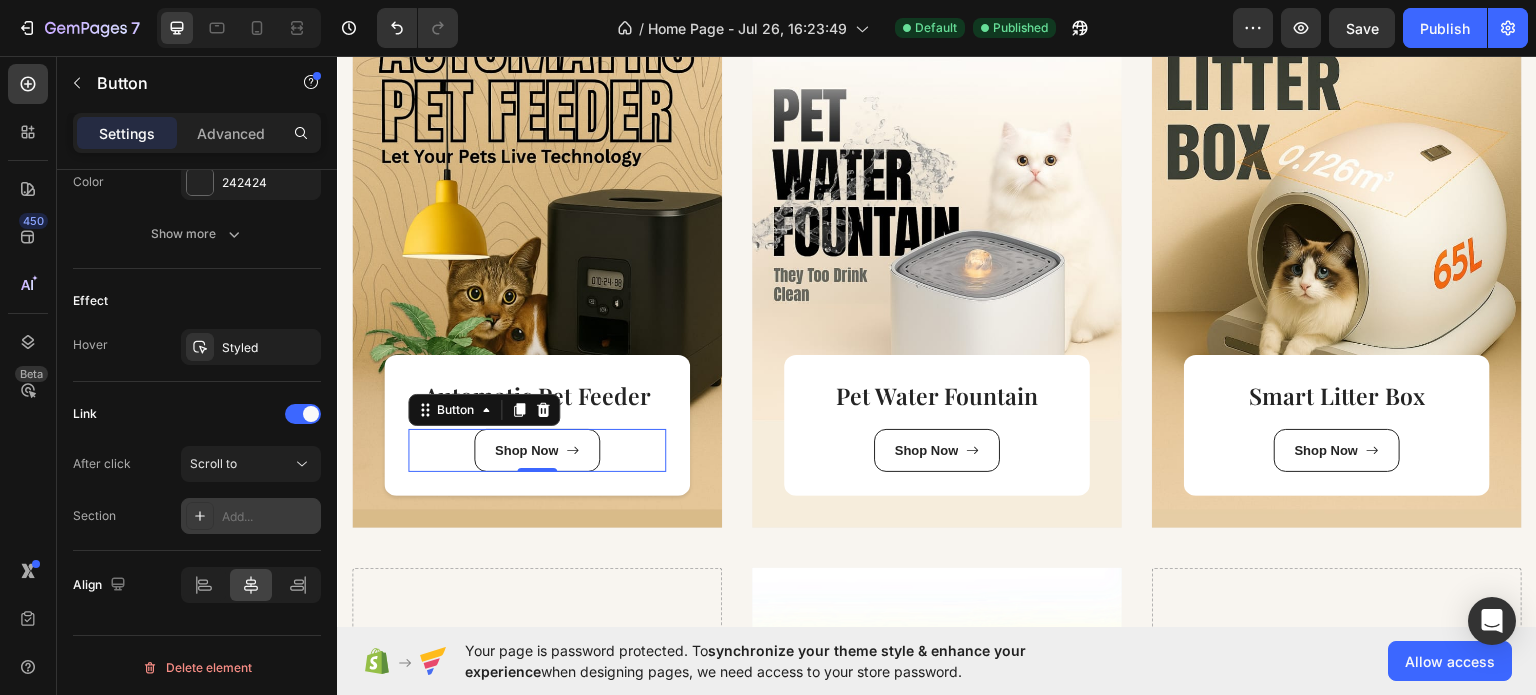 click 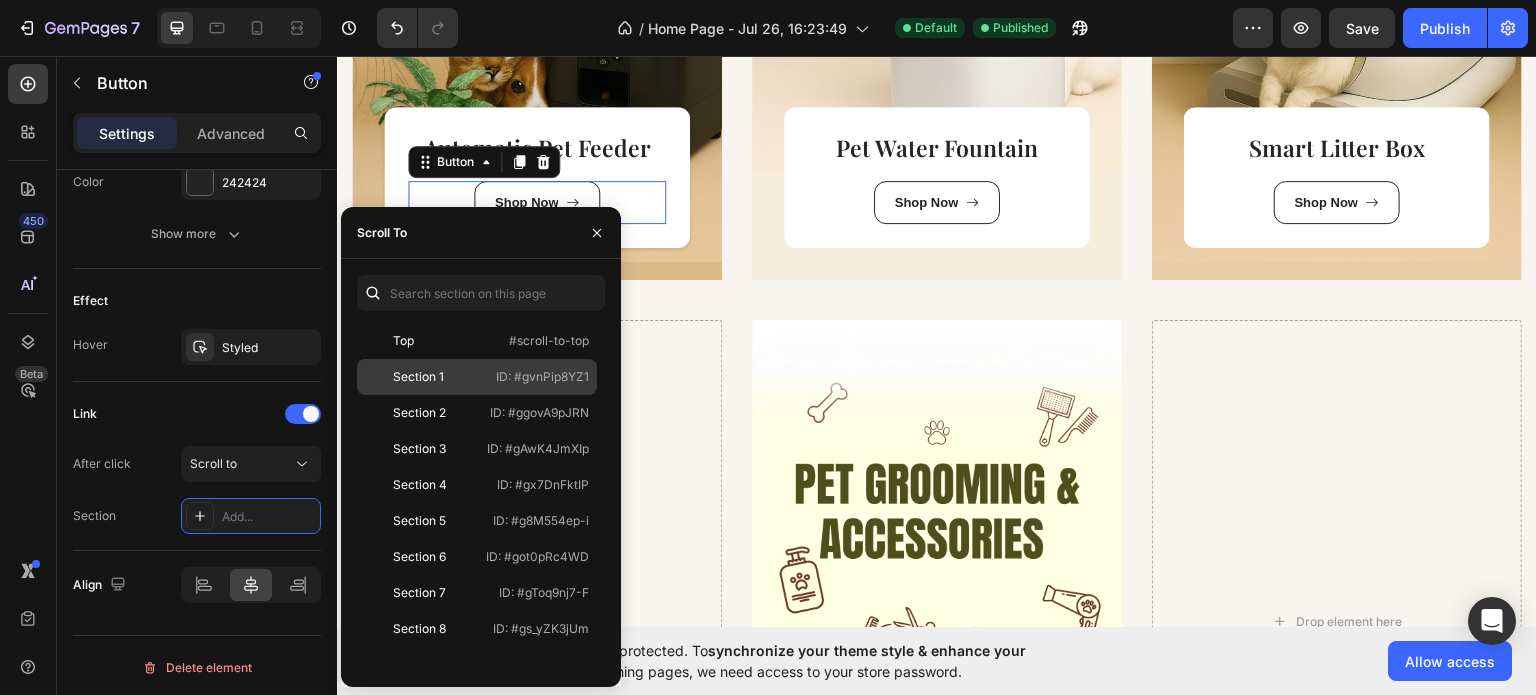scroll, scrollTop: 2272, scrollLeft: 0, axis: vertical 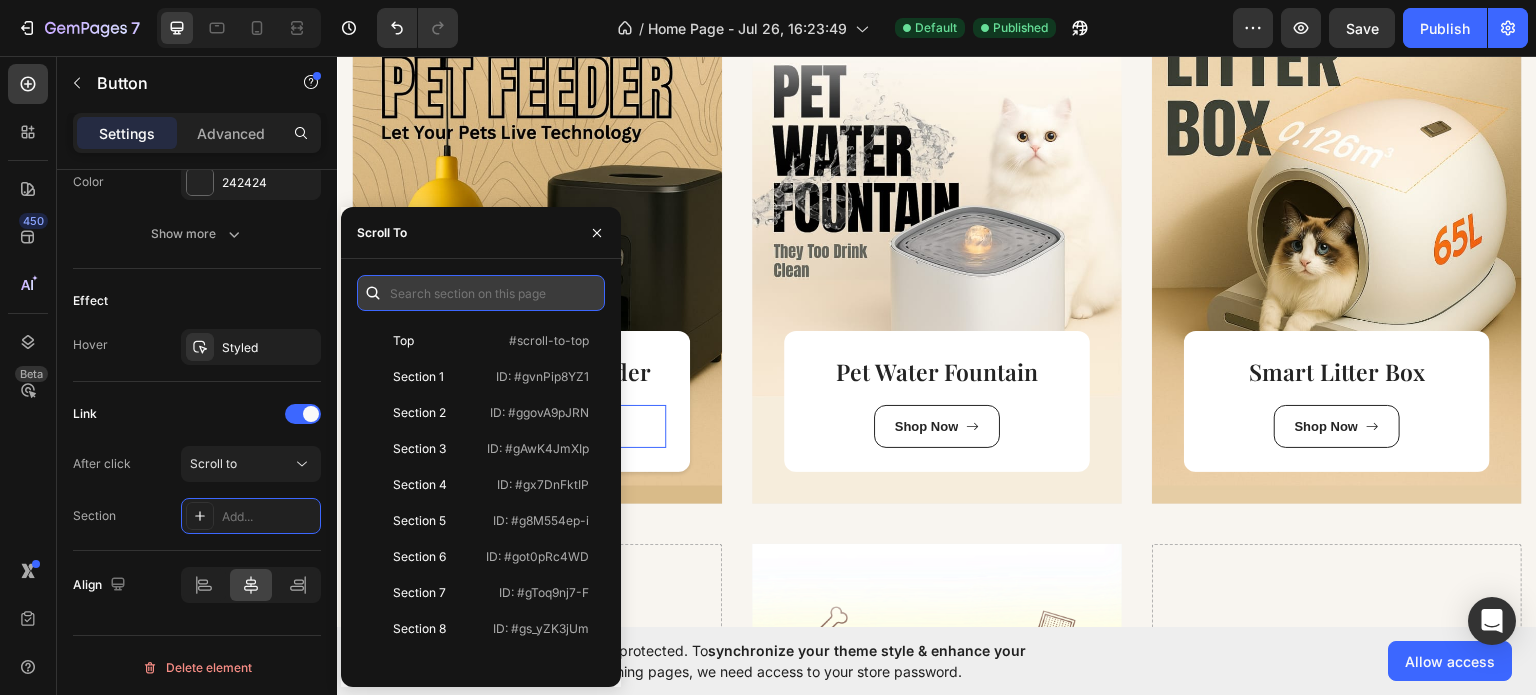click at bounding box center [481, 293] 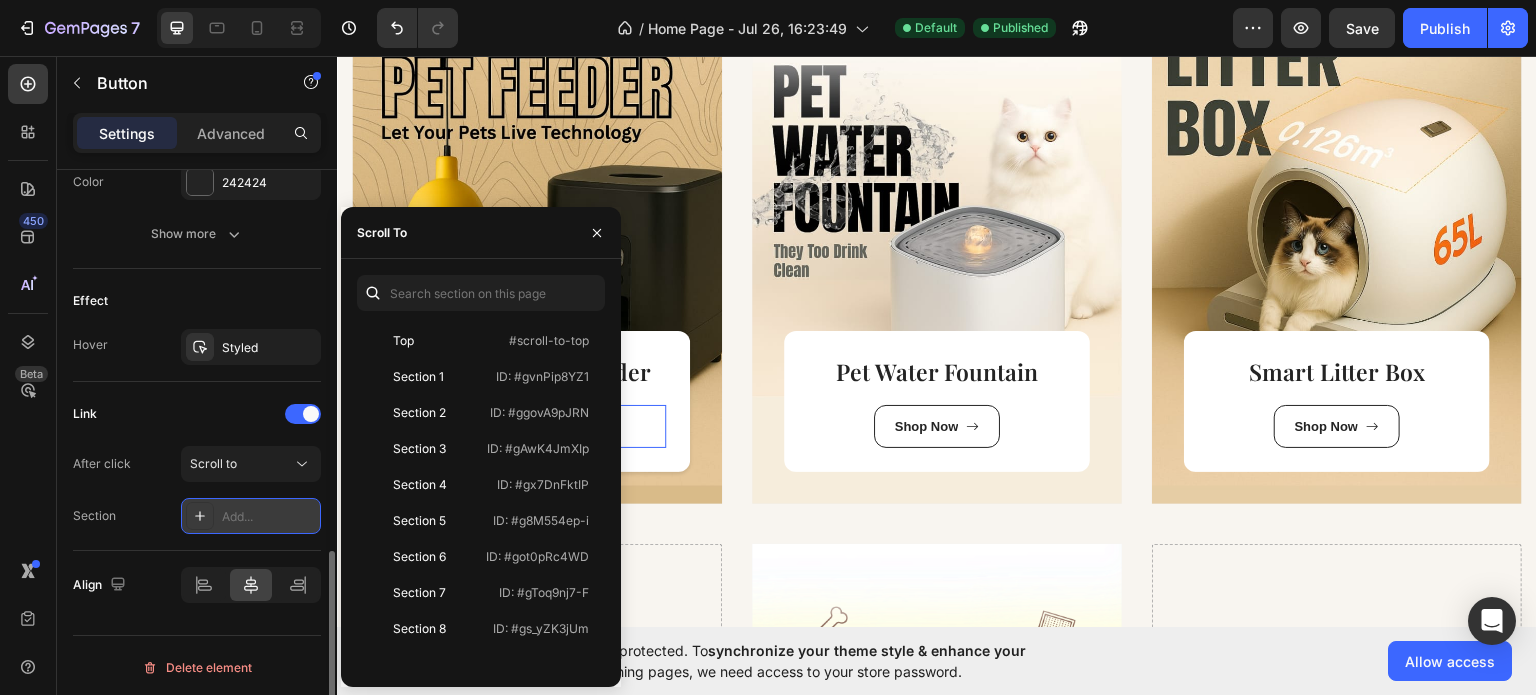 click on "Add..." at bounding box center [269, 517] 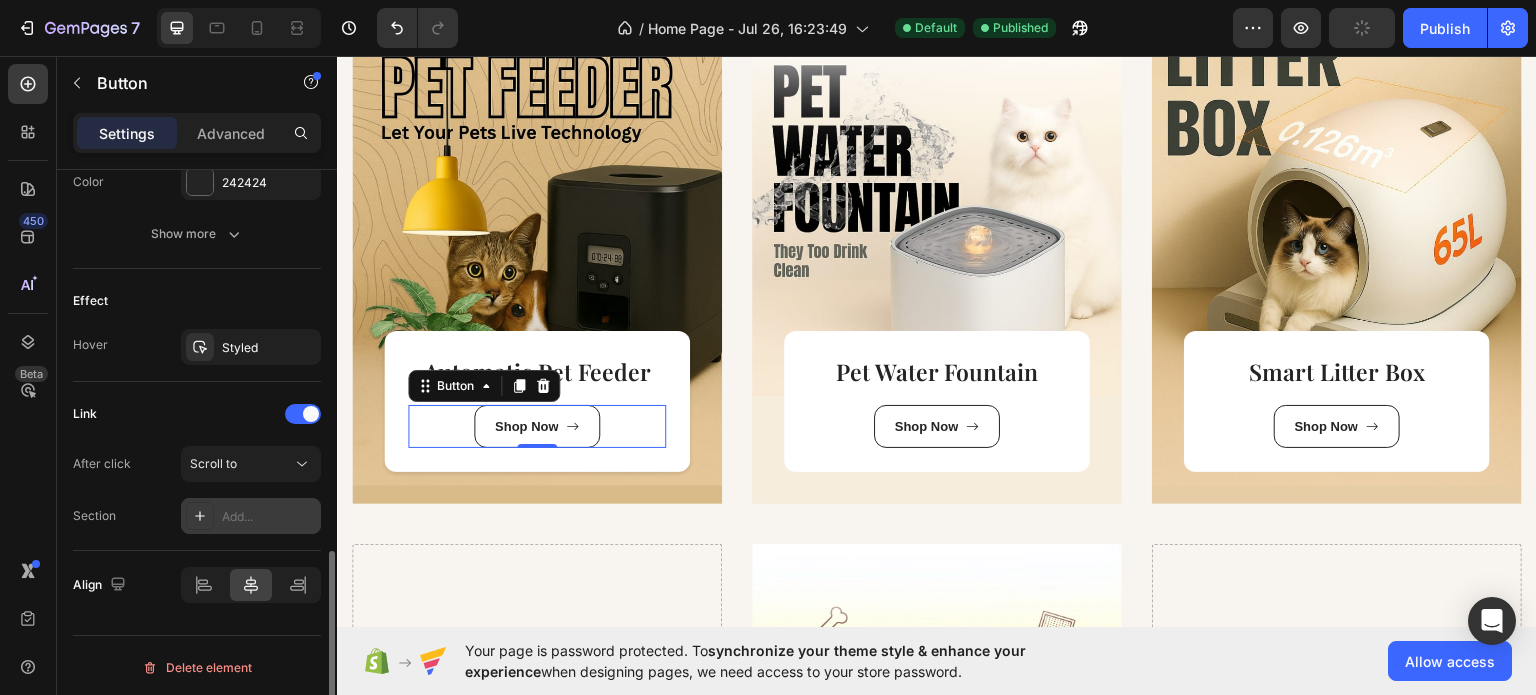 click on "Add..." at bounding box center (269, 517) 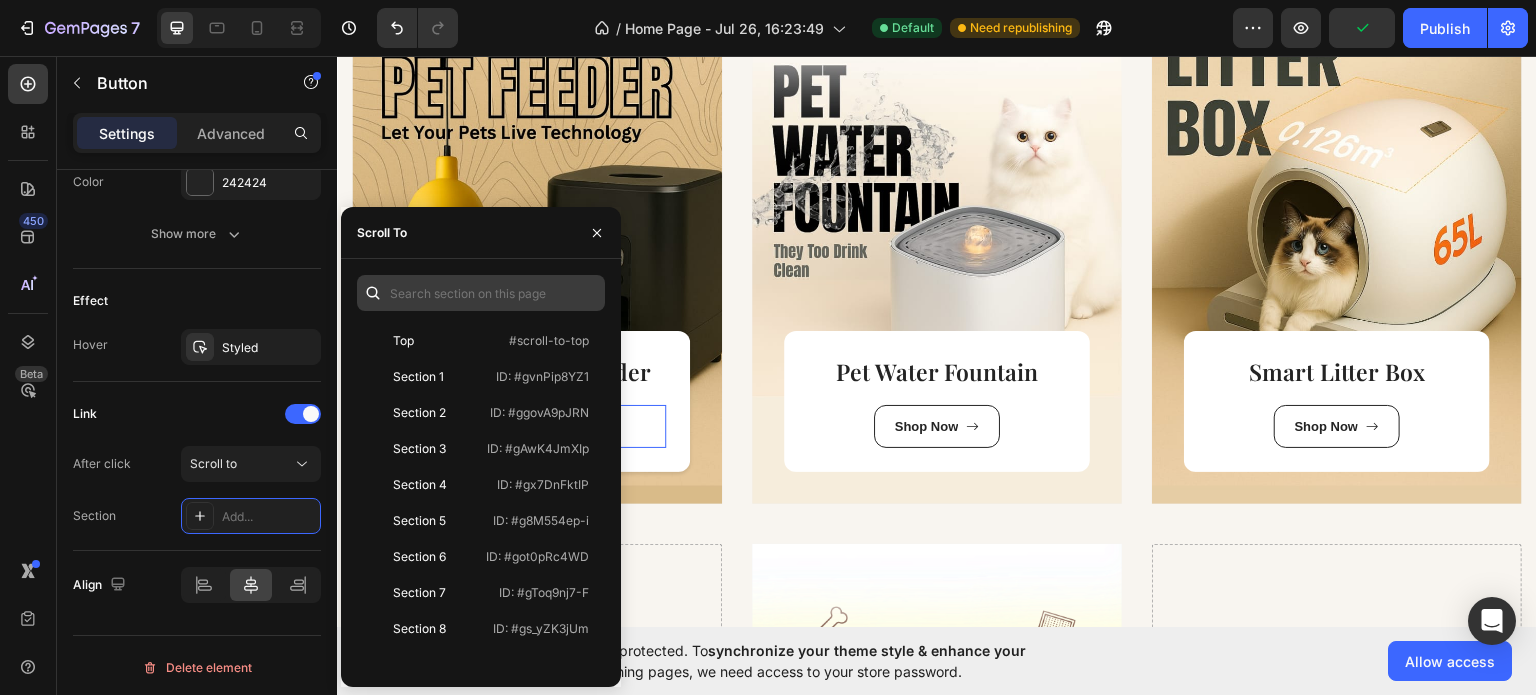 click on "Top   #scroll-to-top Section 1   ID: #gvnPip8YZ1 Section 2   ID: #ggovA9pJRN Section 3   ID: #gAwK4JmXIp Section 4   ID: #gx7DnFktIP Section 5   ID: #g8M554ep-i Section 6   ID: #got0pRc4WD Section 7   ID: #gToq9nj7-F Section 8   ID: #gs_yZK3jUm" 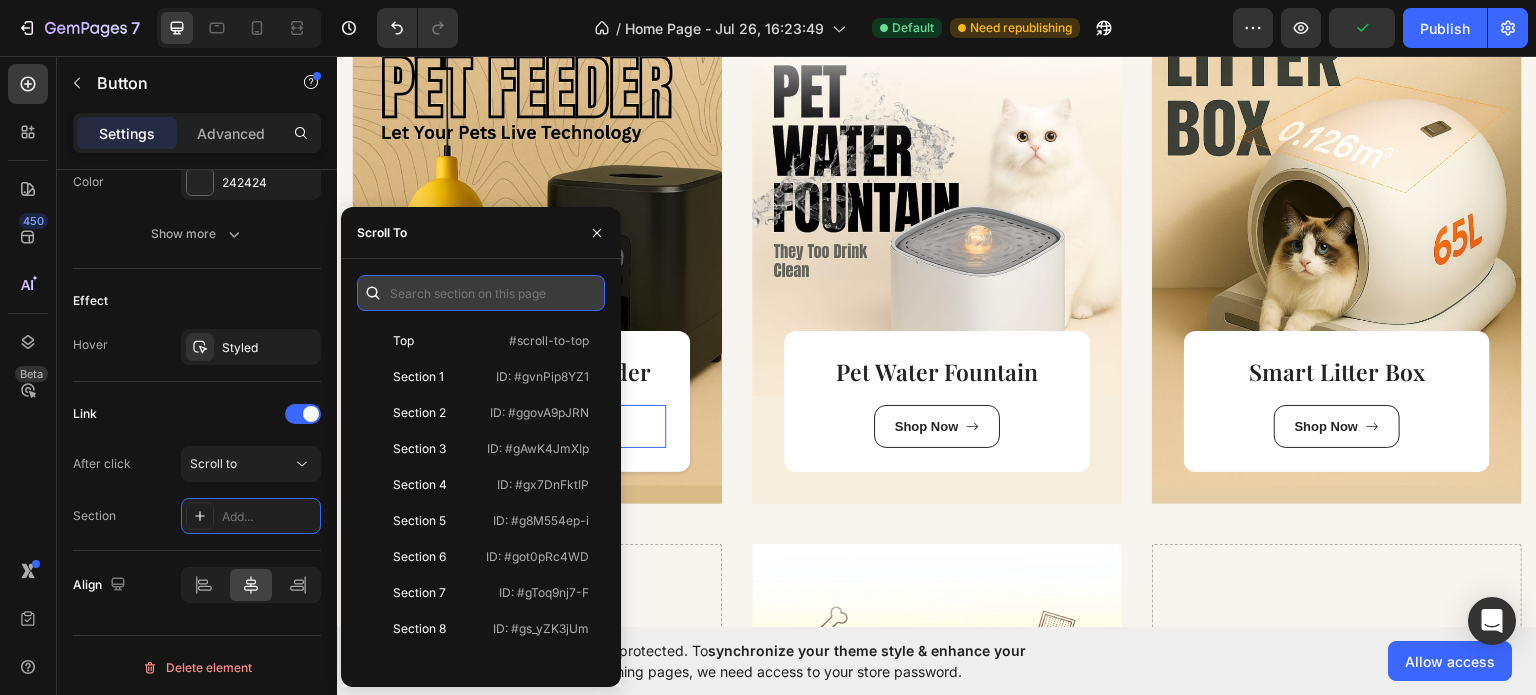 click at bounding box center [481, 293] 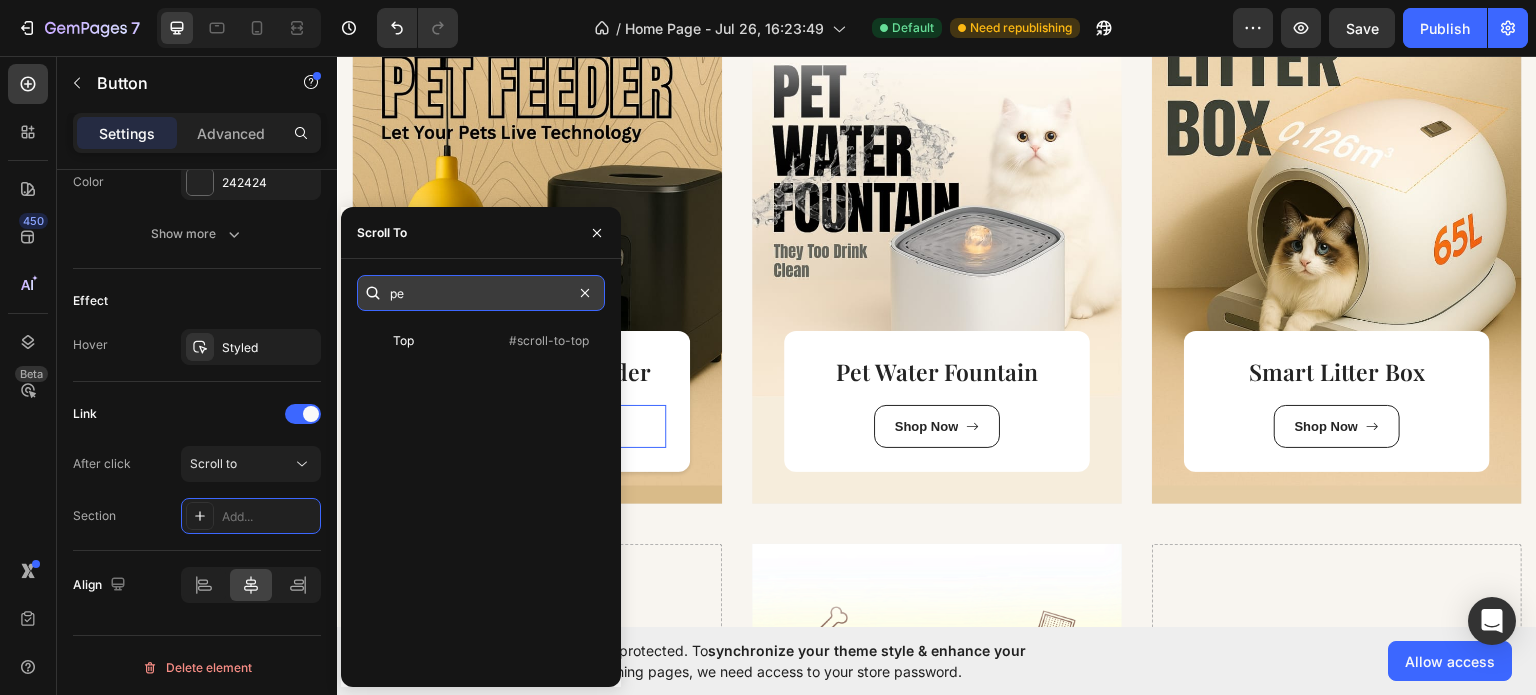 type on "p" 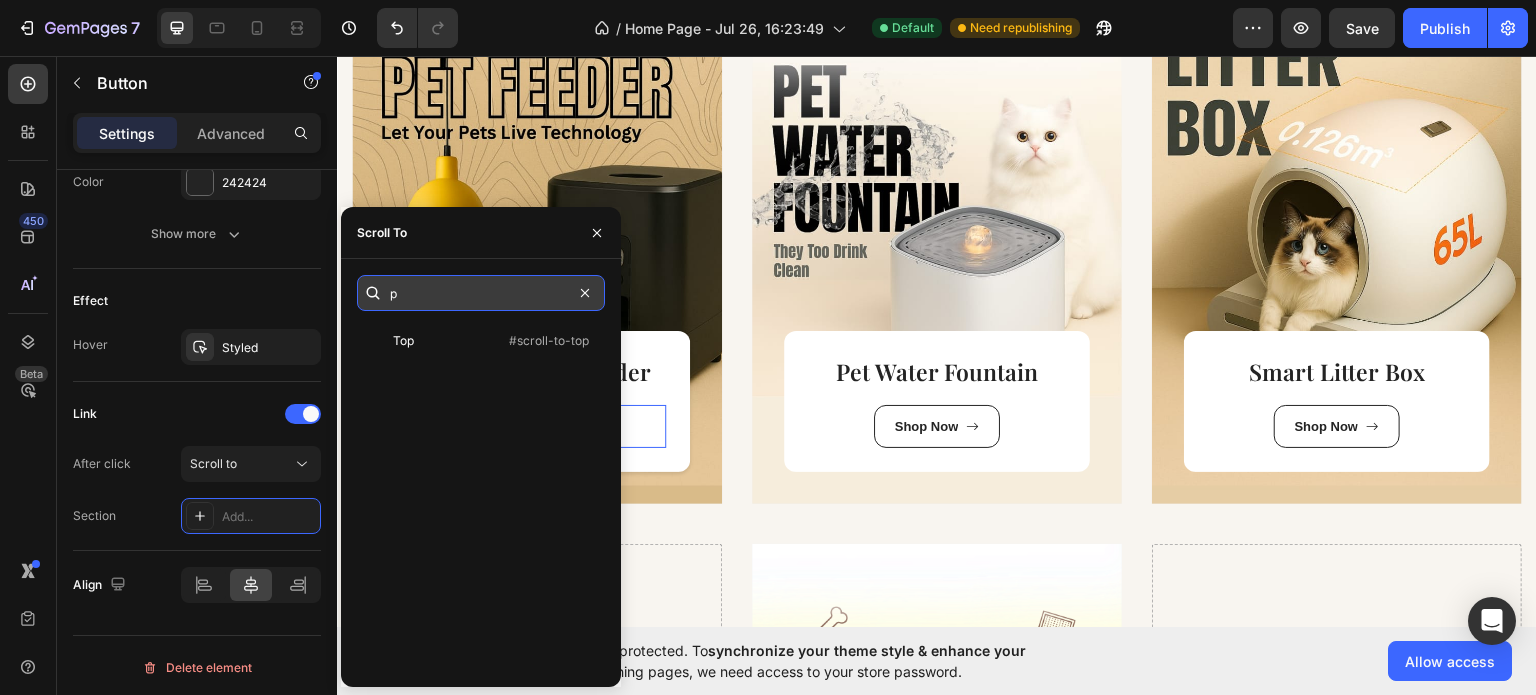 type 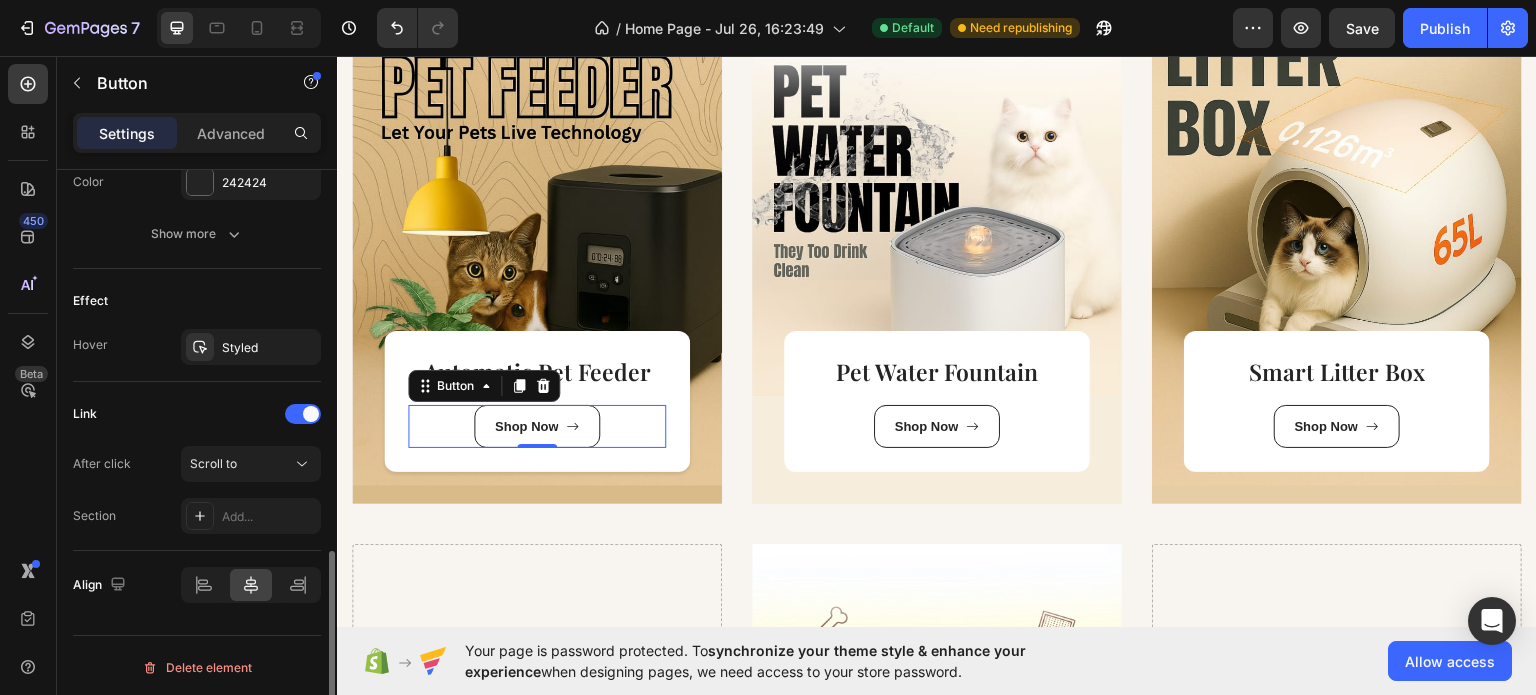 click on "Link After click Scroll to Section Add..." 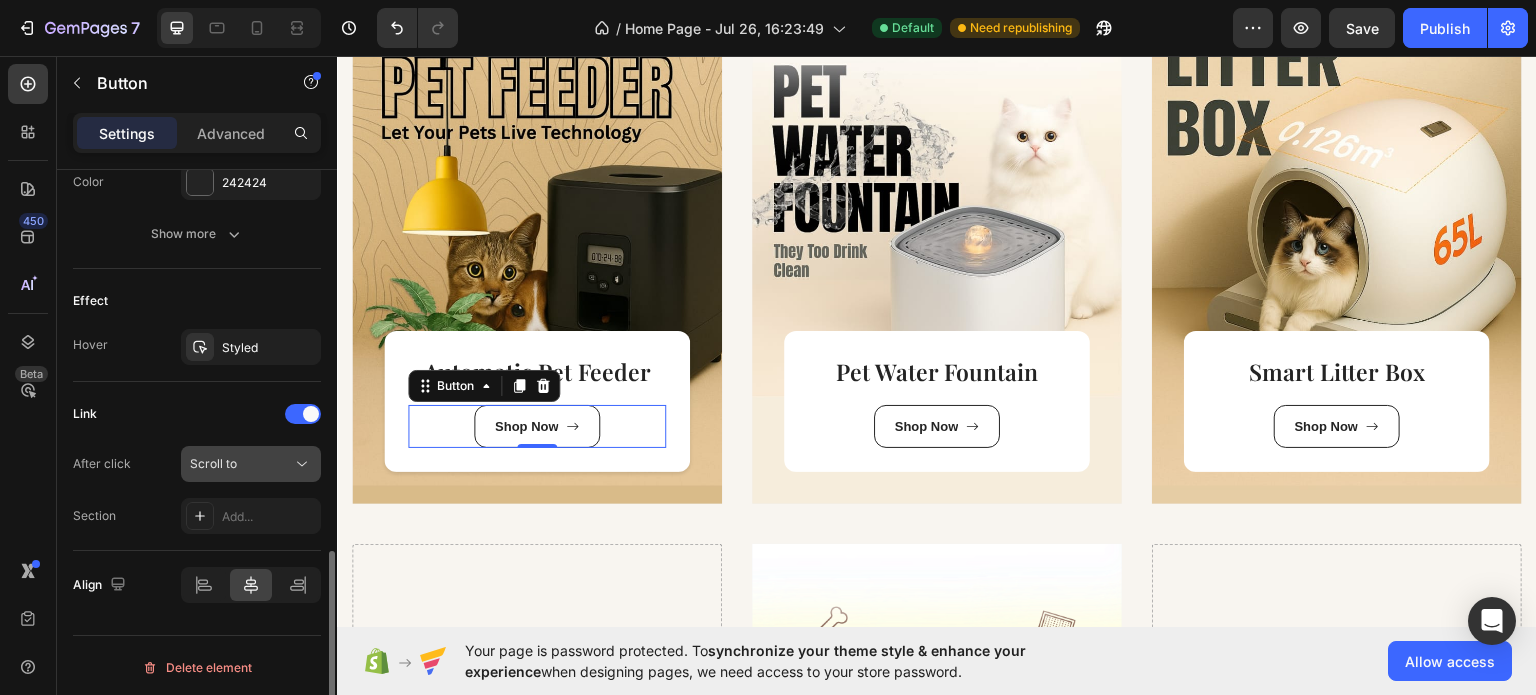 click on "Scroll to" at bounding box center (251, 464) 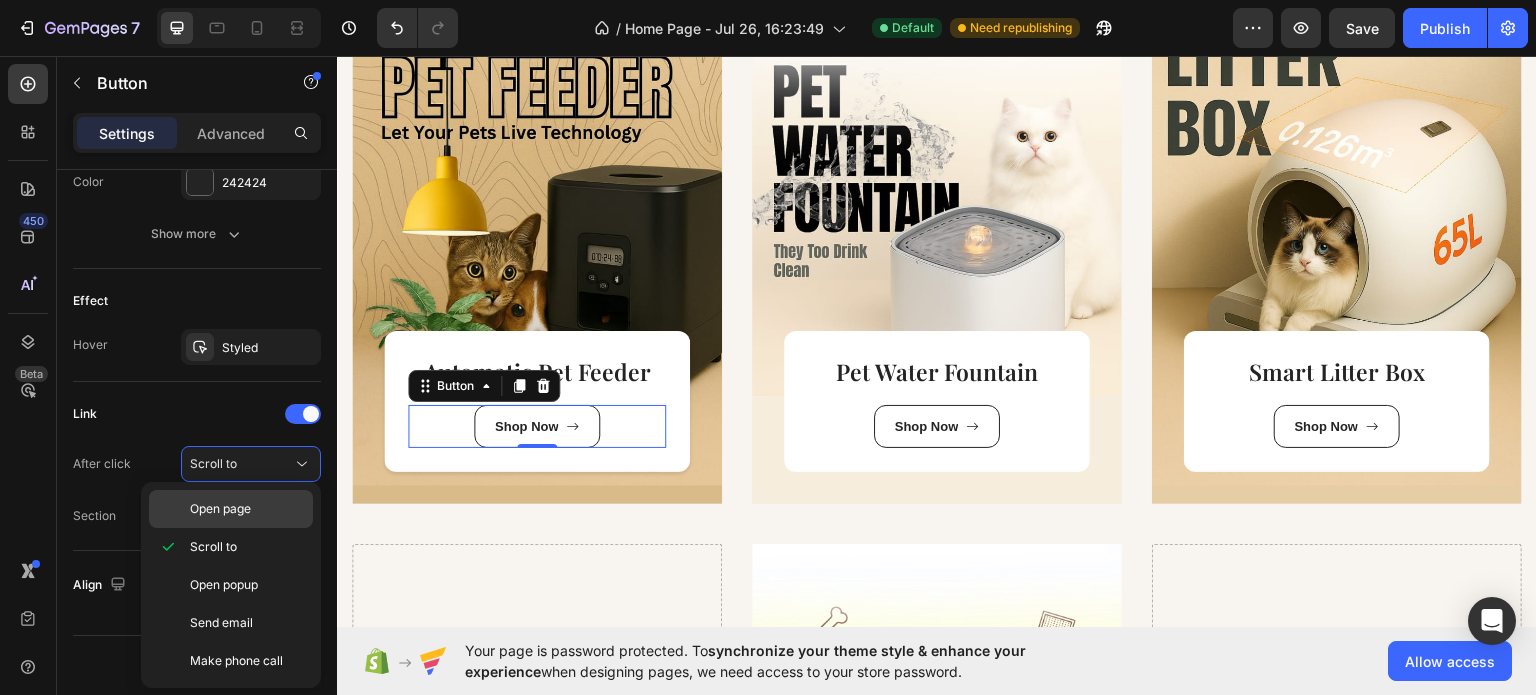 click on "Open page" at bounding box center (247, 509) 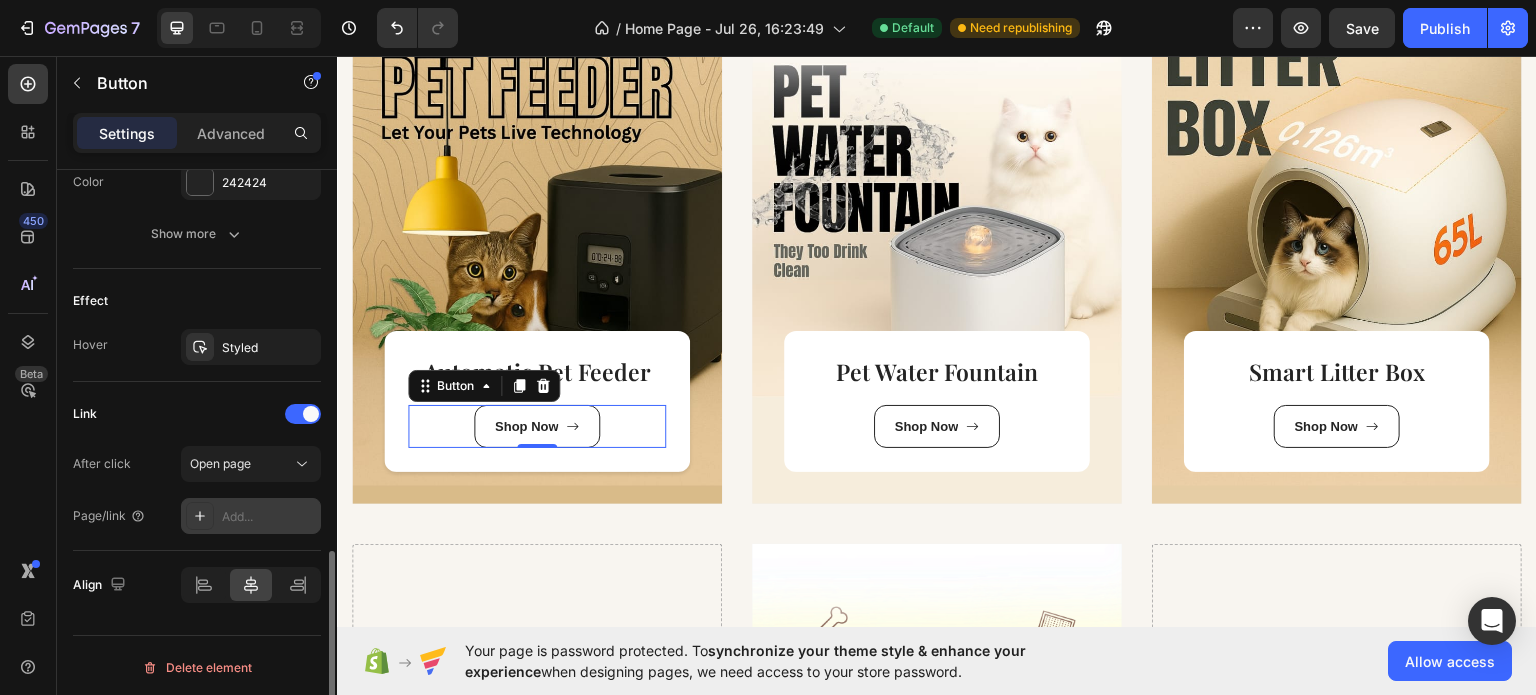 click on "Add..." at bounding box center [269, 517] 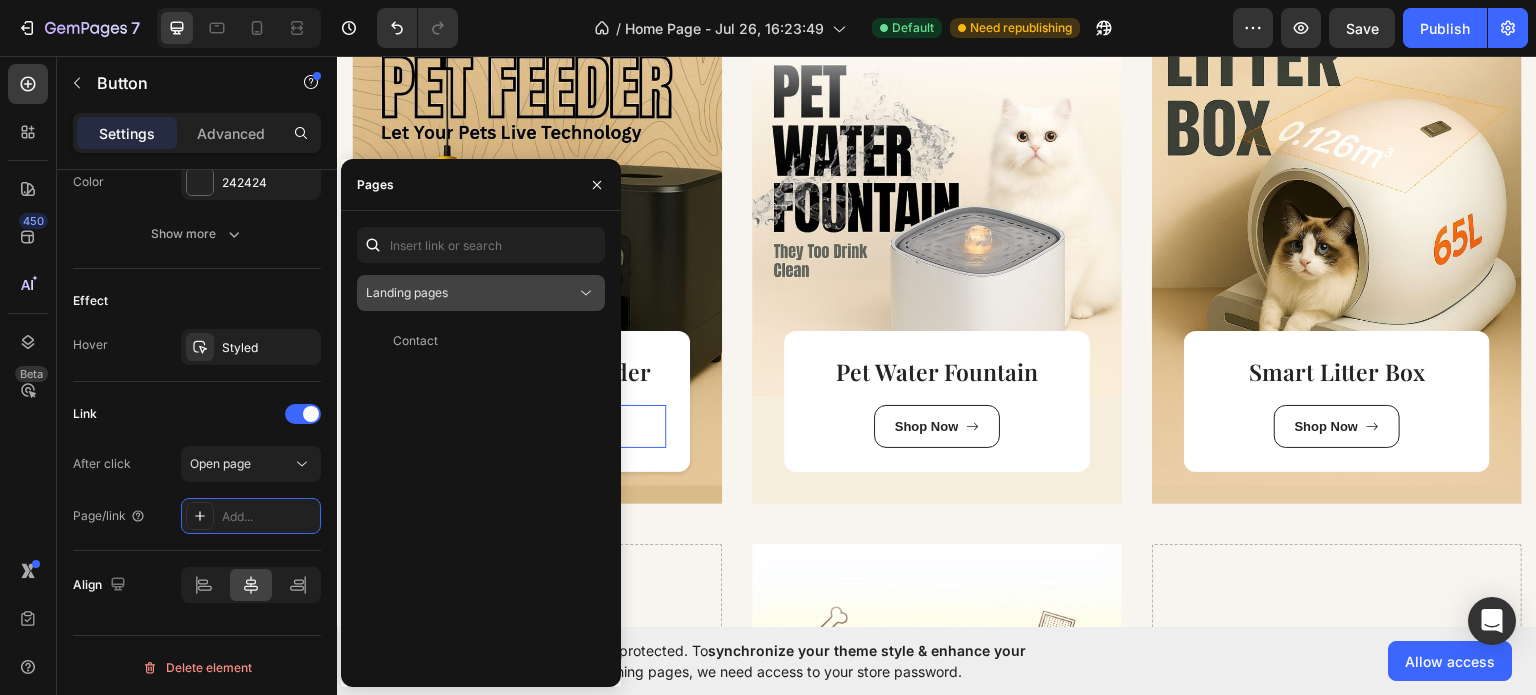 click on "Landing pages" at bounding box center (471, 293) 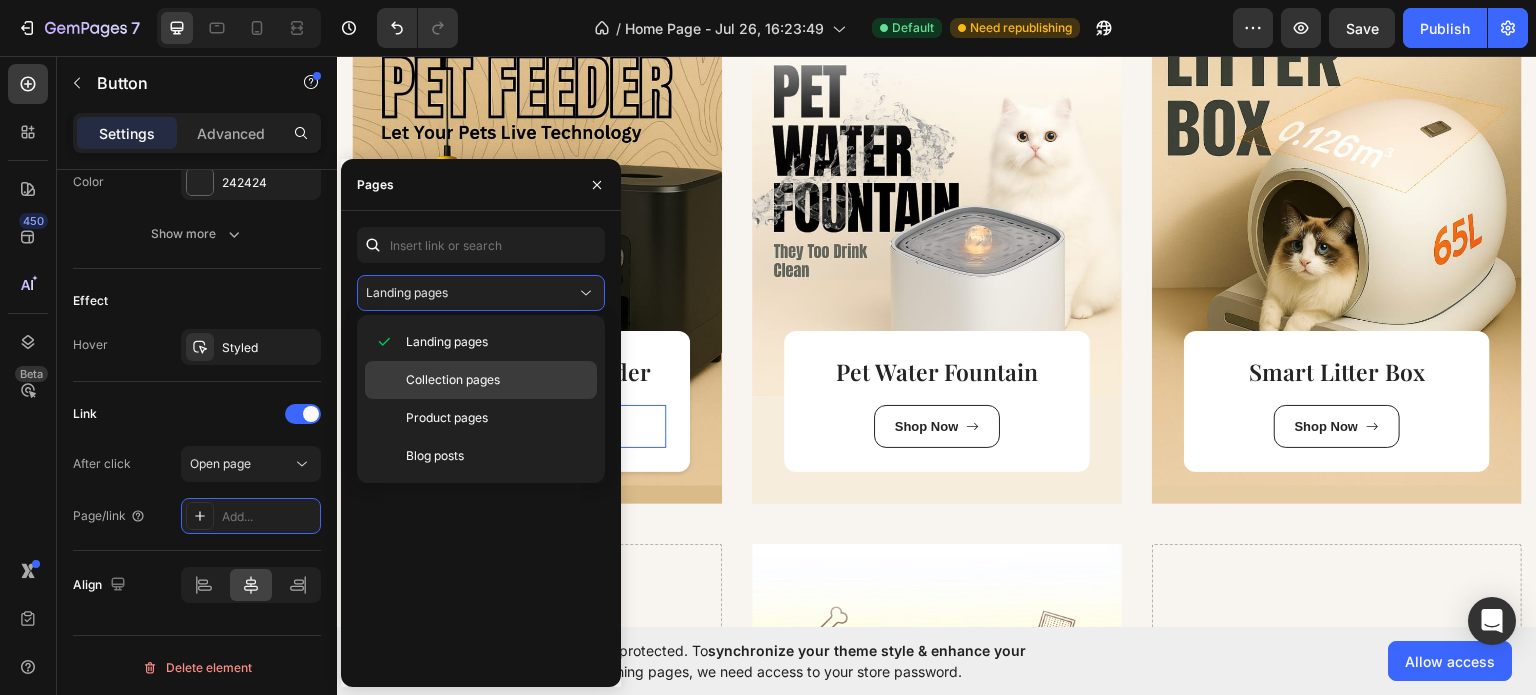 click on "Collection pages" at bounding box center (453, 380) 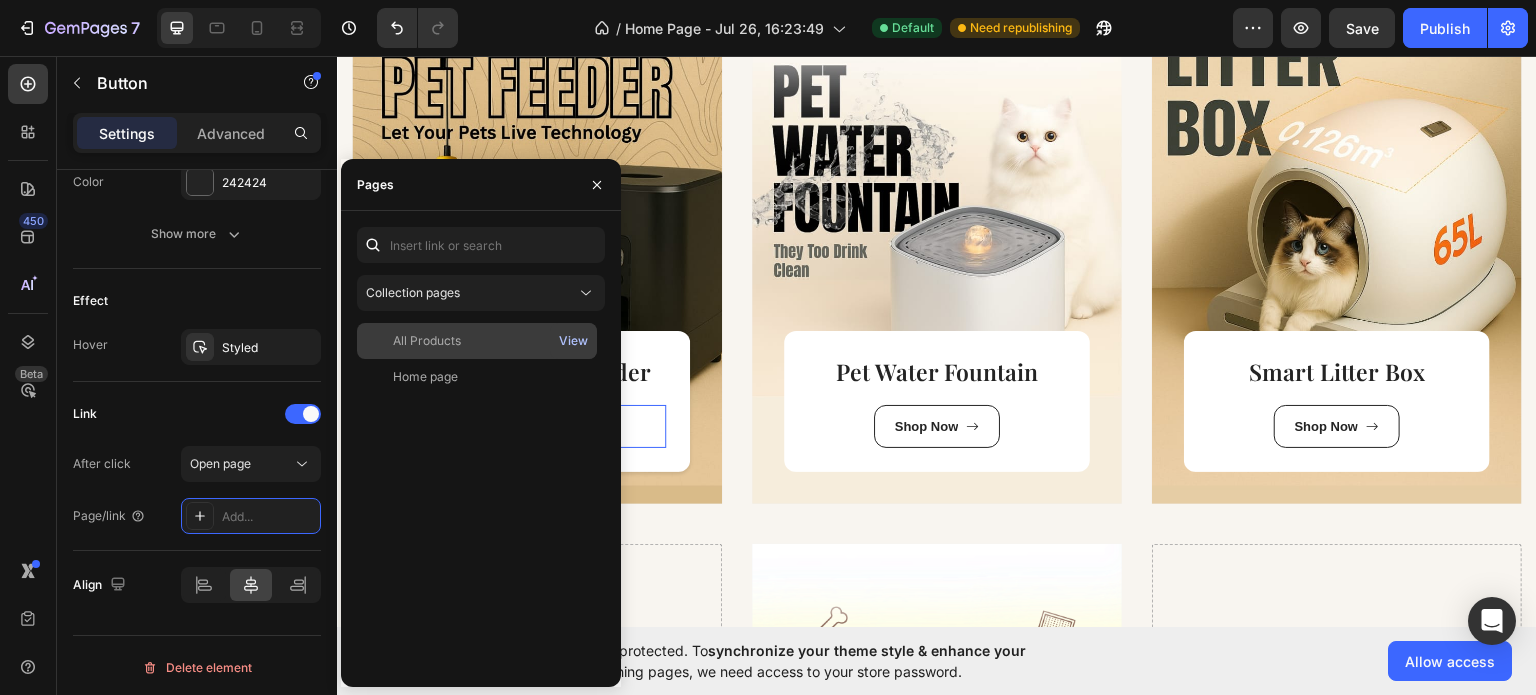 click on "View" at bounding box center [573, 341] 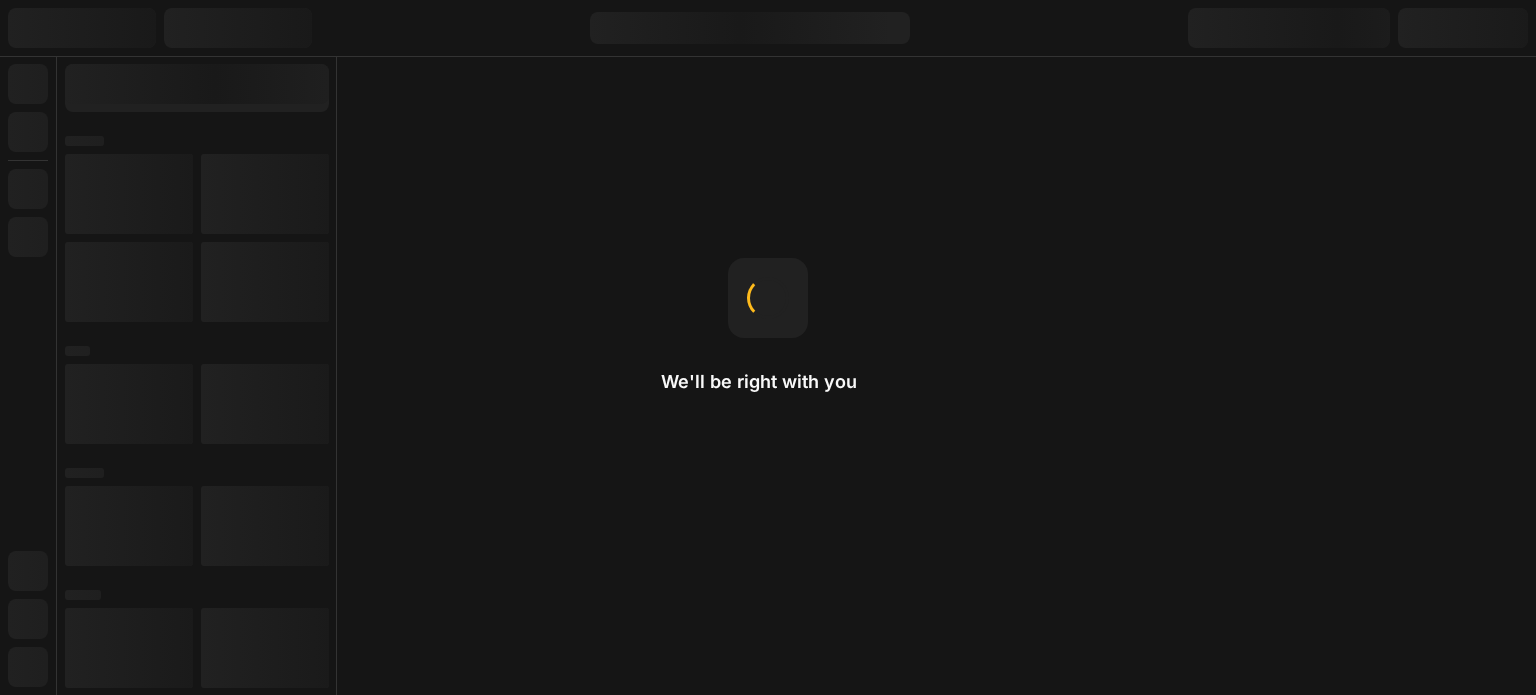 scroll, scrollTop: 0, scrollLeft: 0, axis: both 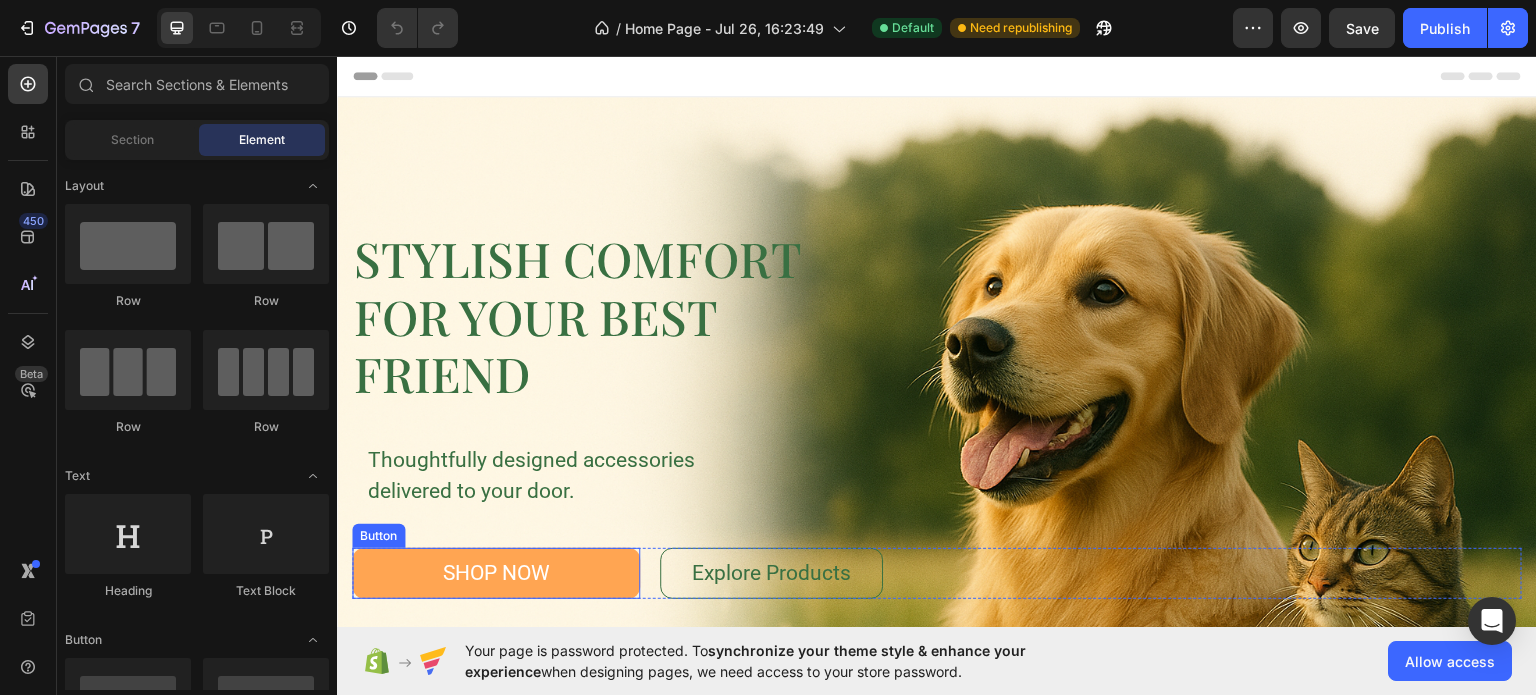 click on "SHOP NOW" at bounding box center [496, 572] 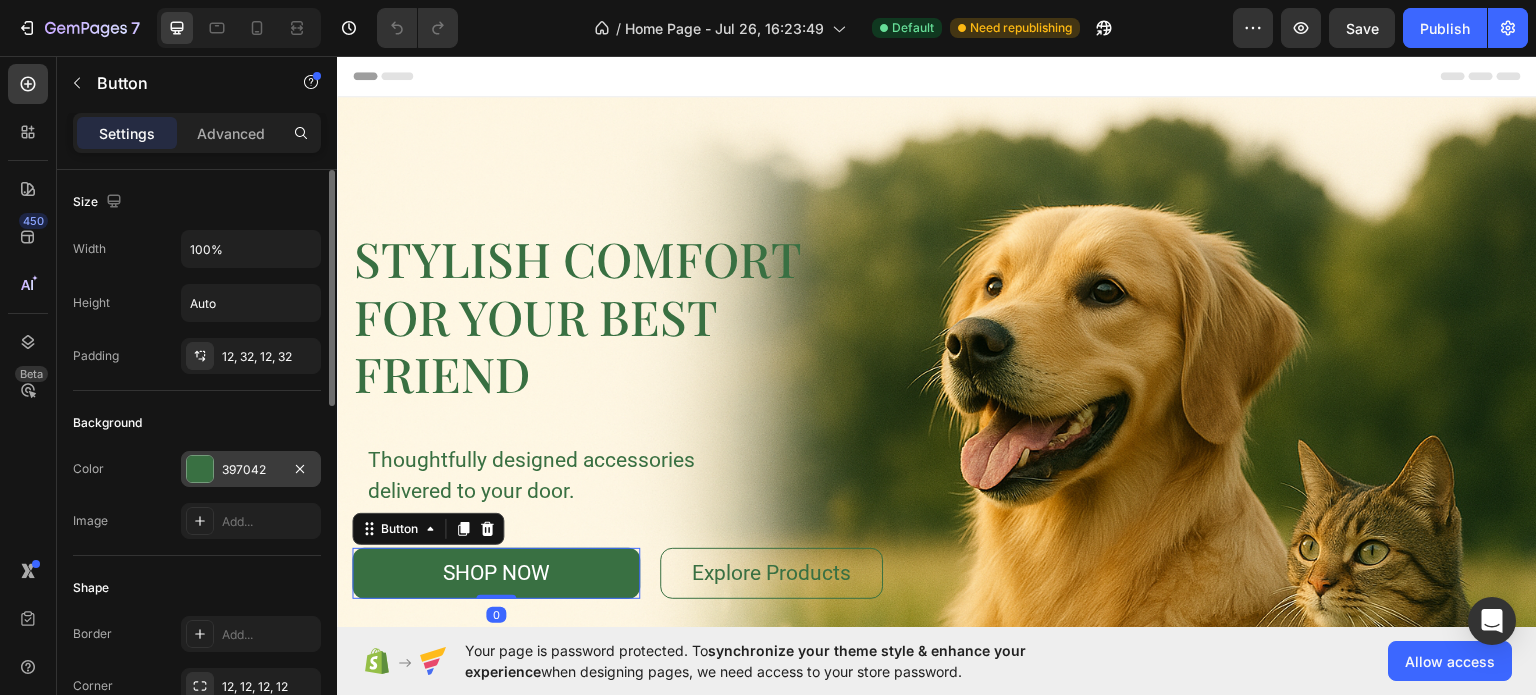 click on "397042" at bounding box center (251, 470) 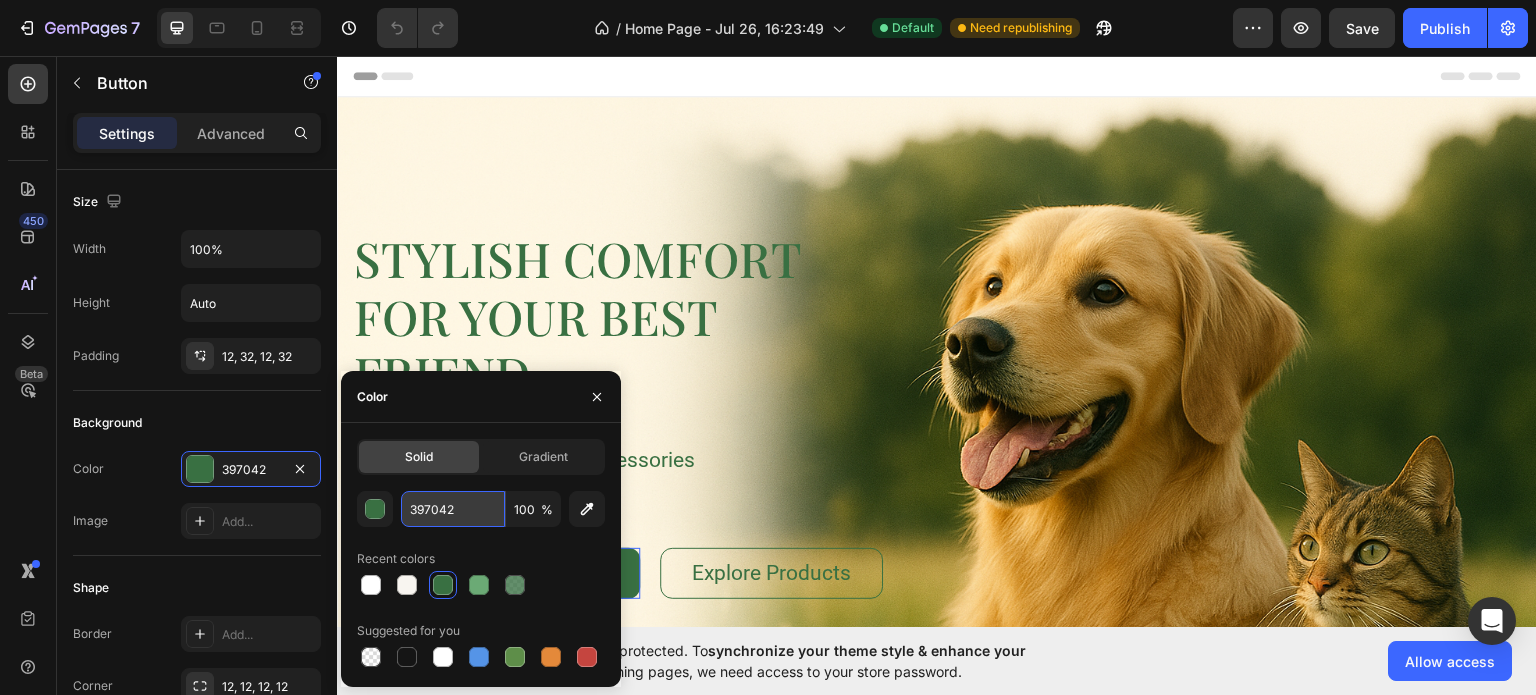 click on "397042" at bounding box center (453, 509) 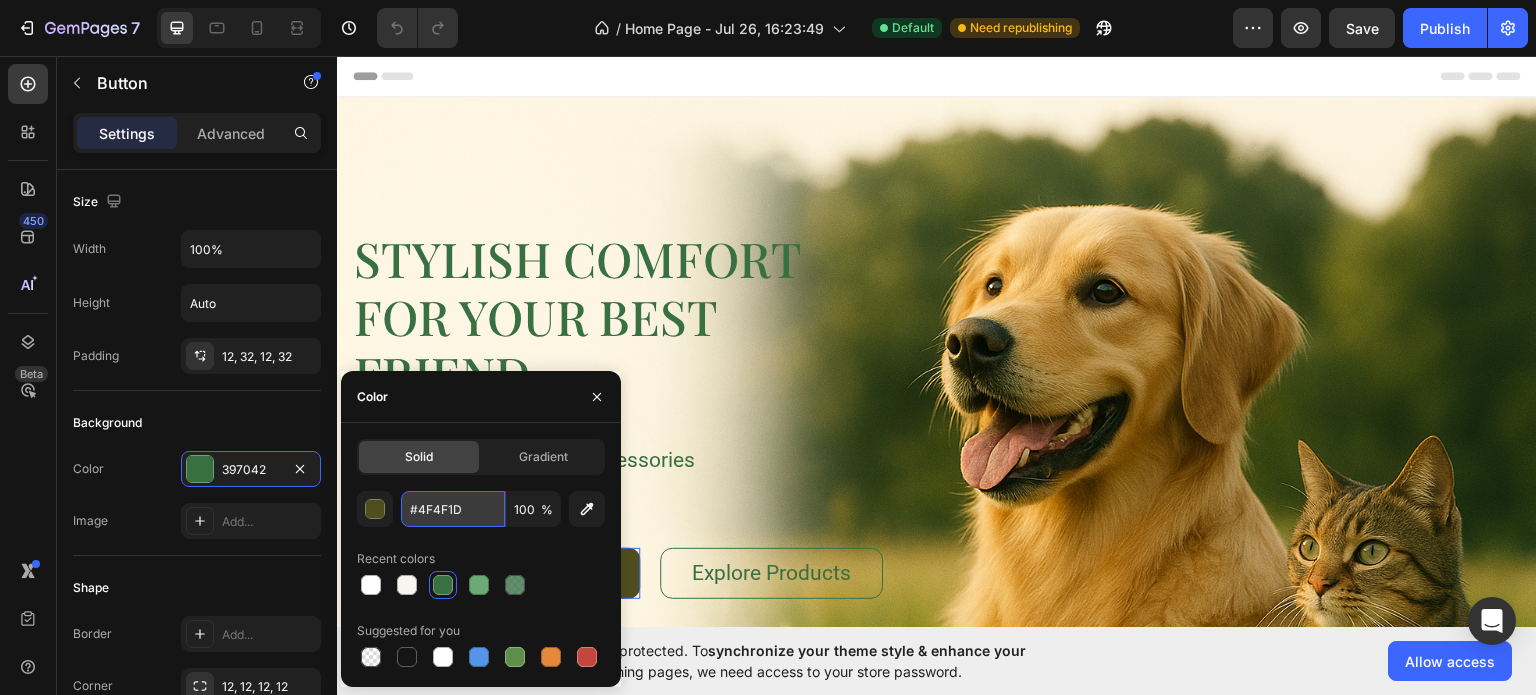 click on "#4F4F1D" at bounding box center (453, 509) 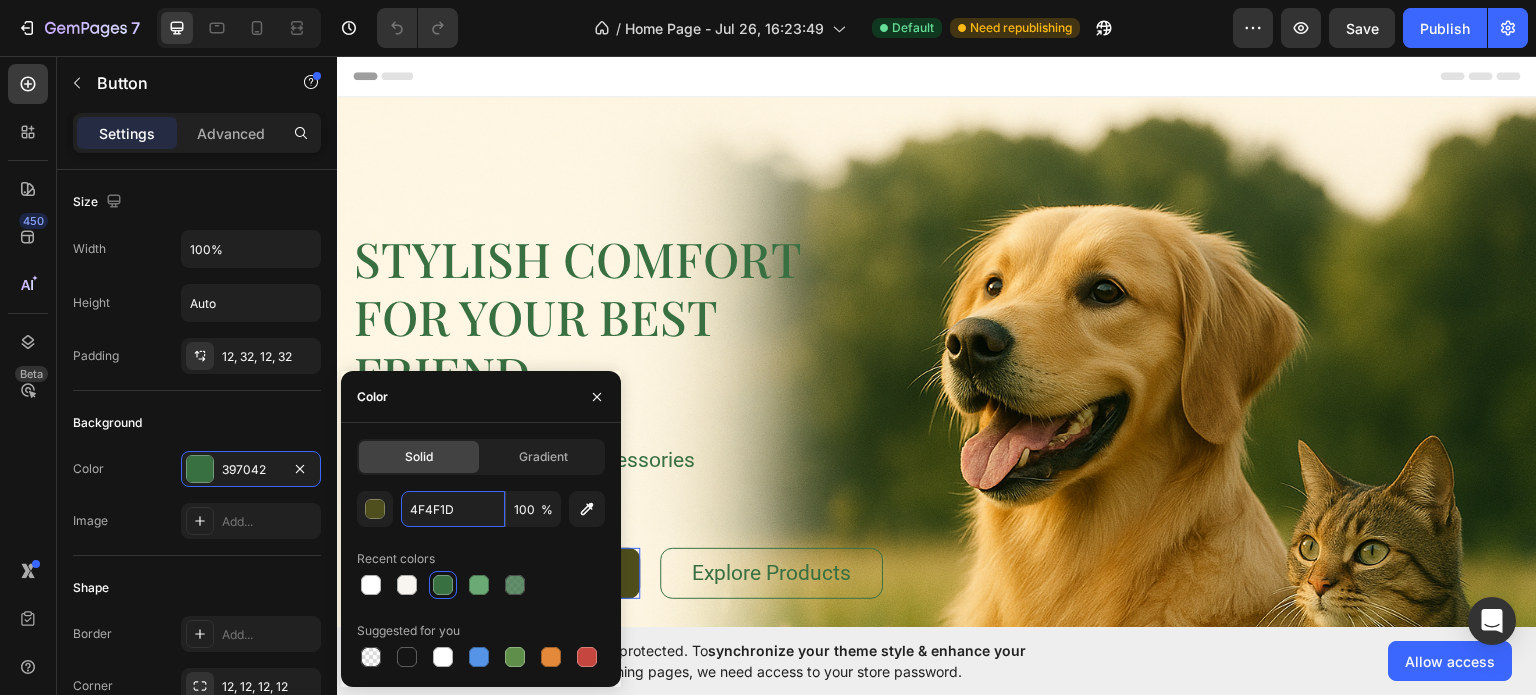 type on "4F4F1D" 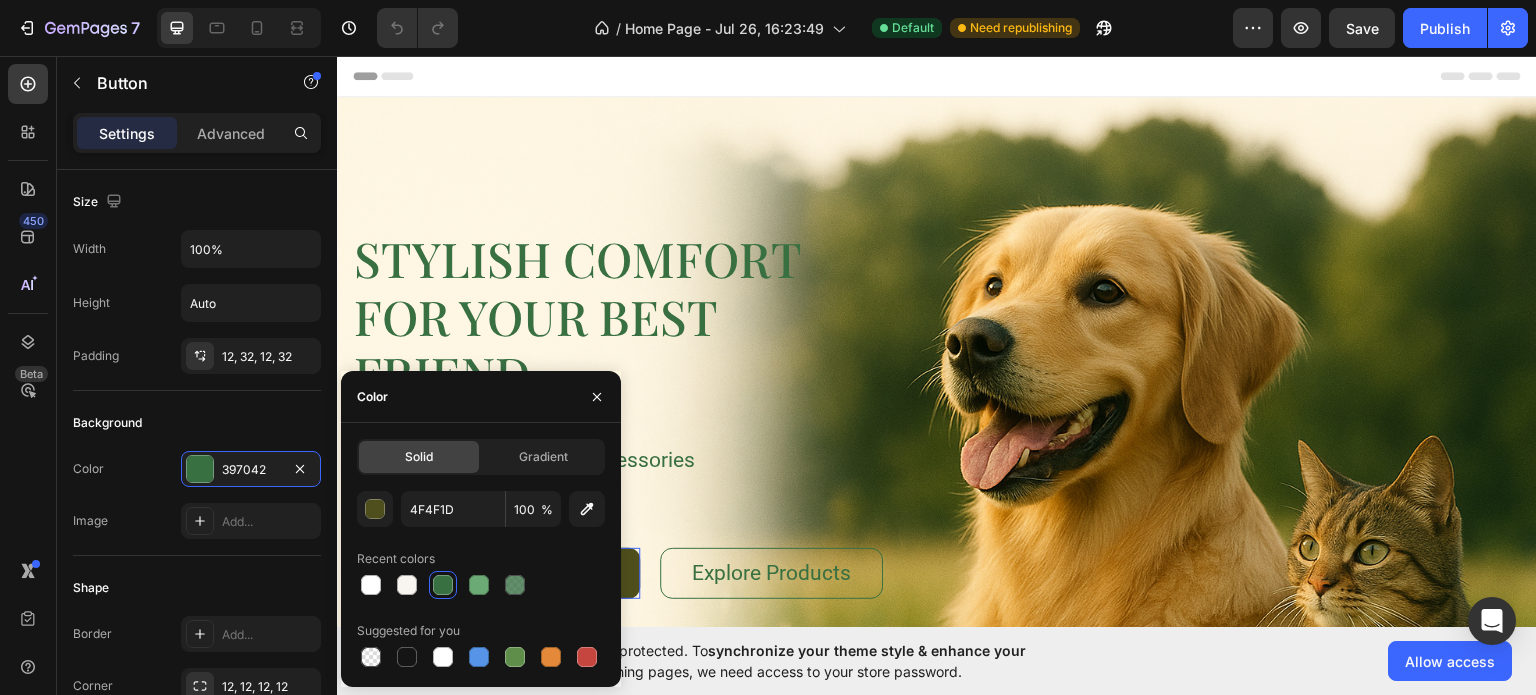 click on "Recent colors" at bounding box center [481, 559] 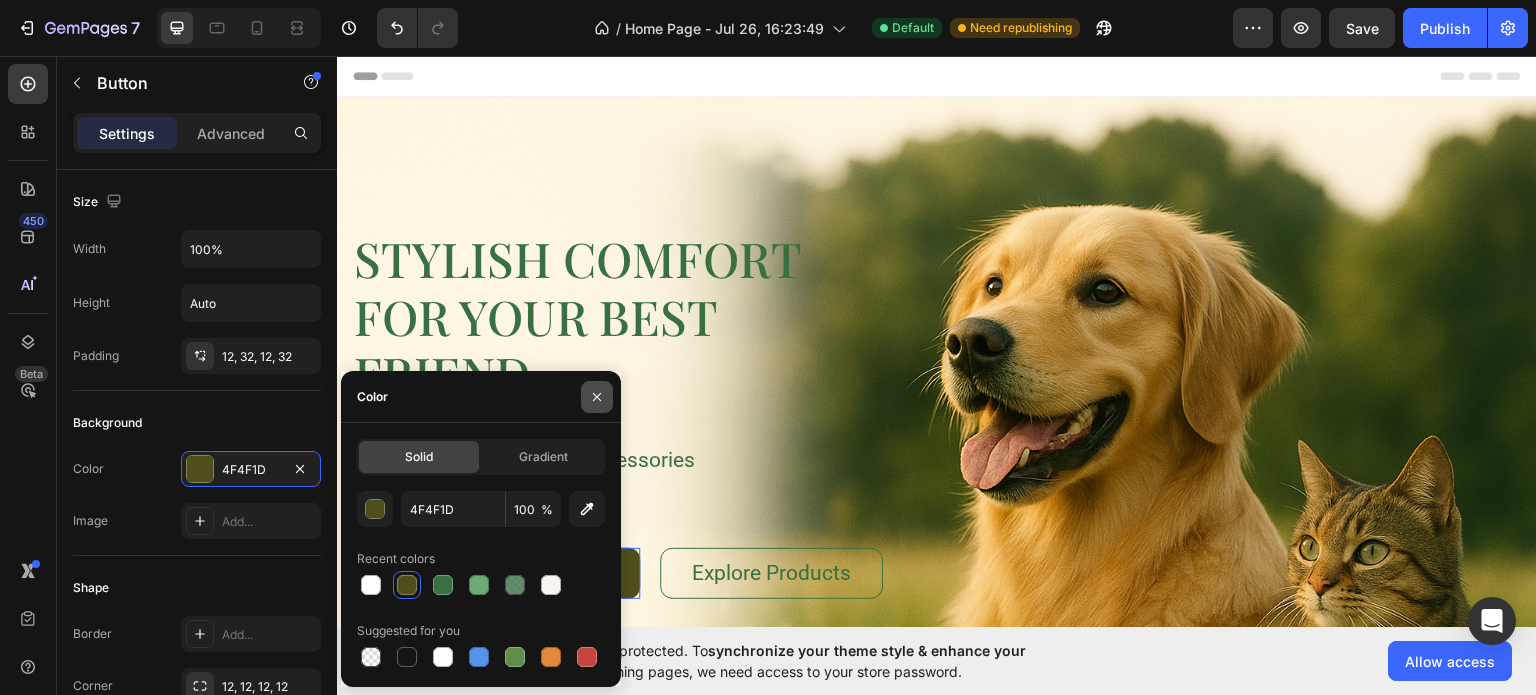 click 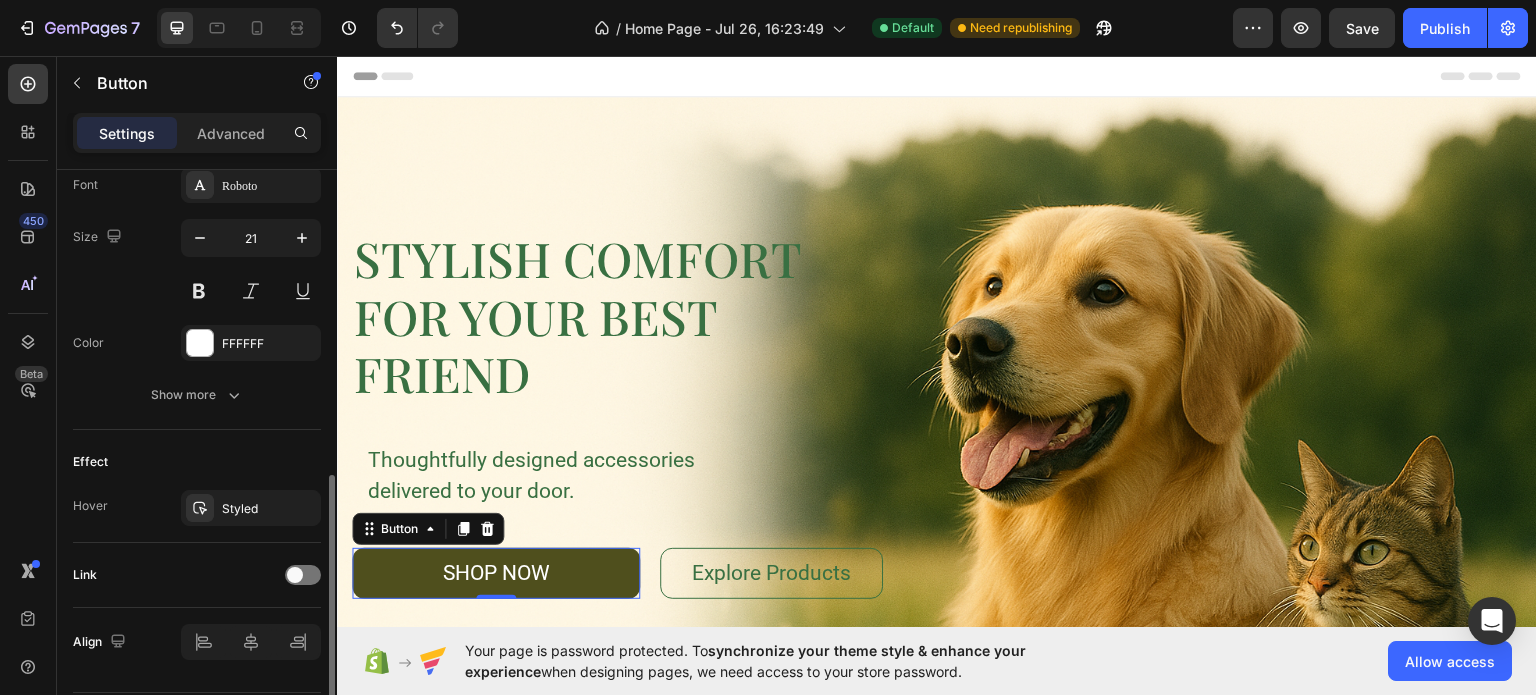 scroll, scrollTop: 848, scrollLeft: 0, axis: vertical 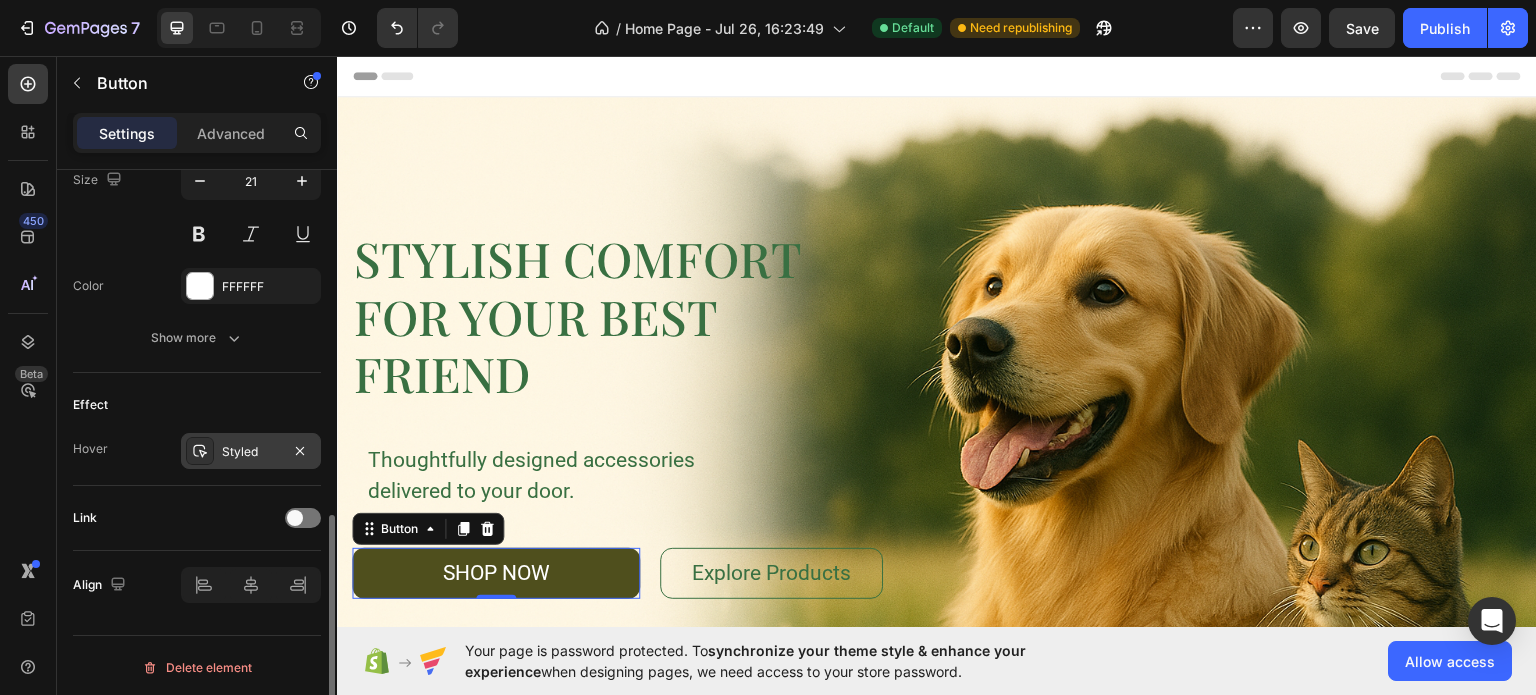 click on "Styled" at bounding box center (251, 452) 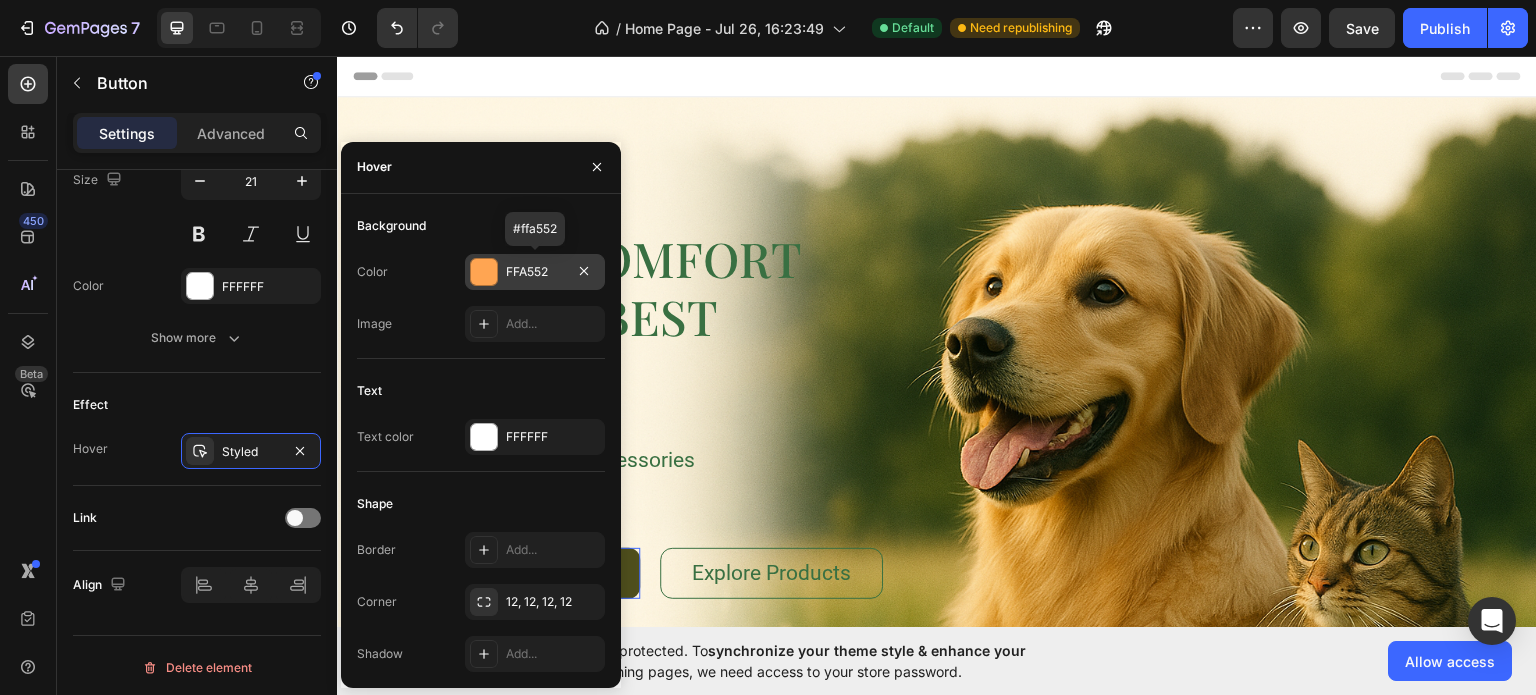 click on "FFA552" at bounding box center [535, 272] 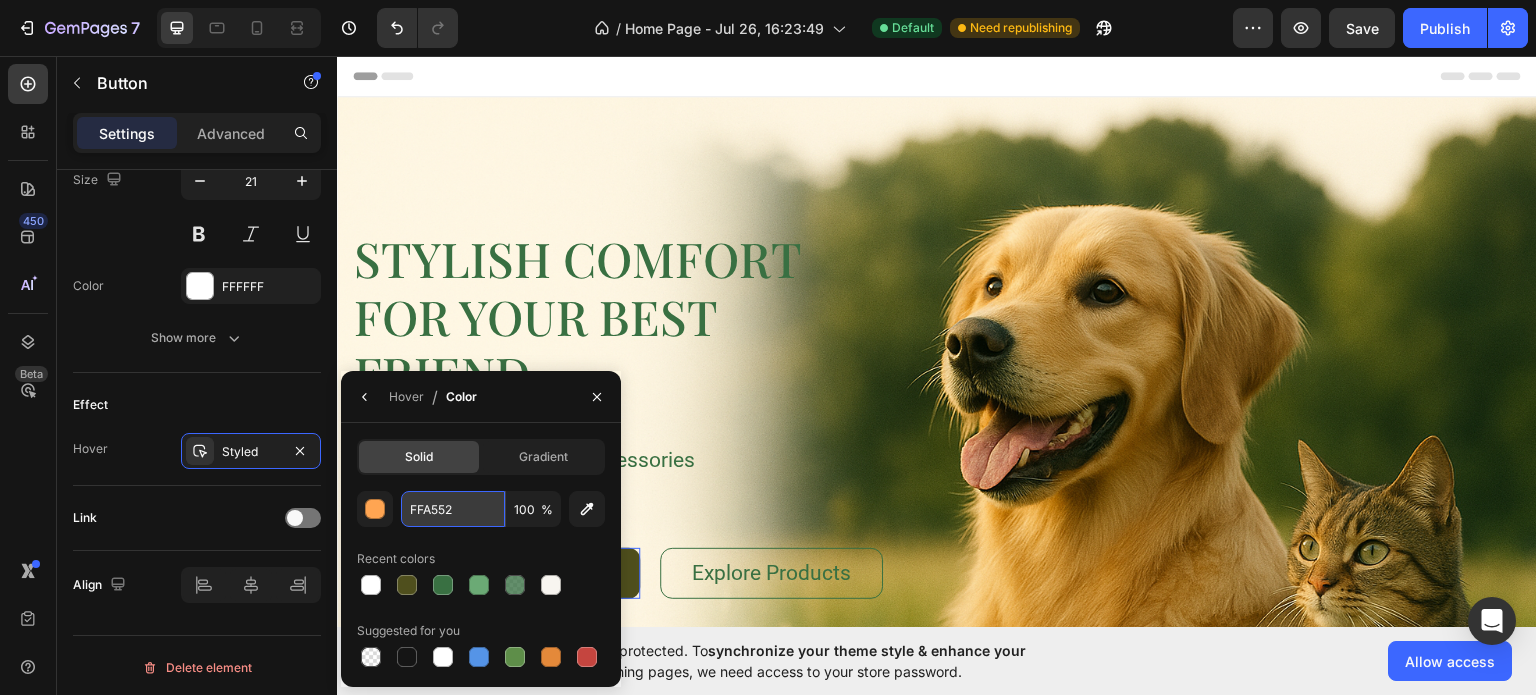 click on "FFA552" at bounding box center [0, 0] 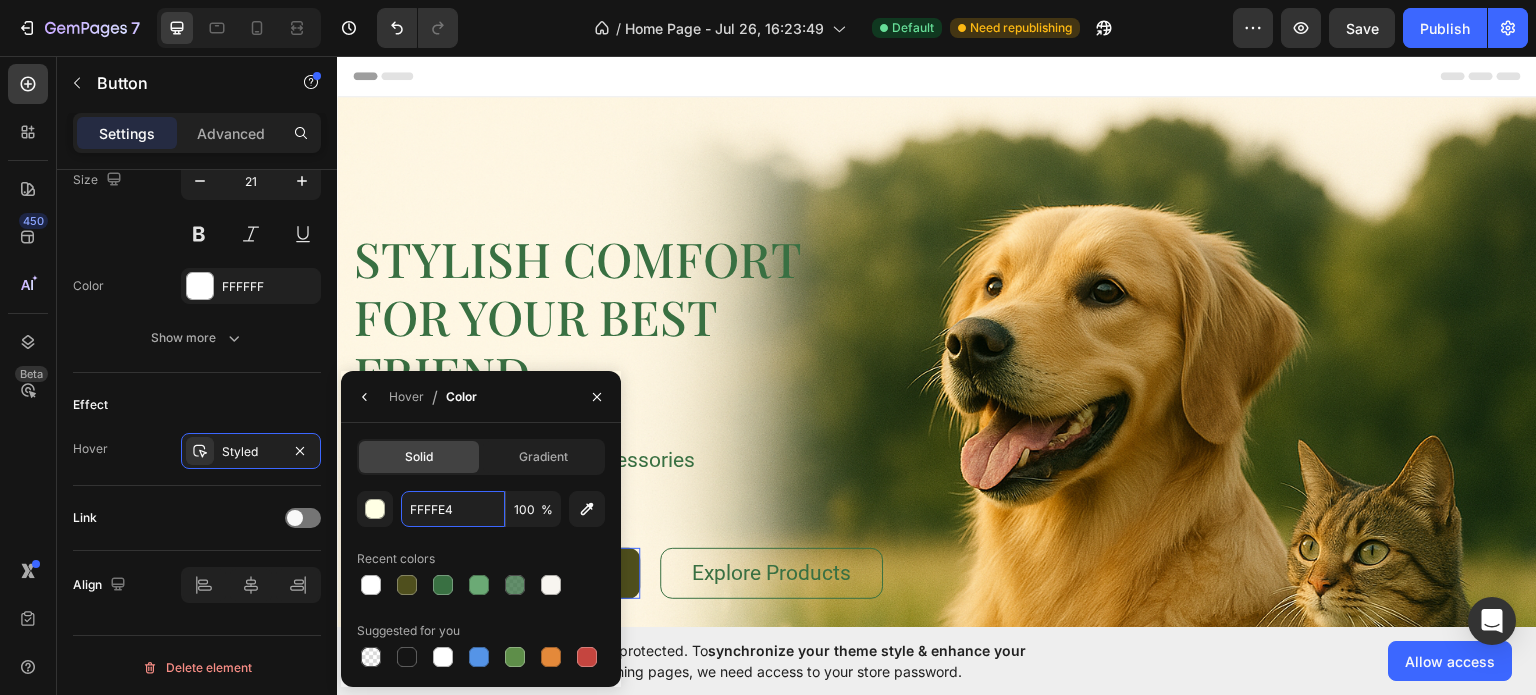 type on "FFFFE4" 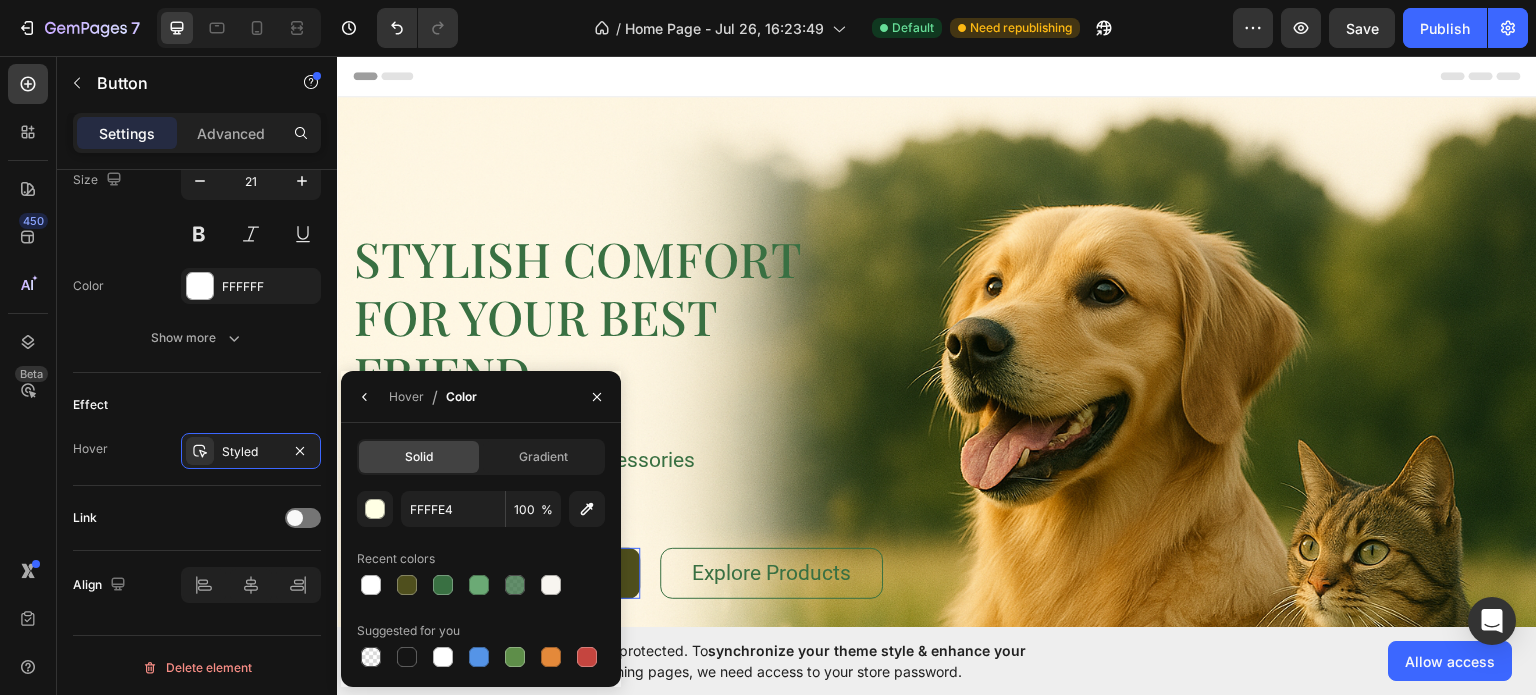 click on "Recent colors" at bounding box center [481, 559] 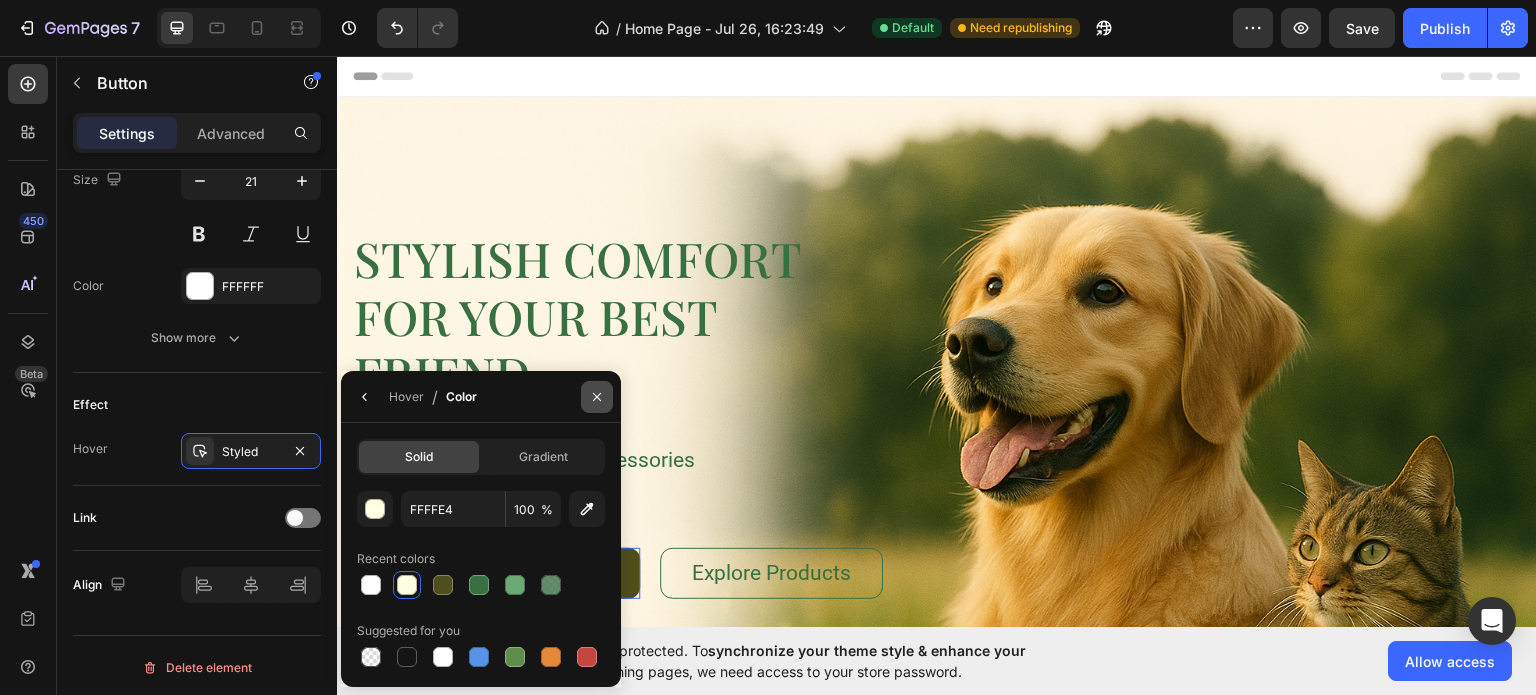 click 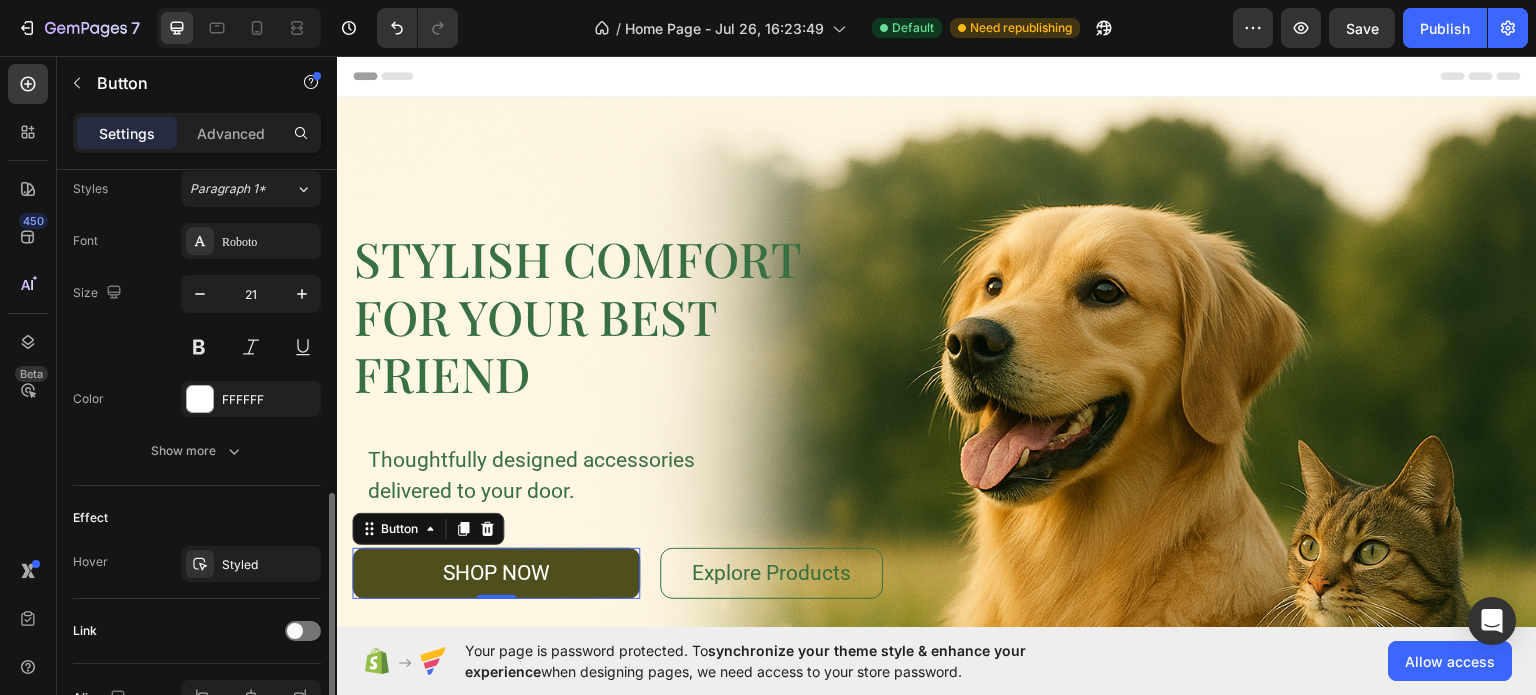 scroll, scrollTop: 752, scrollLeft: 0, axis: vertical 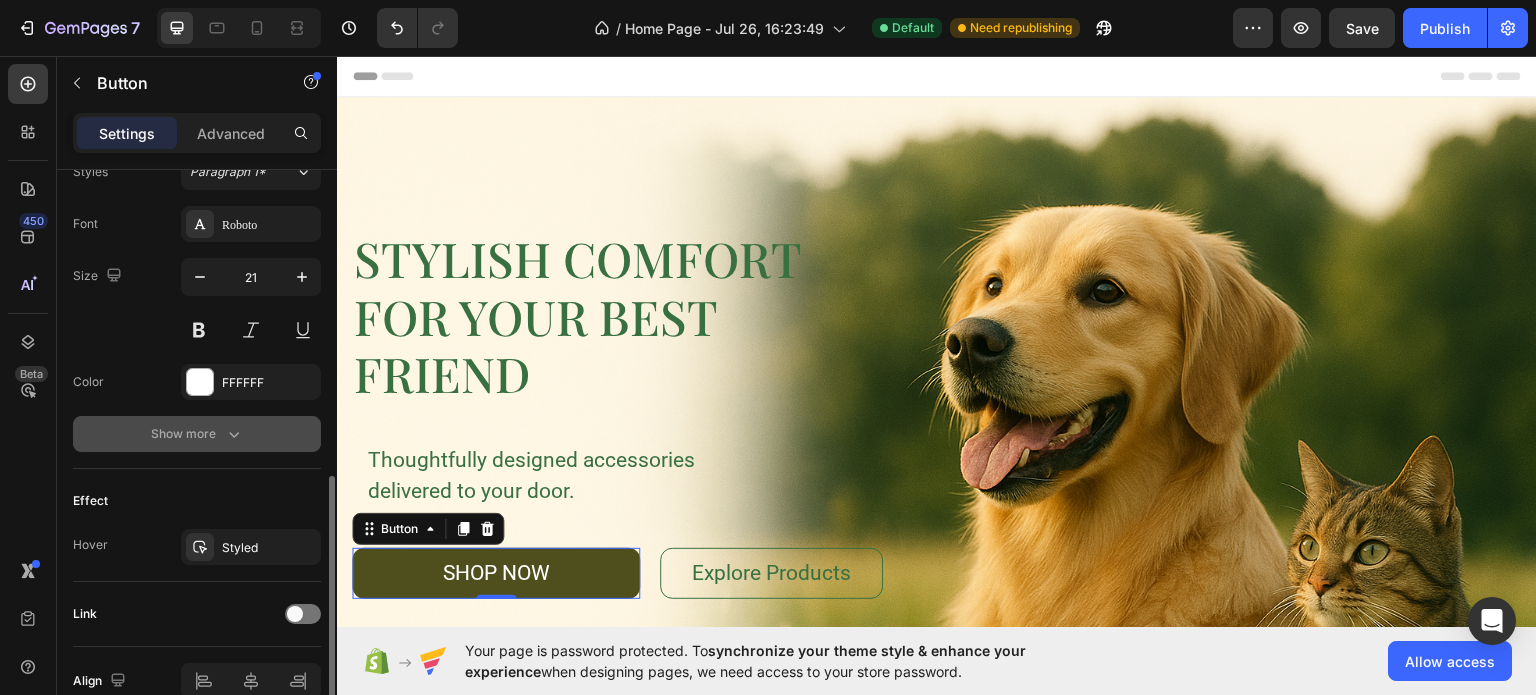 click 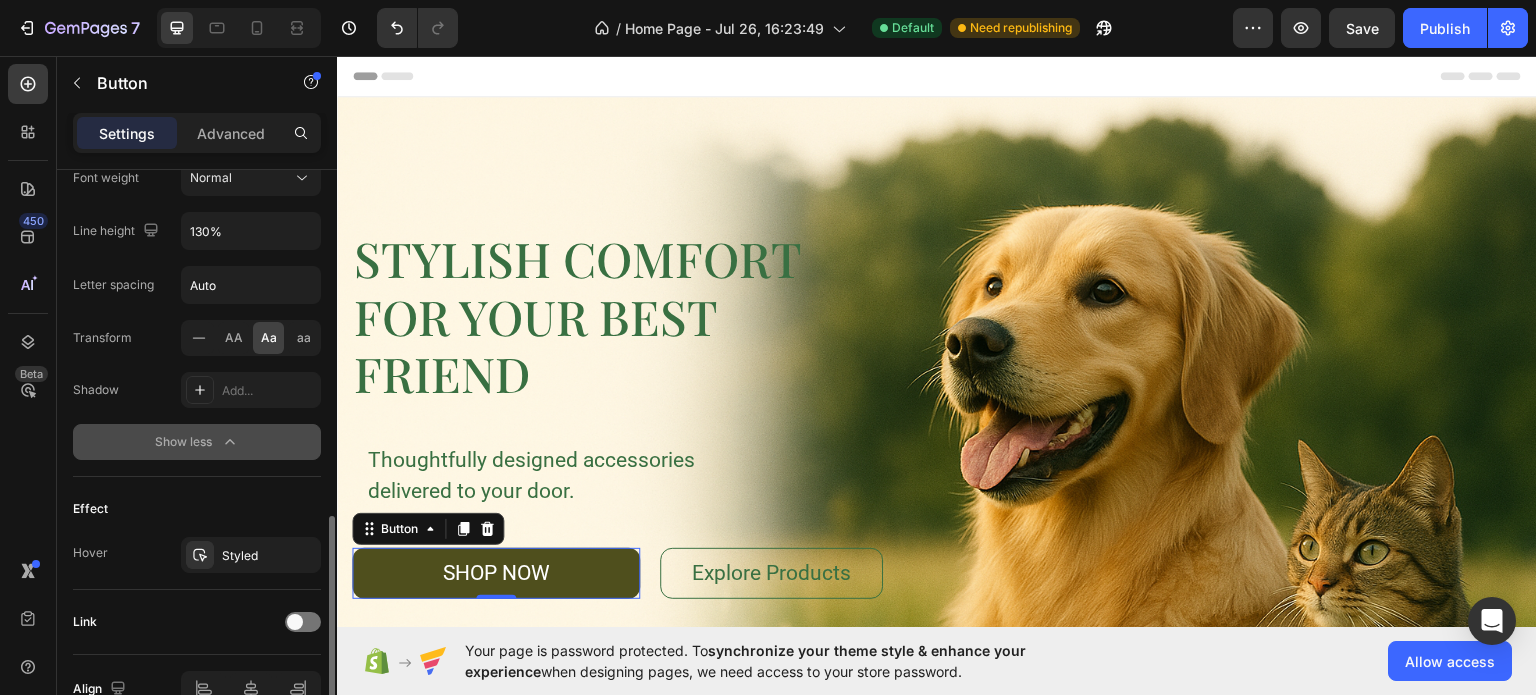 click 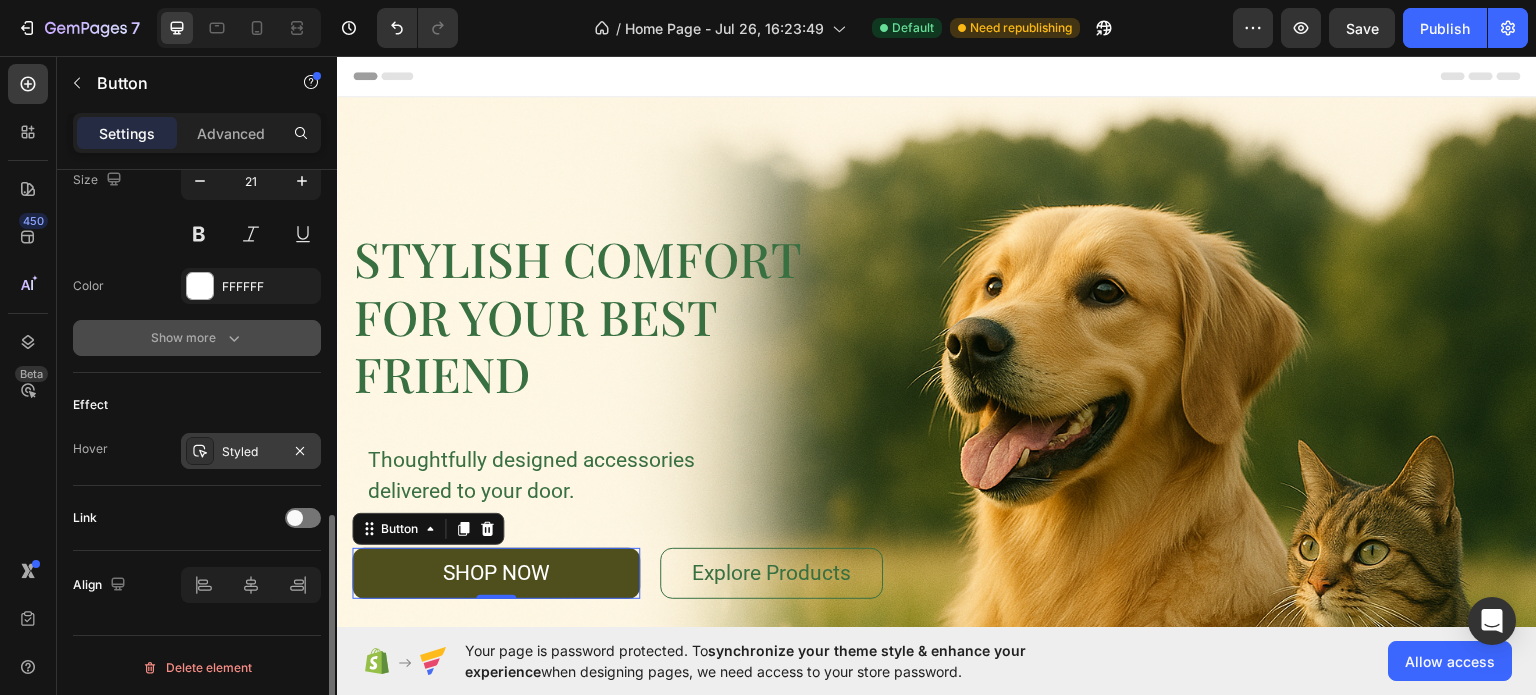 click 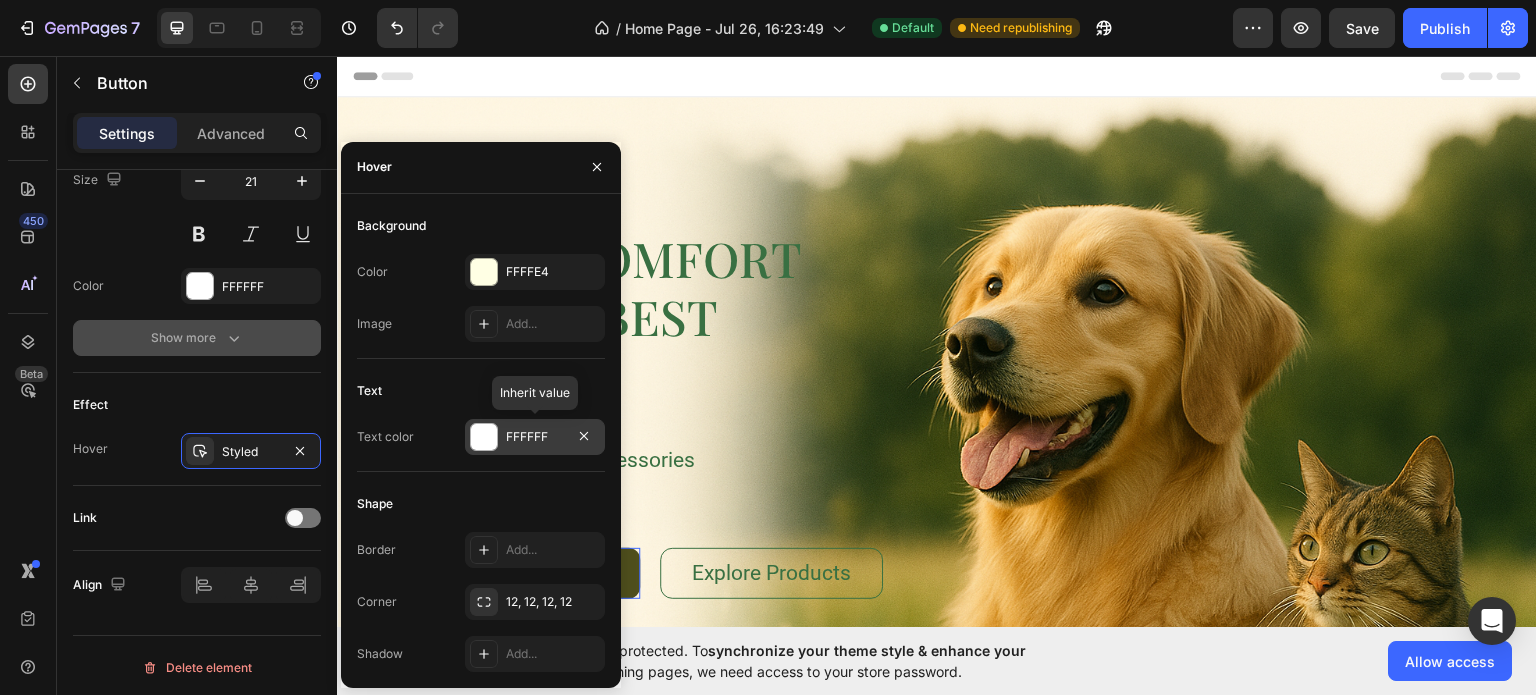 click on "FFFFFF" at bounding box center [535, 437] 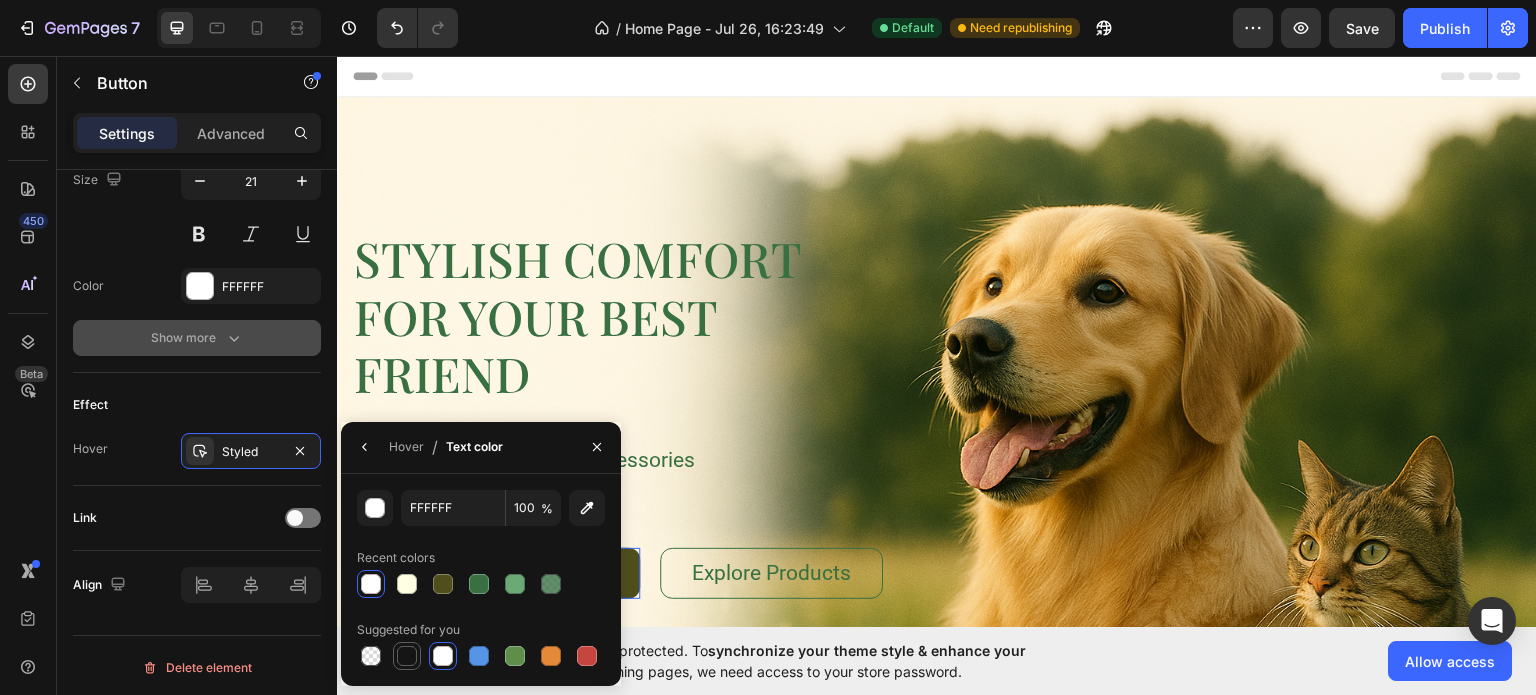 click at bounding box center (407, 656) 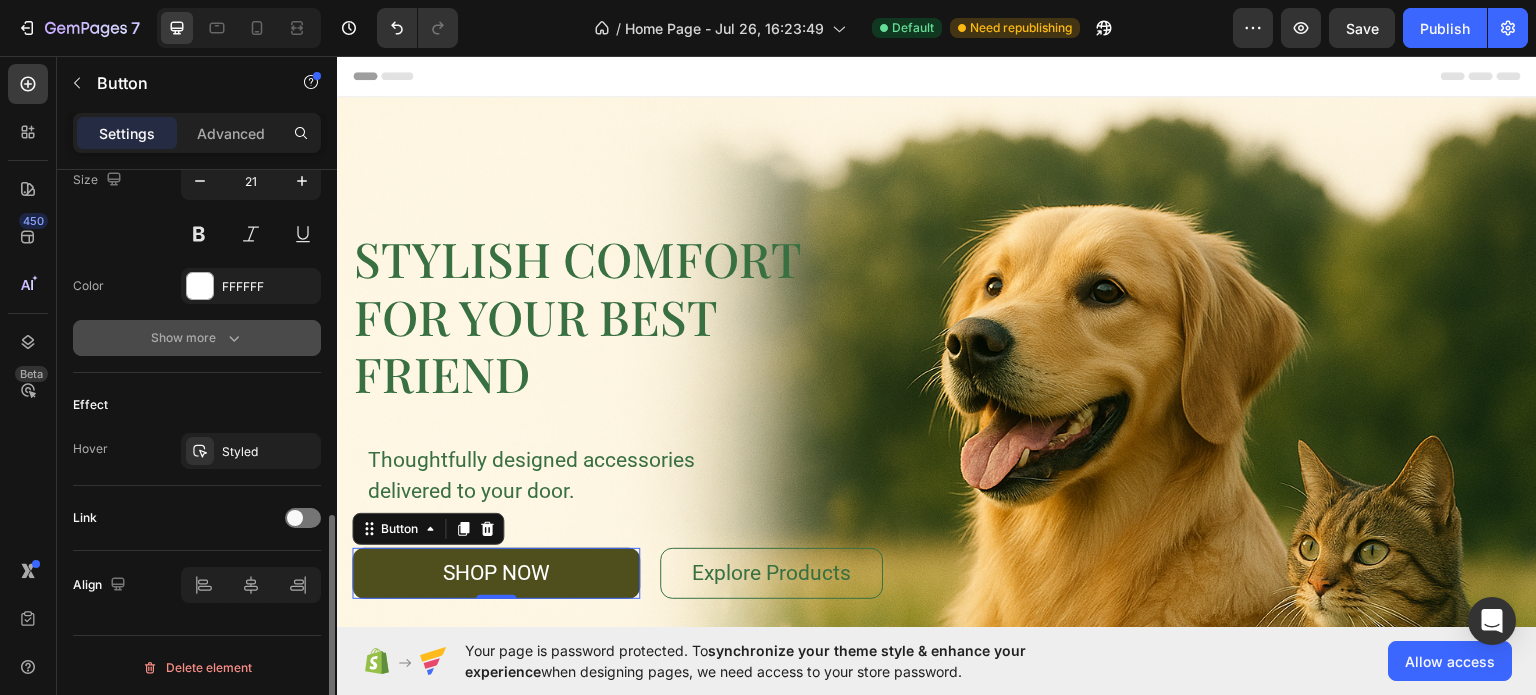 click on "Link" at bounding box center (197, 518) 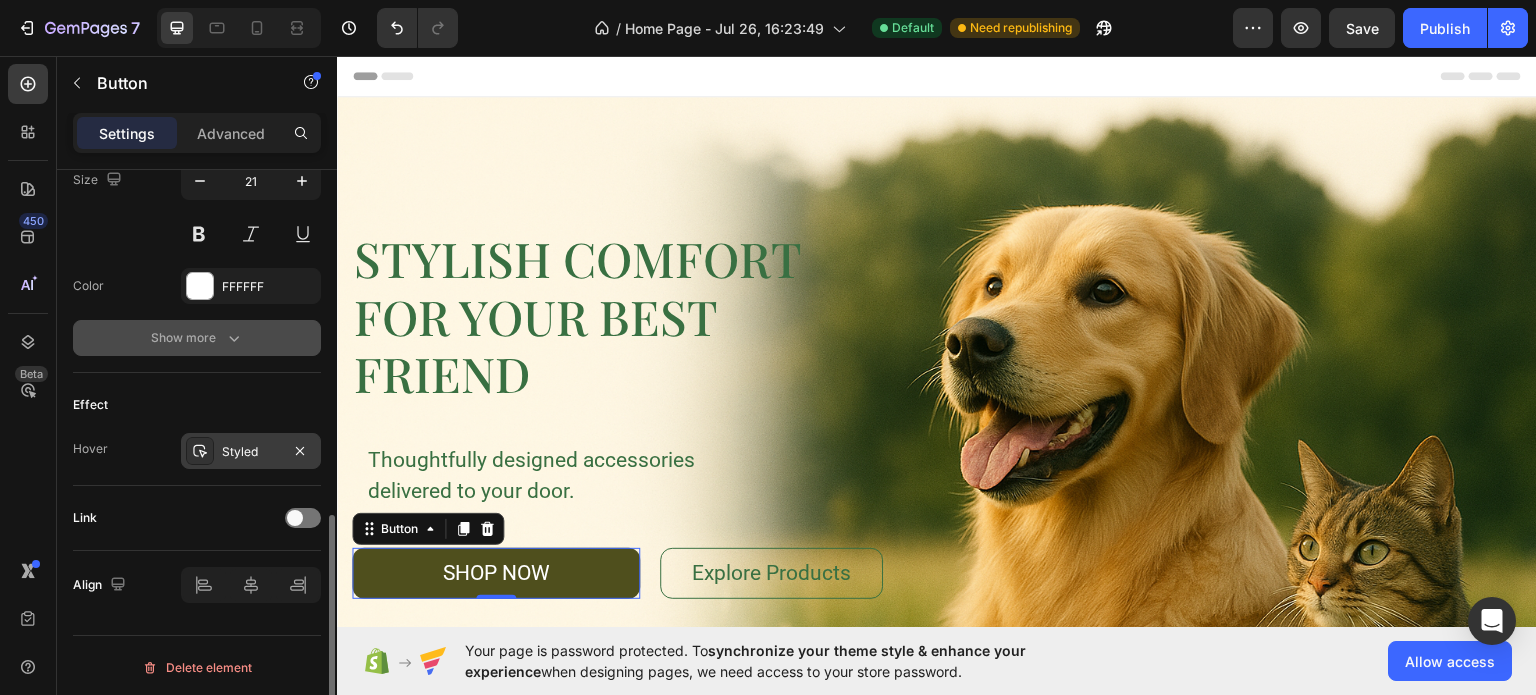 click 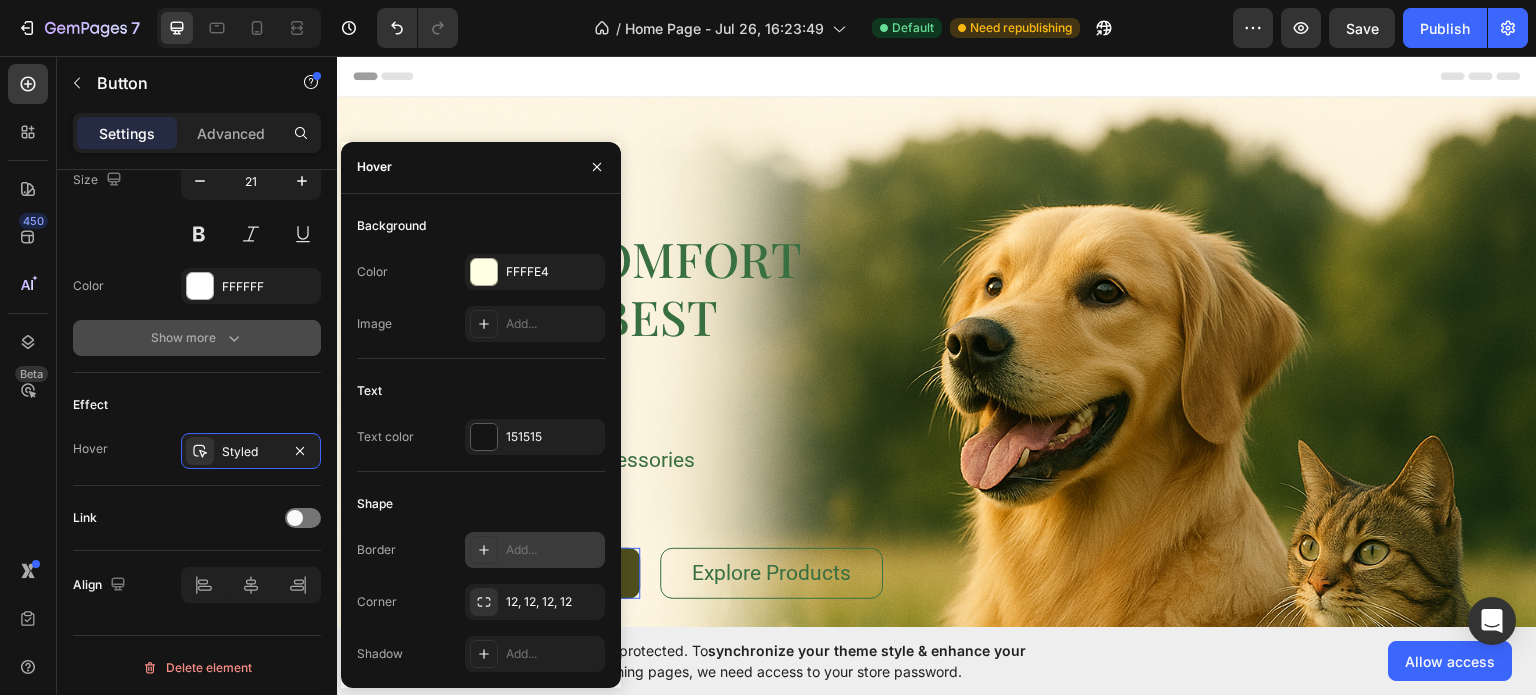 click 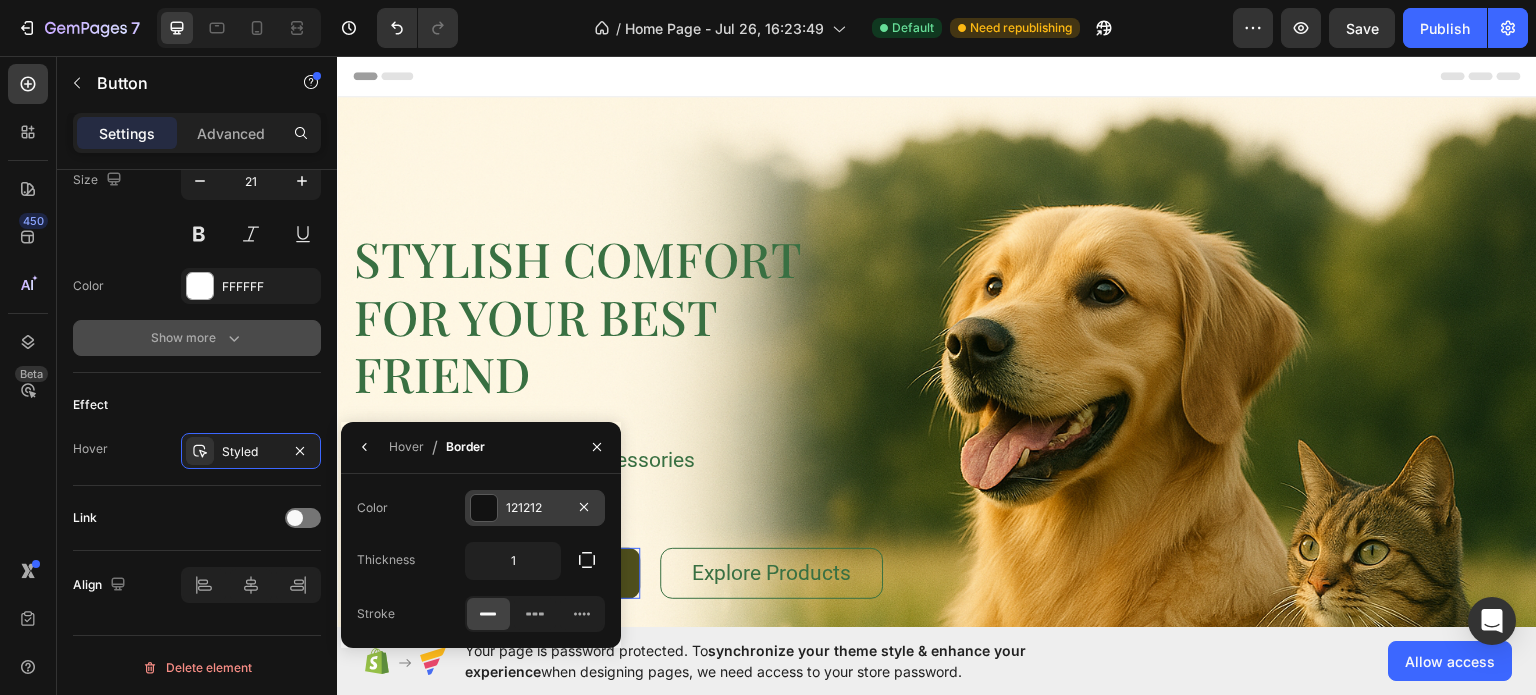 click on "121212" at bounding box center [535, 508] 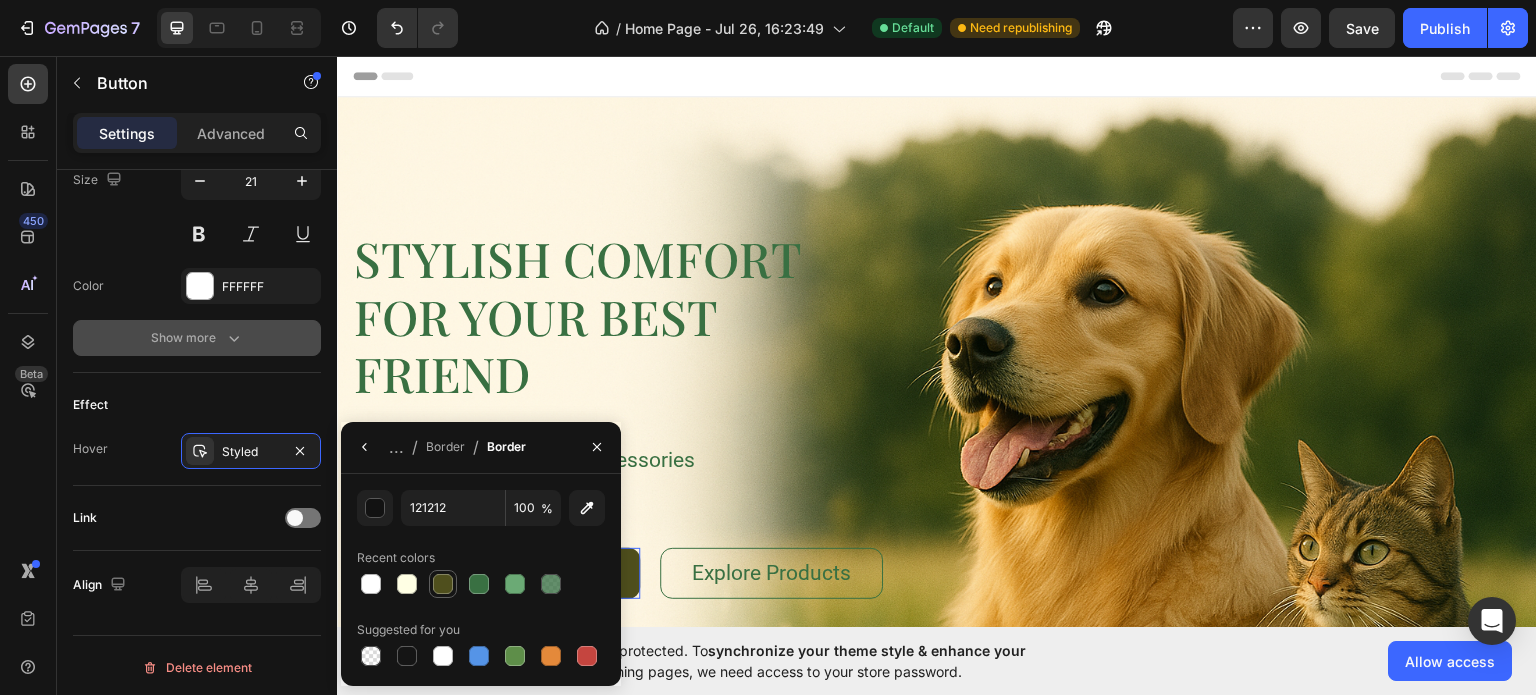click at bounding box center [443, 584] 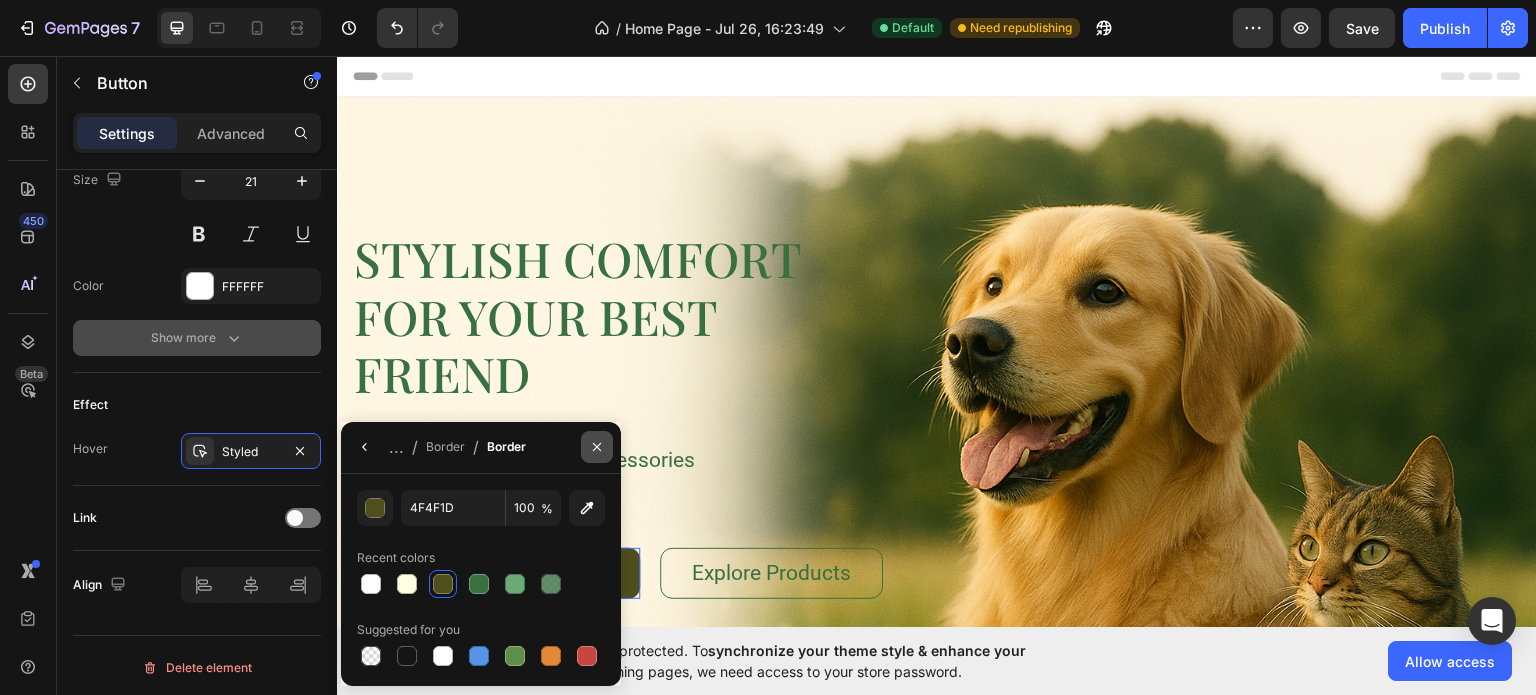 click 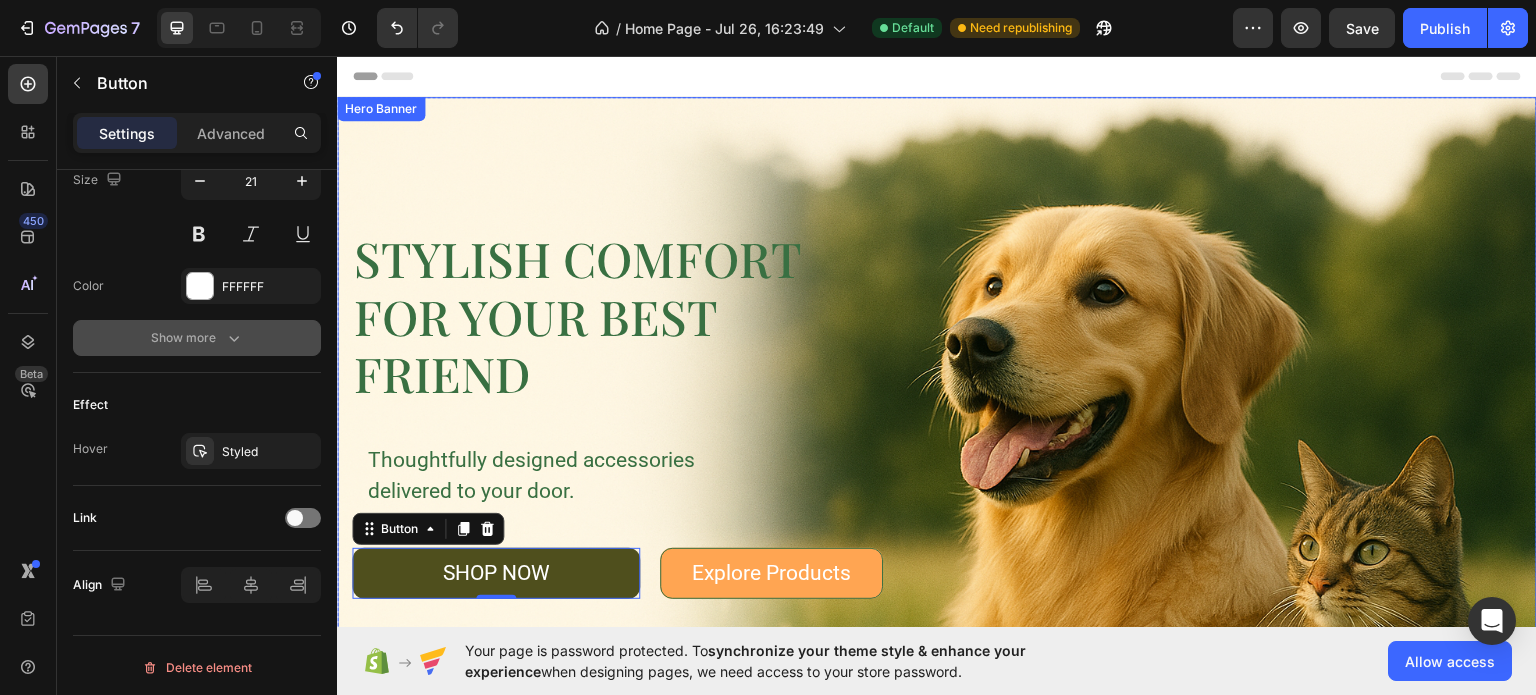click on "Explore Products" at bounding box center (771, 572) 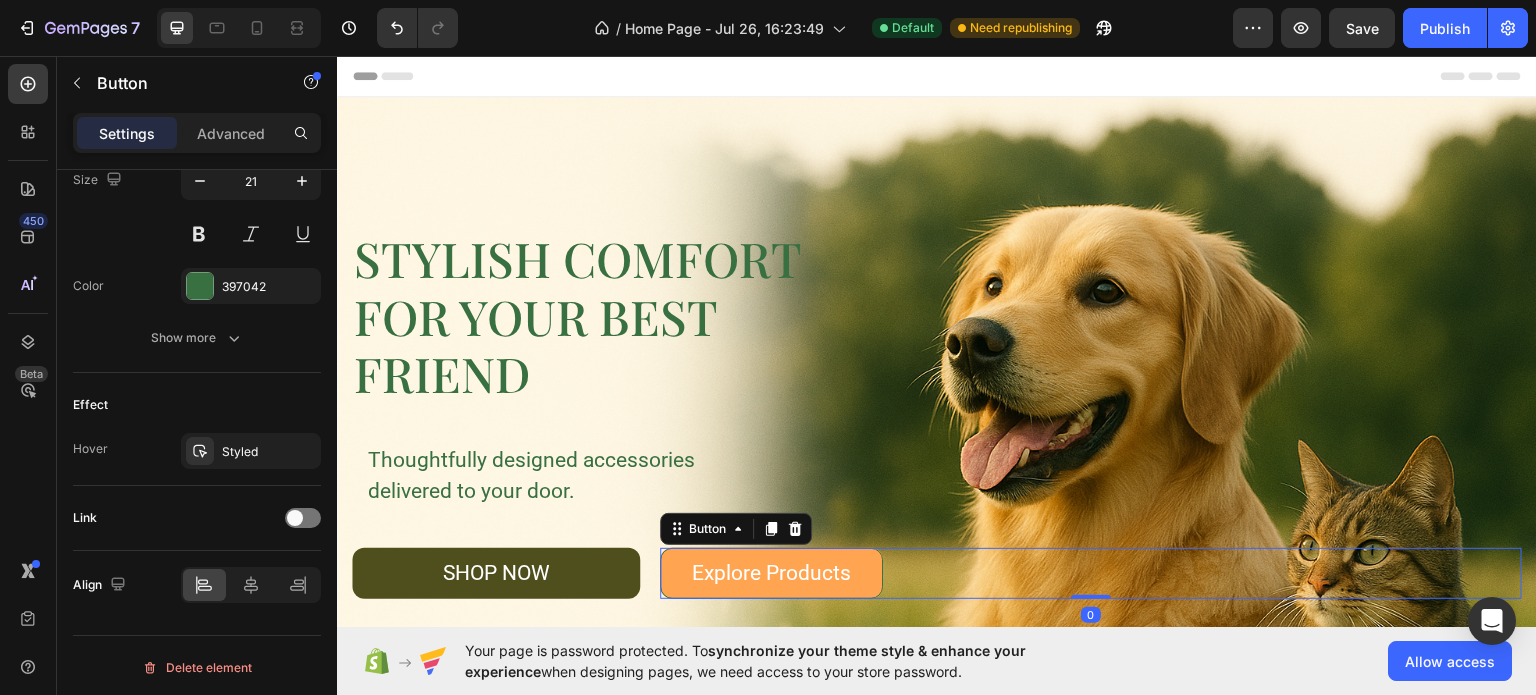 scroll, scrollTop: 848, scrollLeft: 0, axis: vertical 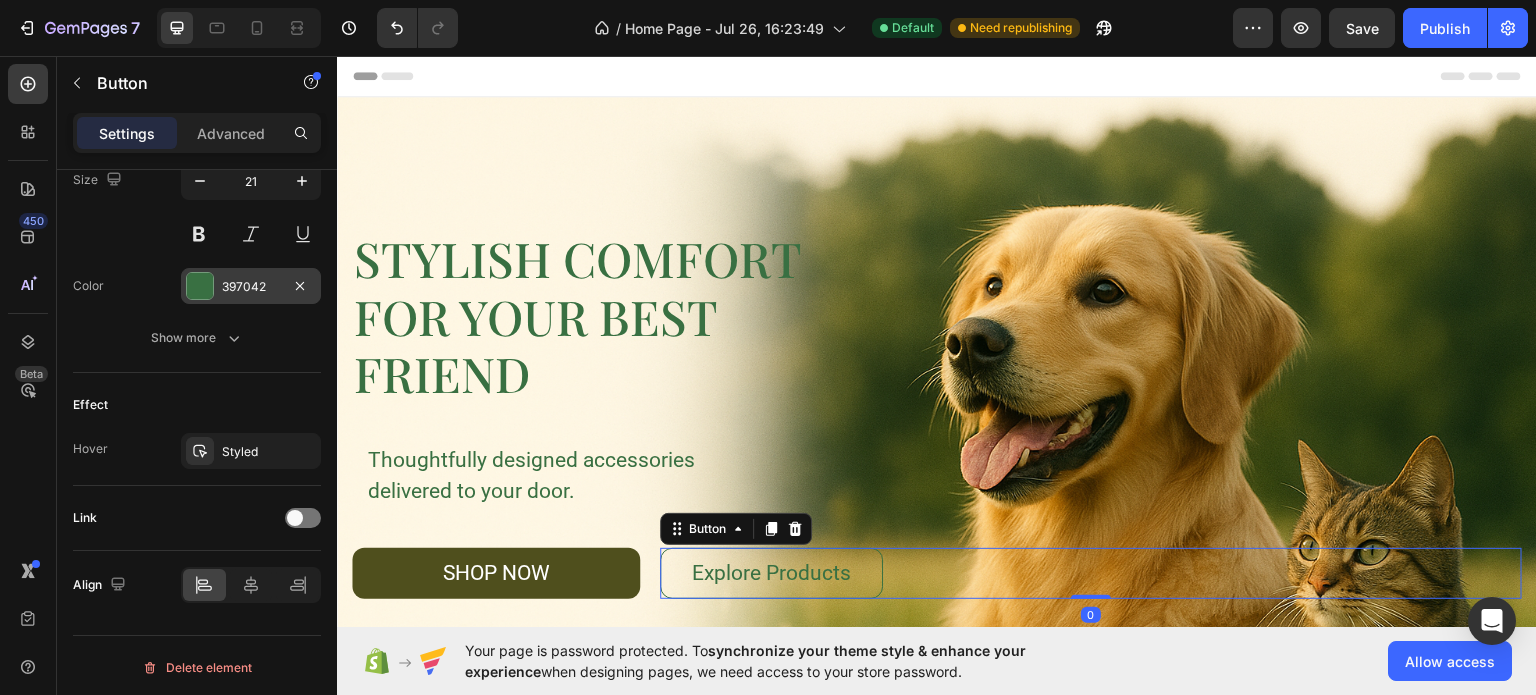 click on "397042" at bounding box center (251, 287) 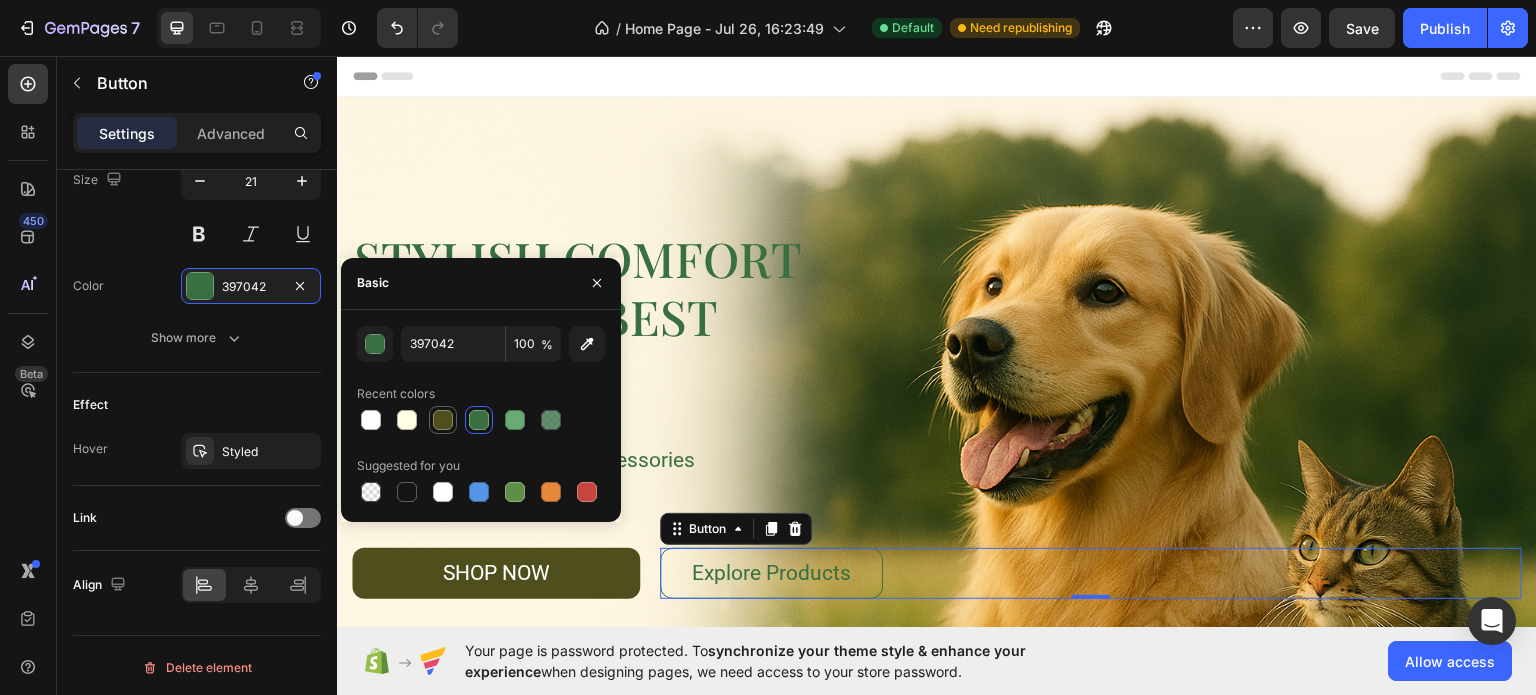 click at bounding box center [443, 420] 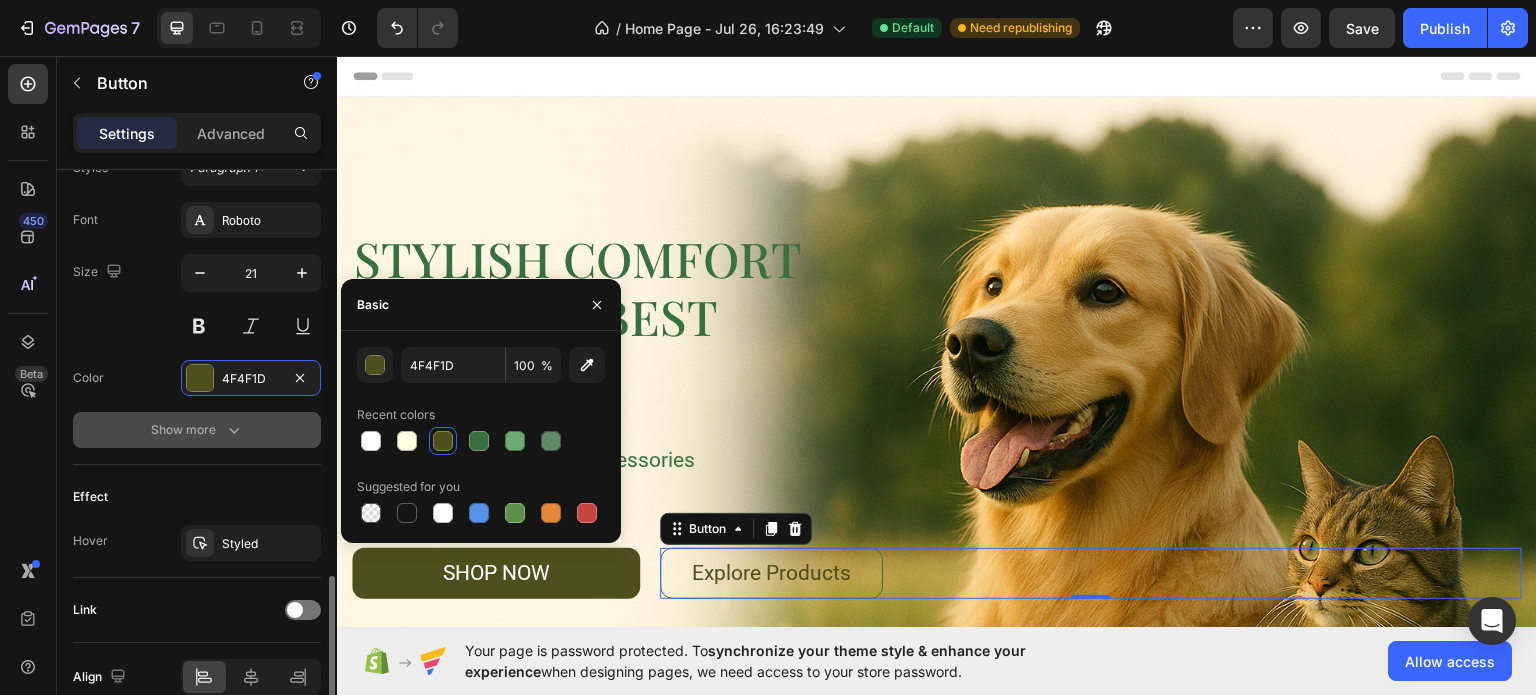 scroll, scrollTop: 848, scrollLeft: 0, axis: vertical 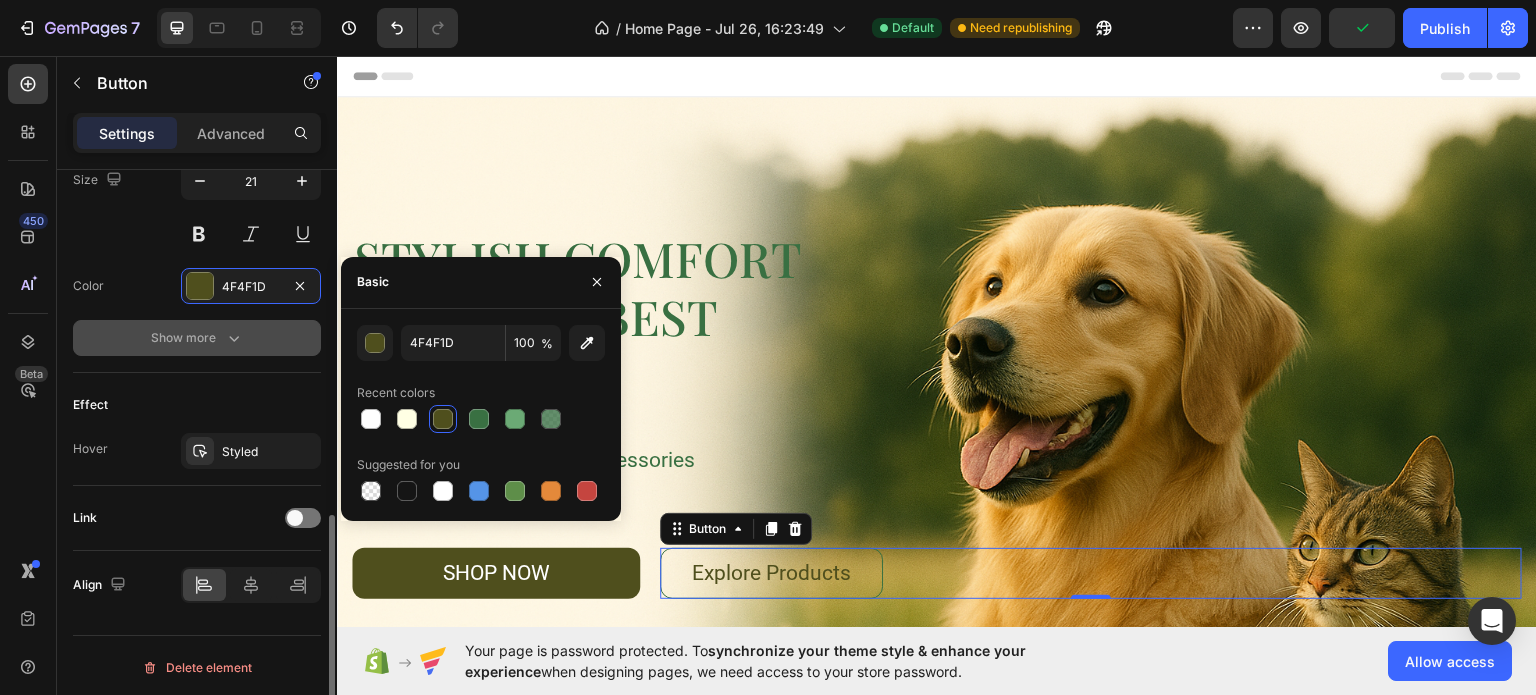 click 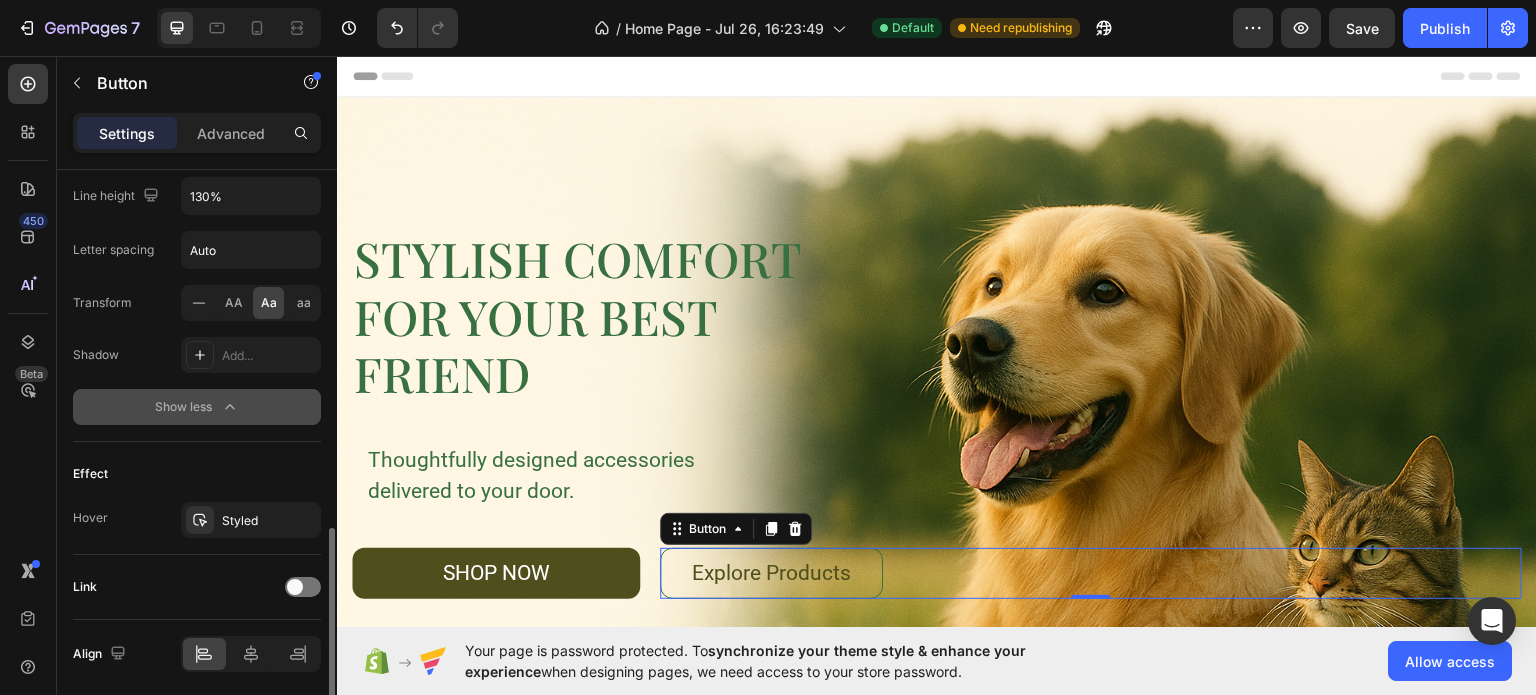 click 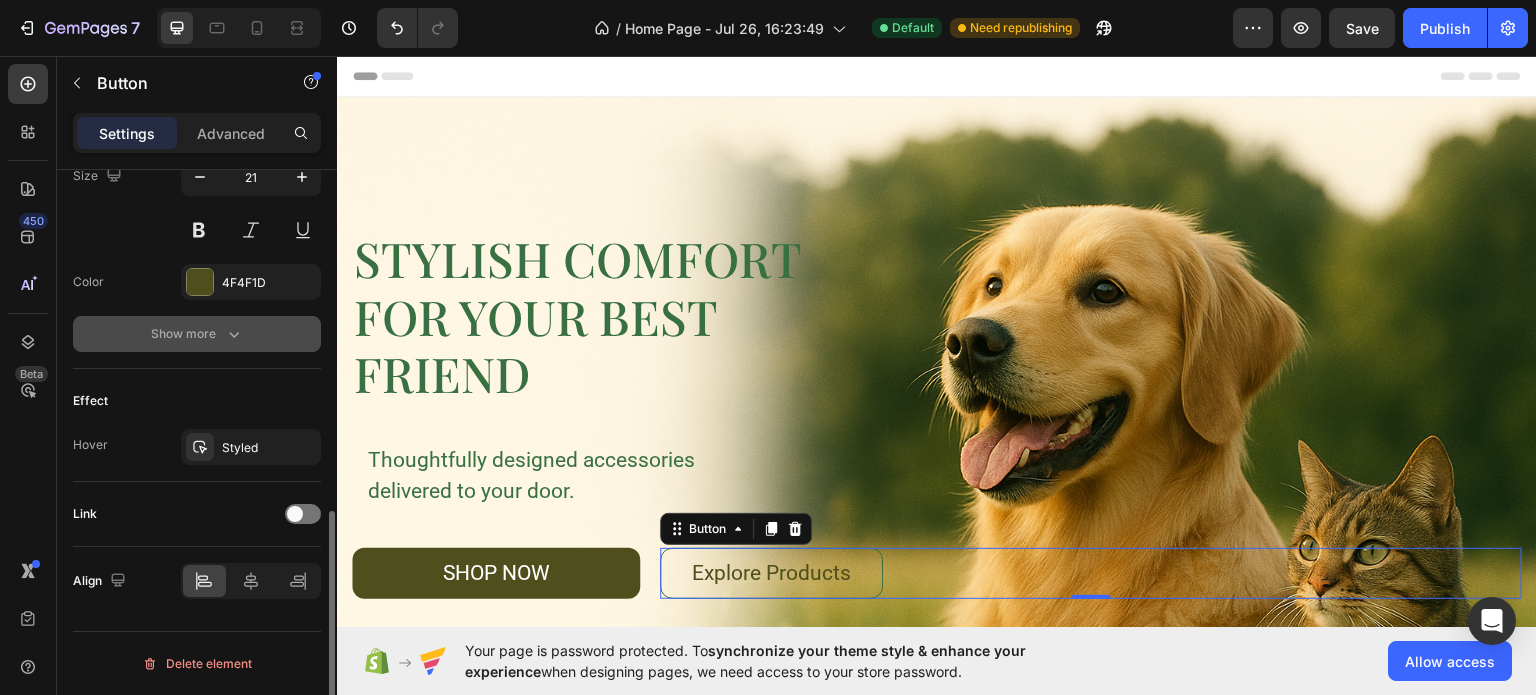 scroll, scrollTop: 848, scrollLeft: 0, axis: vertical 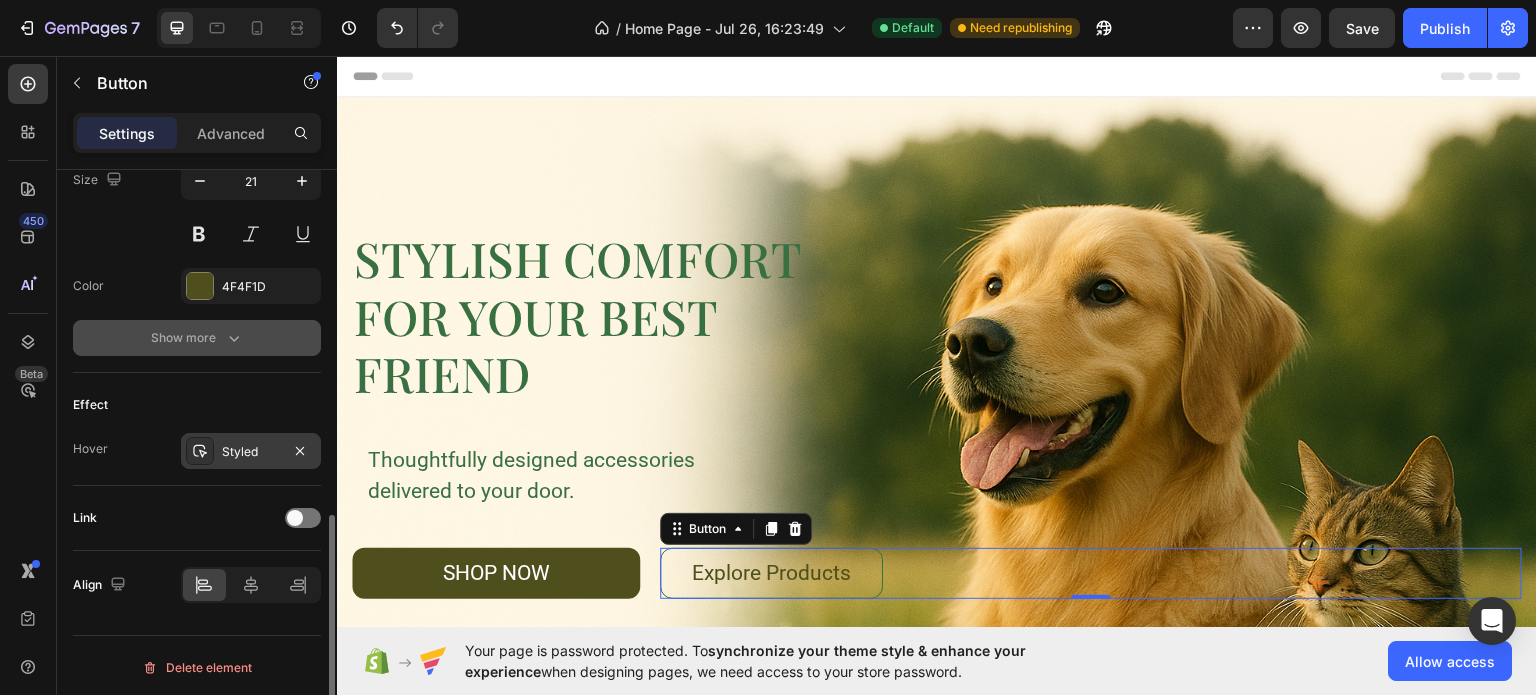 click on "Styled" at bounding box center (251, 452) 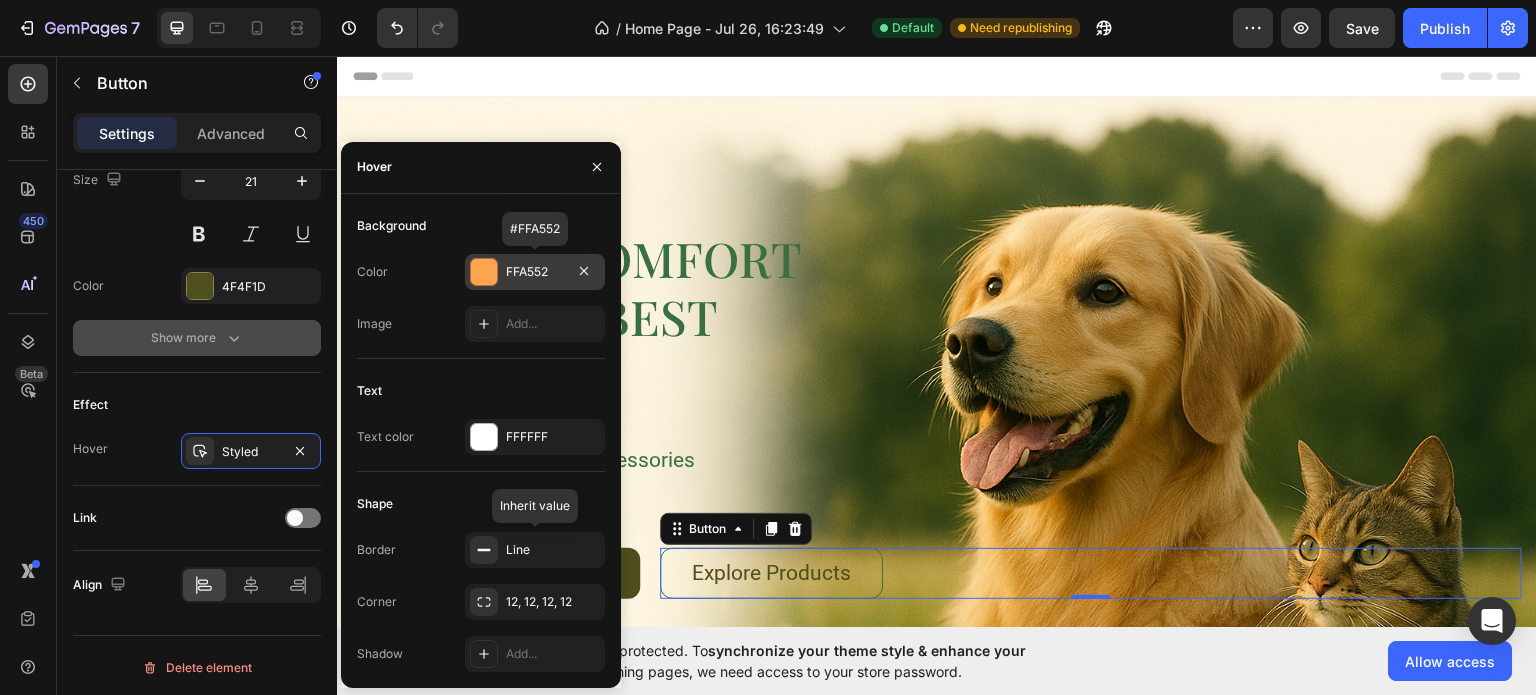 click on "FFA552" at bounding box center [535, 272] 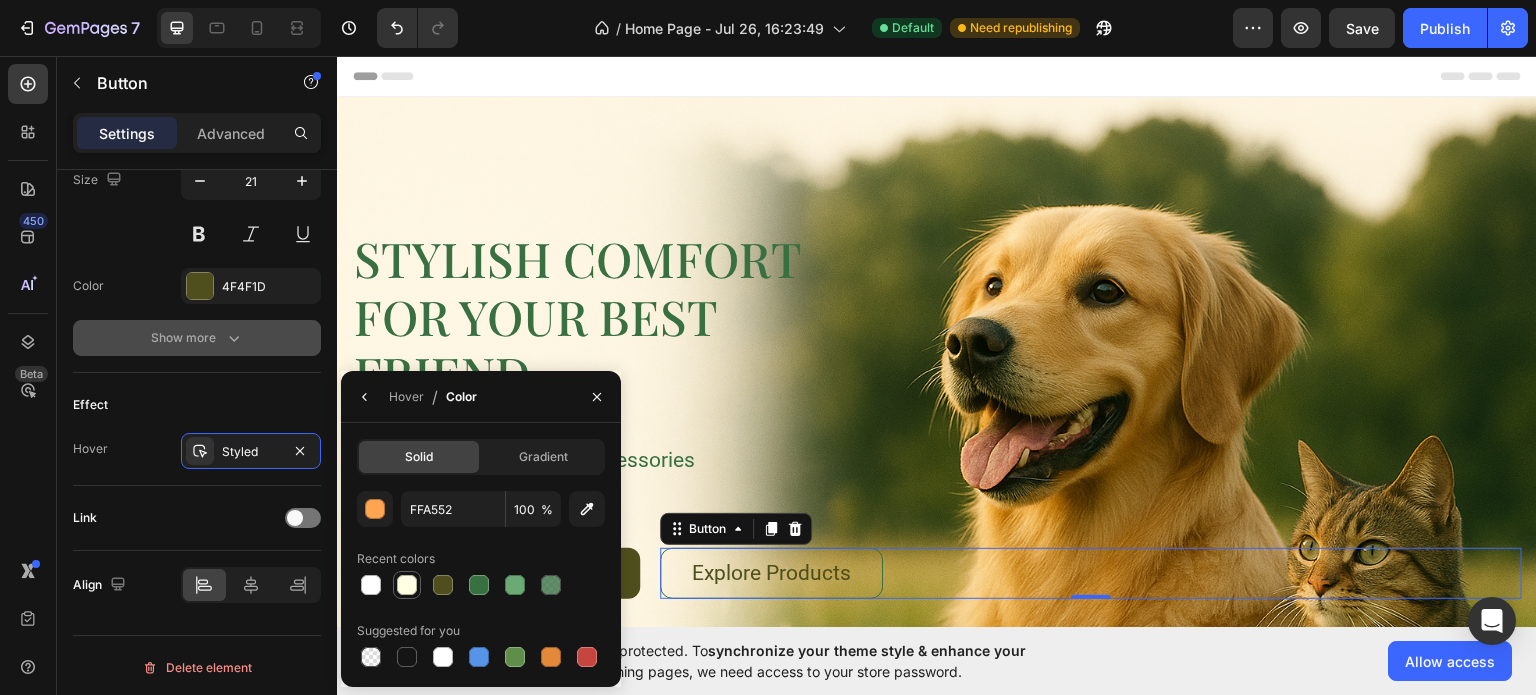 click at bounding box center (407, 585) 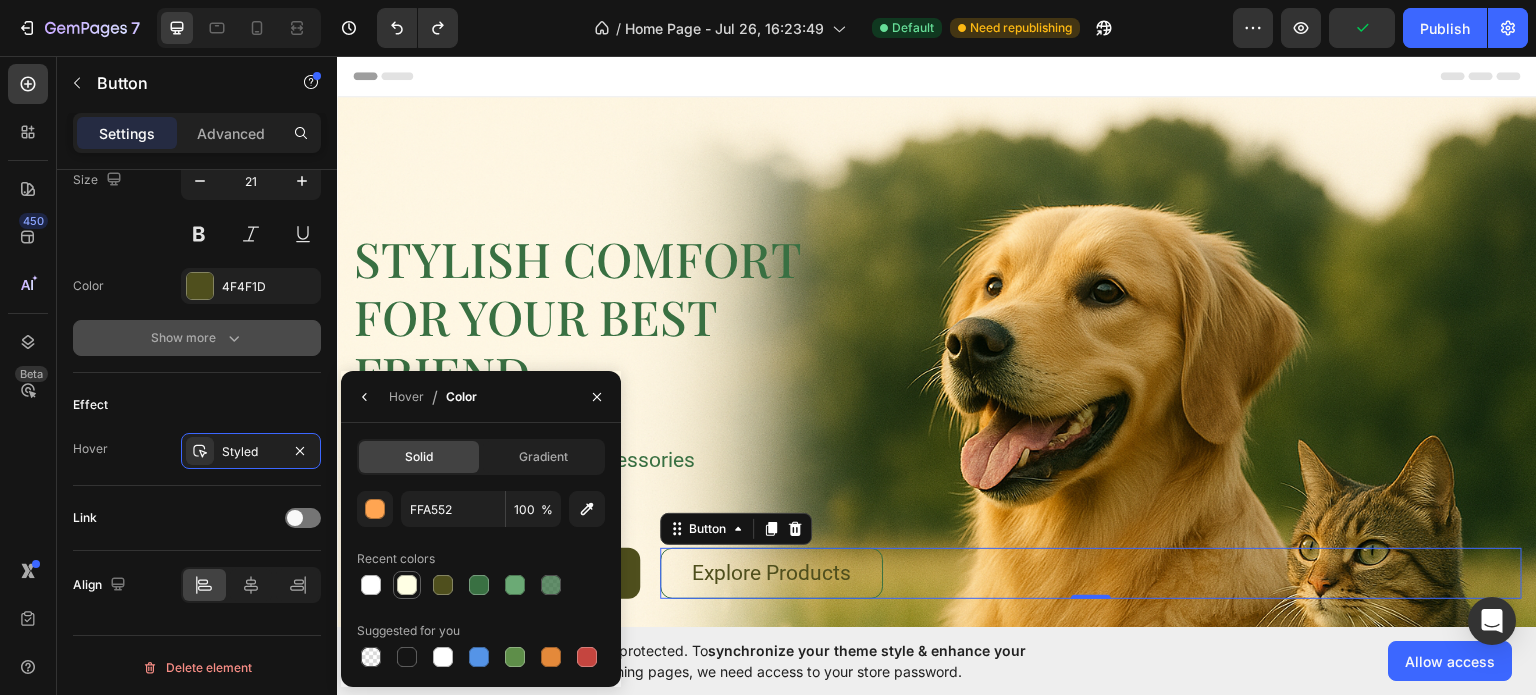 click at bounding box center [407, 585] 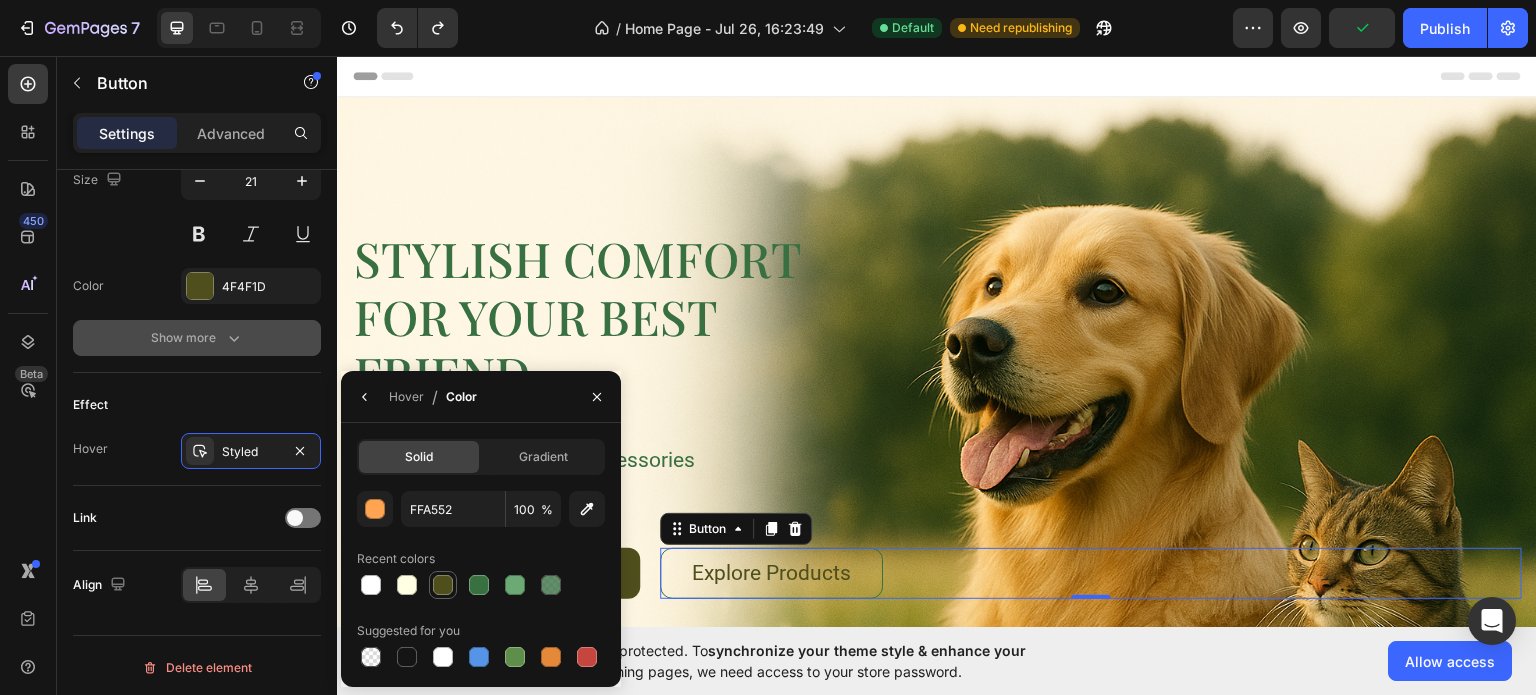 type on "FFFFE4" 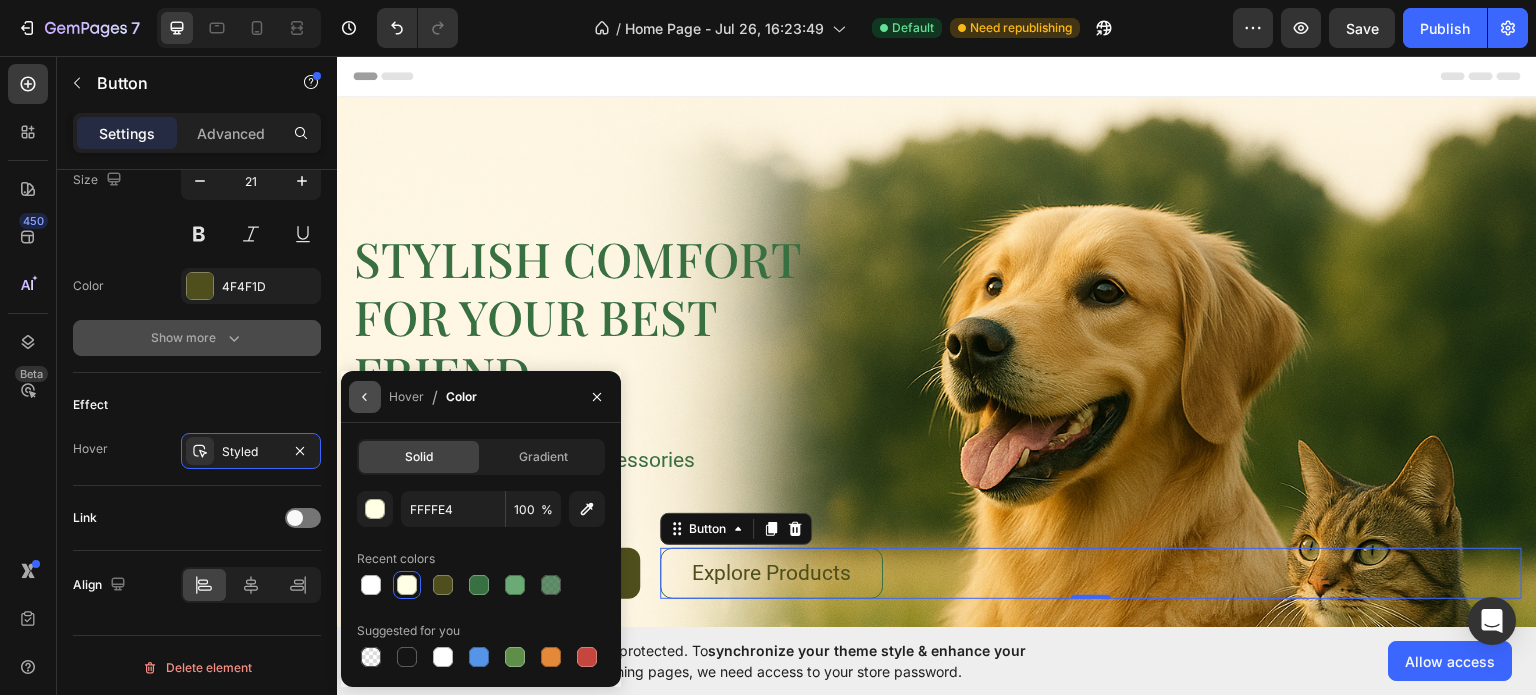click 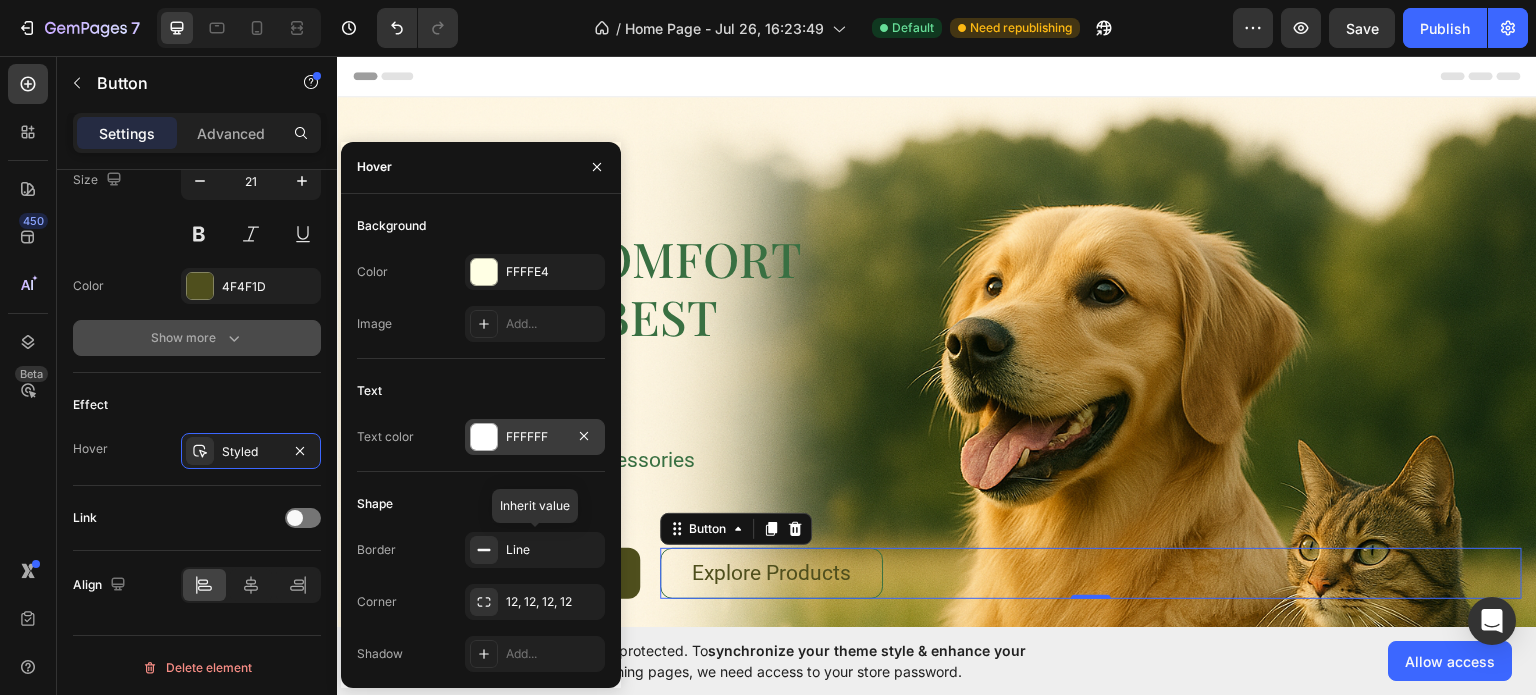 click at bounding box center (484, 437) 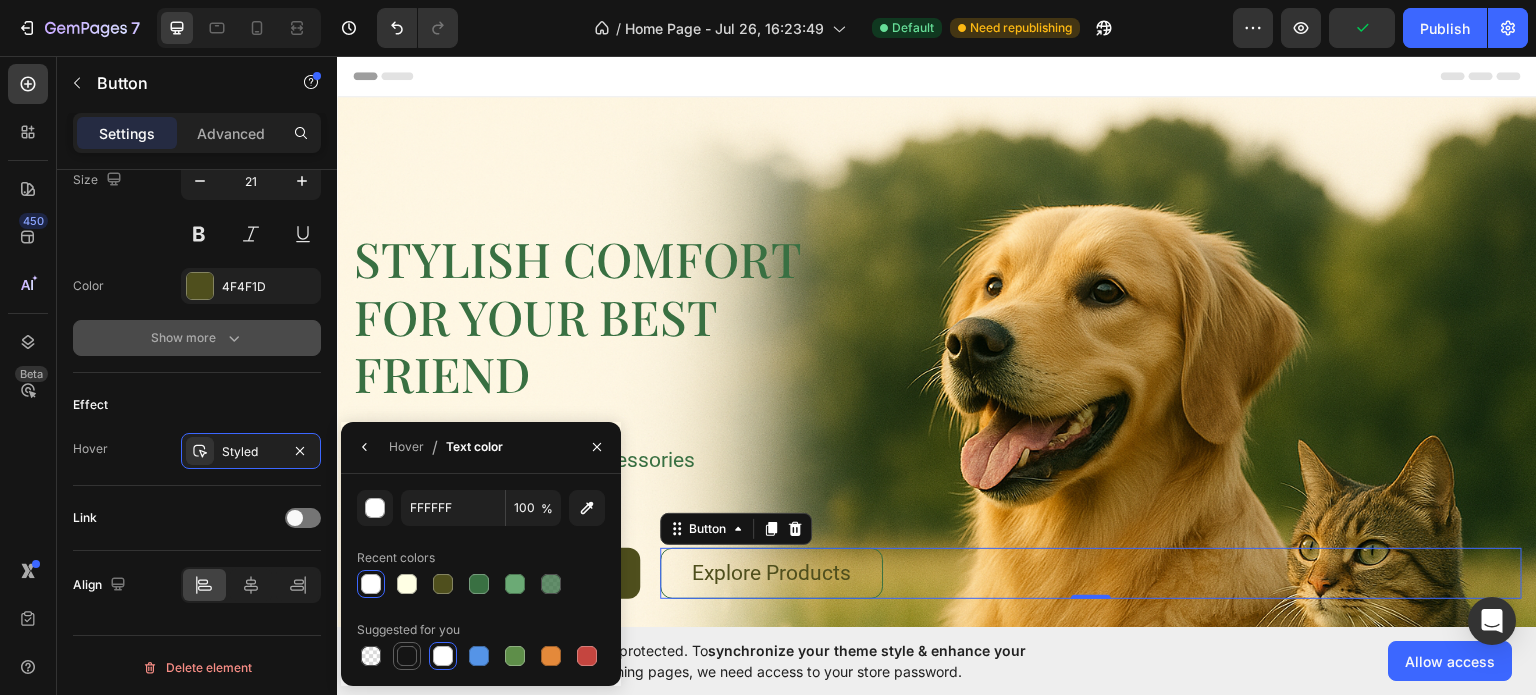 click at bounding box center (407, 656) 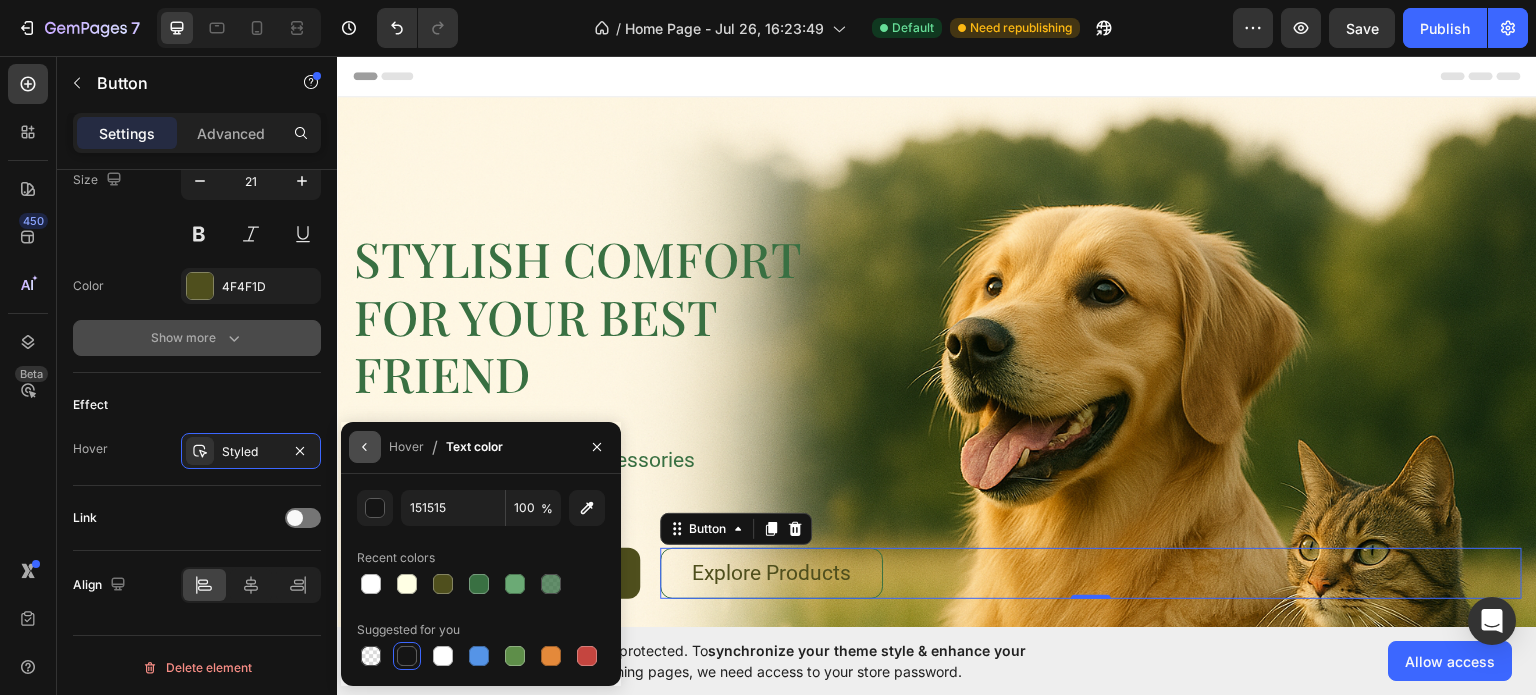 click at bounding box center (365, 447) 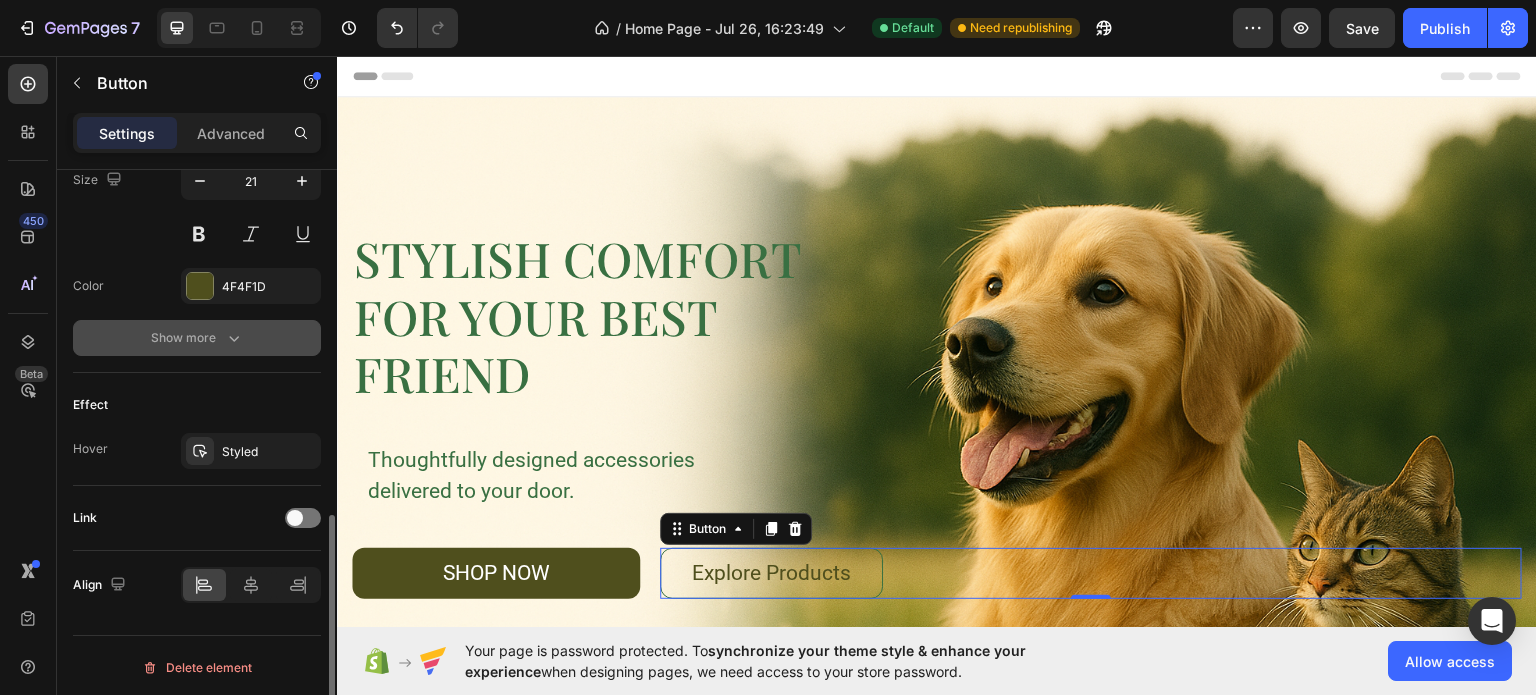 click on "Link" at bounding box center (197, 518) 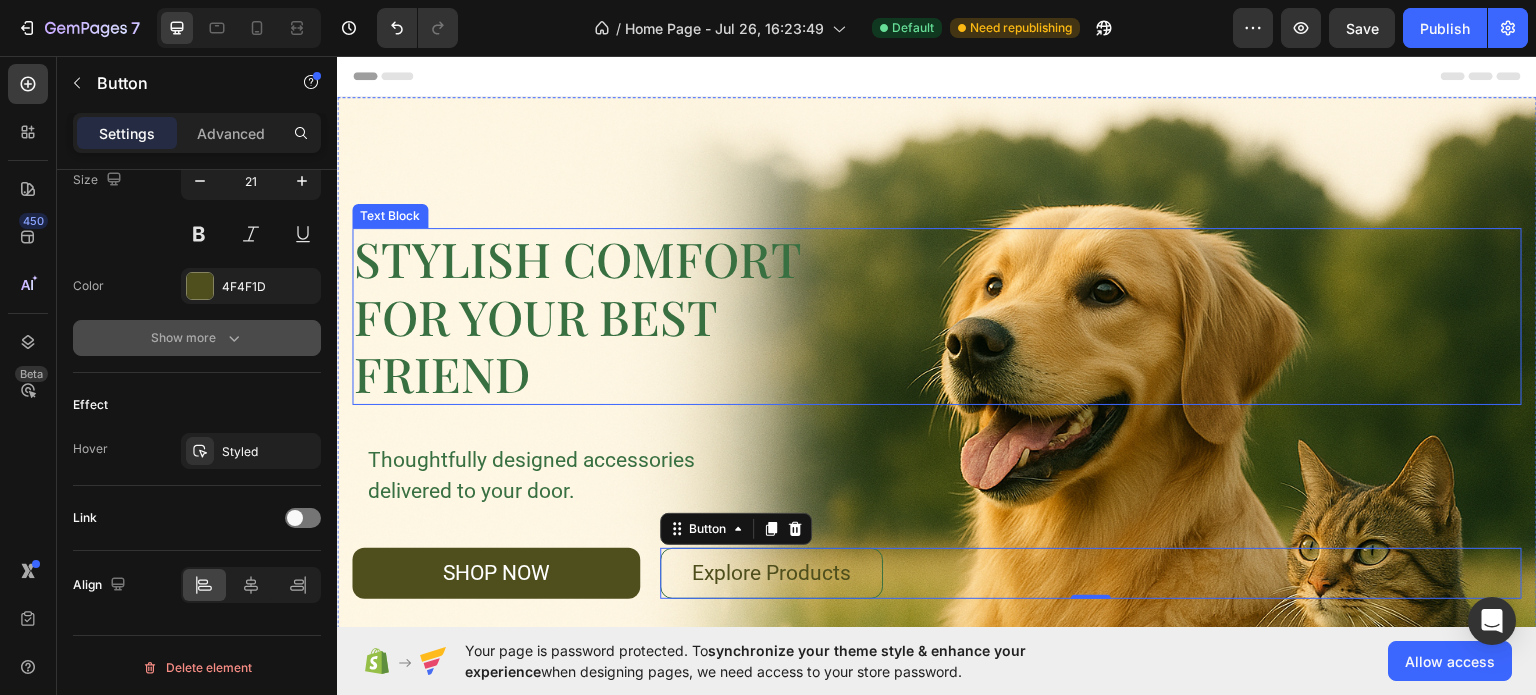 click on "Stylish Comfort for Your Best Friend" at bounding box center (615, 315) 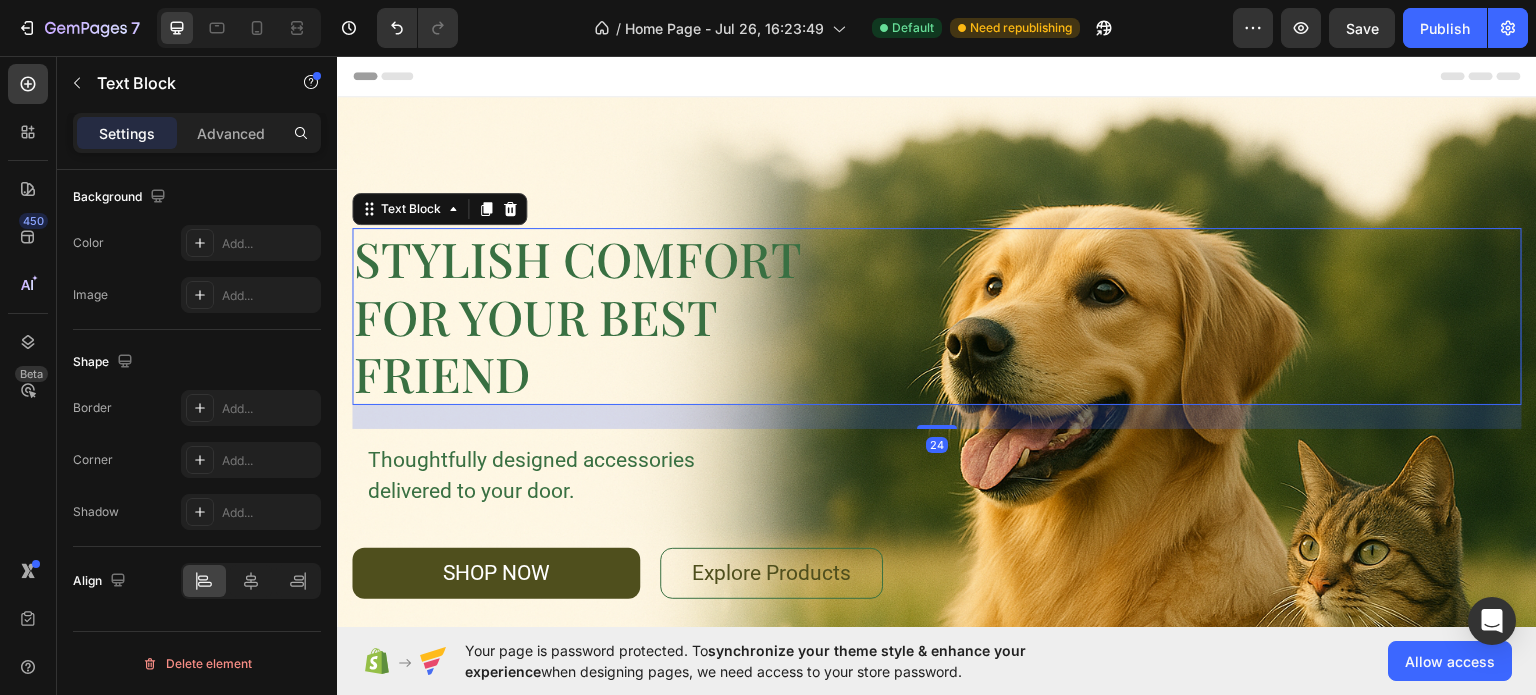 scroll, scrollTop: 0, scrollLeft: 0, axis: both 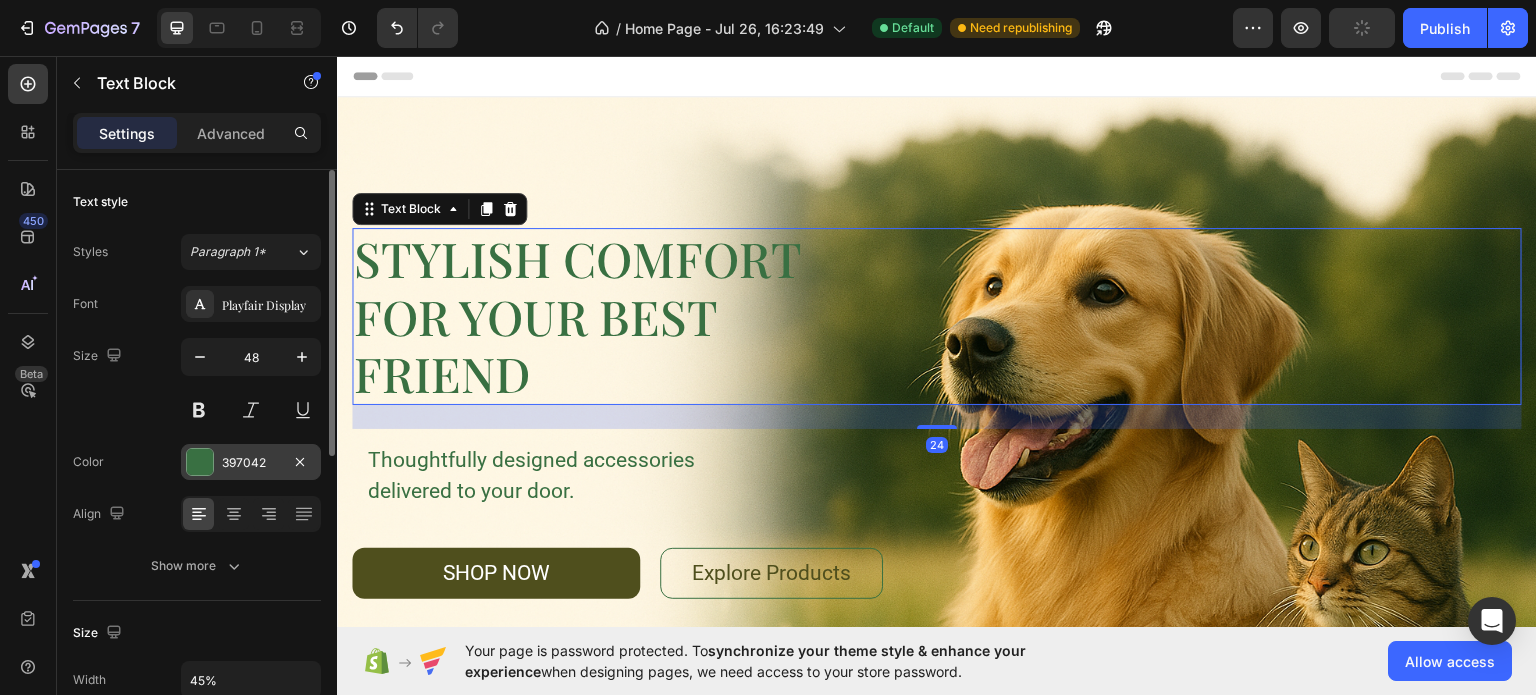 click on "397042" at bounding box center (251, 462) 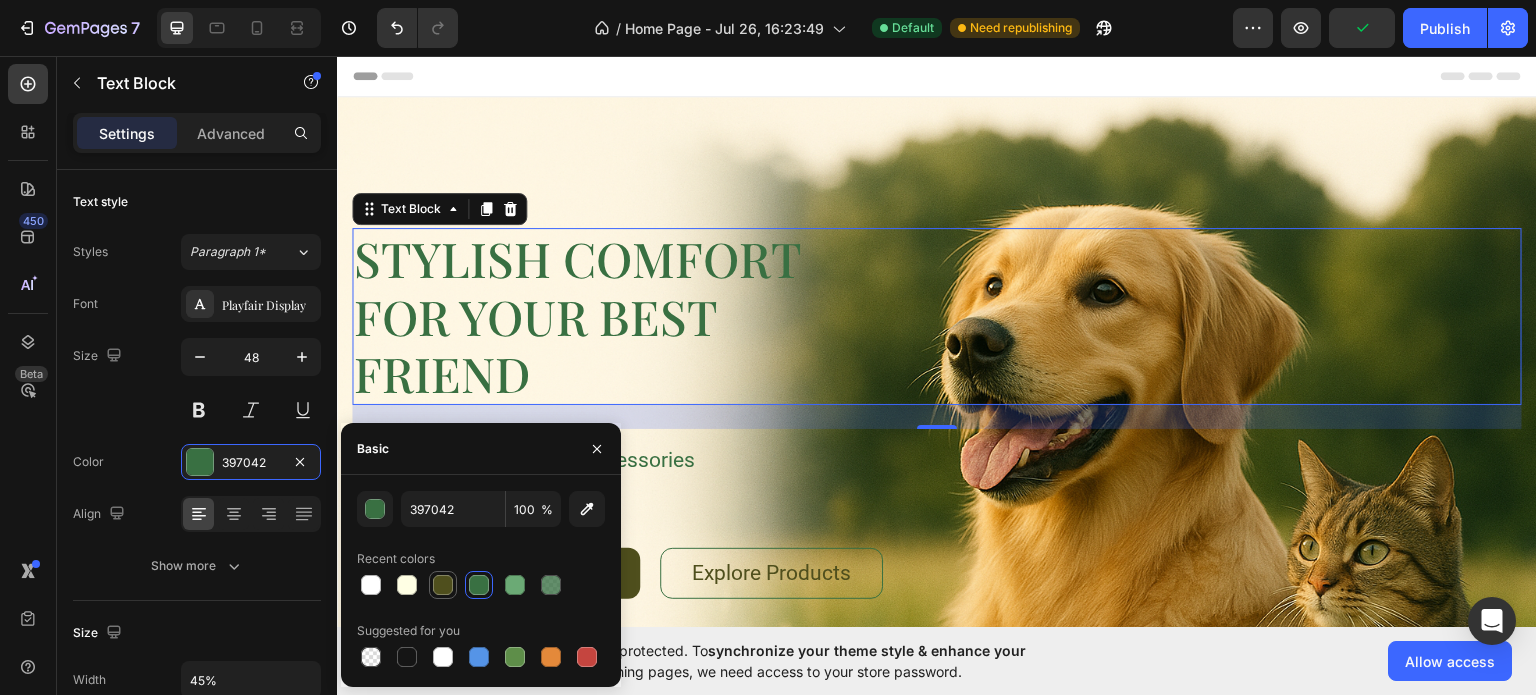 click at bounding box center (443, 585) 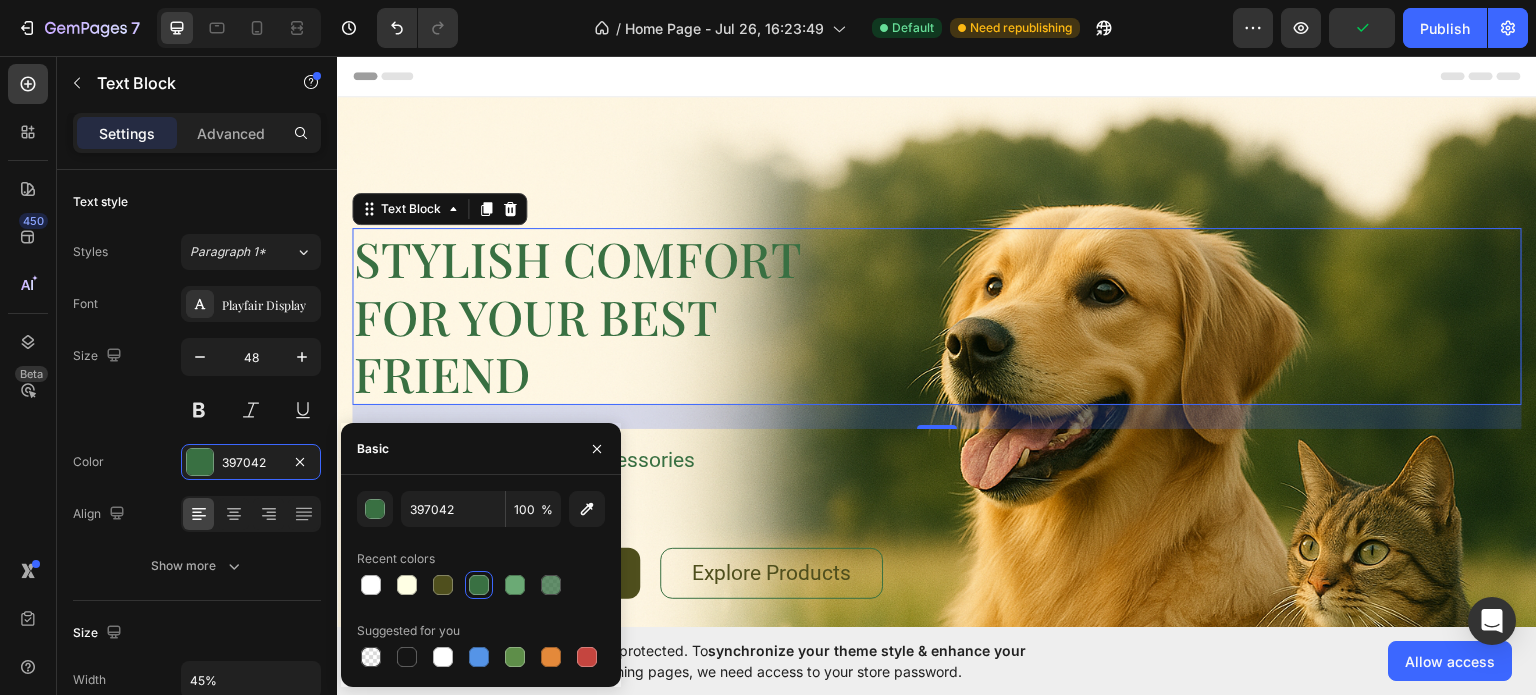 type on "4F4F1D" 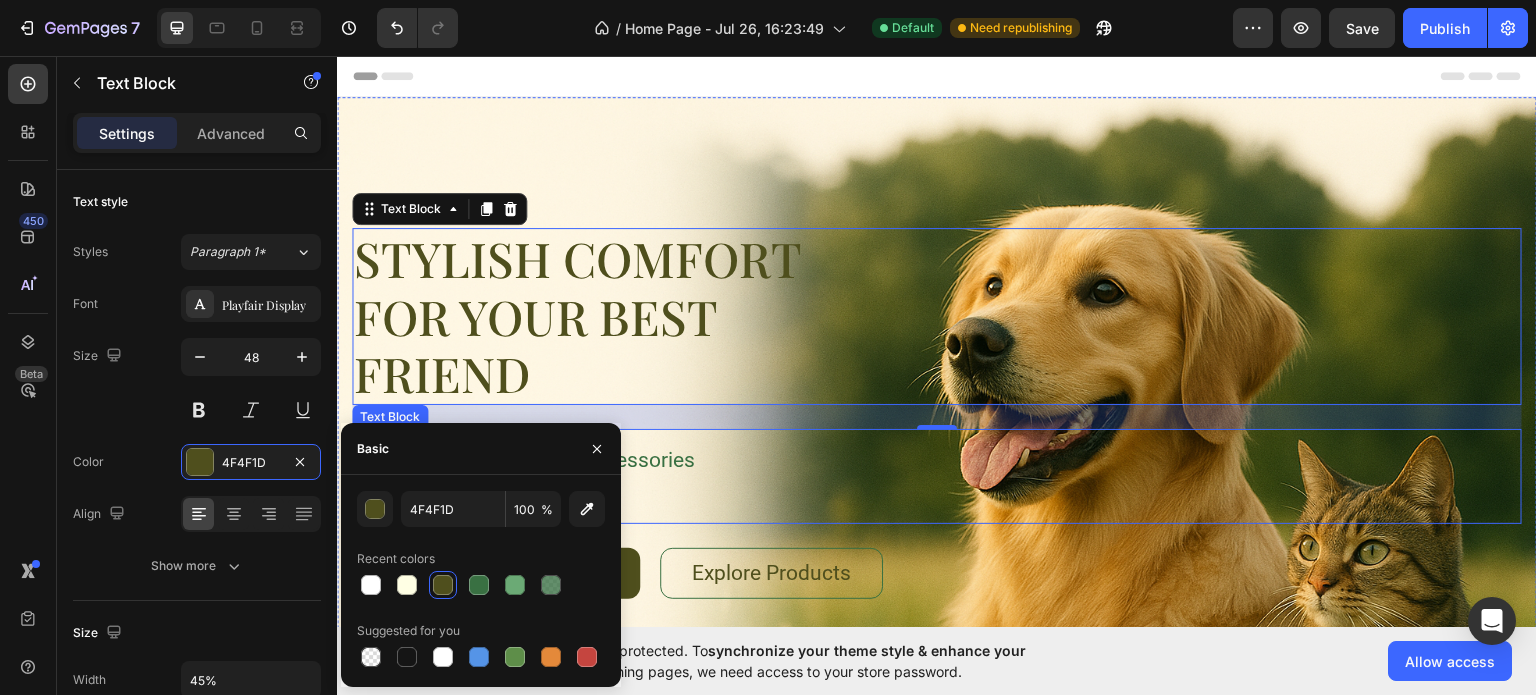 click on "Thoughtfully designed accessories delivered to your door." at bounding box center (557, 475) 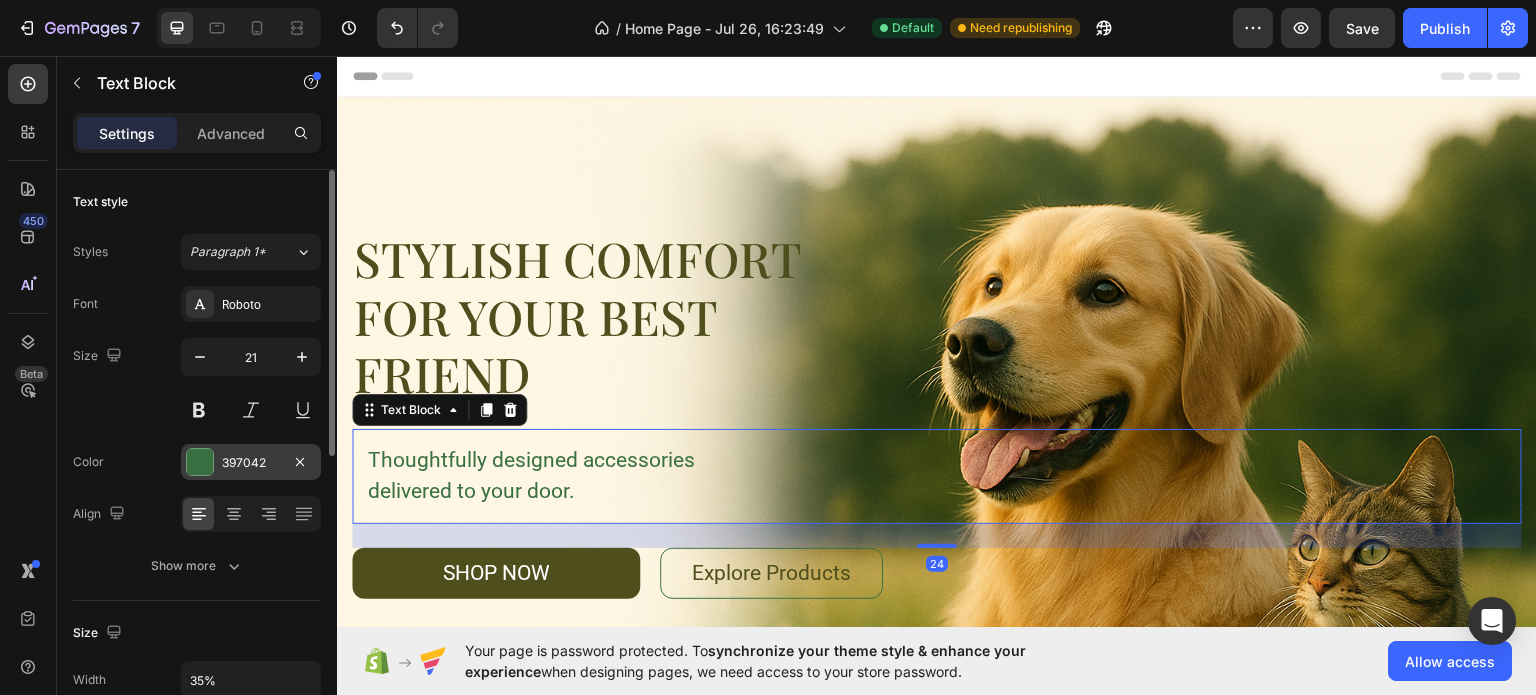 click on "397042" at bounding box center (251, 463) 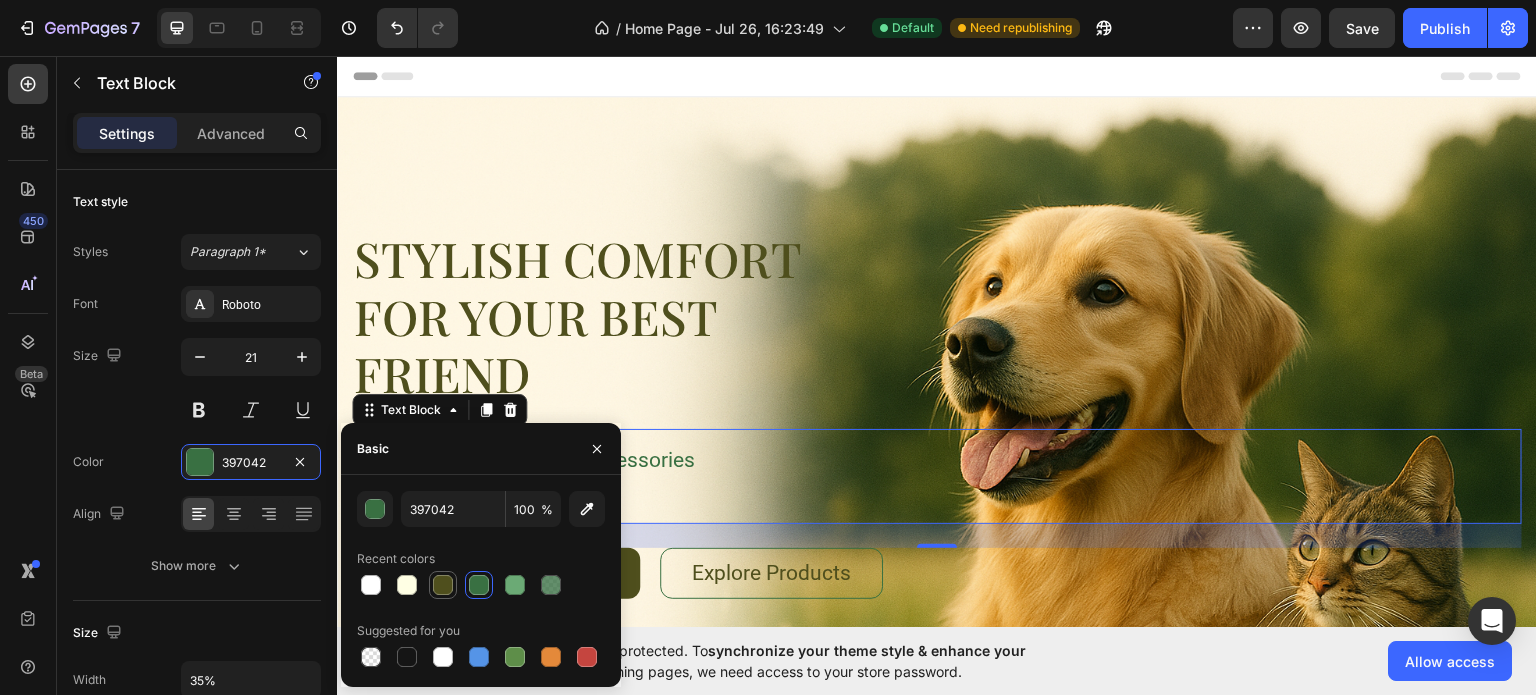 click at bounding box center [443, 585] 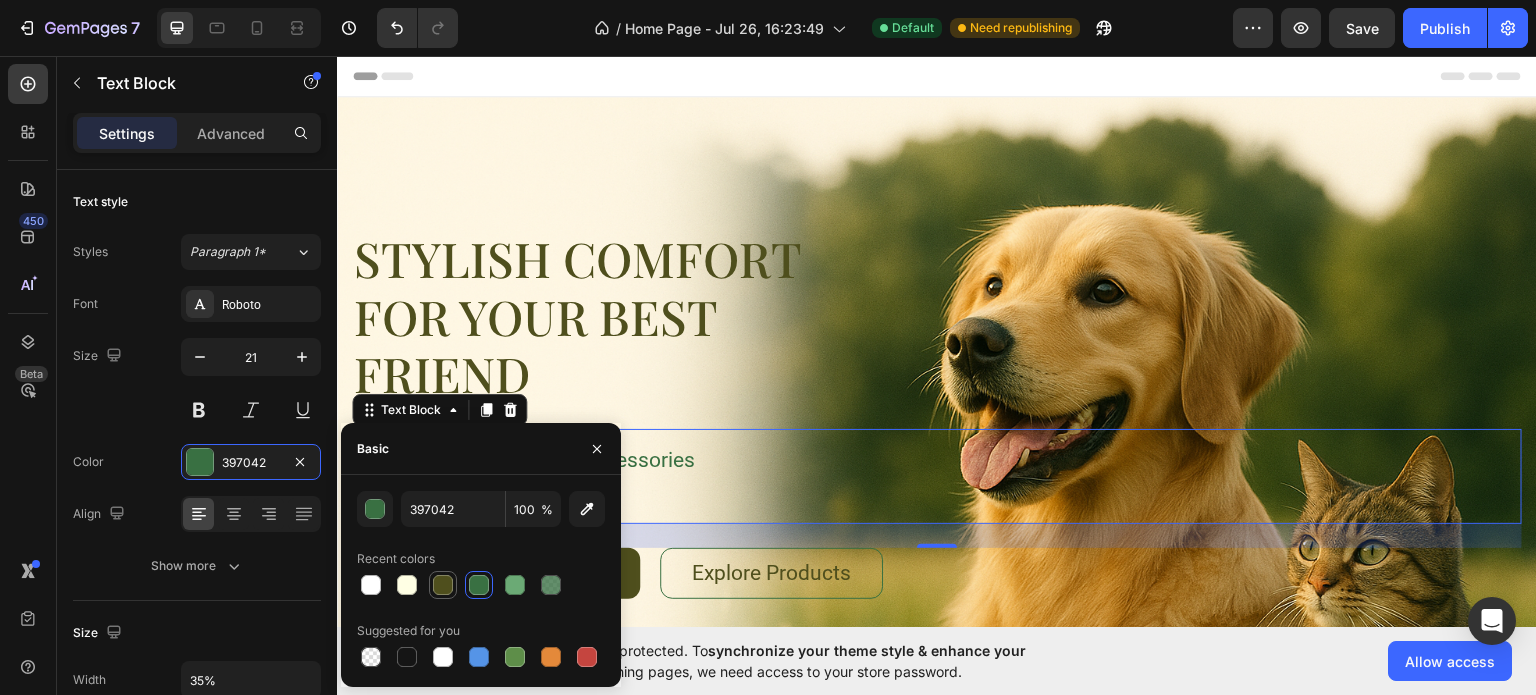 type on "4F4F1D" 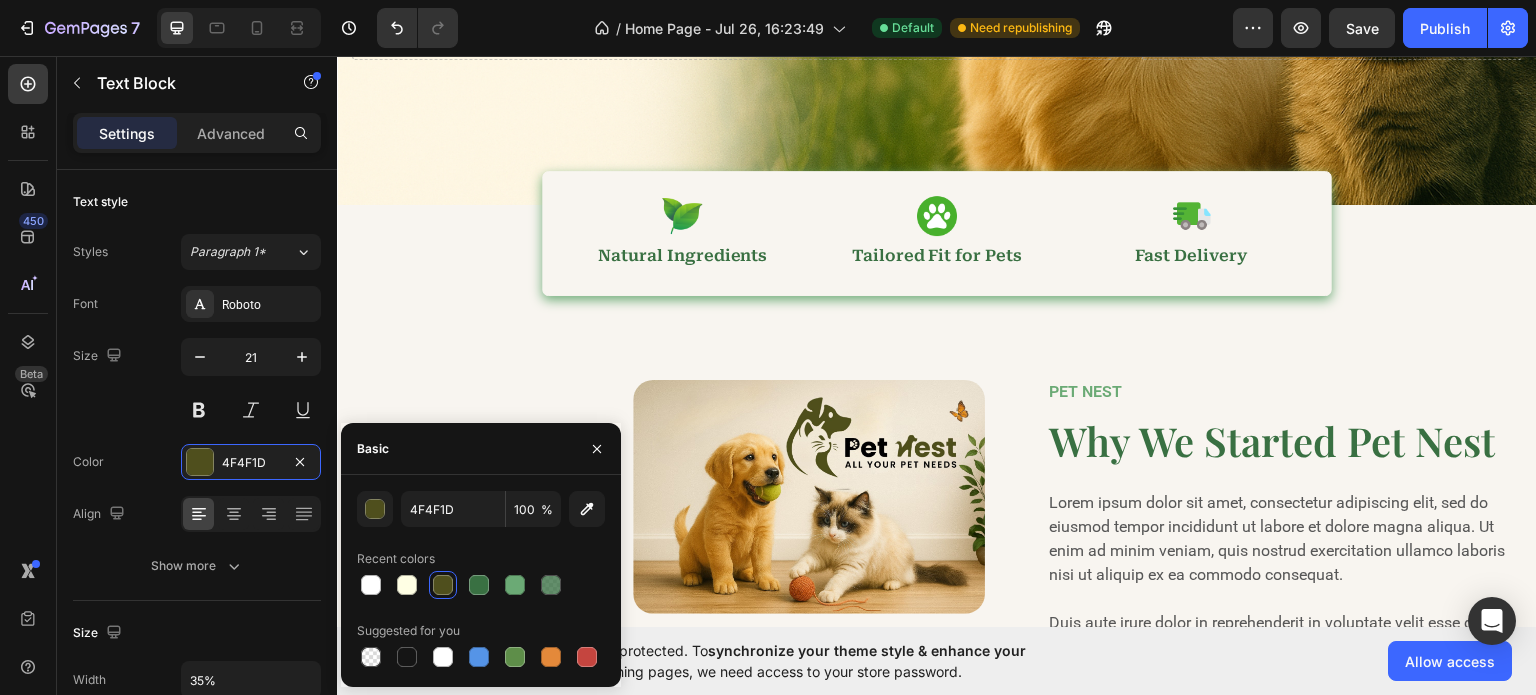 scroll, scrollTop: 660, scrollLeft: 0, axis: vertical 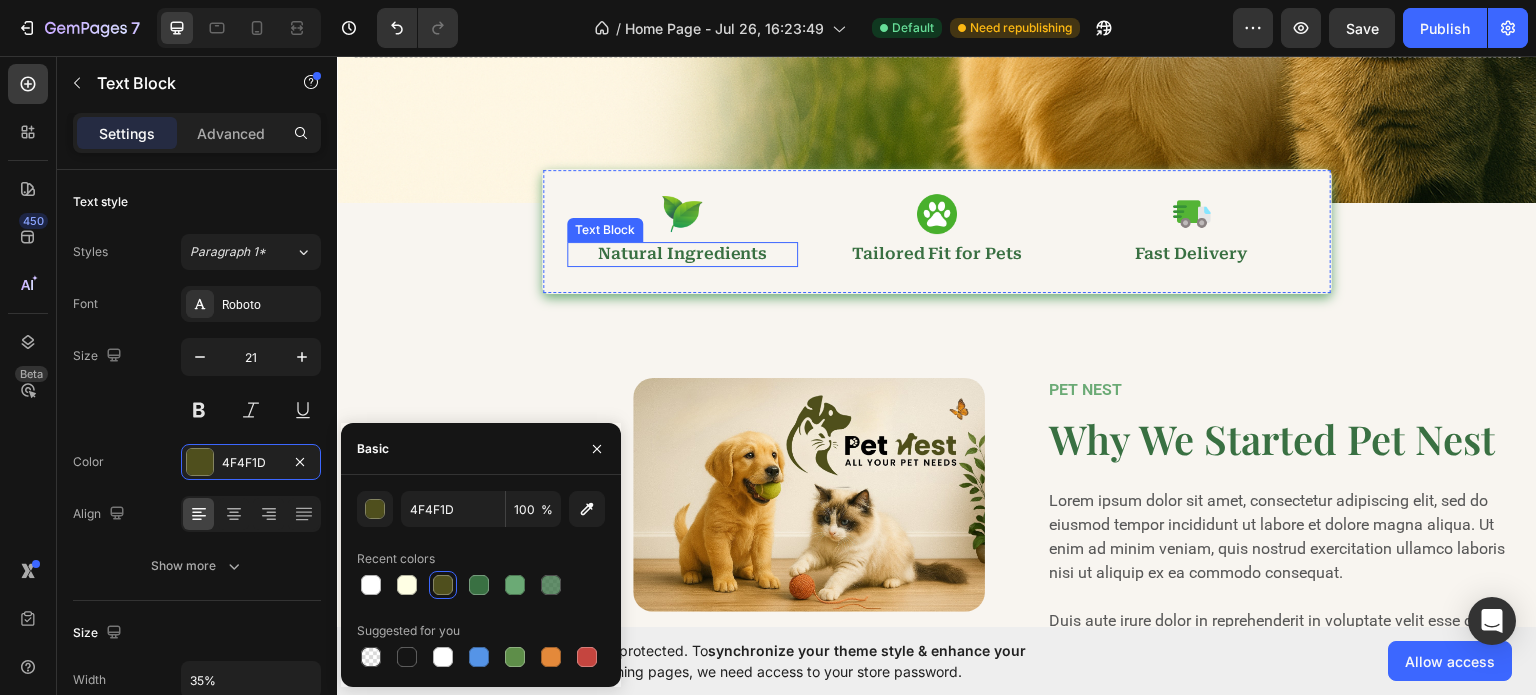 click on "Natural Ingredients" at bounding box center [682, 253] 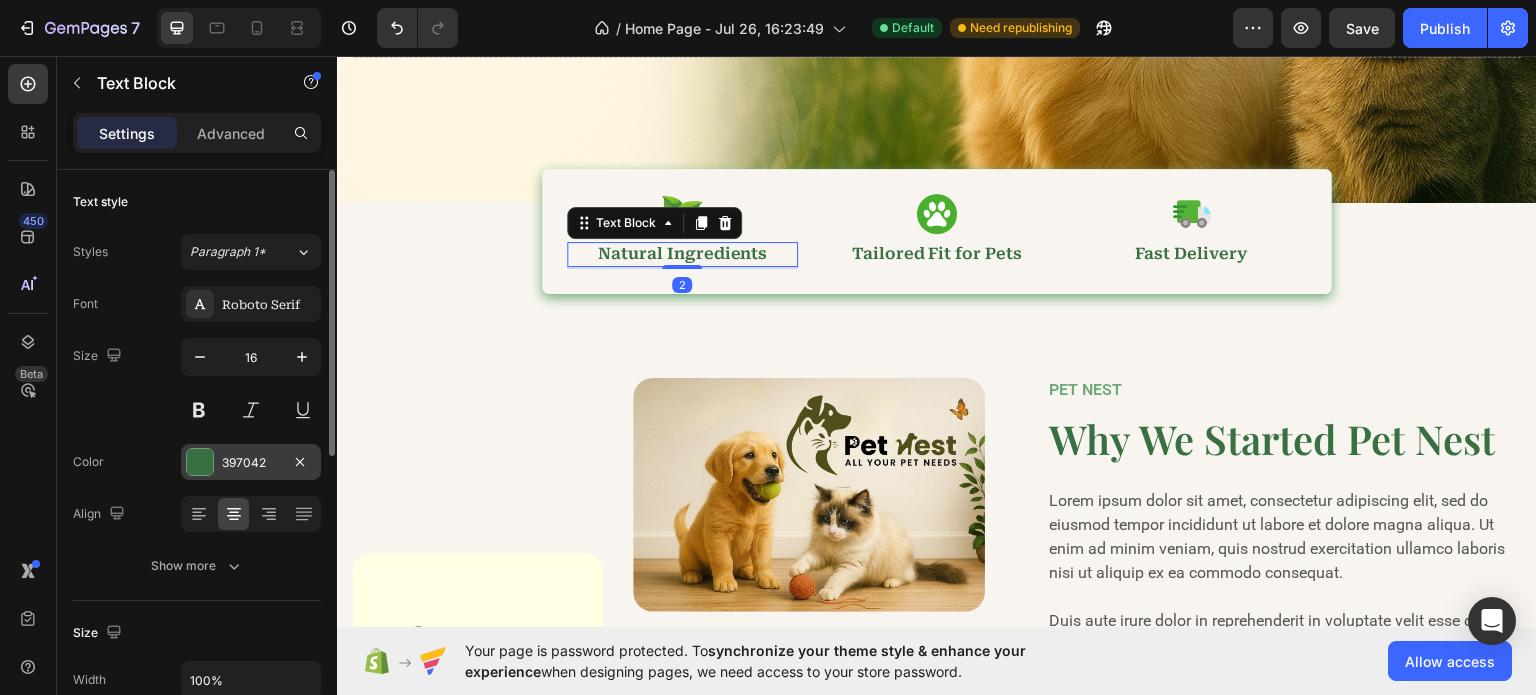 click on "397042" at bounding box center (251, 462) 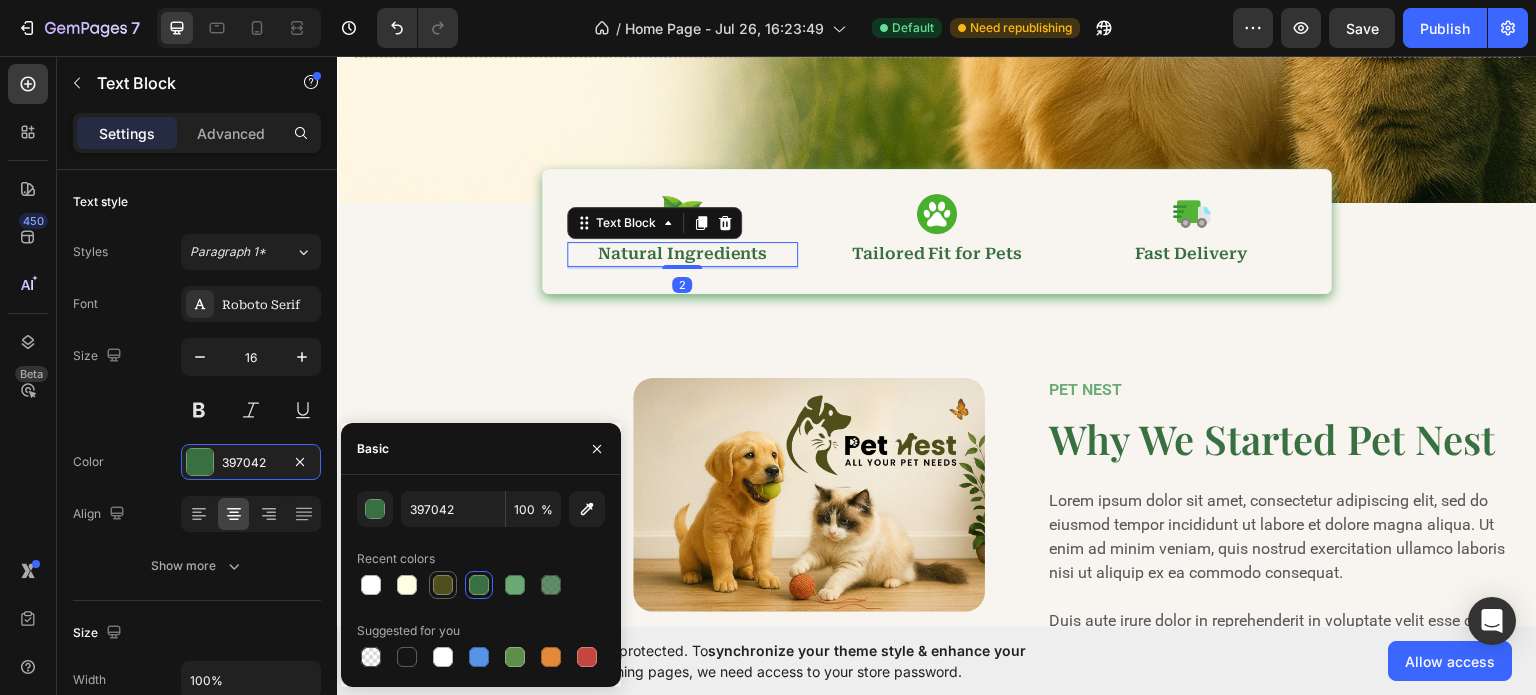 drag, startPoint x: 432, startPoint y: 581, endPoint x: 595, endPoint y: 228, distance: 388.81616 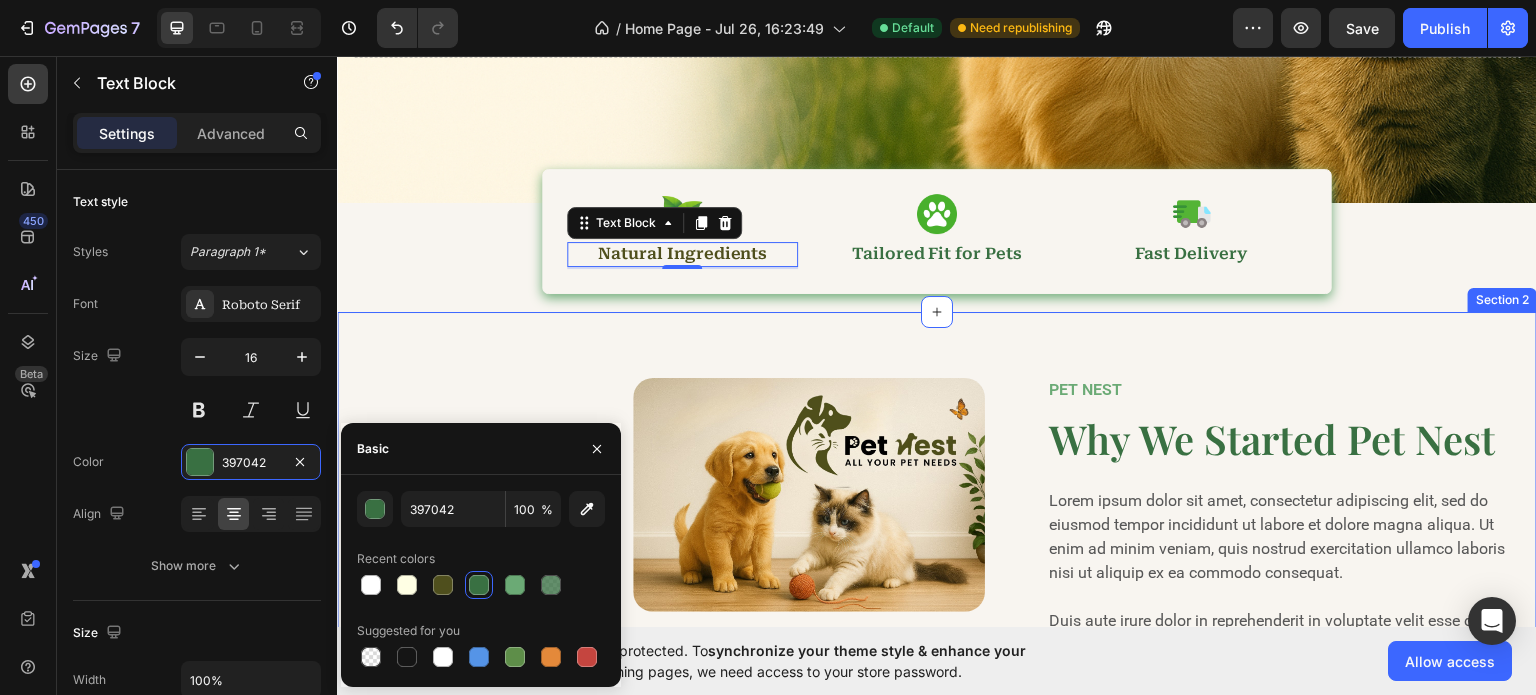 type on "4F4F1D" 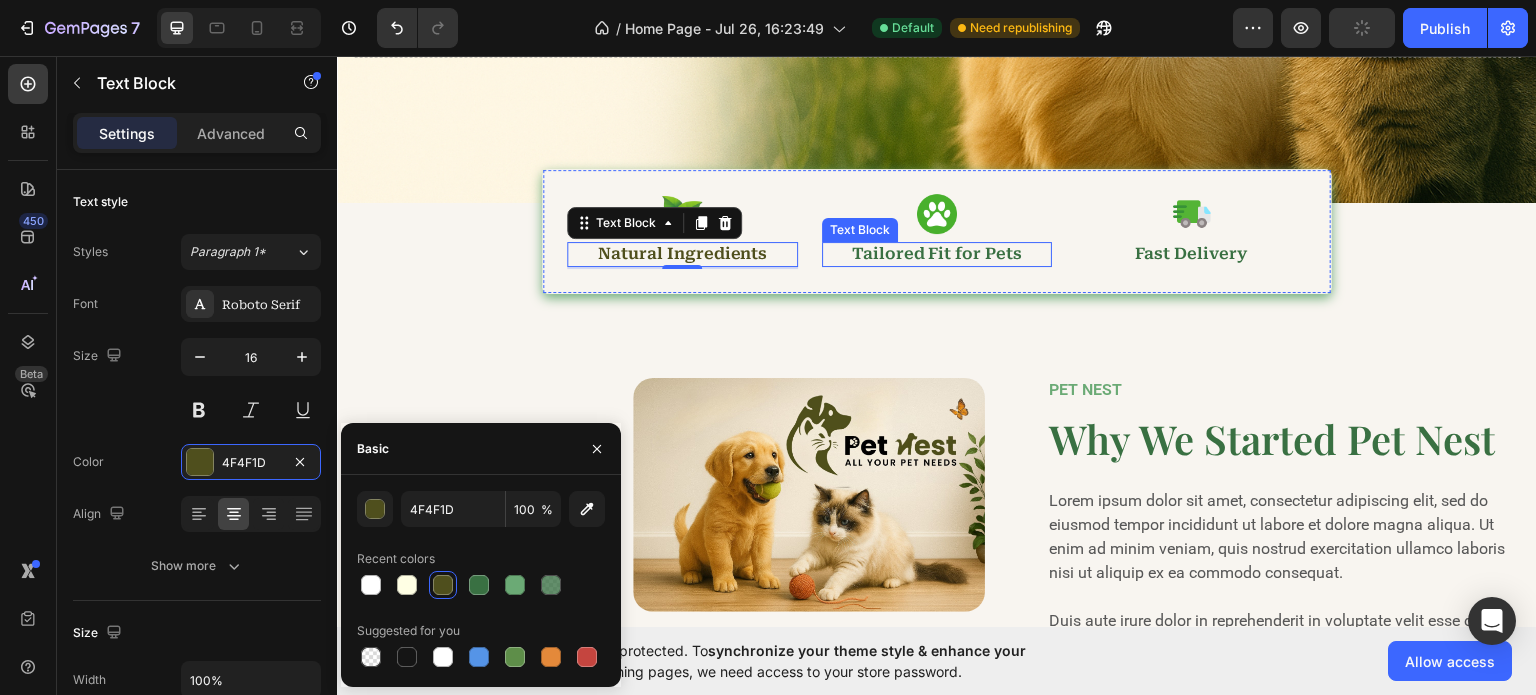 click on "Tailored Fit for Pets" at bounding box center (937, 253) 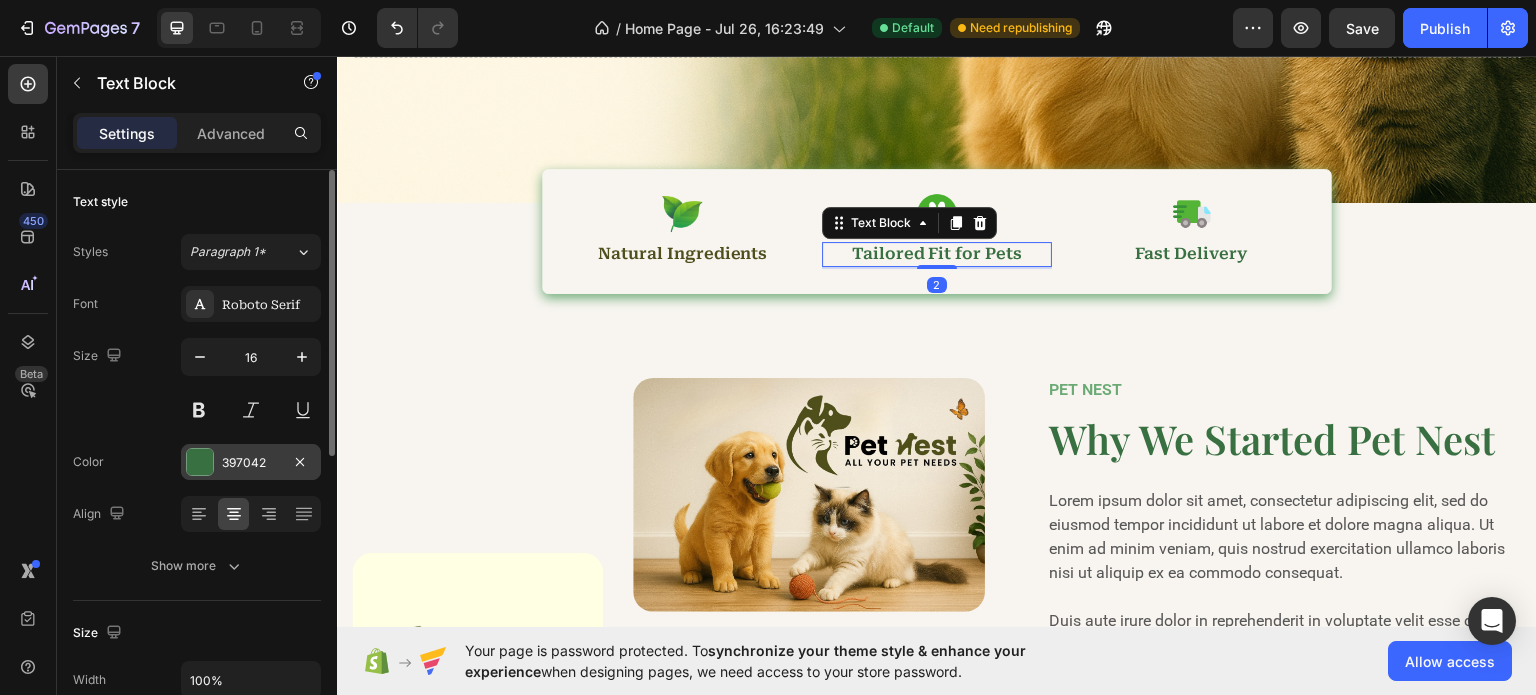 click on "397042" at bounding box center (251, 463) 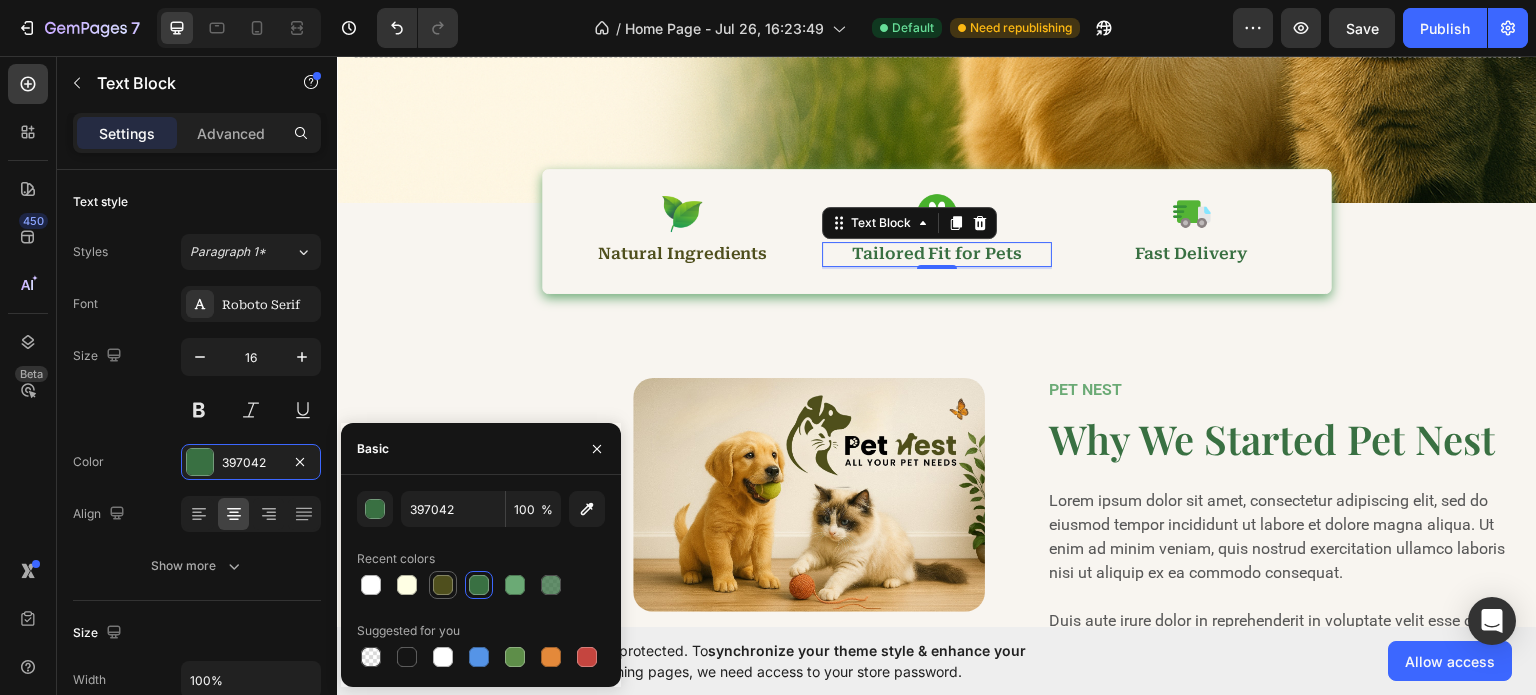 click at bounding box center [443, 585] 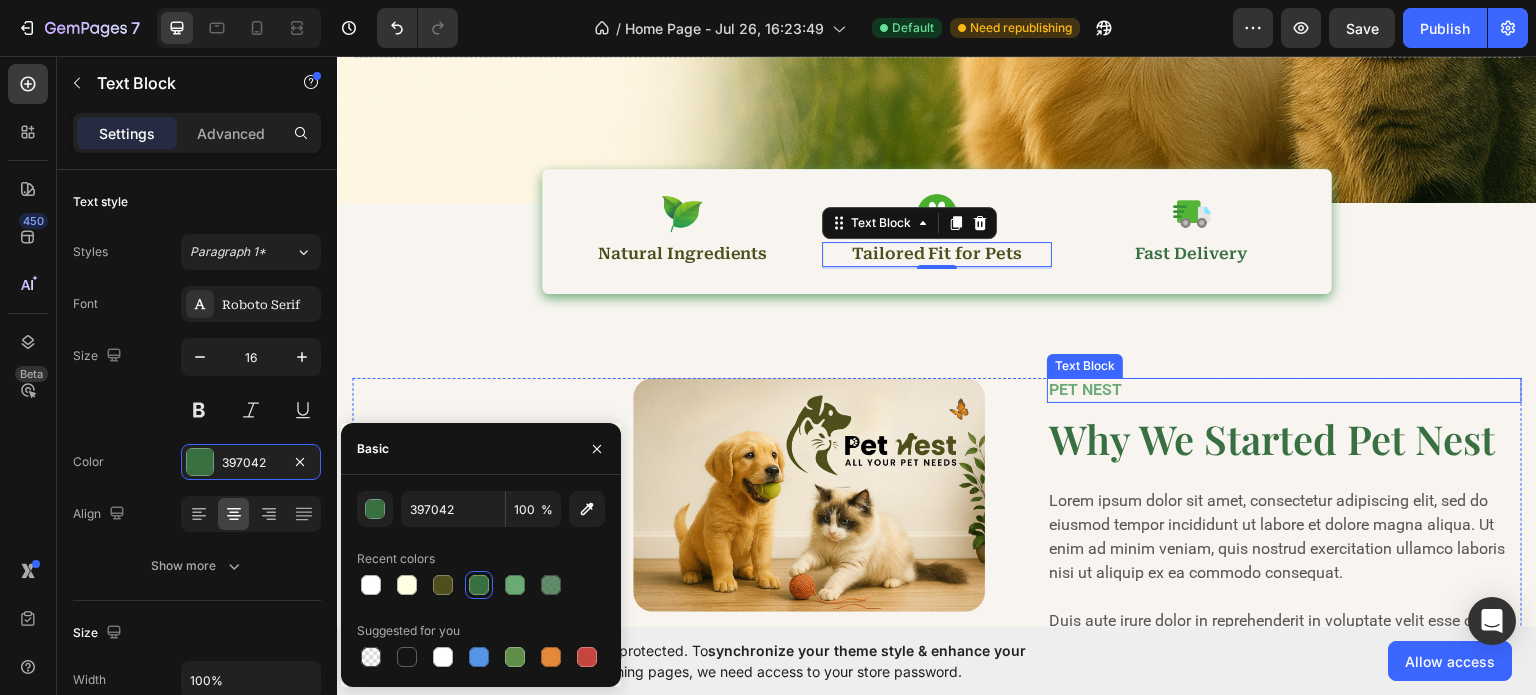 type on "4F4F1D" 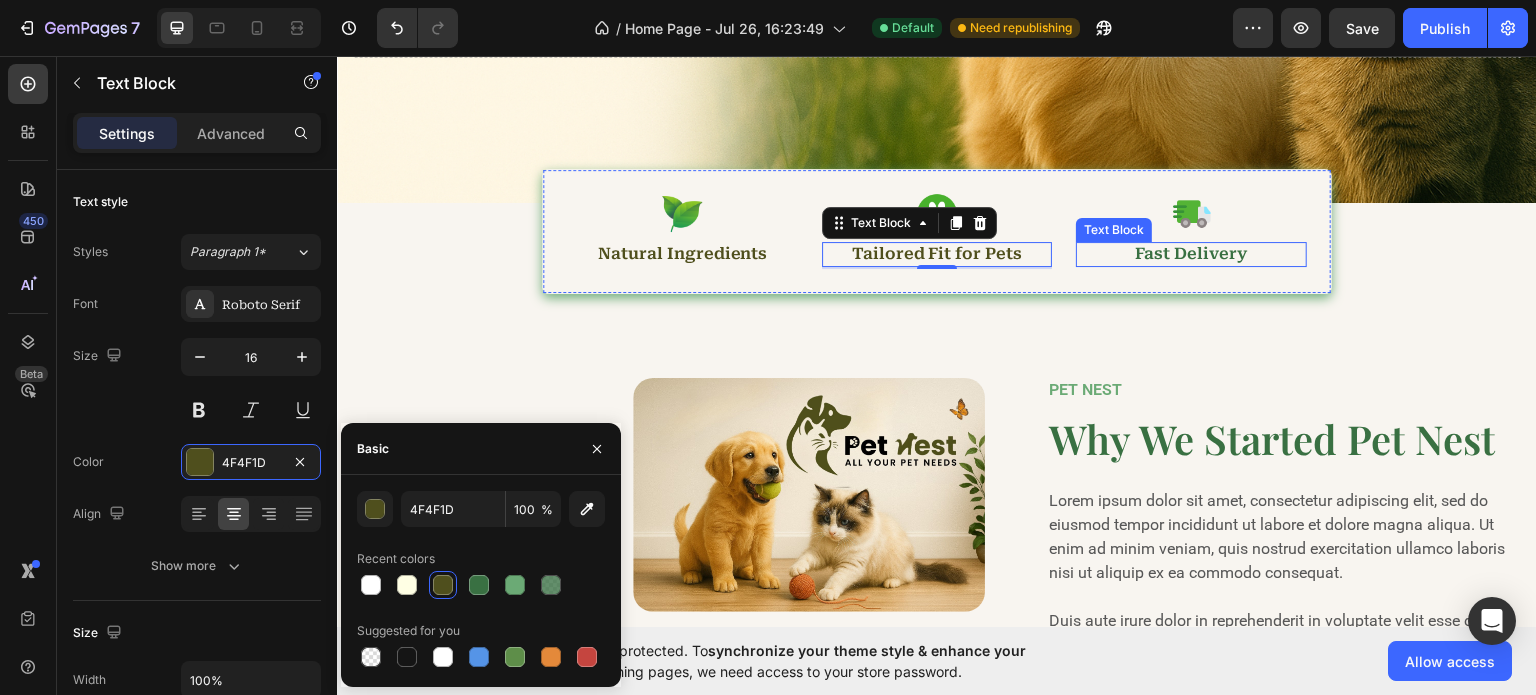 click on "Fast Delivery" at bounding box center (1191, 253) 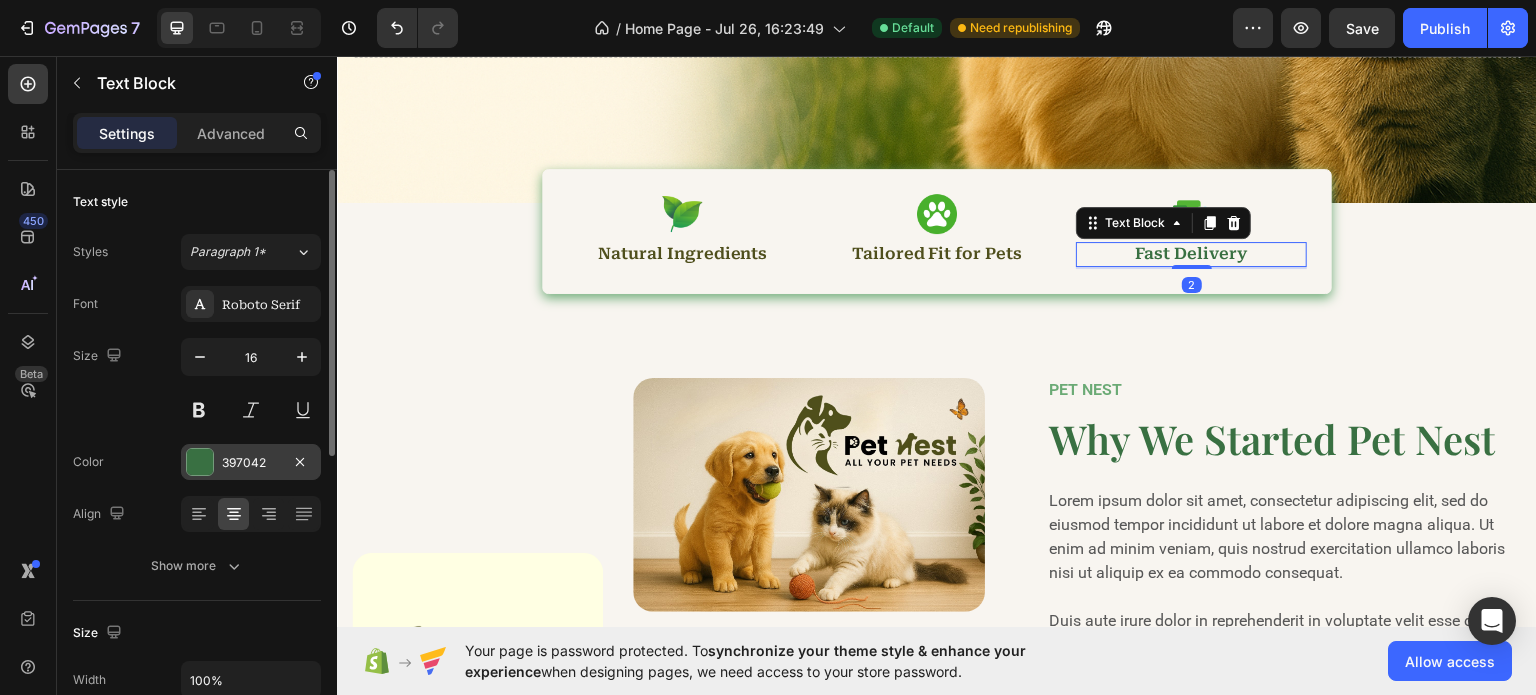 click on "397042" at bounding box center (251, 463) 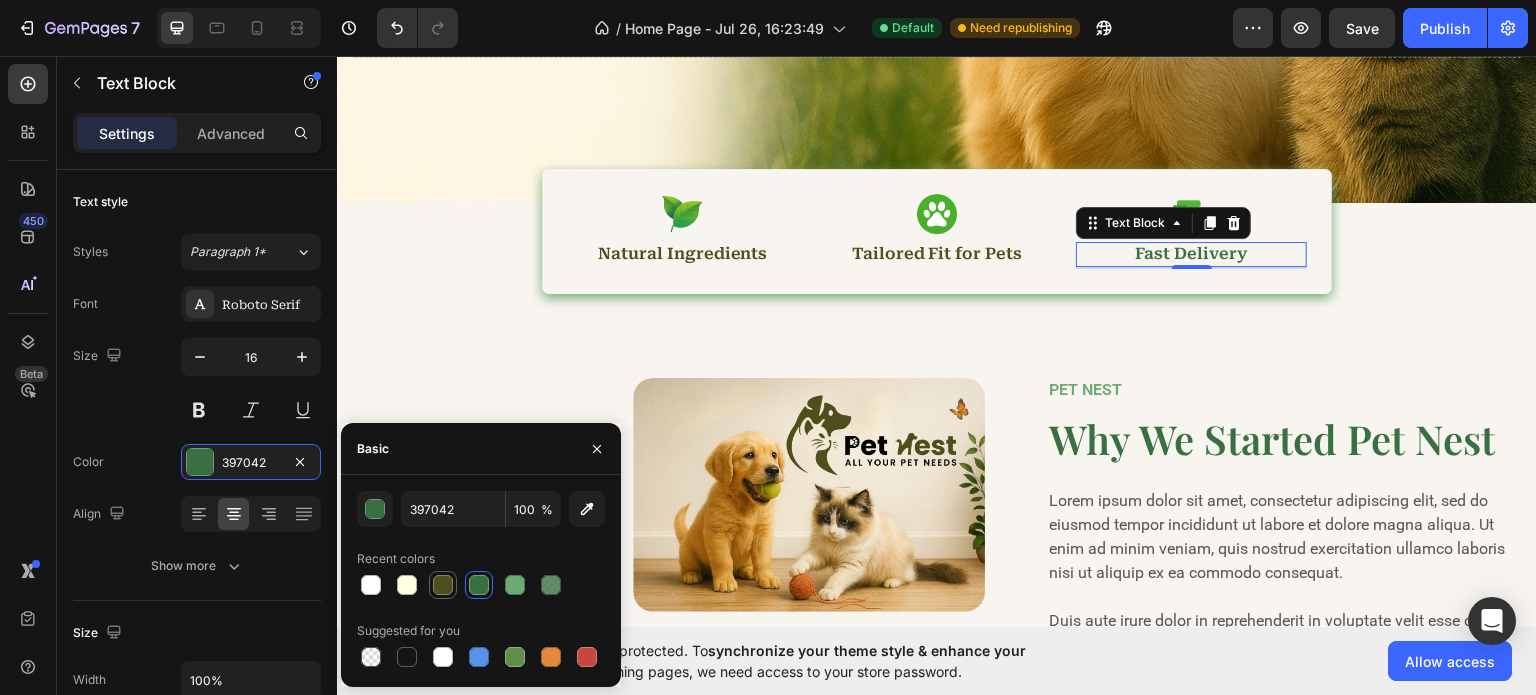 click at bounding box center [443, 585] 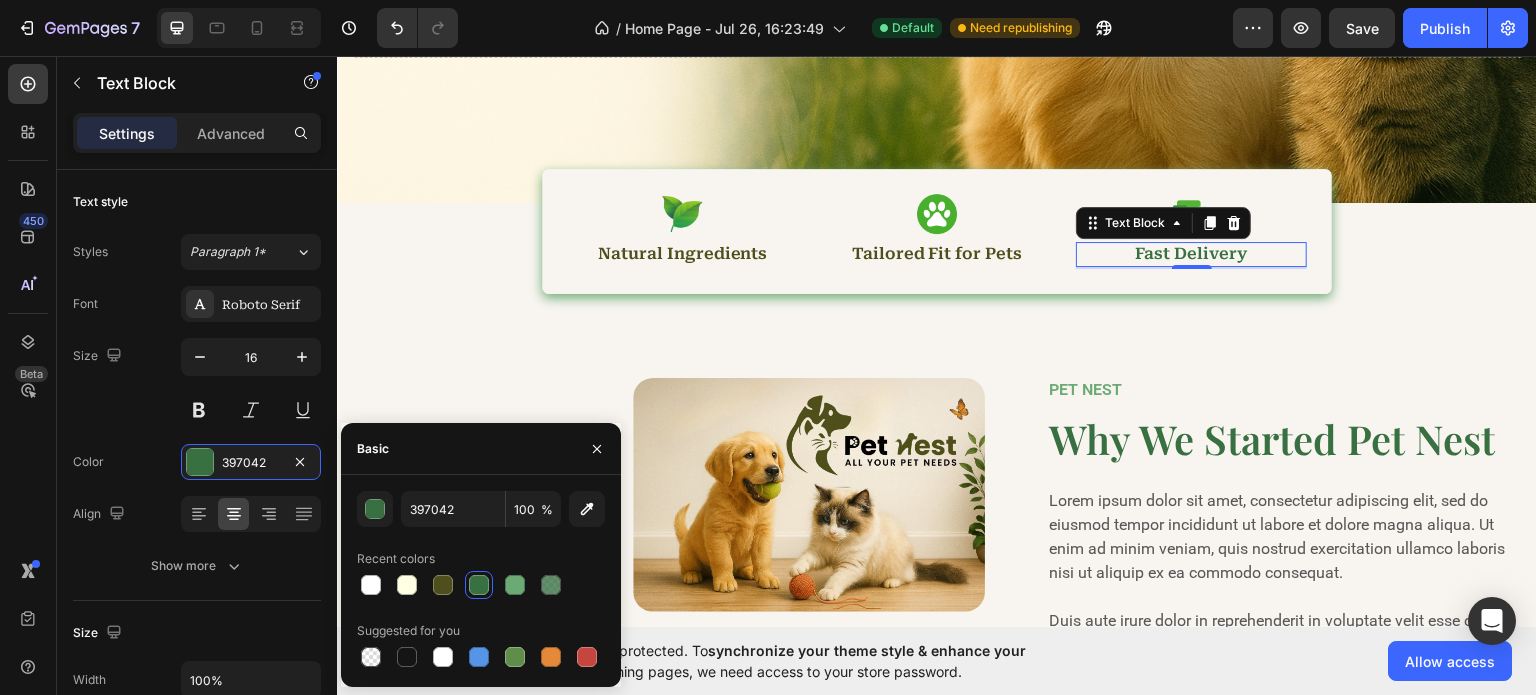 type on "4F4F1D" 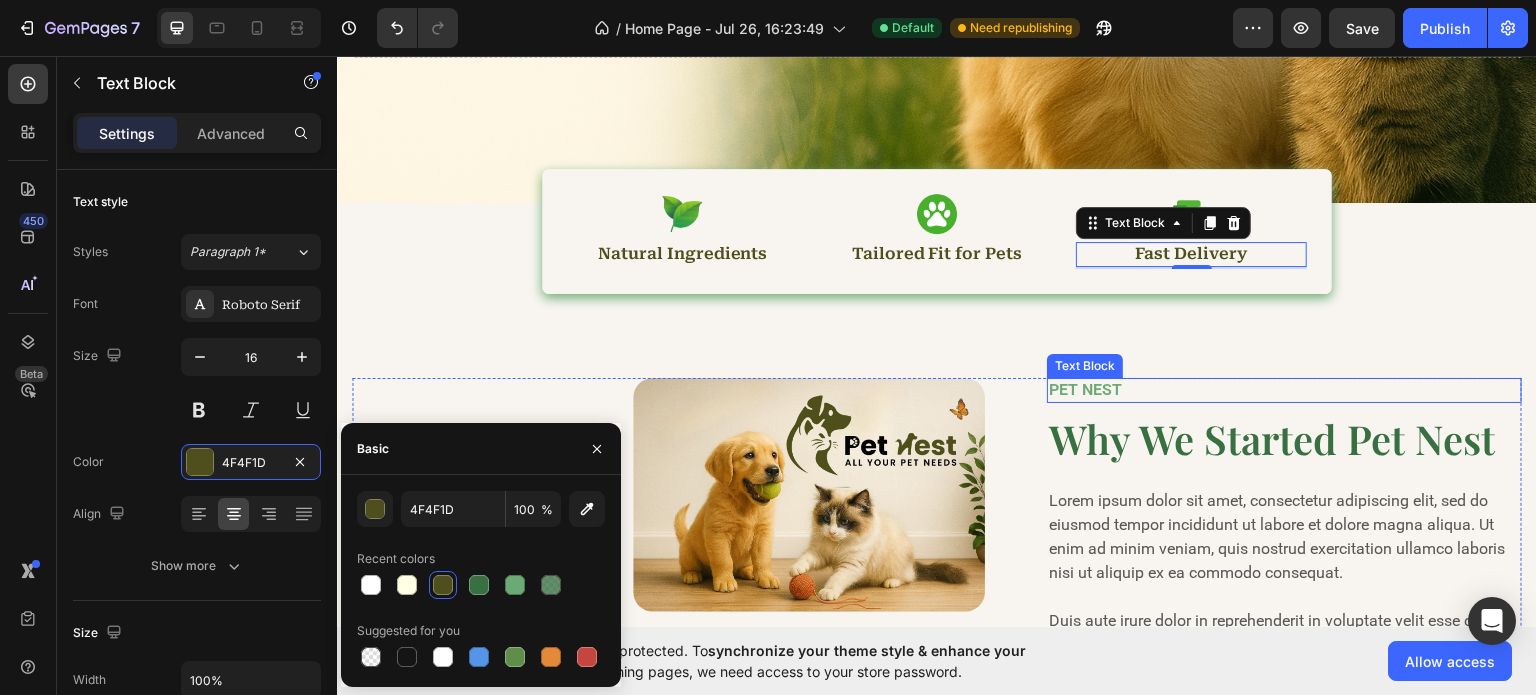 click on "Pet nest" at bounding box center [1284, 389] 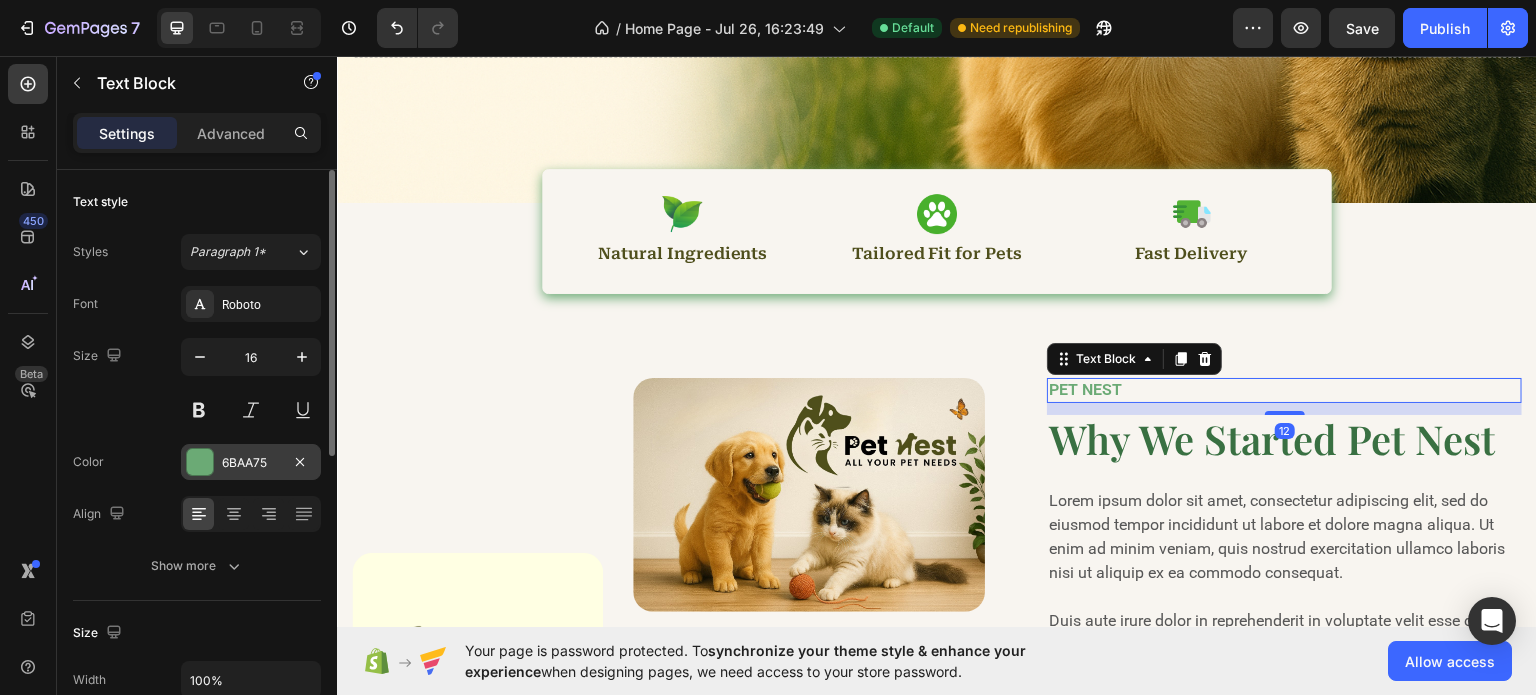 click on "6BAA75" at bounding box center (251, 463) 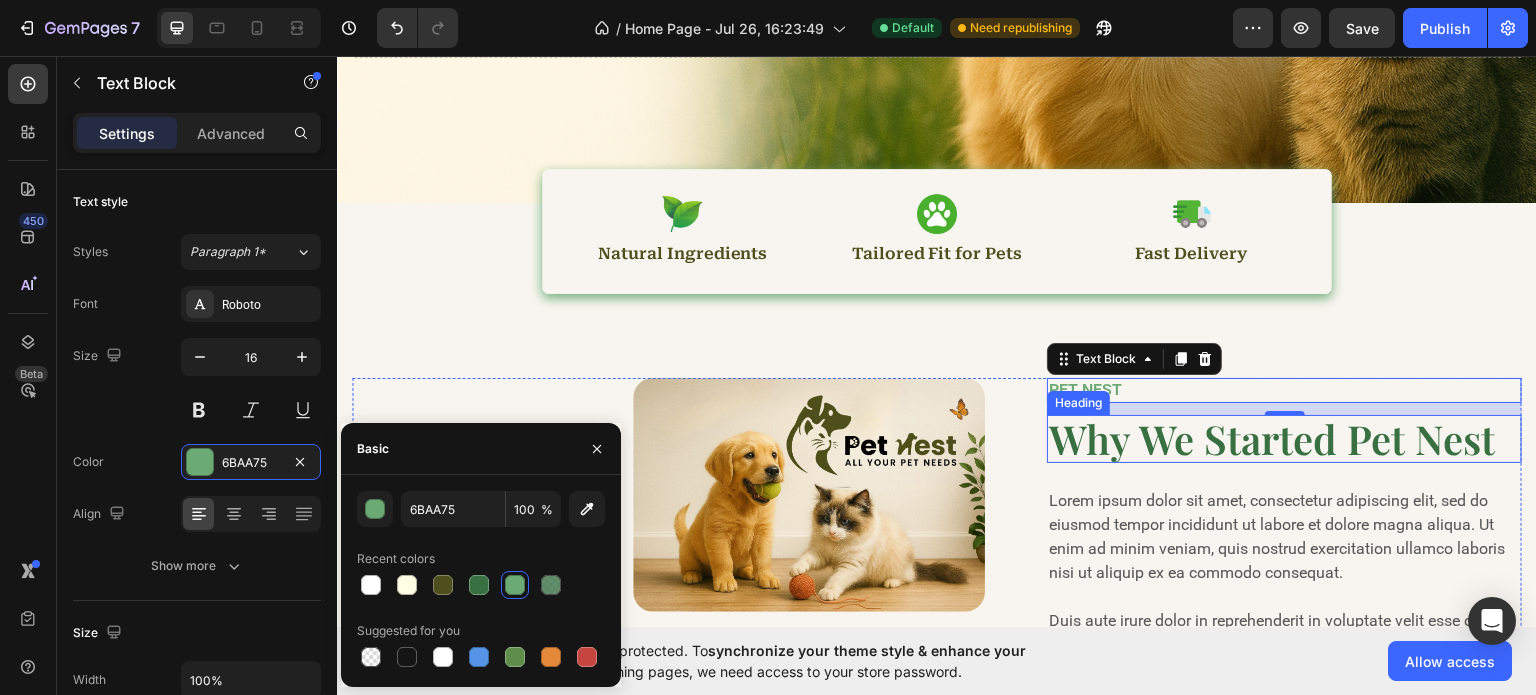 click on "Why We Started Pet Nest" at bounding box center [1284, 438] 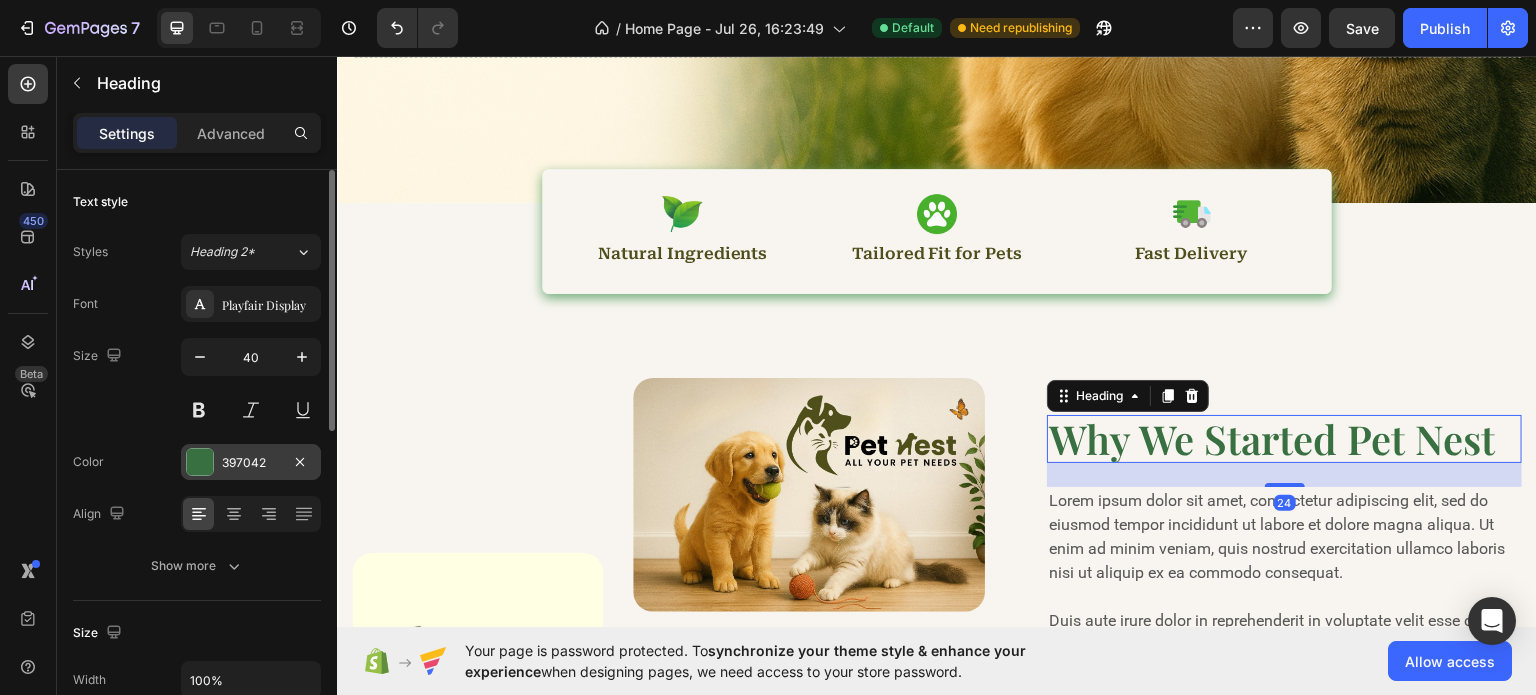 click on "397042" at bounding box center (251, 463) 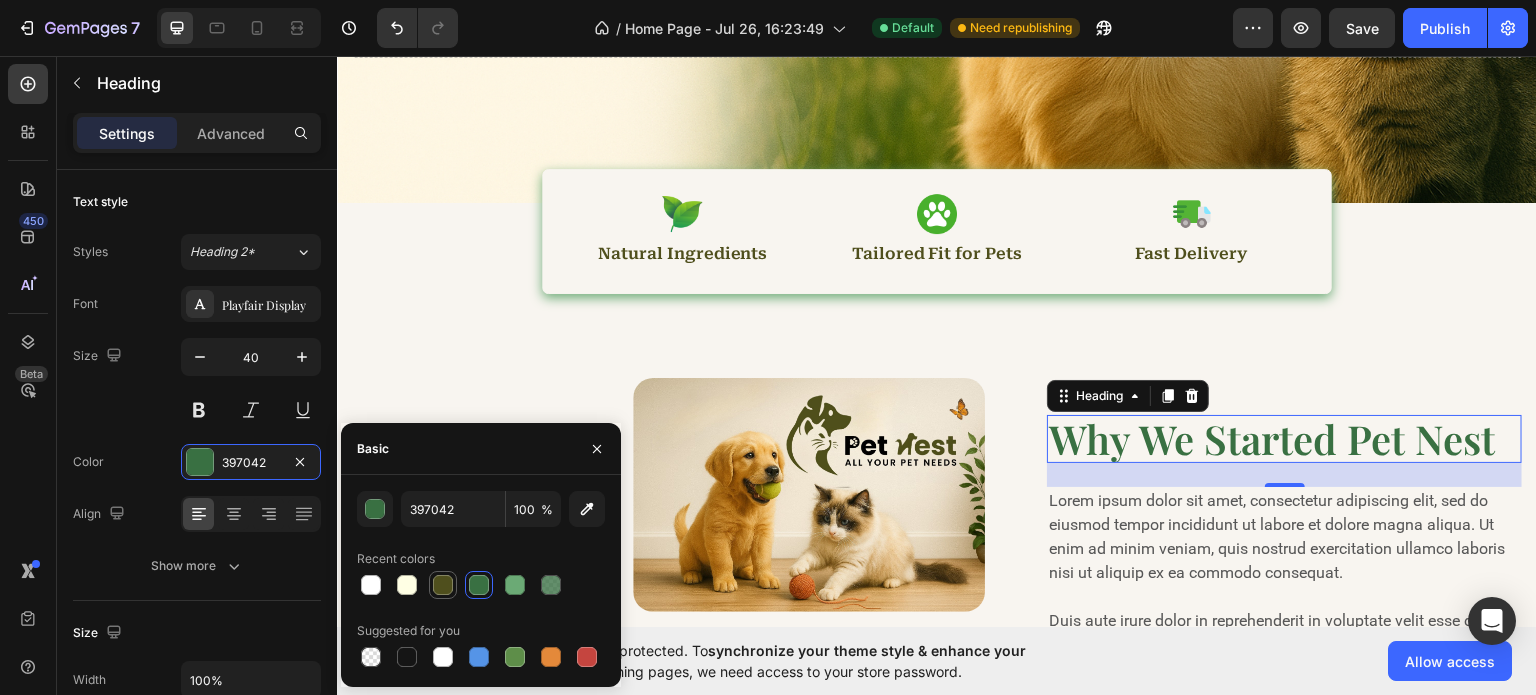 click at bounding box center [443, 585] 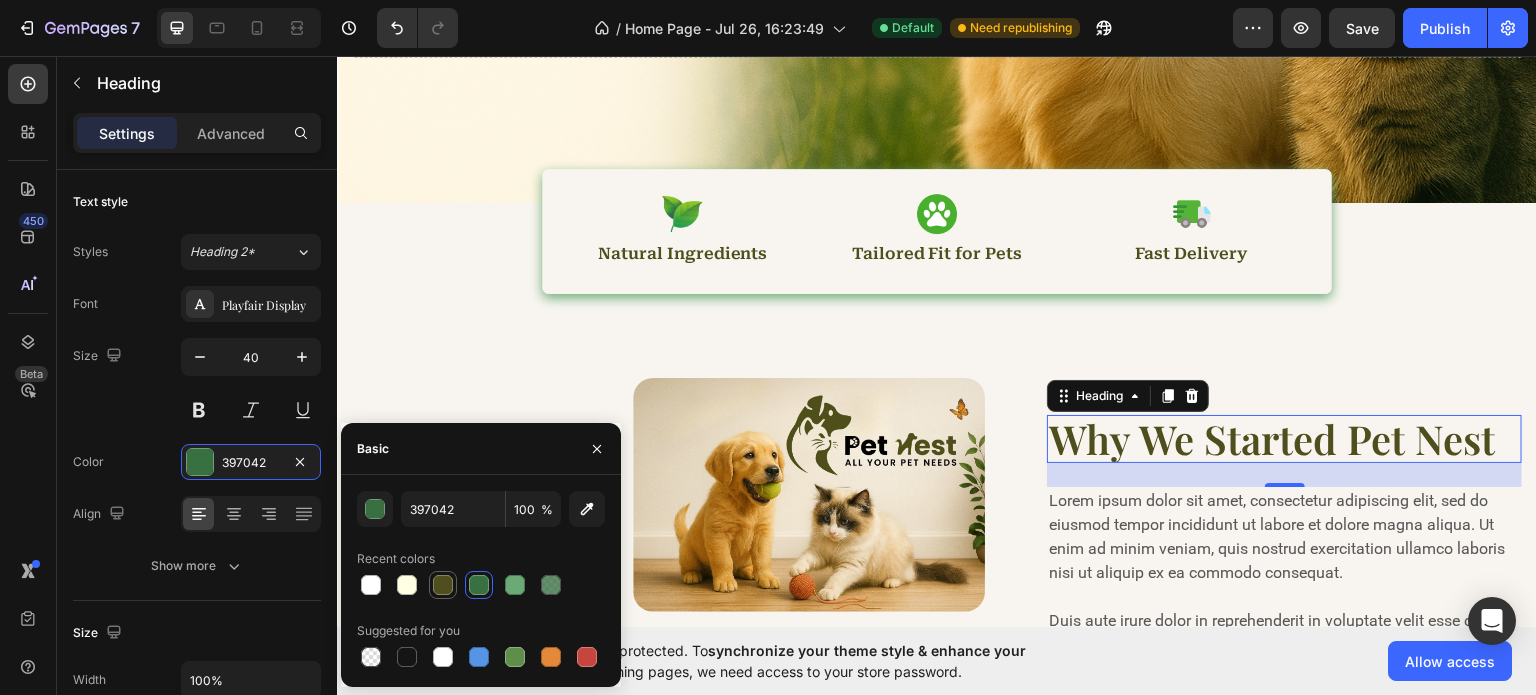 type on "4F4F1D" 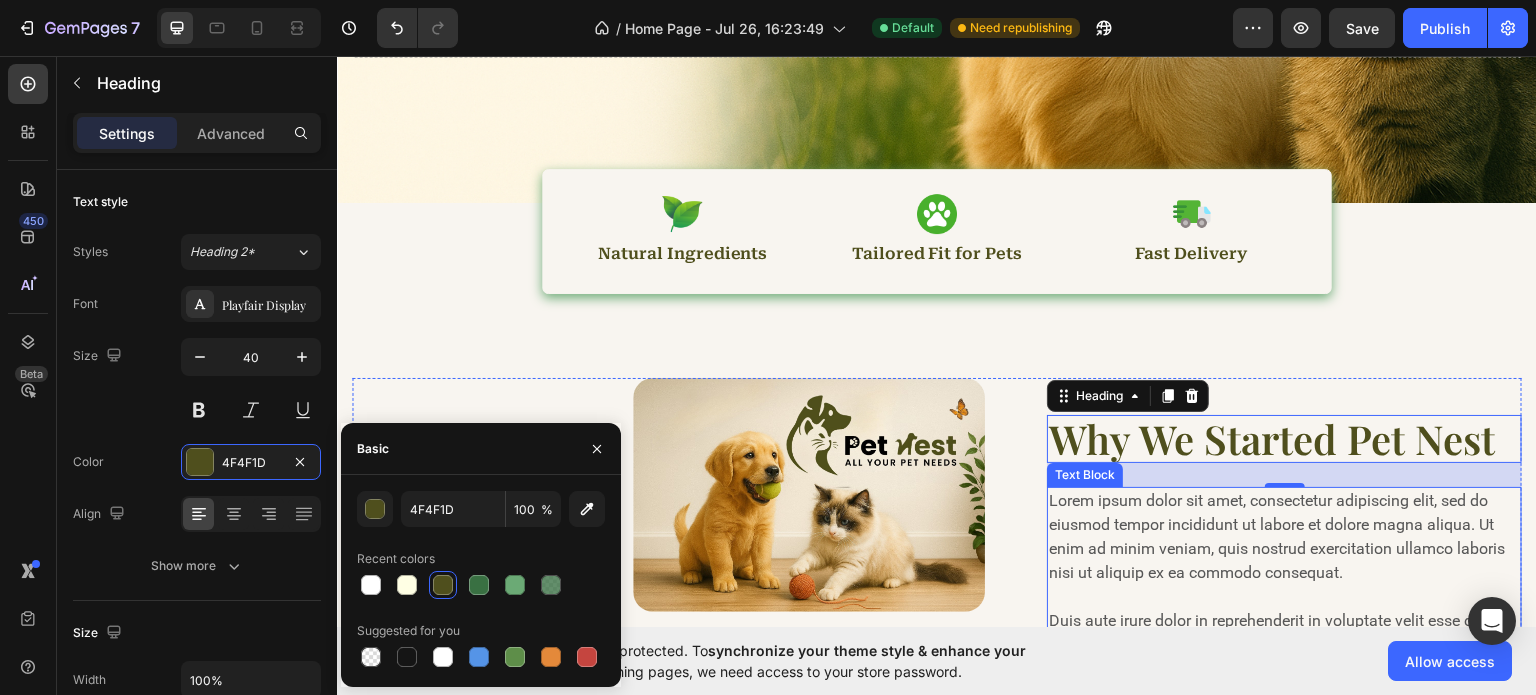 click on "Lorem ipsum dolor sit amet, consectetur adipiscing elit, sed do eiusmod tempor incididunt ut labore et dolore magna aliqua. Ut enim ad minim veniam, quis nostrud exercitation ullamco laboris nisi ut aliquip ex ea commodo consequat. Duis aute irure dolor in reprehenderit in voluptate velit esse cillum dolore eu fugiat nulla pariatur. Excepteur sint occaecat cupidatat non proident, sunt in culpa qui officia deserunt mollit anim id est laborum."" at bounding box center (1284, 596) 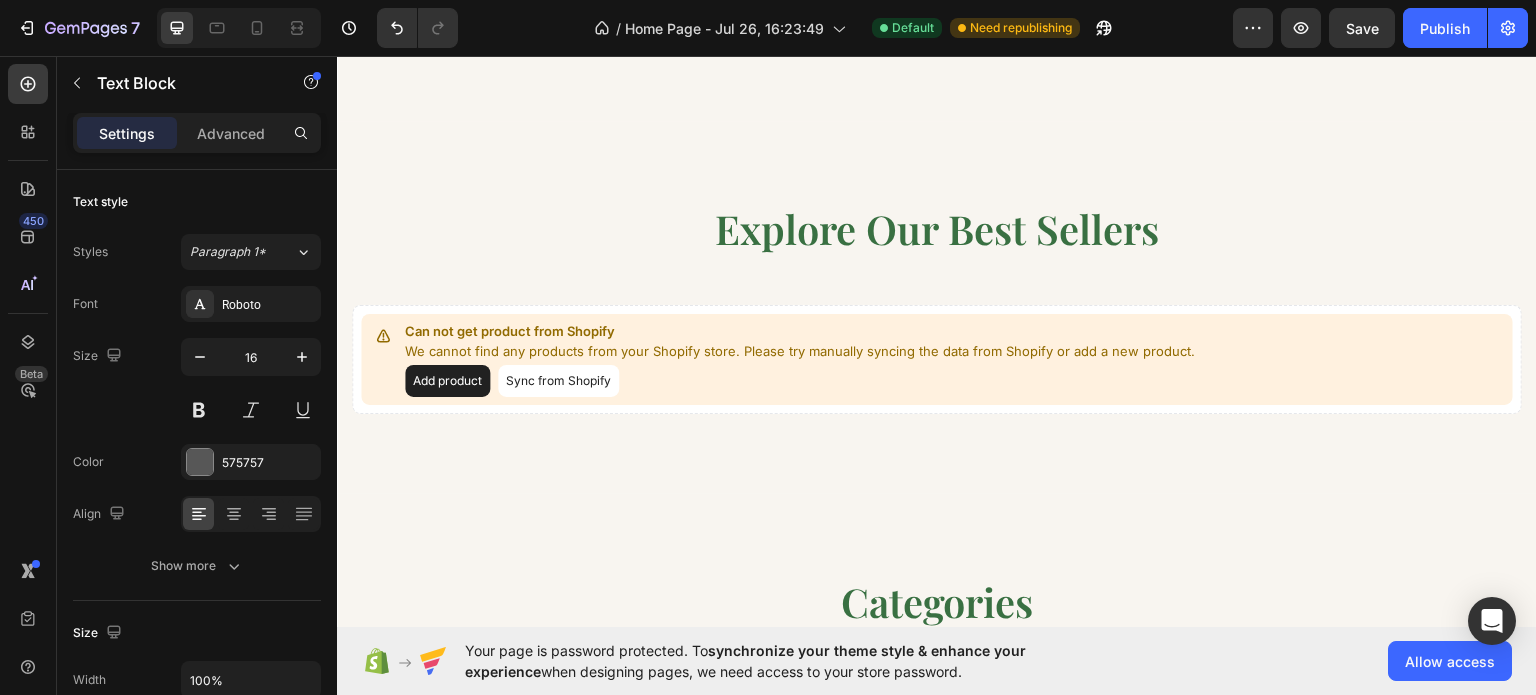 scroll, scrollTop: 1586, scrollLeft: 0, axis: vertical 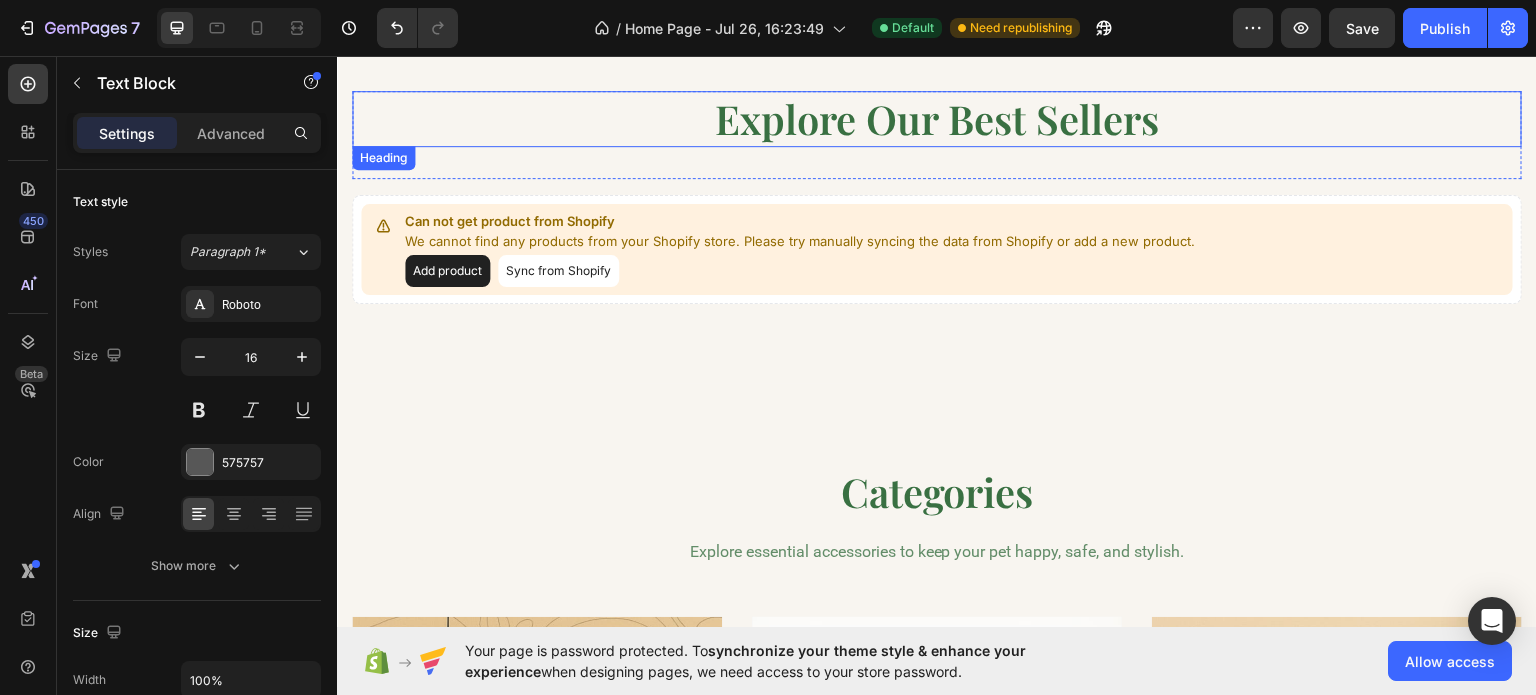 click on "Explore Our Best Sellers" at bounding box center [937, 118] 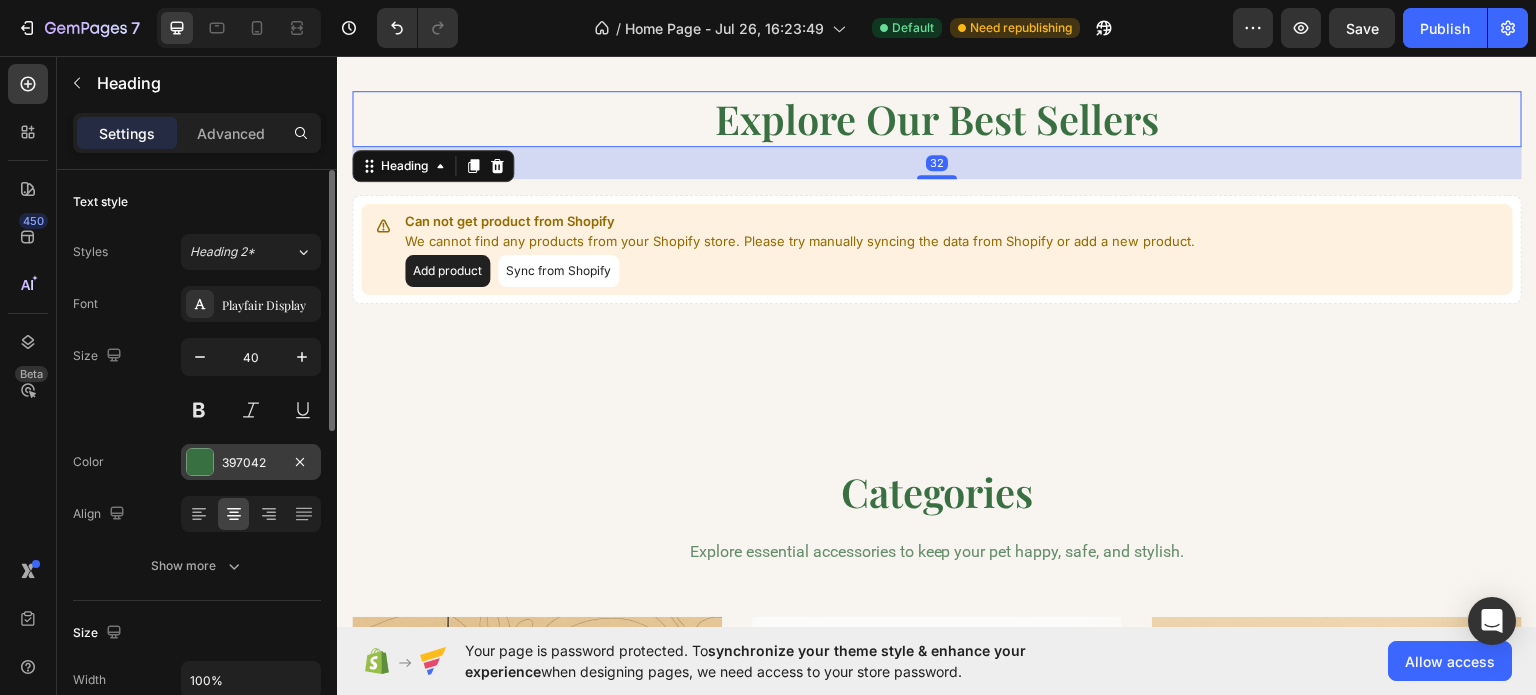 click on "397042" at bounding box center (251, 462) 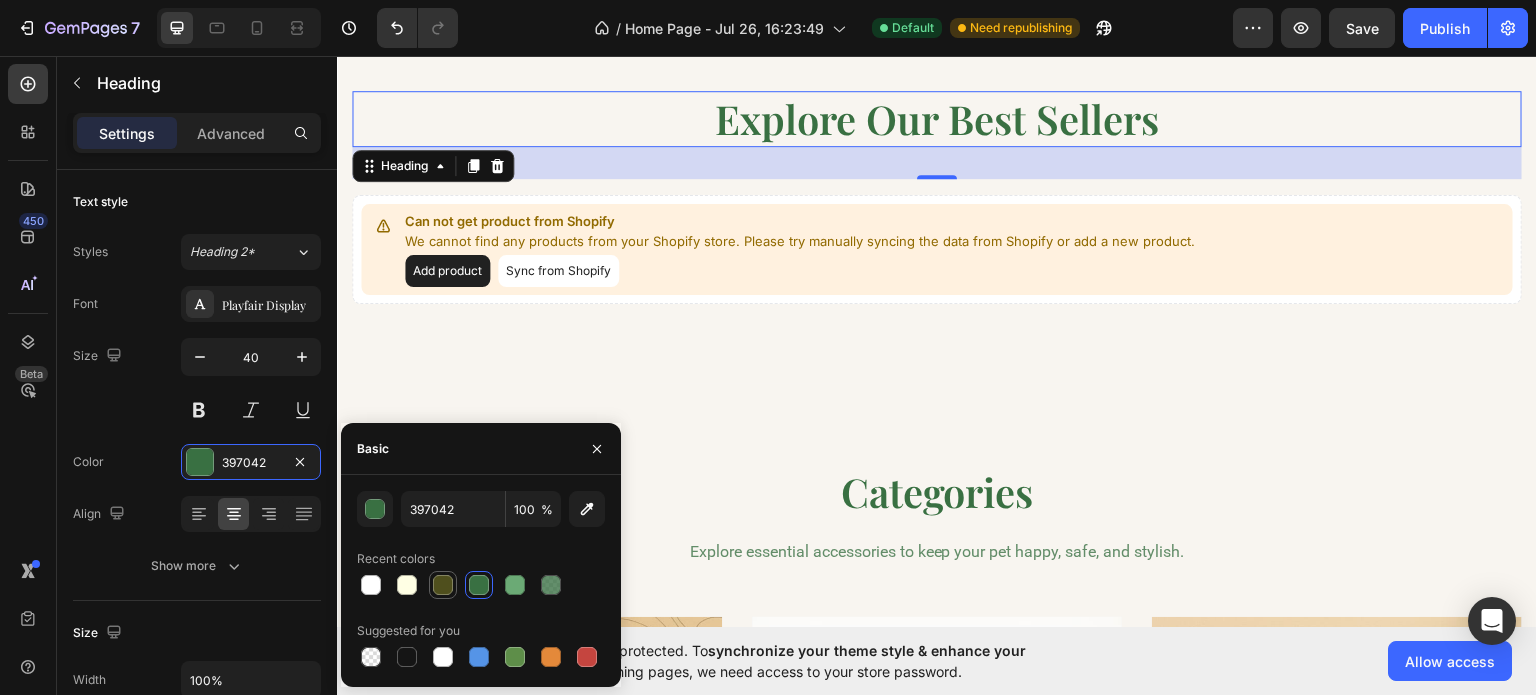 drag, startPoint x: 443, startPoint y: 576, endPoint x: 398, endPoint y: 415, distance: 167.17058 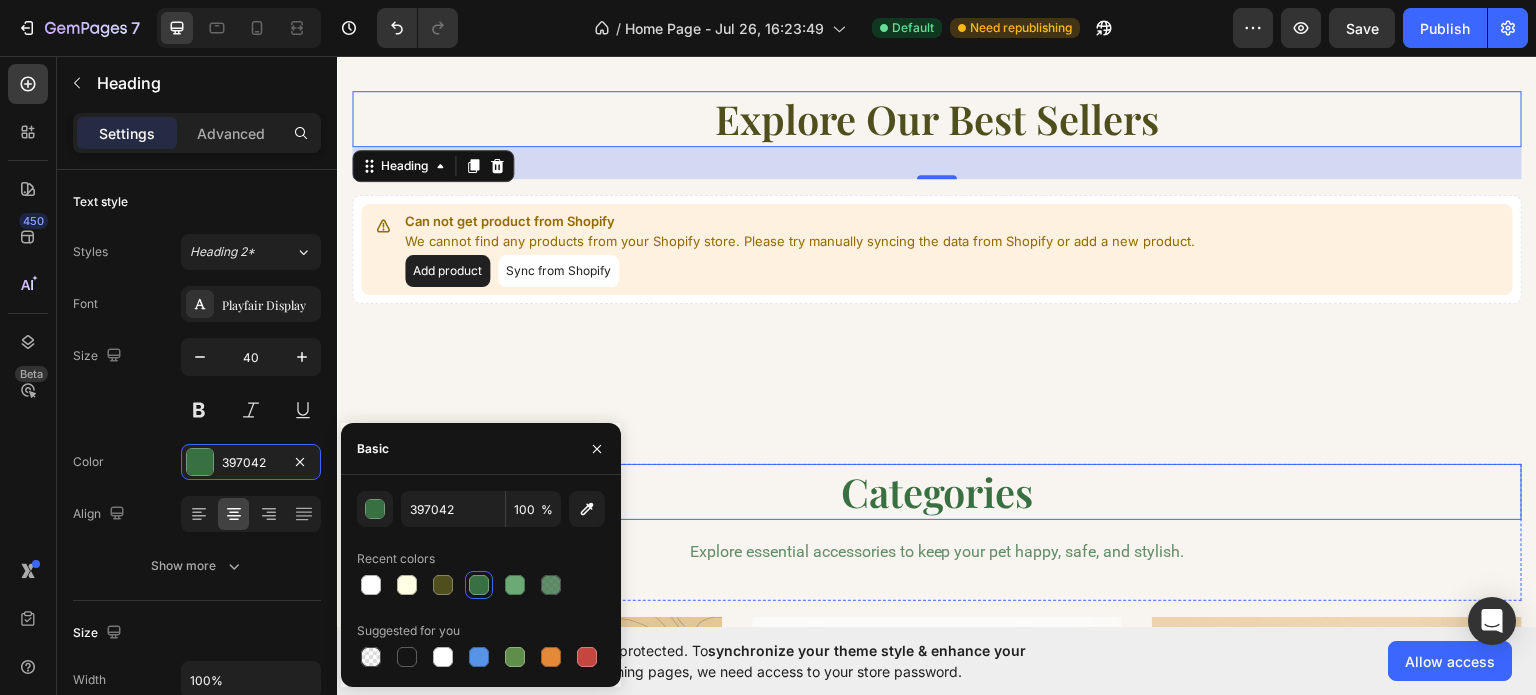 type on "4F4F1D" 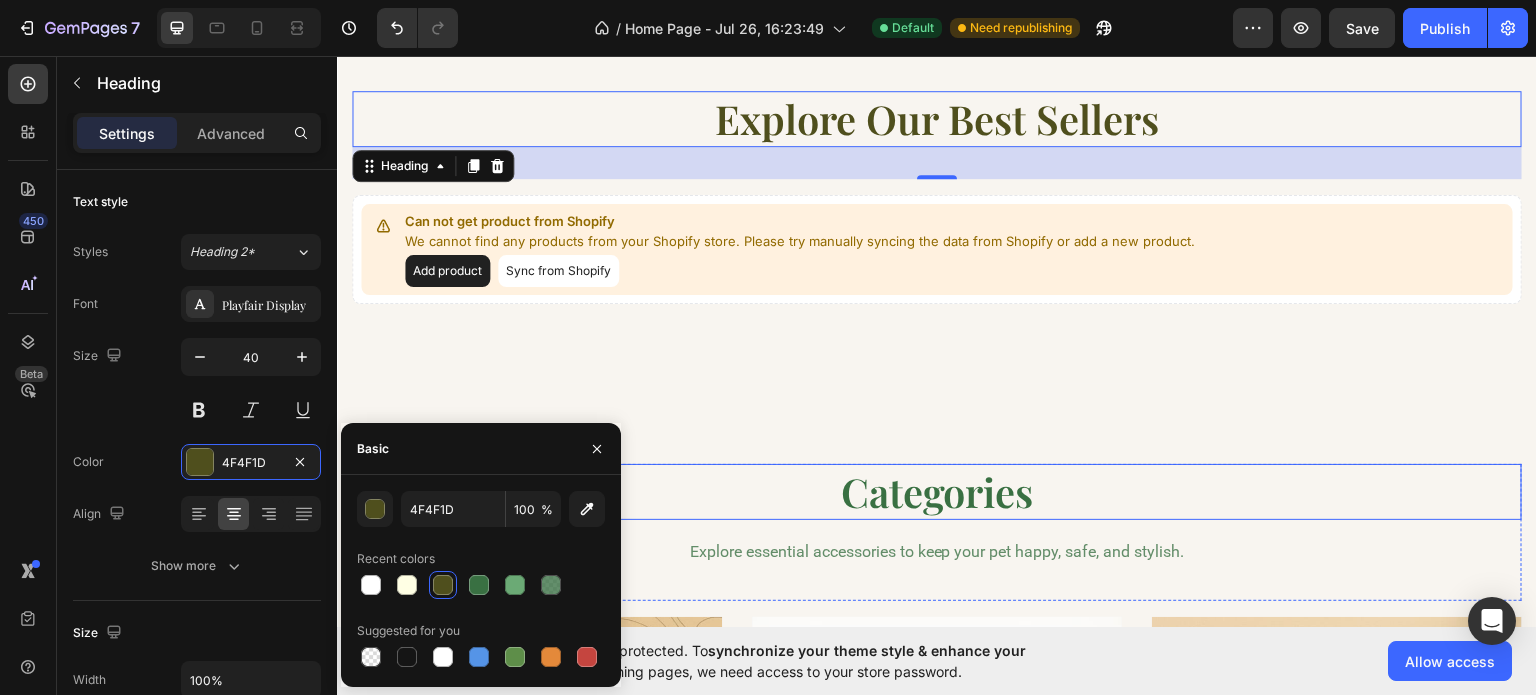 click on "Categories" at bounding box center (937, 491) 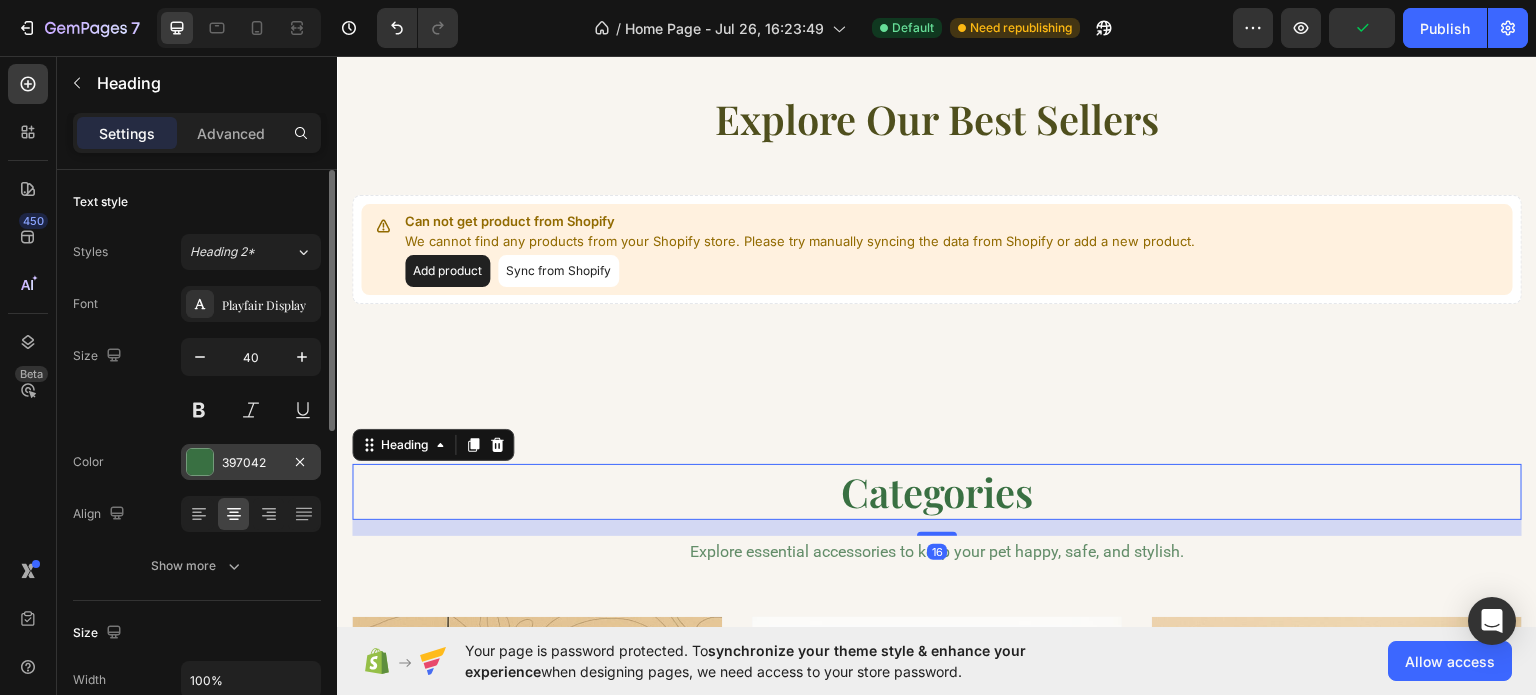 click on "397042" at bounding box center (251, 463) 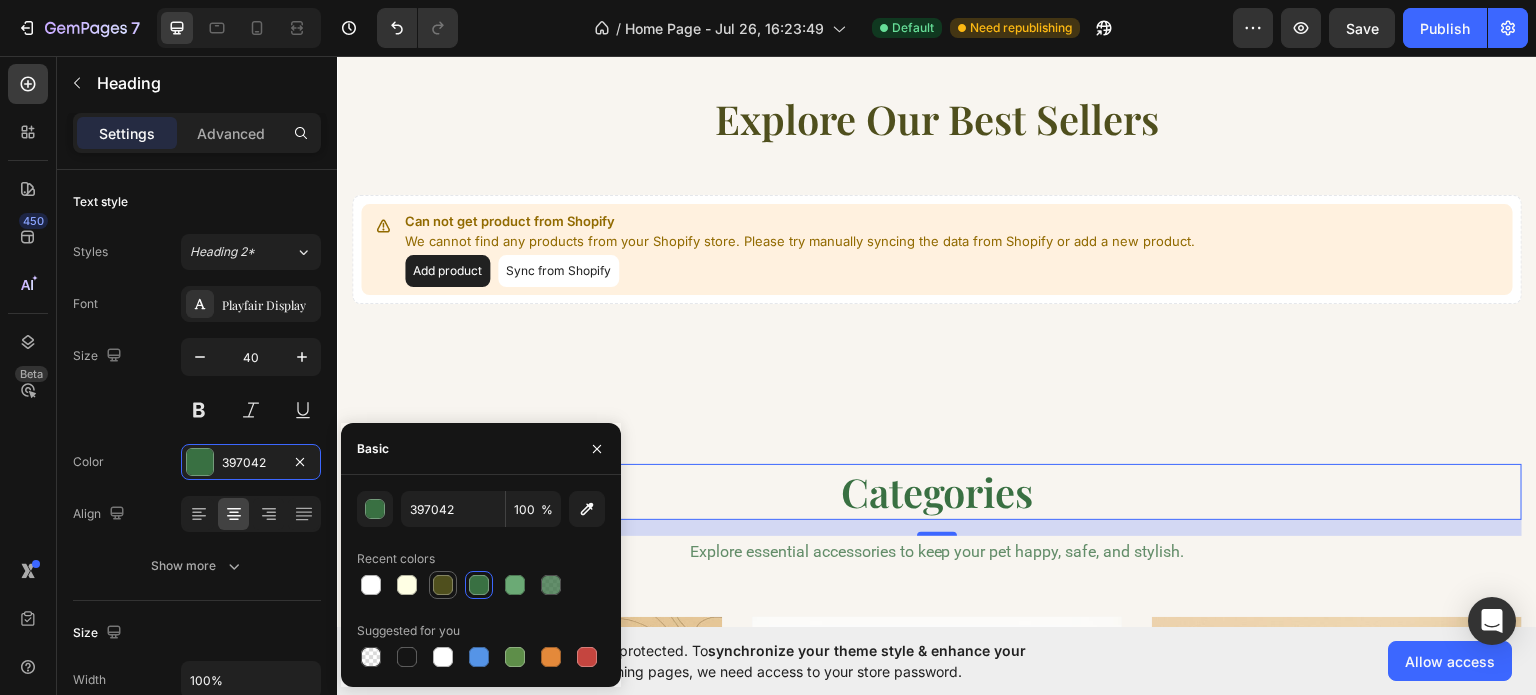click at bounding box center [443, 585] 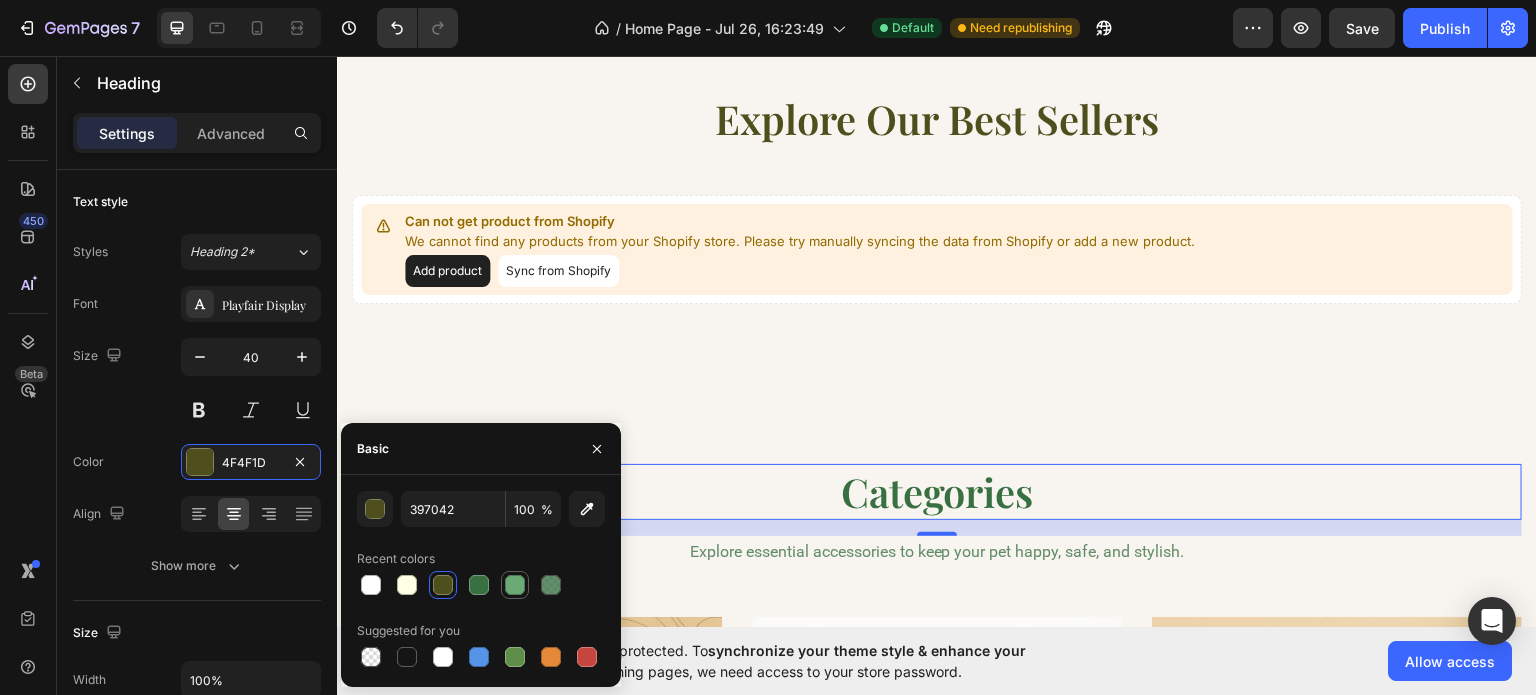 type on "4F4F1D" 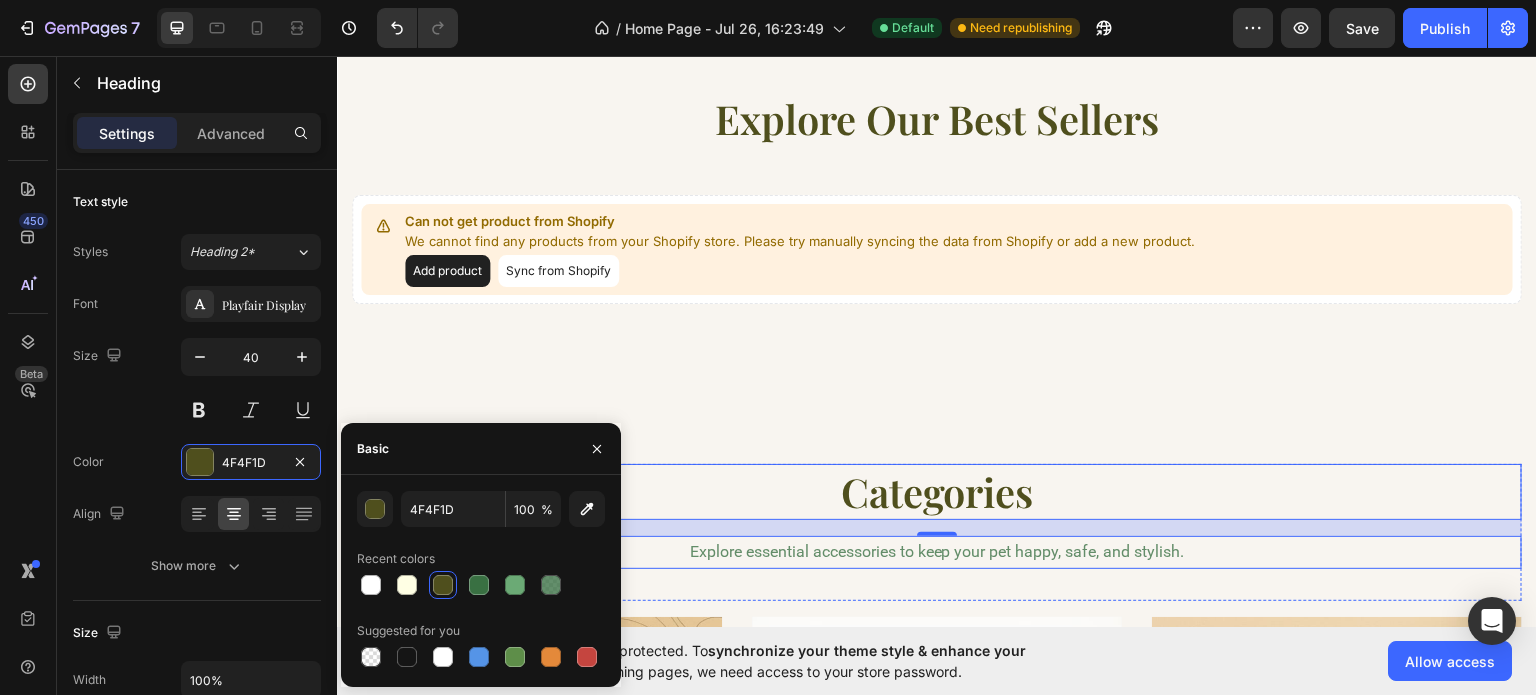 click on "Explore essential accessories to keep your pet happy, safe, and stylish." at bounding box center [937, 551] 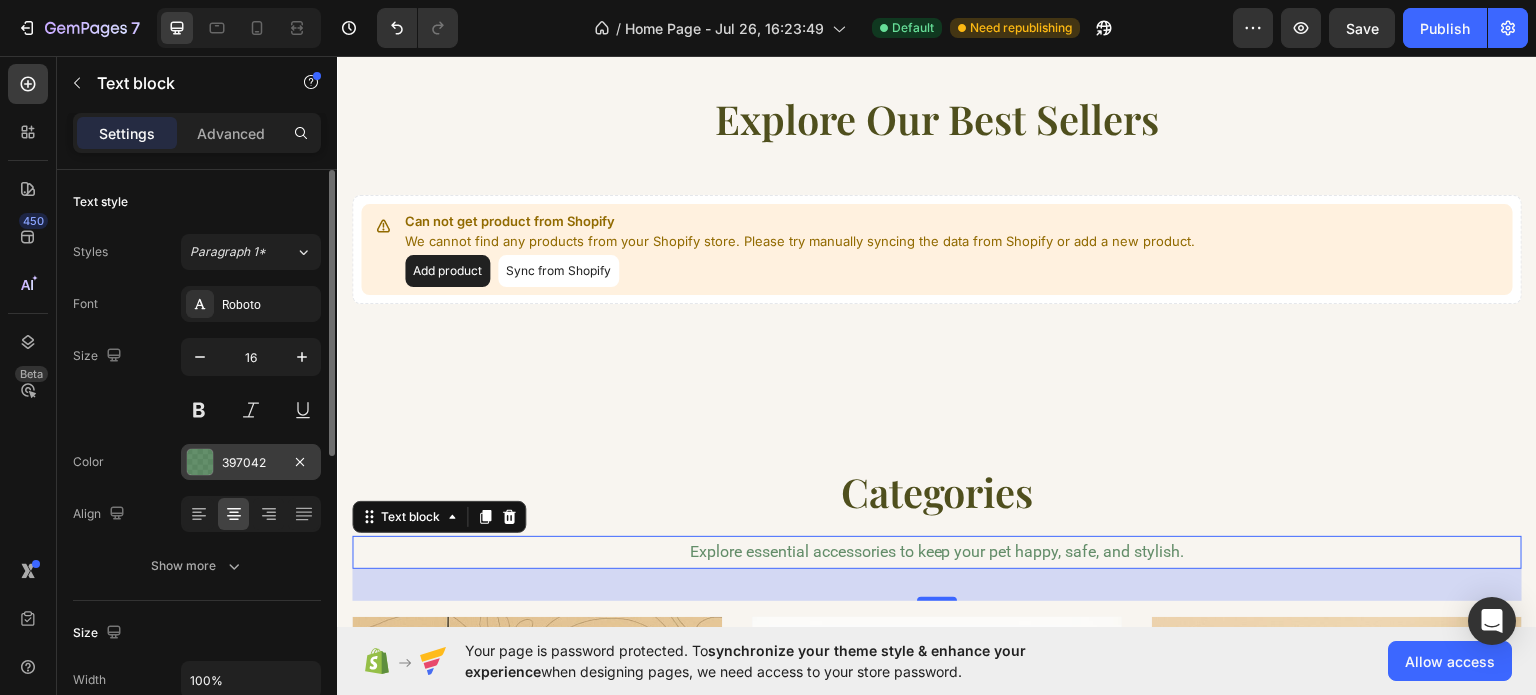 click on "397042" at bounding box center (251, 463) 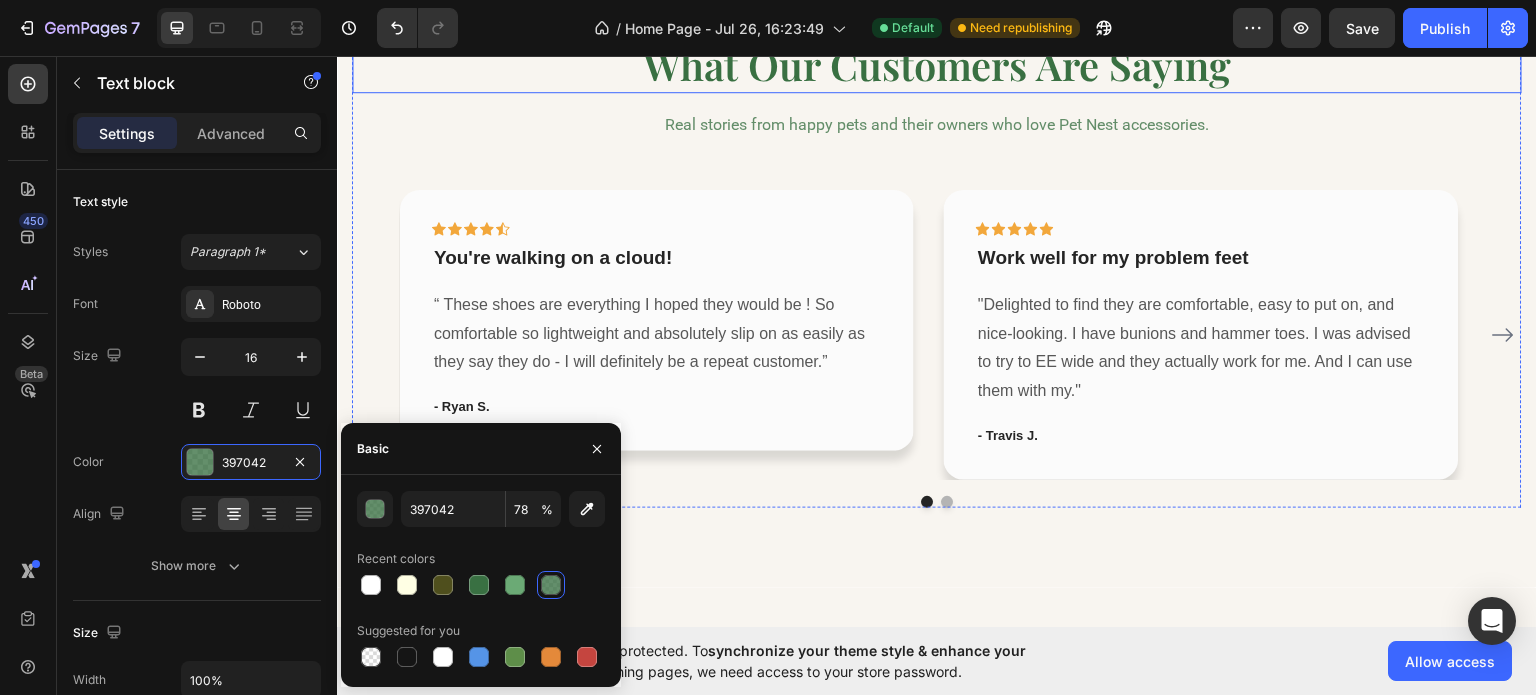 scroll, scrollTop: 3367, scrollLeft: 0, axis: vertical 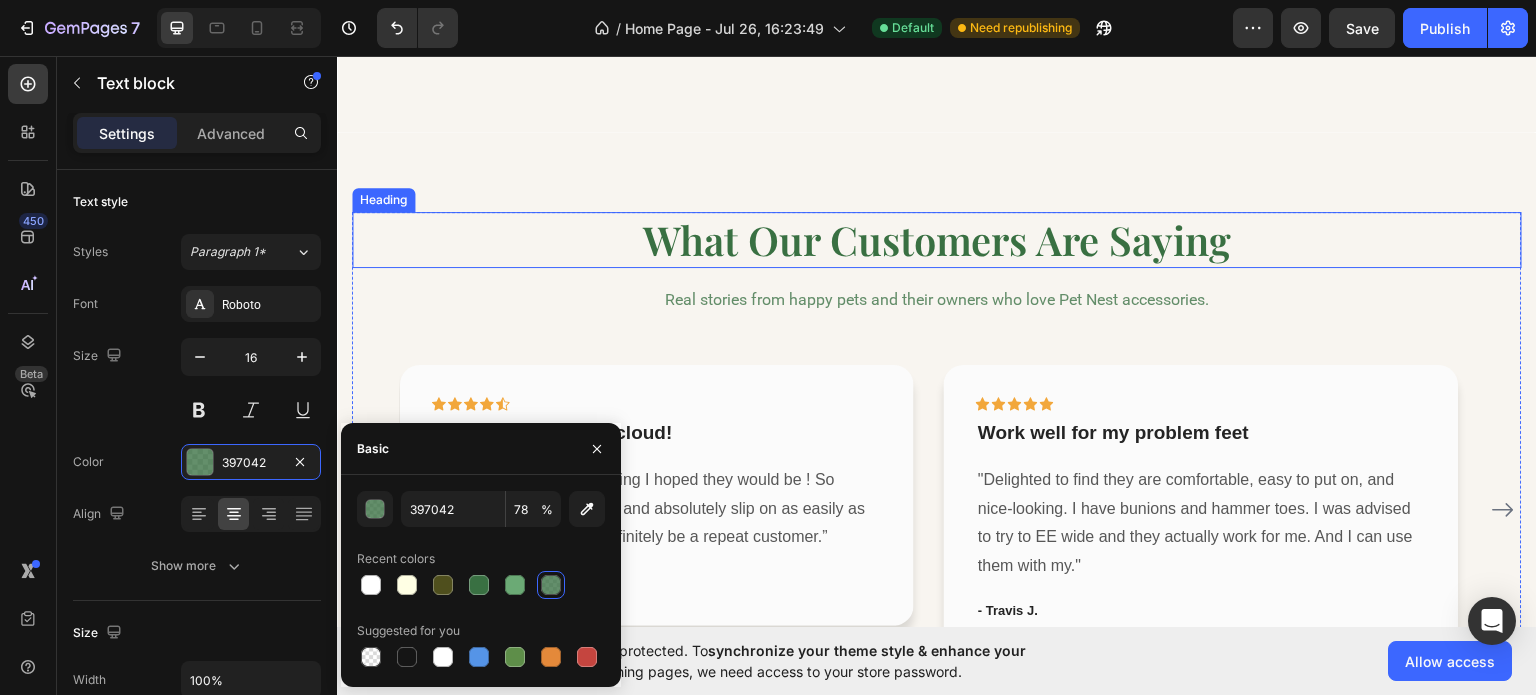 click on "What Our Customers Are Saying" at bounding box center [937, 239] 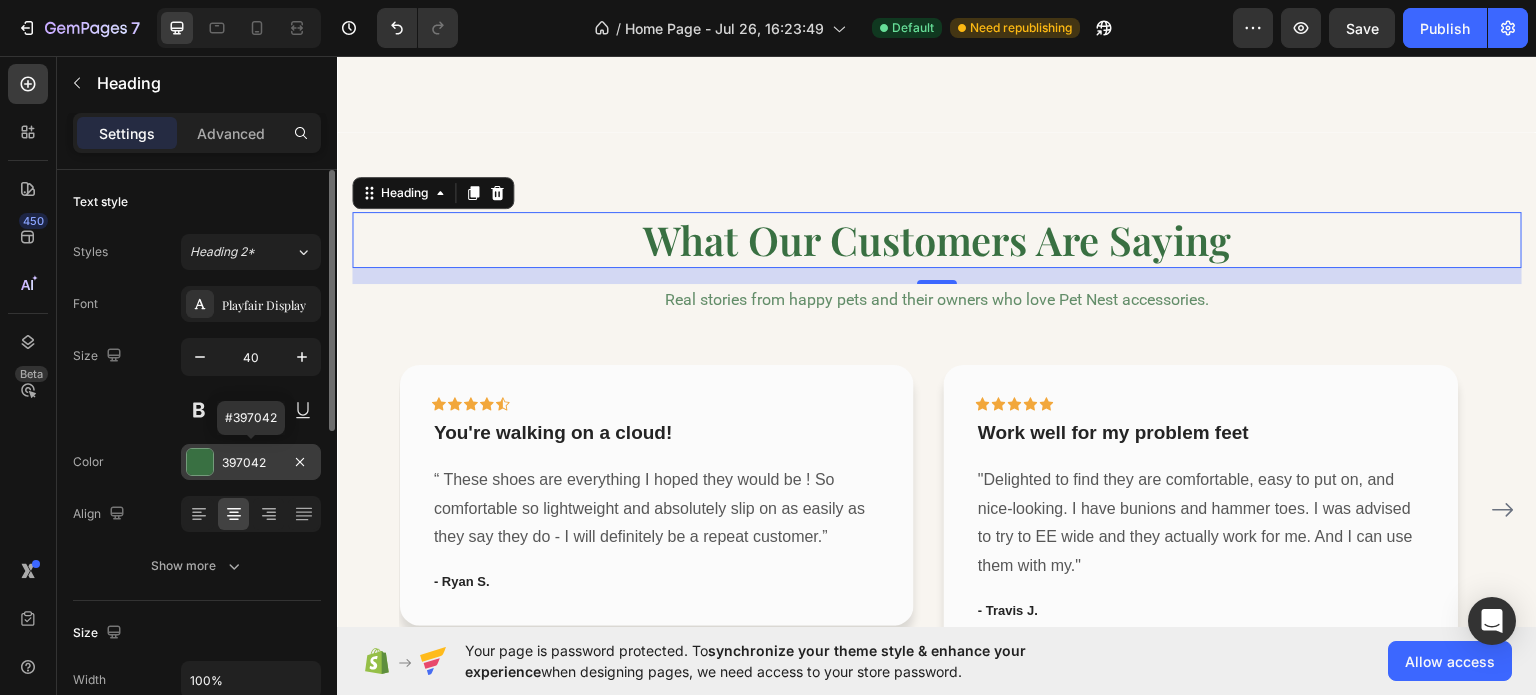 click on "397042" at bounding box center (251, 463) 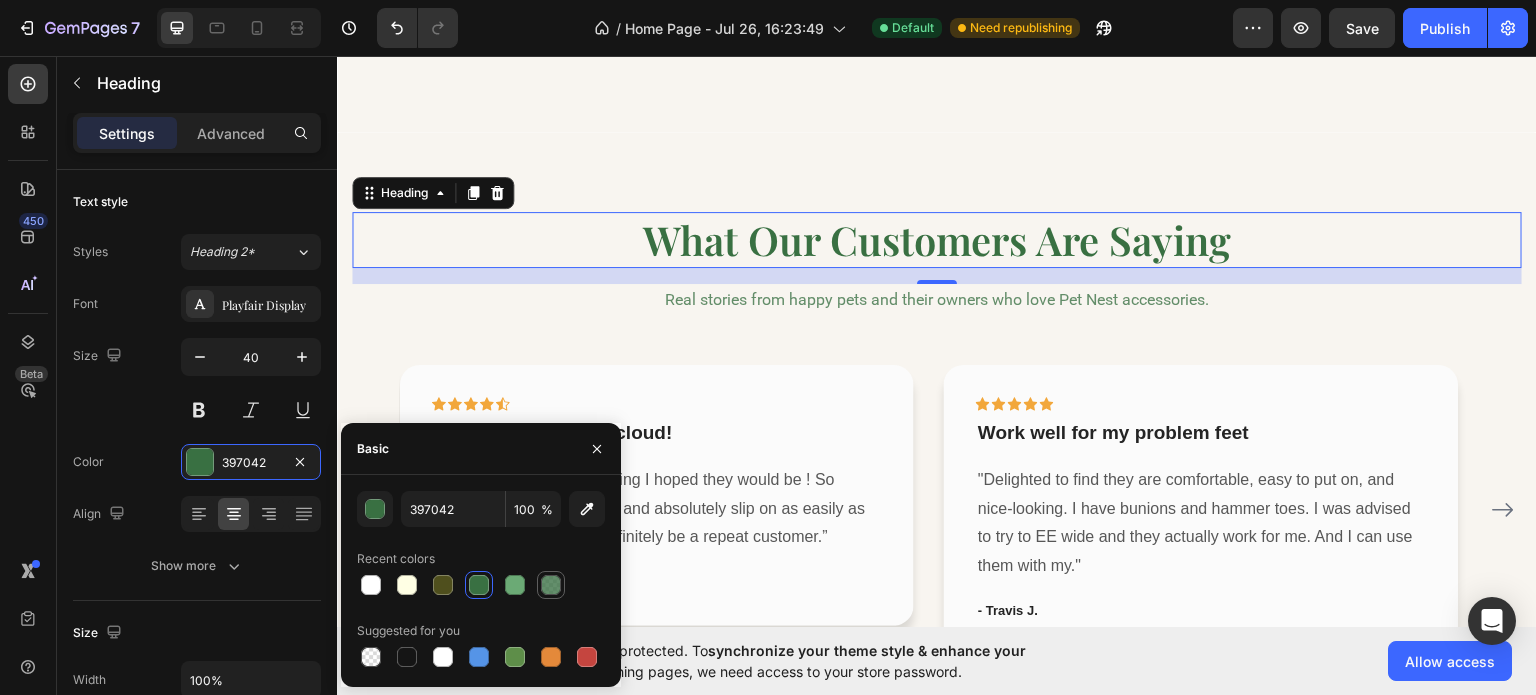 click at bounding box center (551, 585) 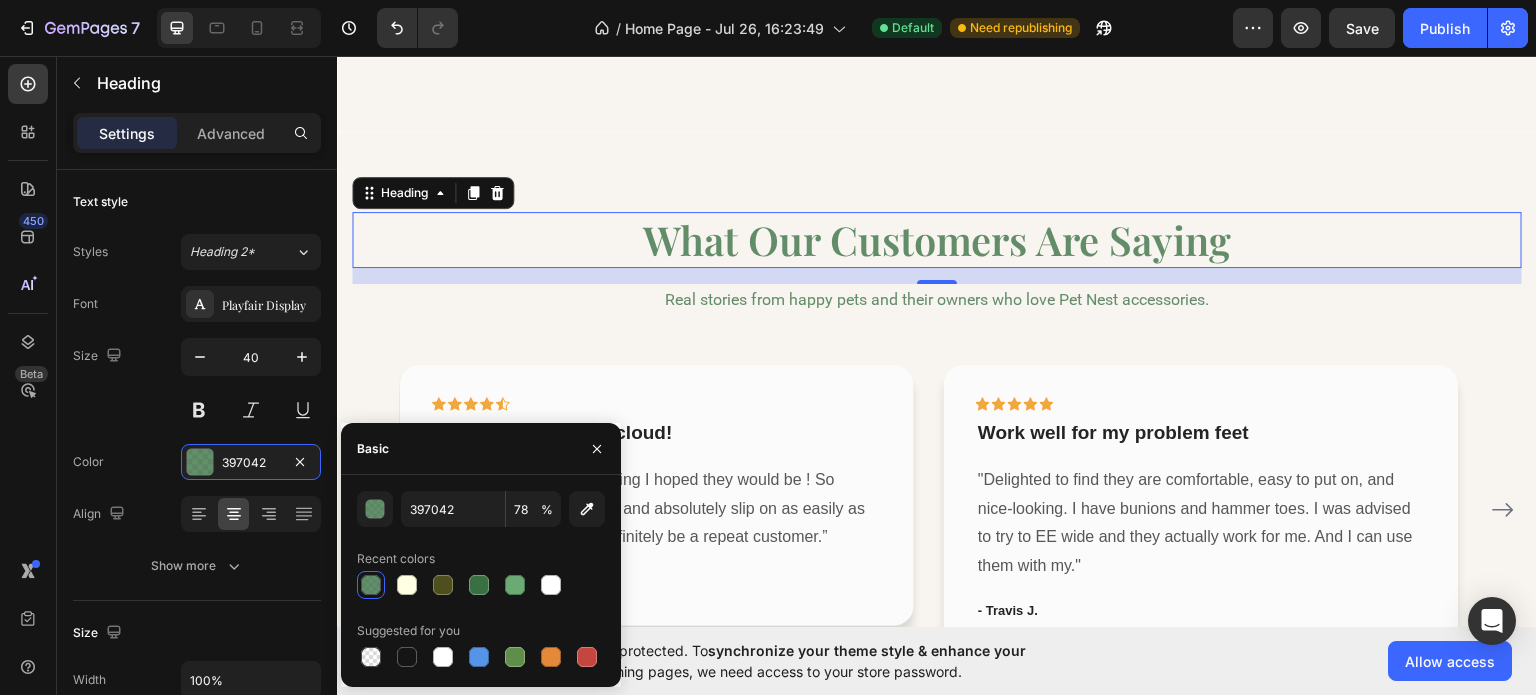 click 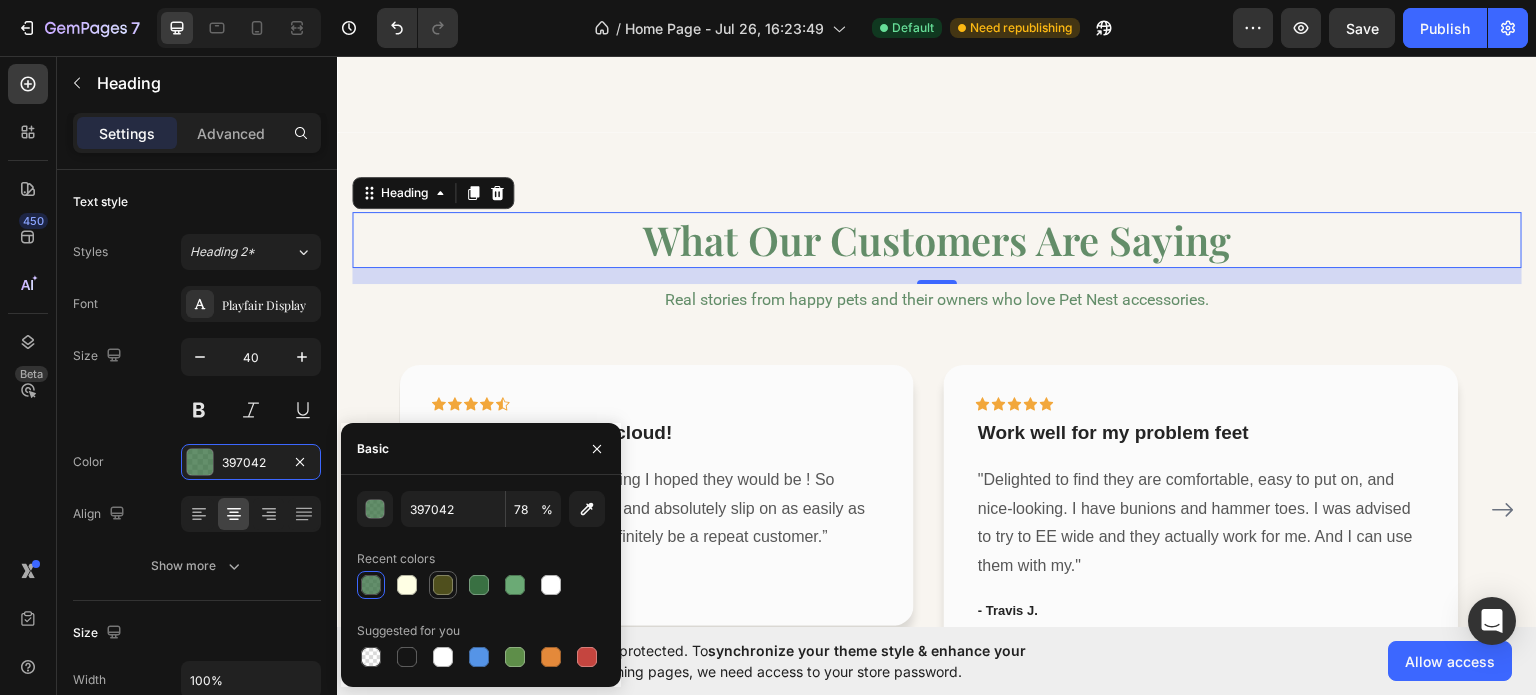 click at bounding box center (443, 585) 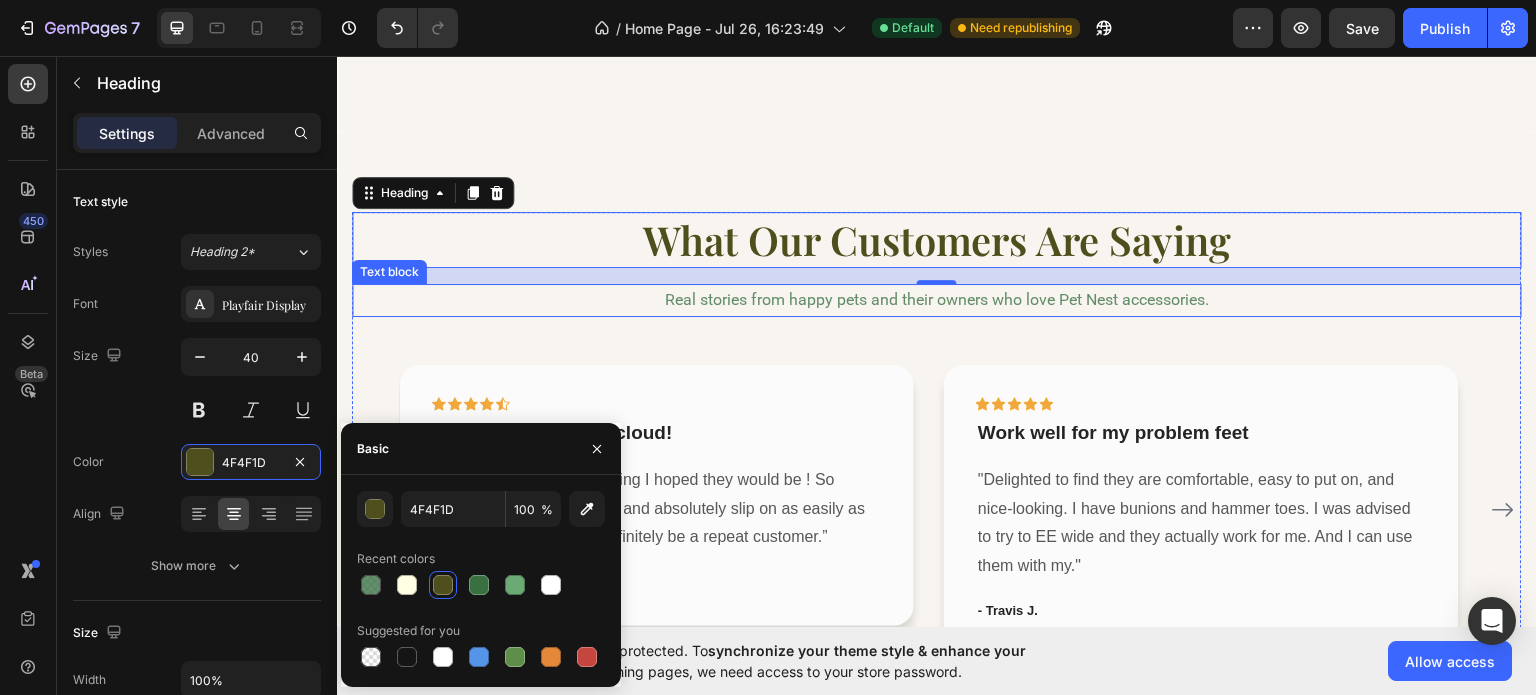 click on "Real stories from happy pets and their owners who love Pet Nest accessories." at bounding box center [937, 299] 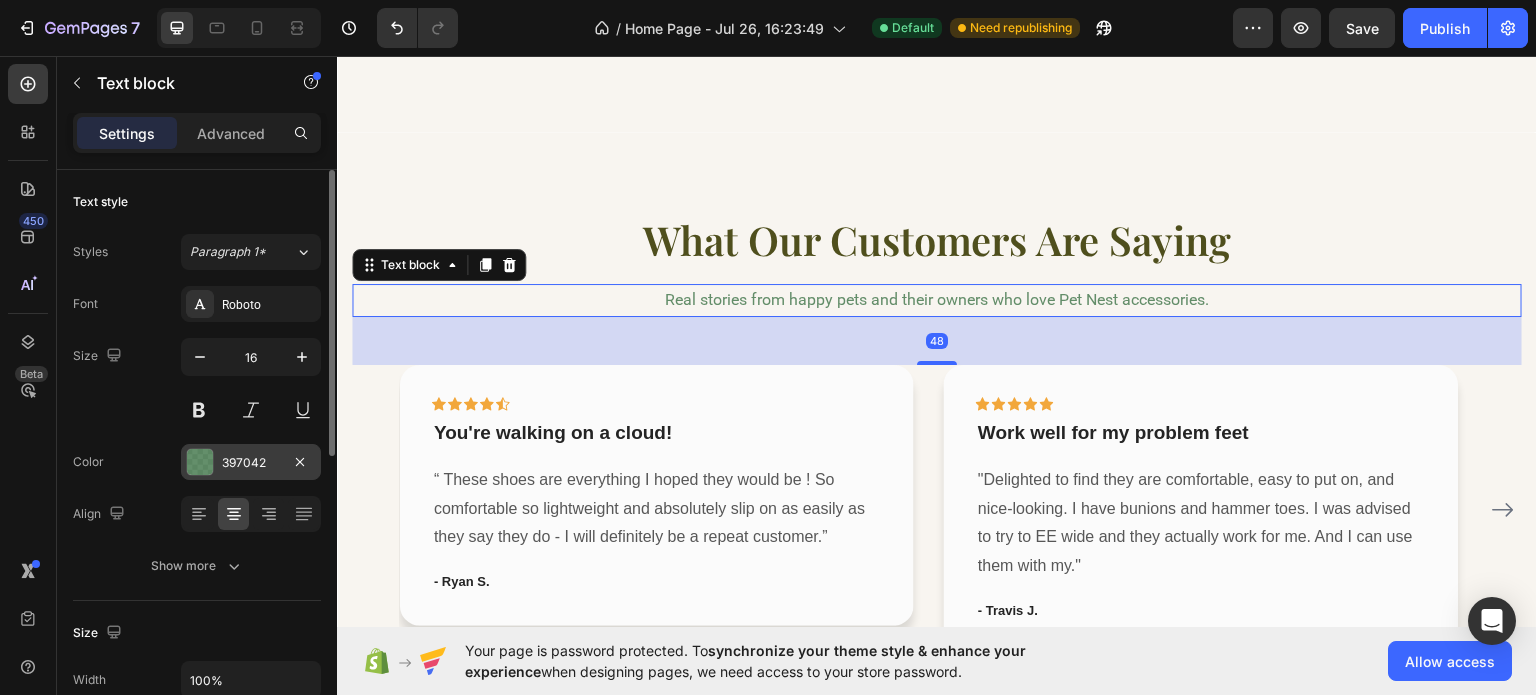 click on "397042" at bounding box center [251, 462] 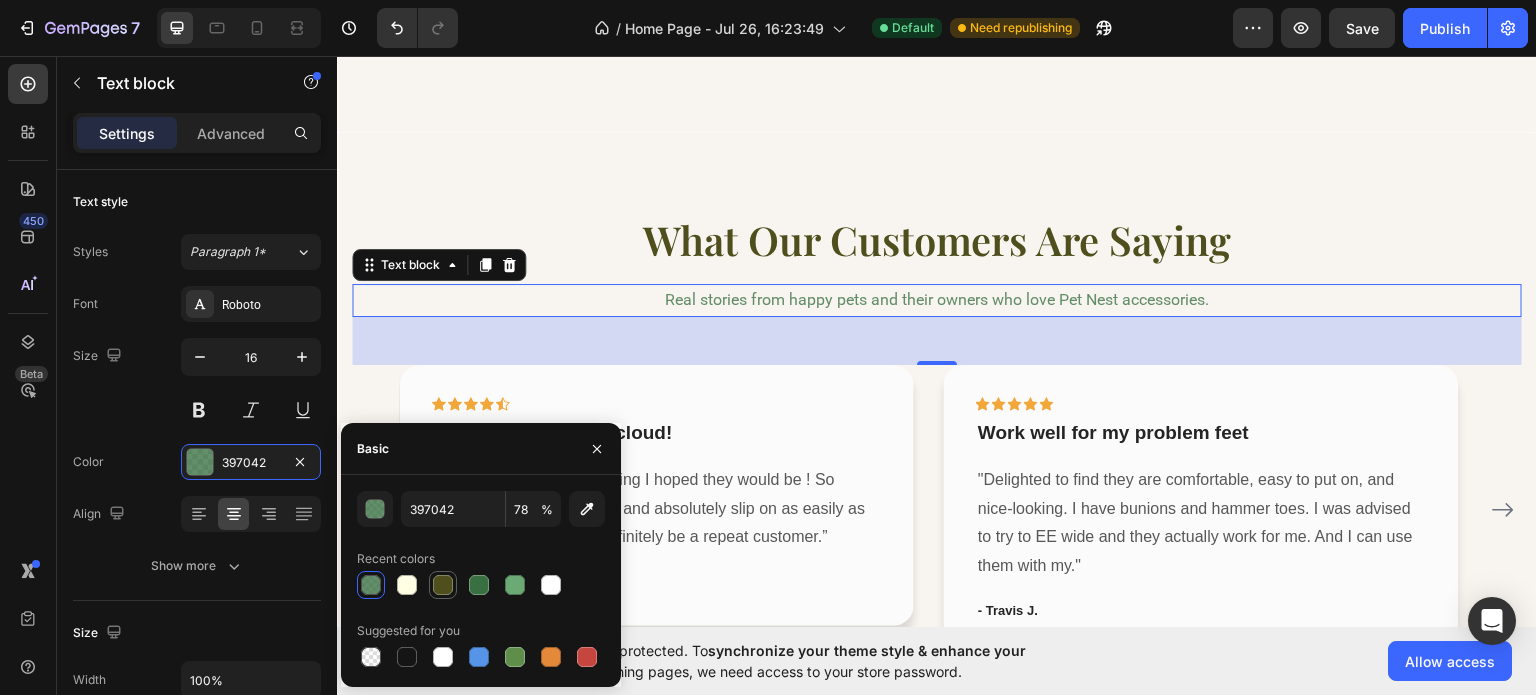 click at bounding box center [443, 585] 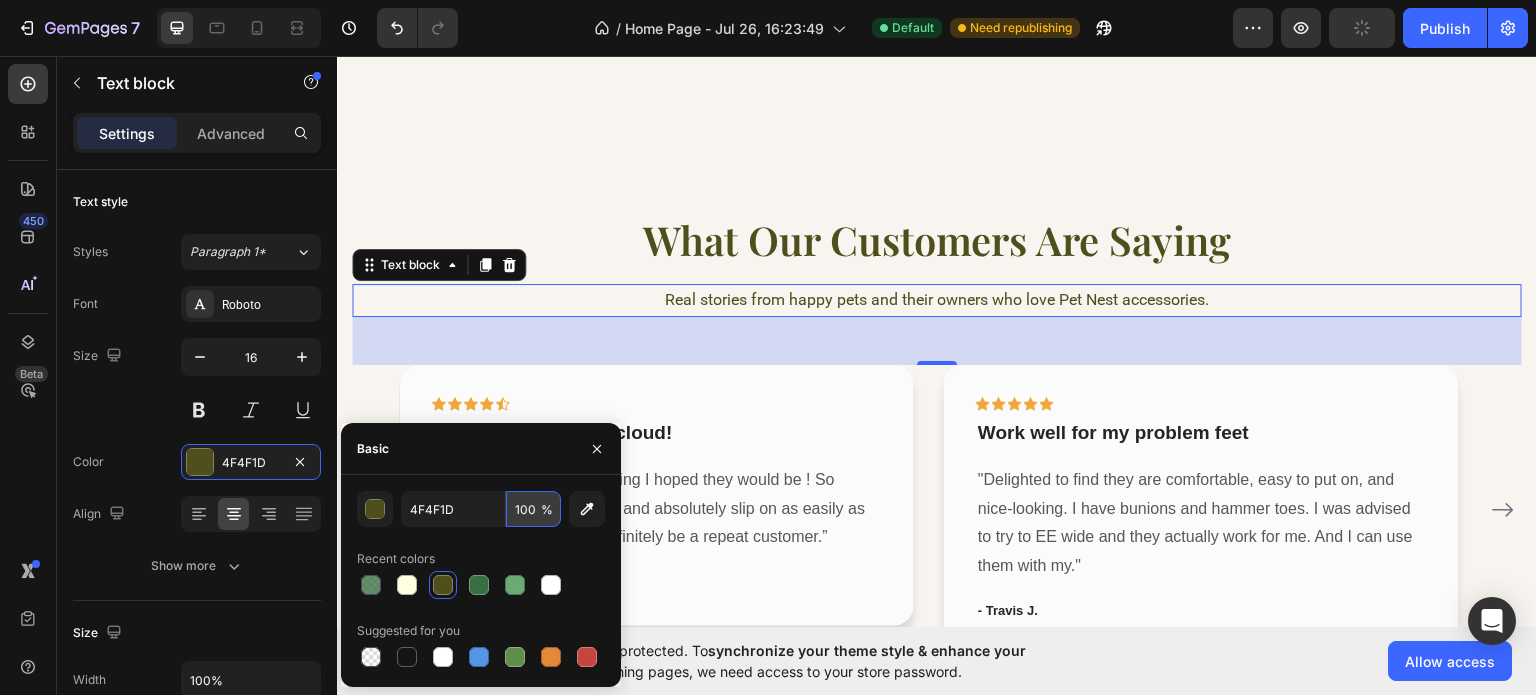 click on "100" at bounding box center (533, 509) 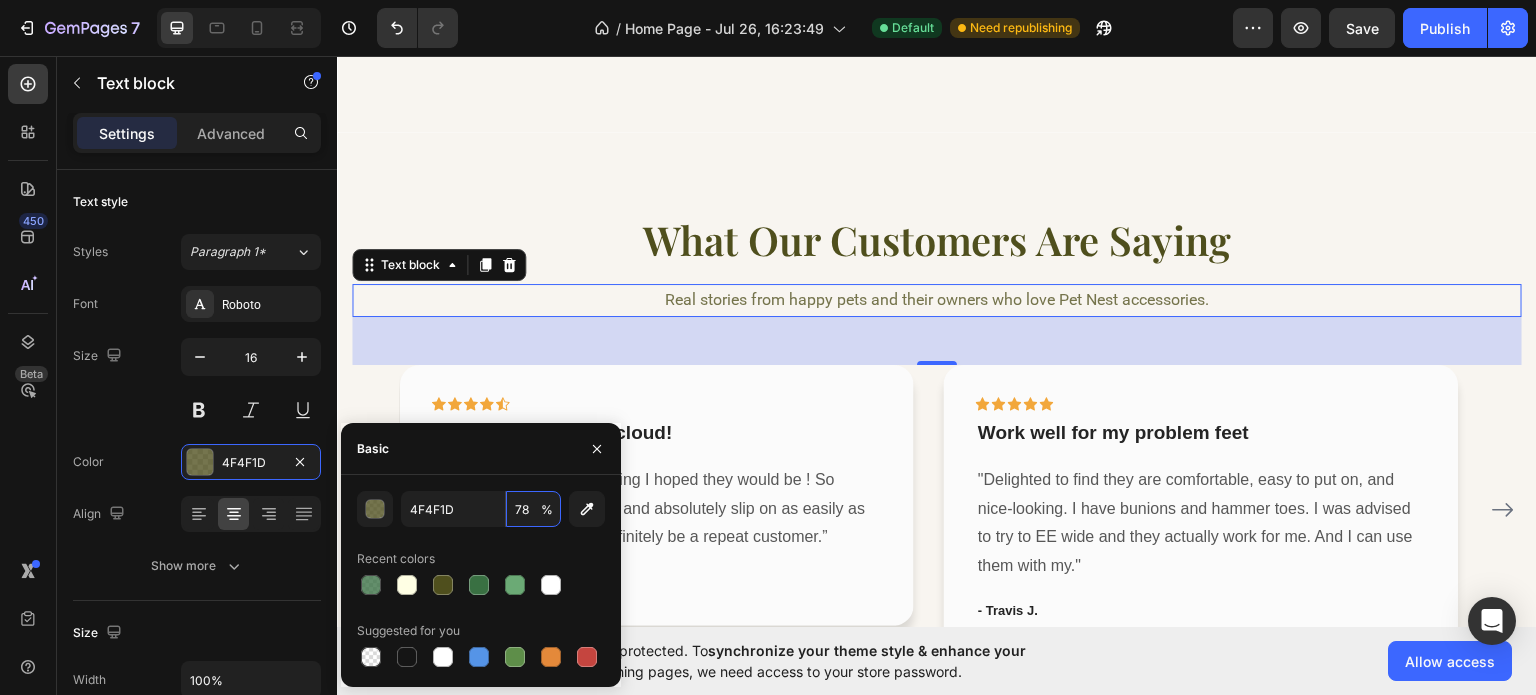 type on "78" 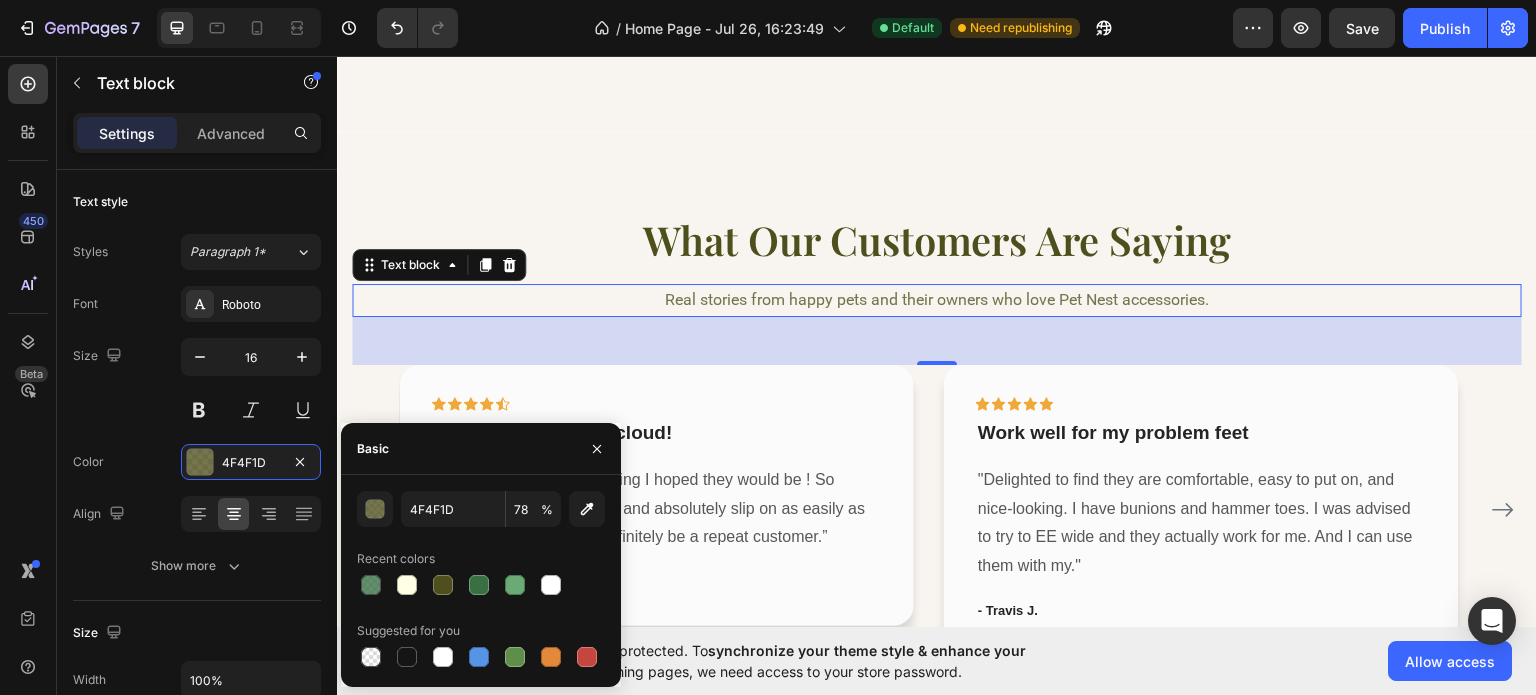 click on "Recent colors" at bounding box center (481, 559) 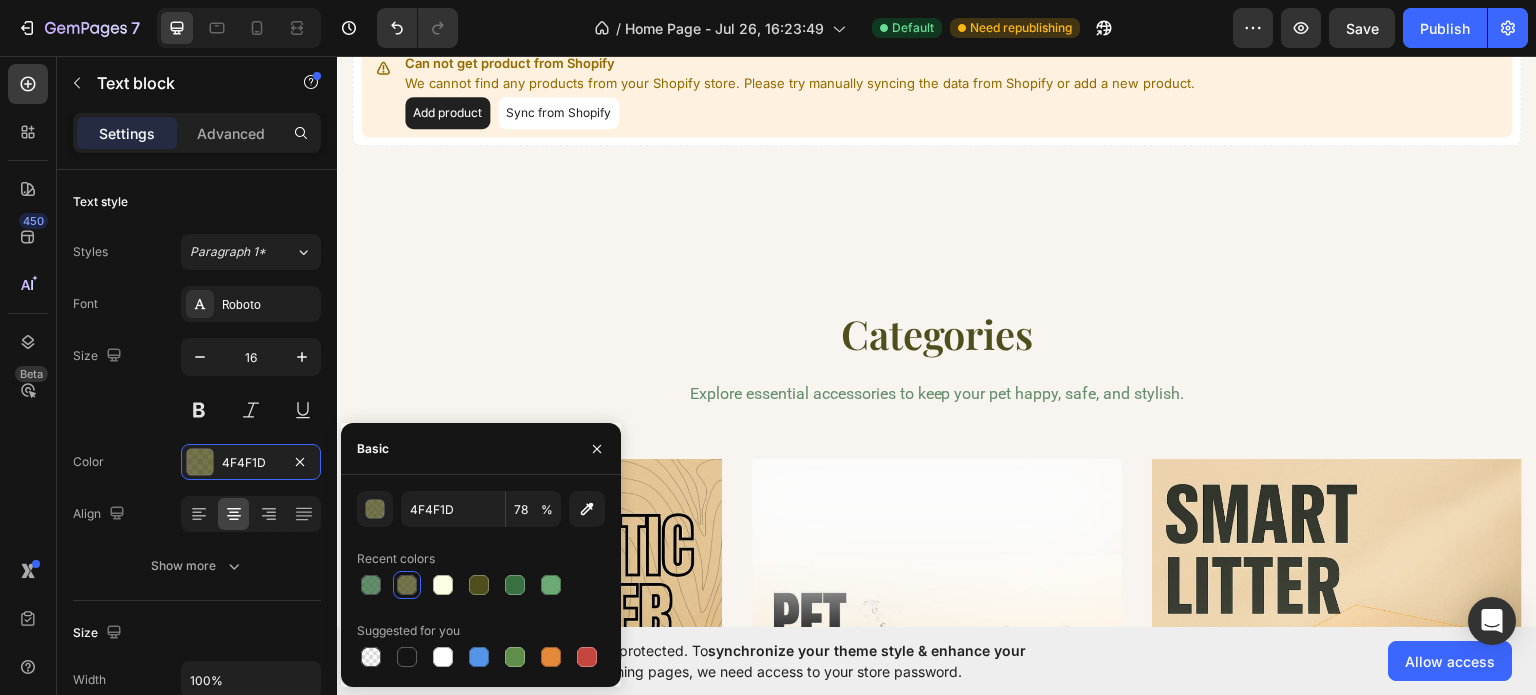 scroll, scrollTop: 1684, scrollLeft: 0, axis: vertical 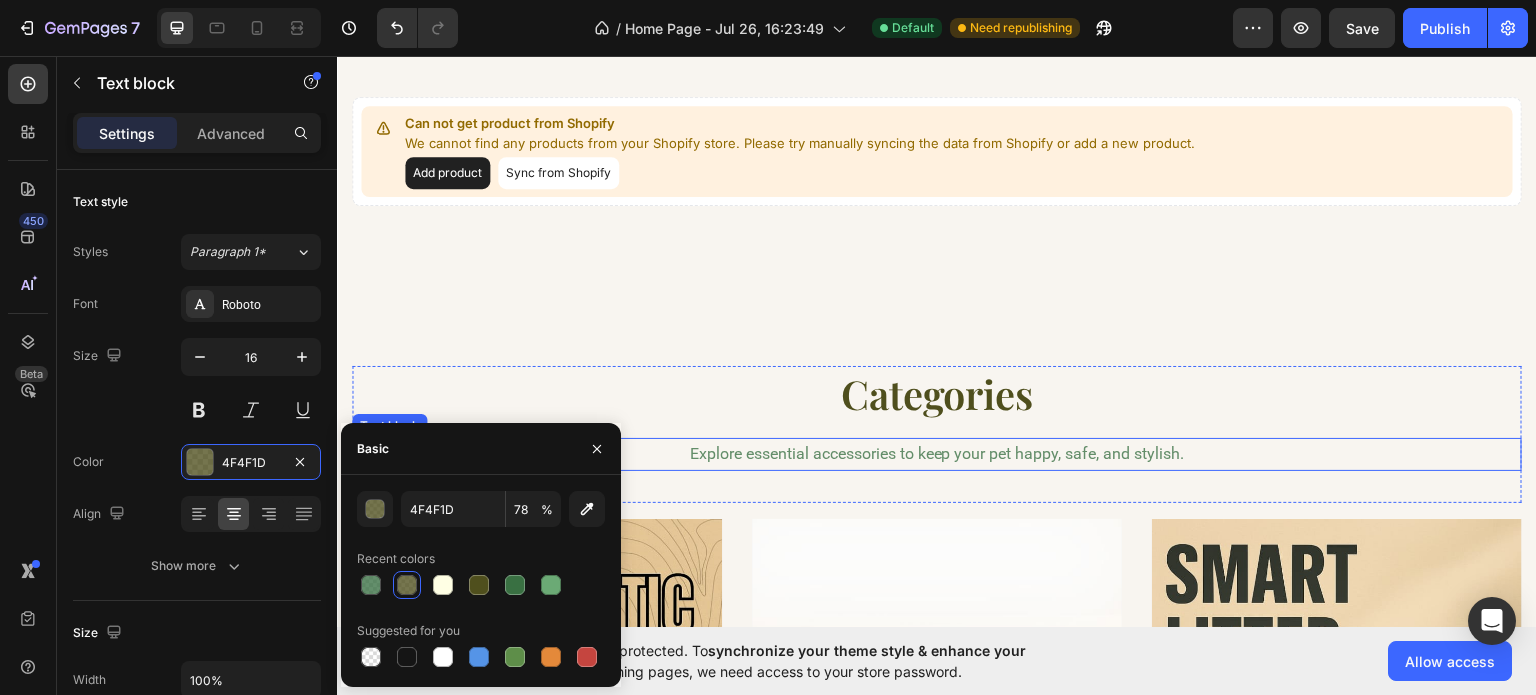 click on "Explore essential accessories to keep your pet happy, safe, and stylish." at bounding box center (937, 453) 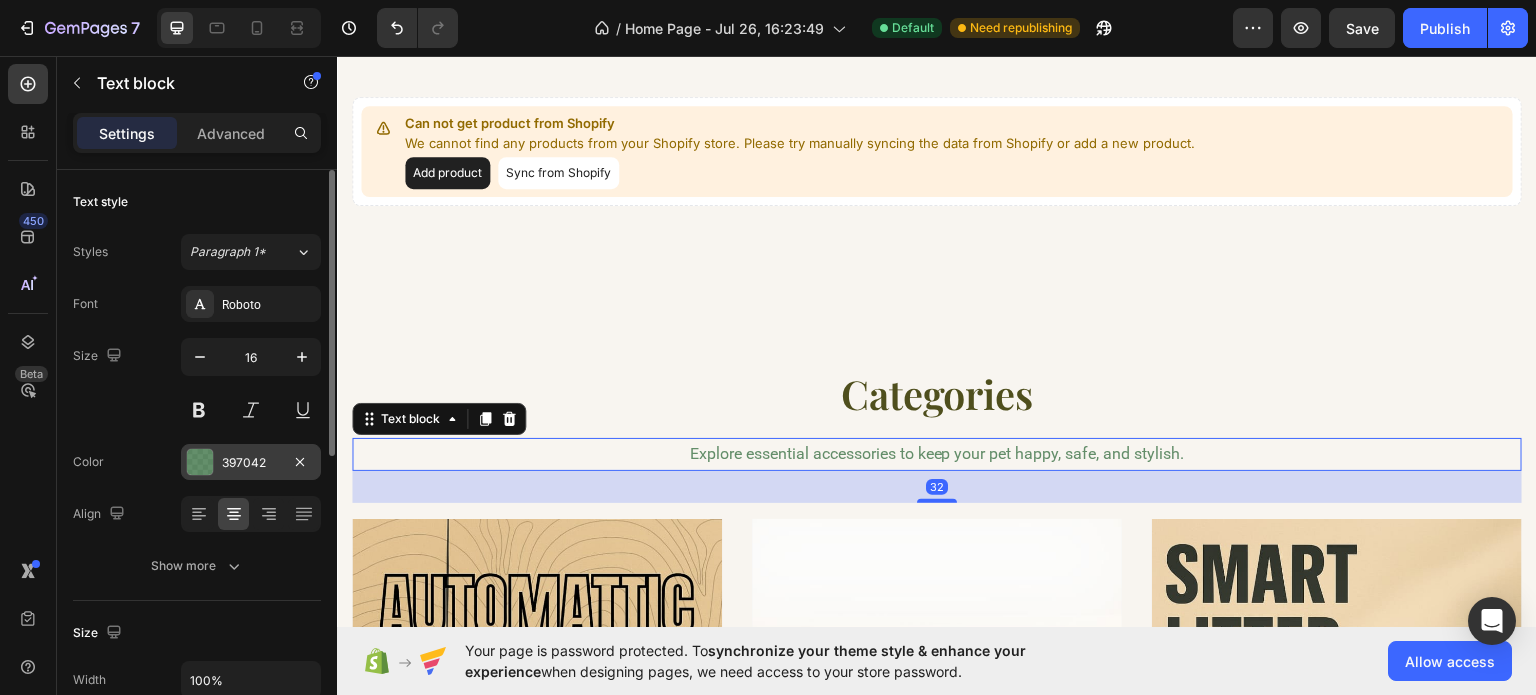 click on "397042" at bounding box center [251, 463] 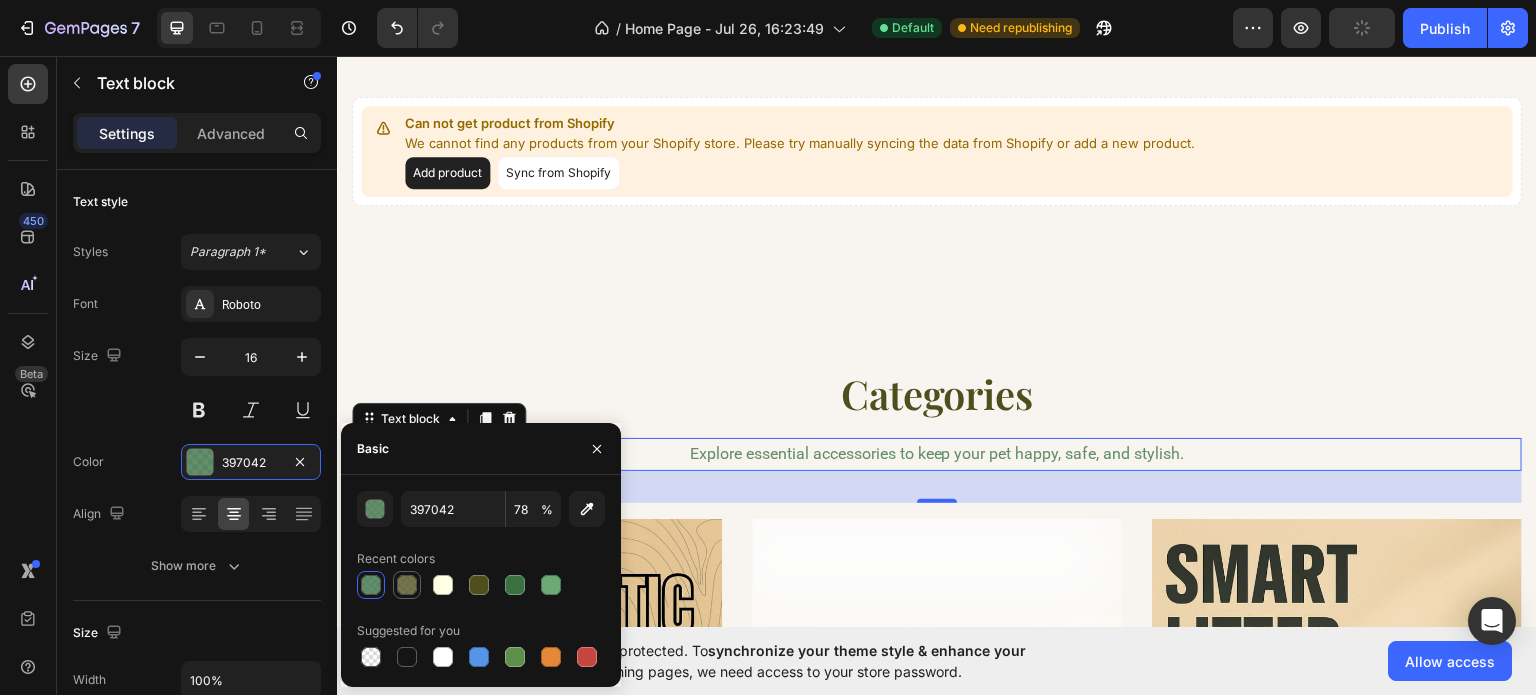 click at bounding box center [407, 585] 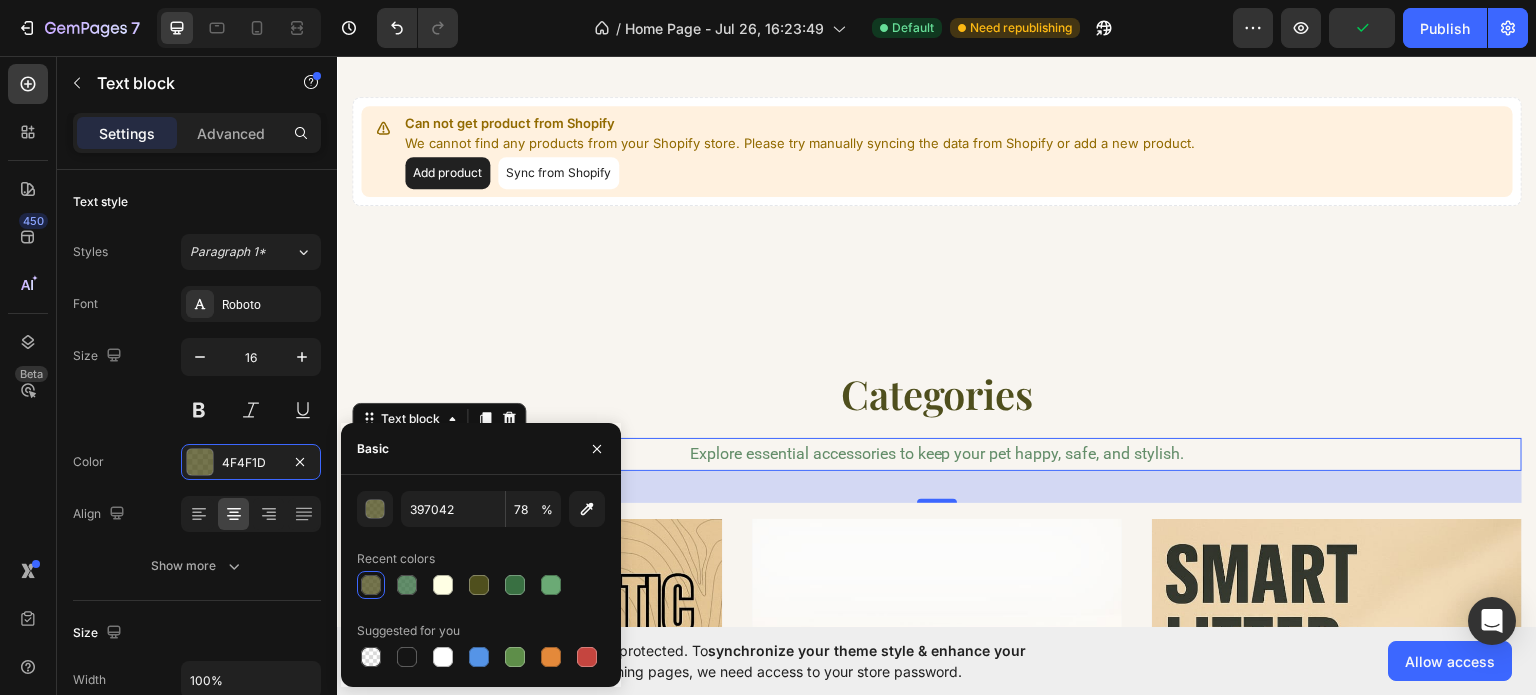 type on "4F4F1D" 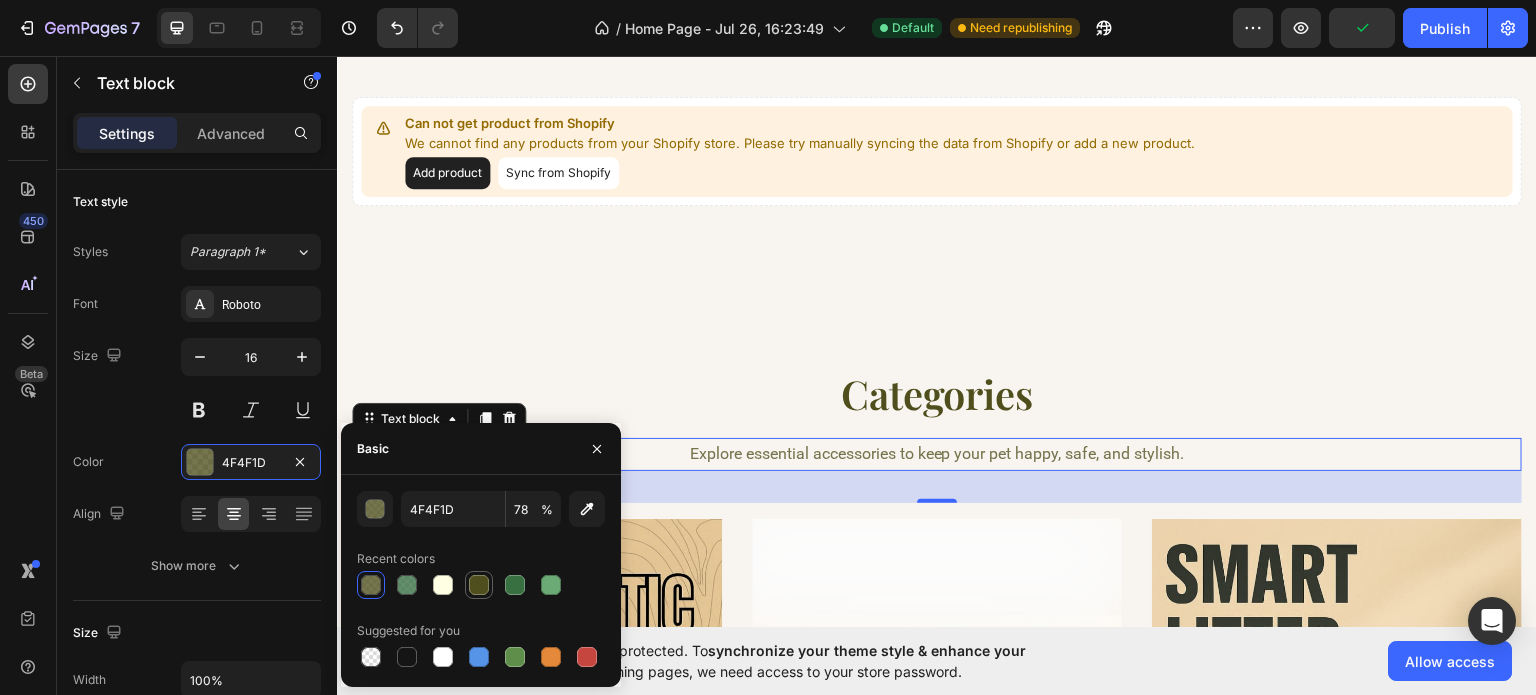 click at bounding box center (479, 585) 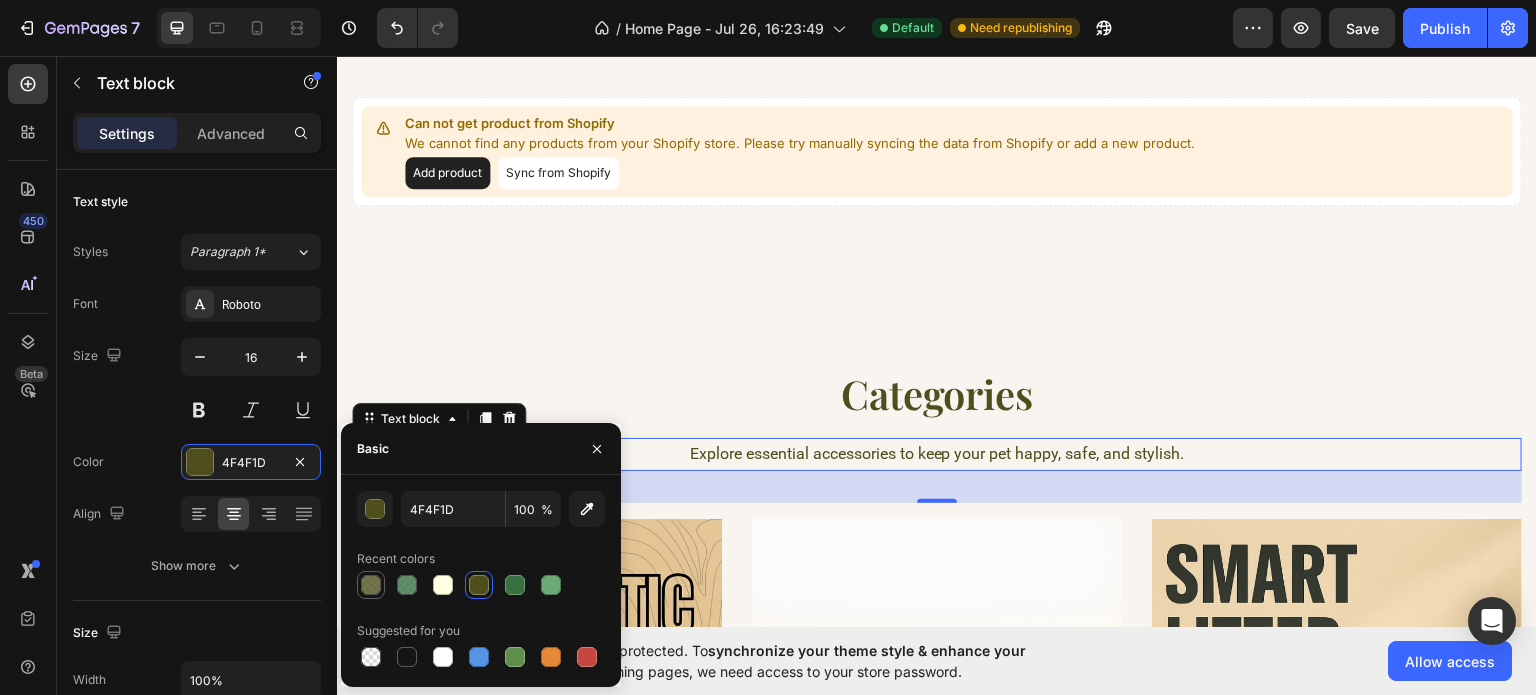 click at bounding box center (371, 585) 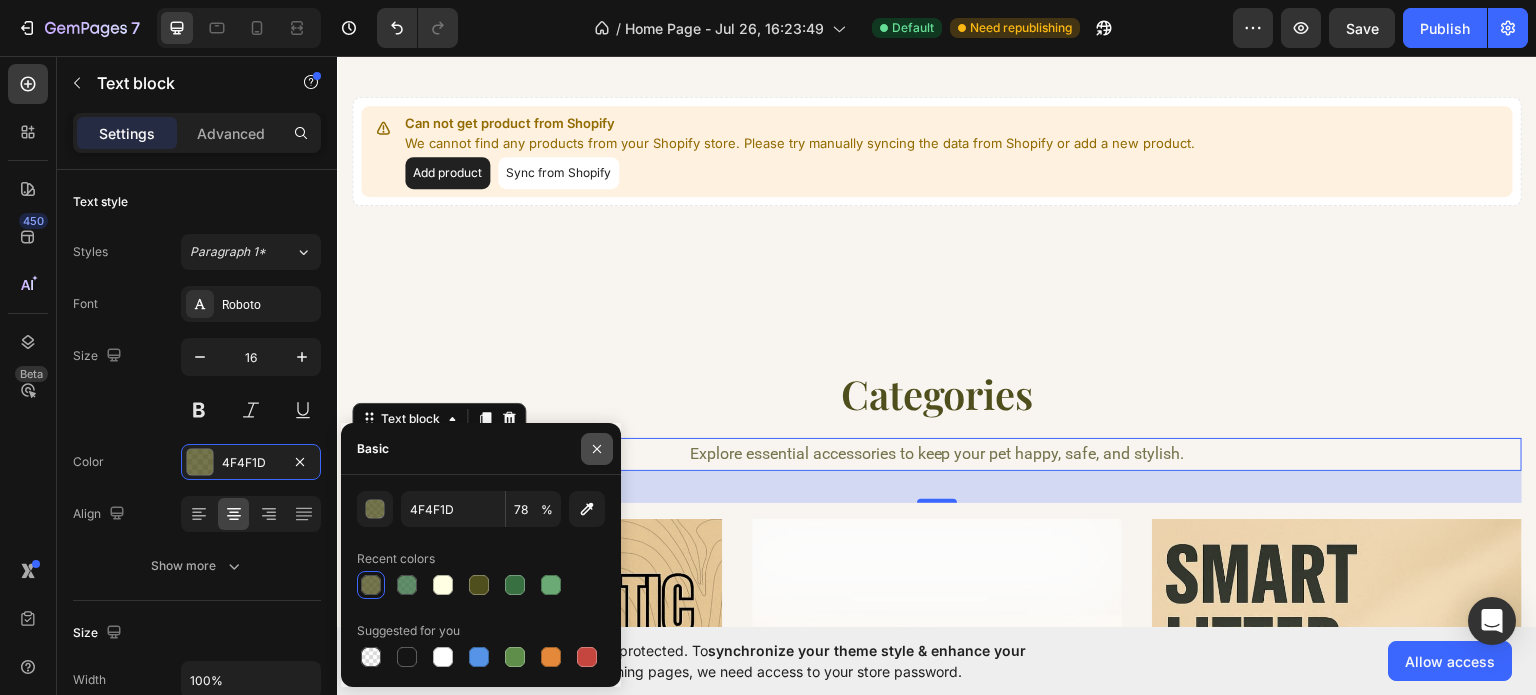 click at bounding box center [597, 449] 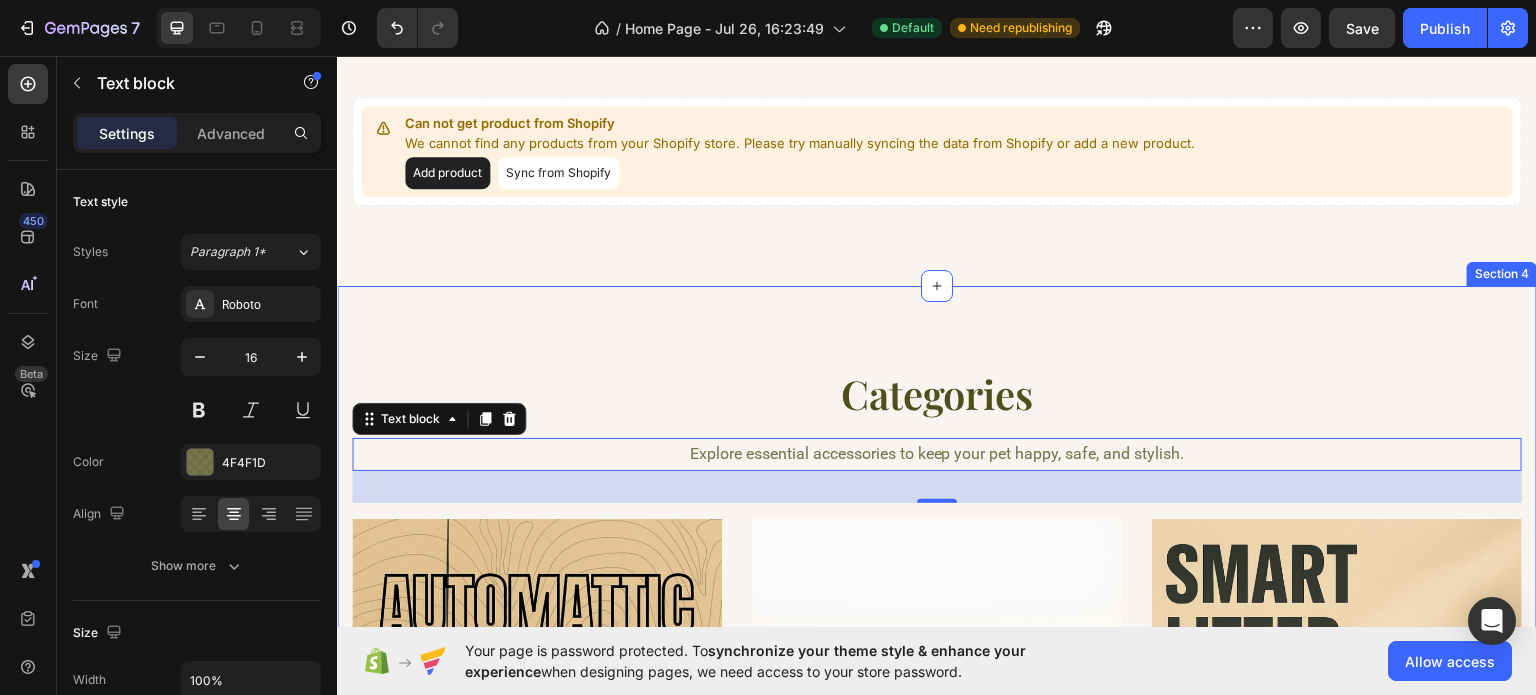 click on "Categories Heading Explore essential accessories to keep your pet happy, safe, and stylish. Text block   32 Row Automatic Pet Feeder Heading
Shop Now Button Row Row Hero Banner Pet Water Fountain Heading
Shop Now Button Row Row Hero Banner Smart Litter Box Heading
Shop Now Button Row Row Hero Banner Row
Drop element here Pet Gromming and Accessories Heading
Shop Now Button Row Row Hero Banner
Drop element here Row Section 4" at bounding box center (937, 1050) 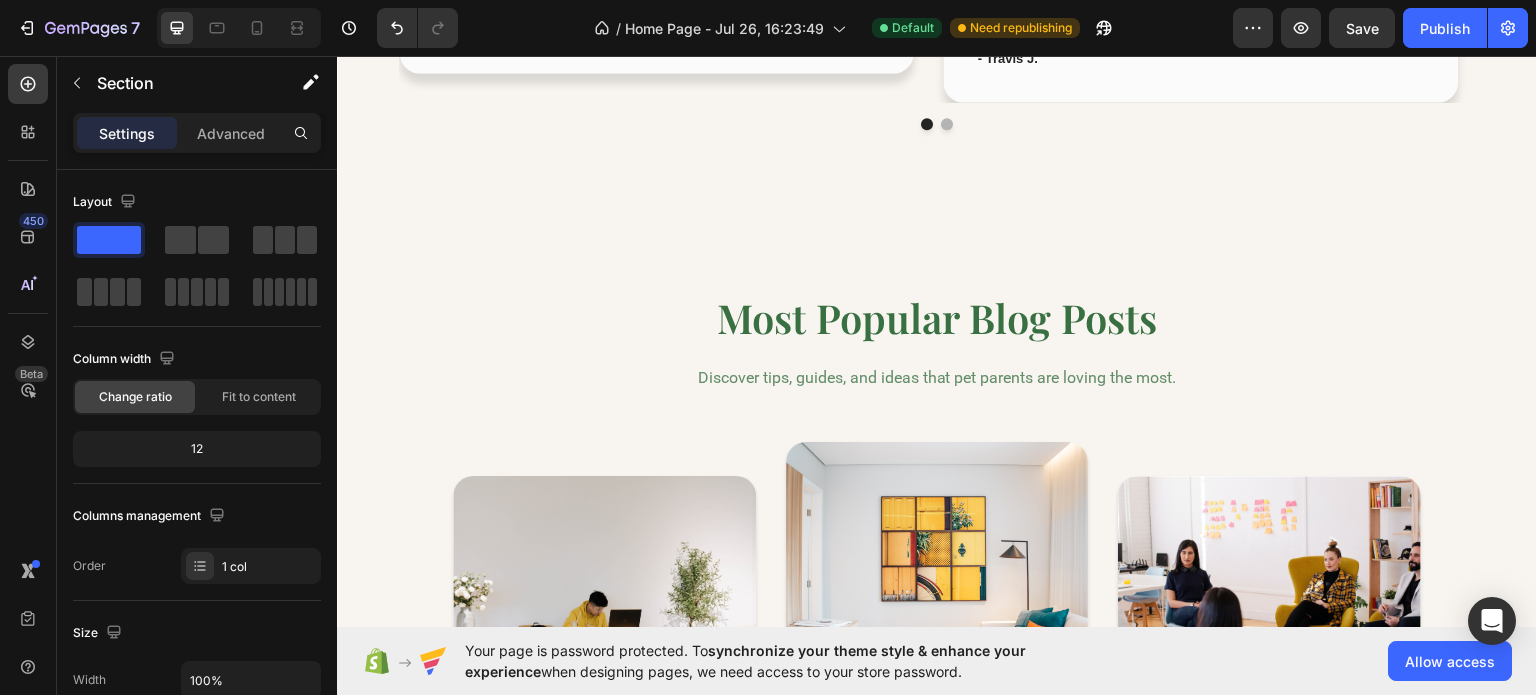 scroll, scrollTop: 3954, scrollLeft: 0, axis: vertical 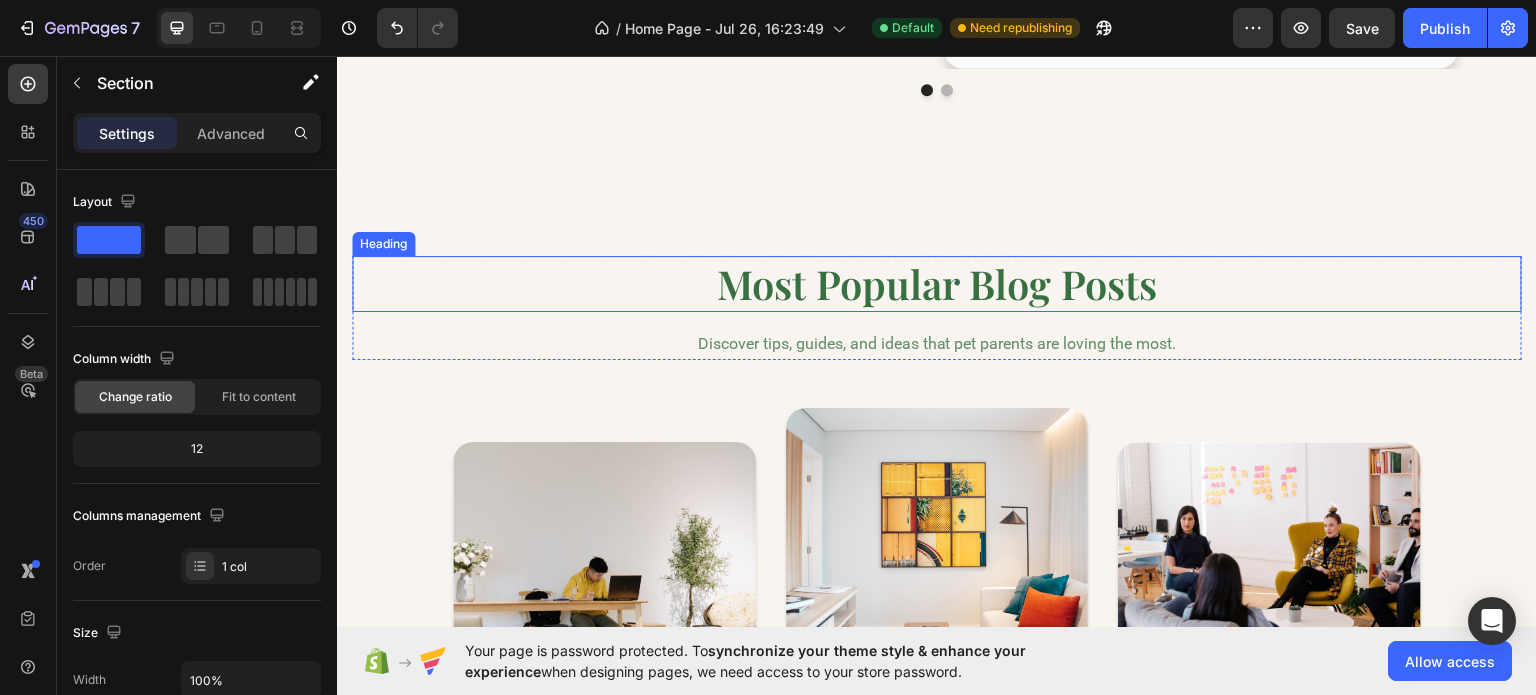 click on "Most Popular Blog Posts" at bounding box center [937, 283] 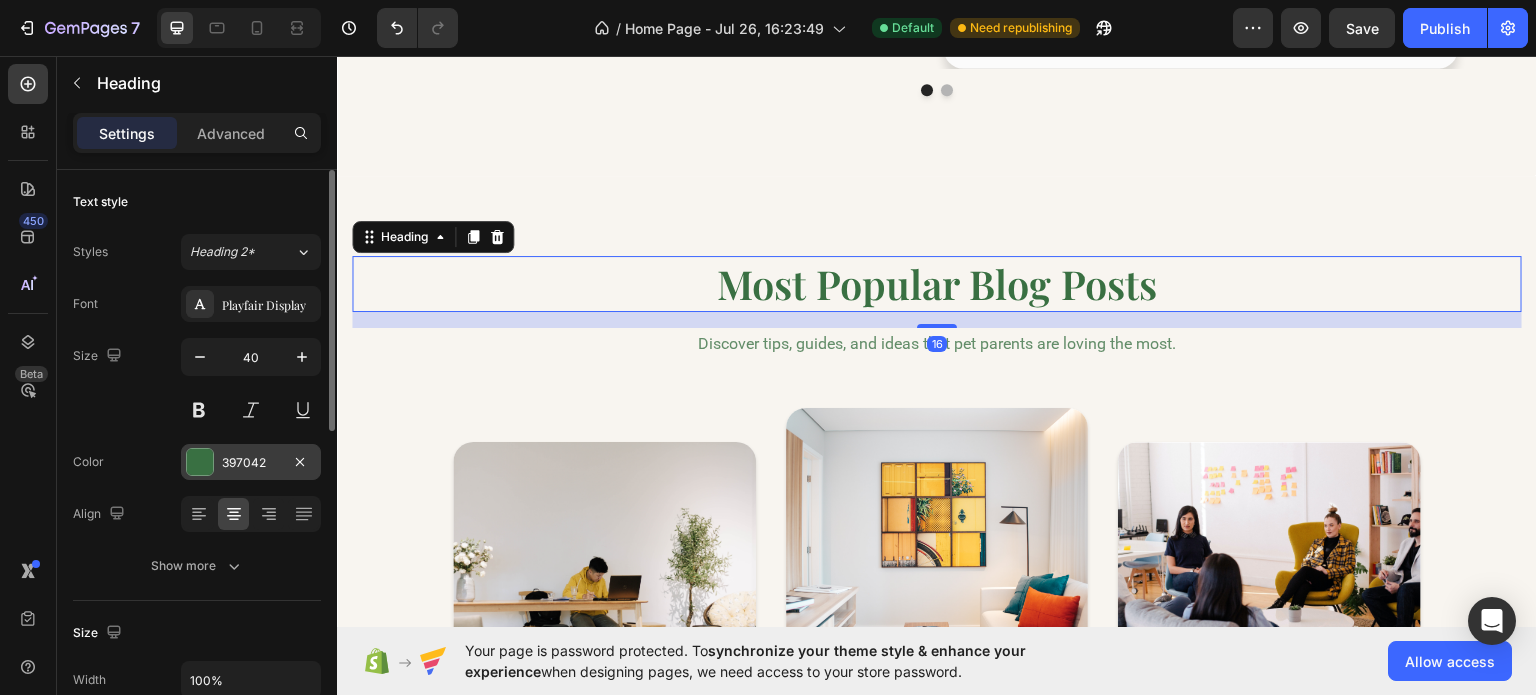 click on "397042" at bounding box center [251, 462] 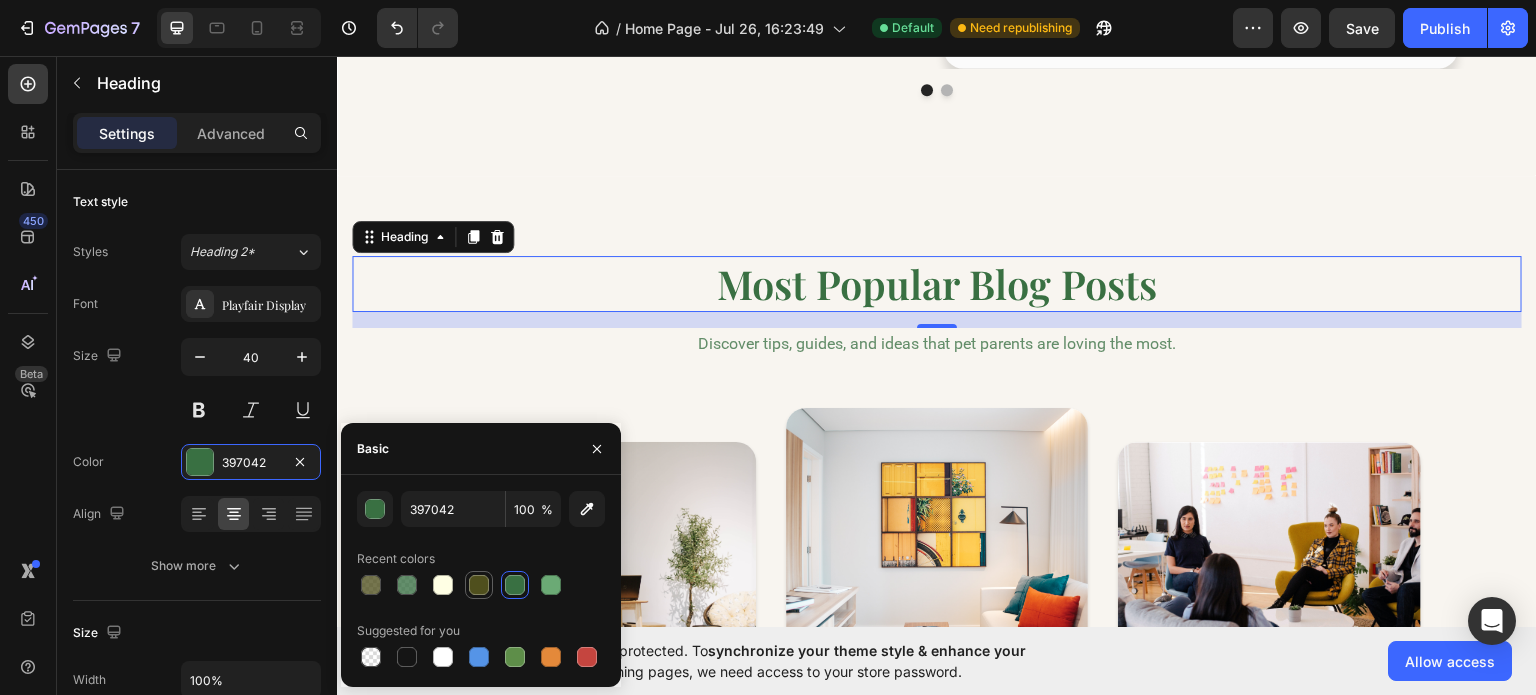 click at bounding box center [479, 585] 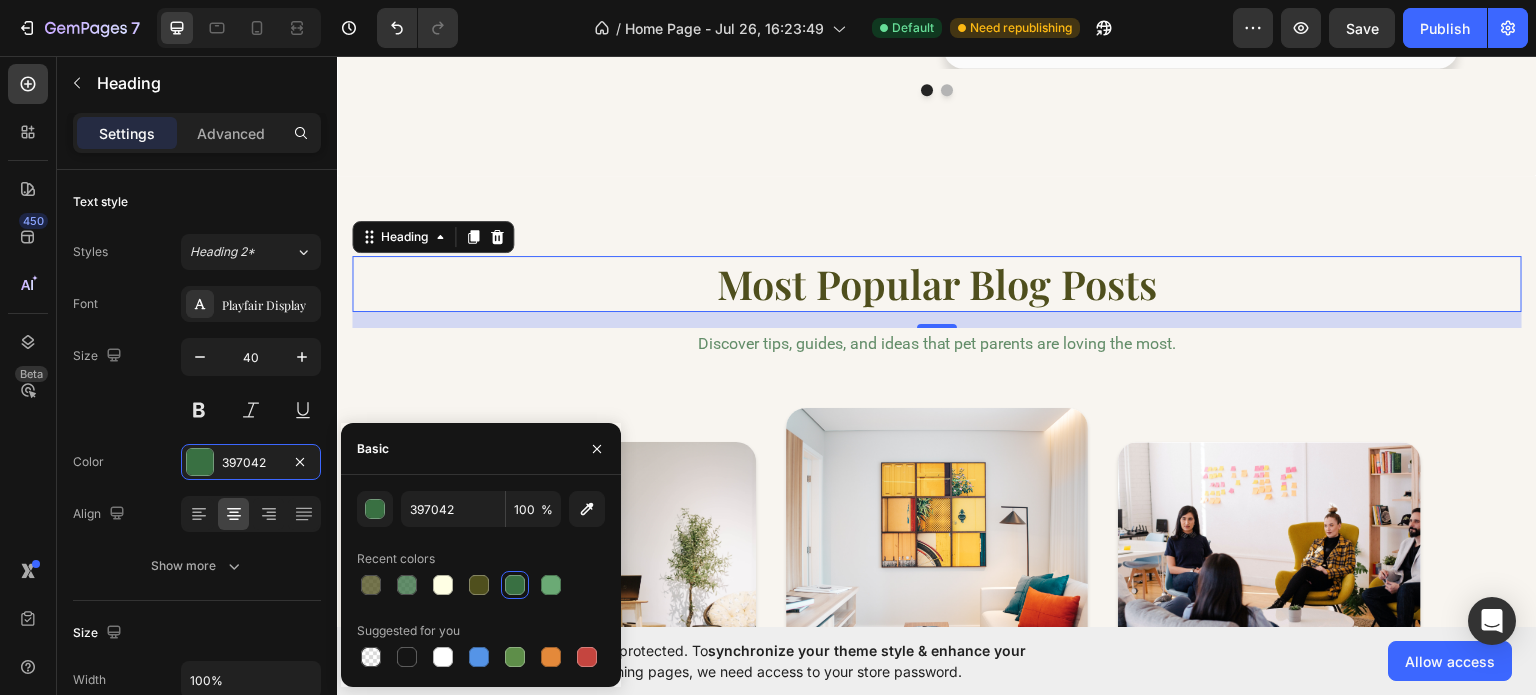 type on "4F4F1D" 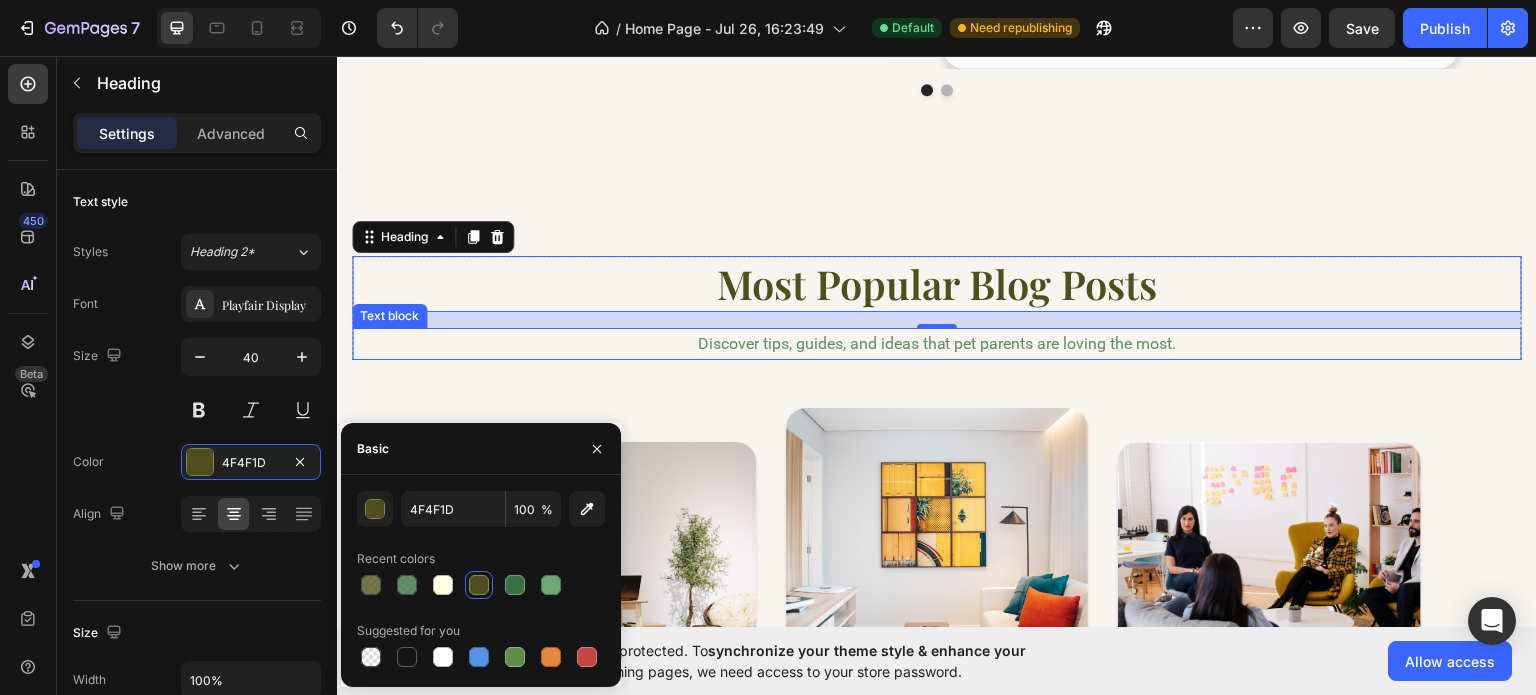 click on "Discover tips, guides, and ideas that pet parents are loving the most." at bounding box center (937, 343) 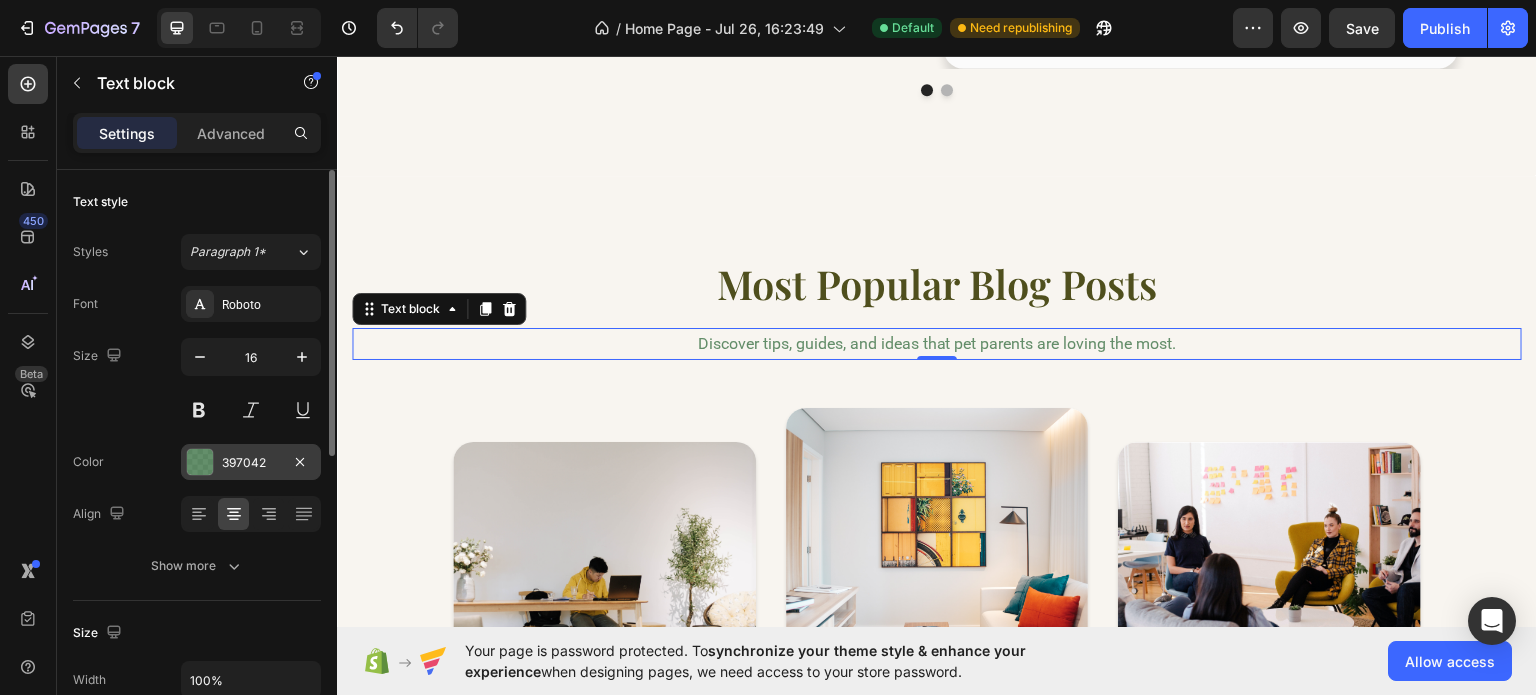 click on "397042" at bounding box center [251, 462] 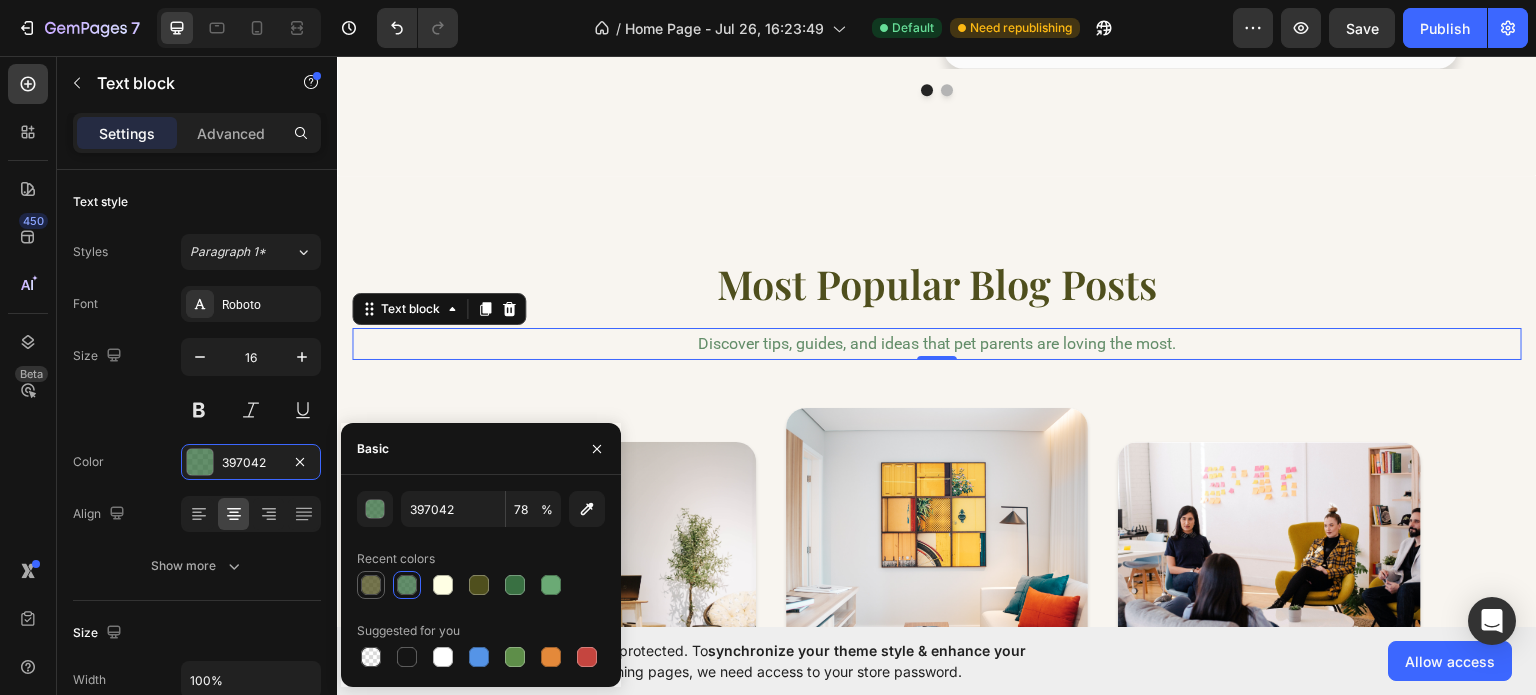 click at bounding box center [371, 585] 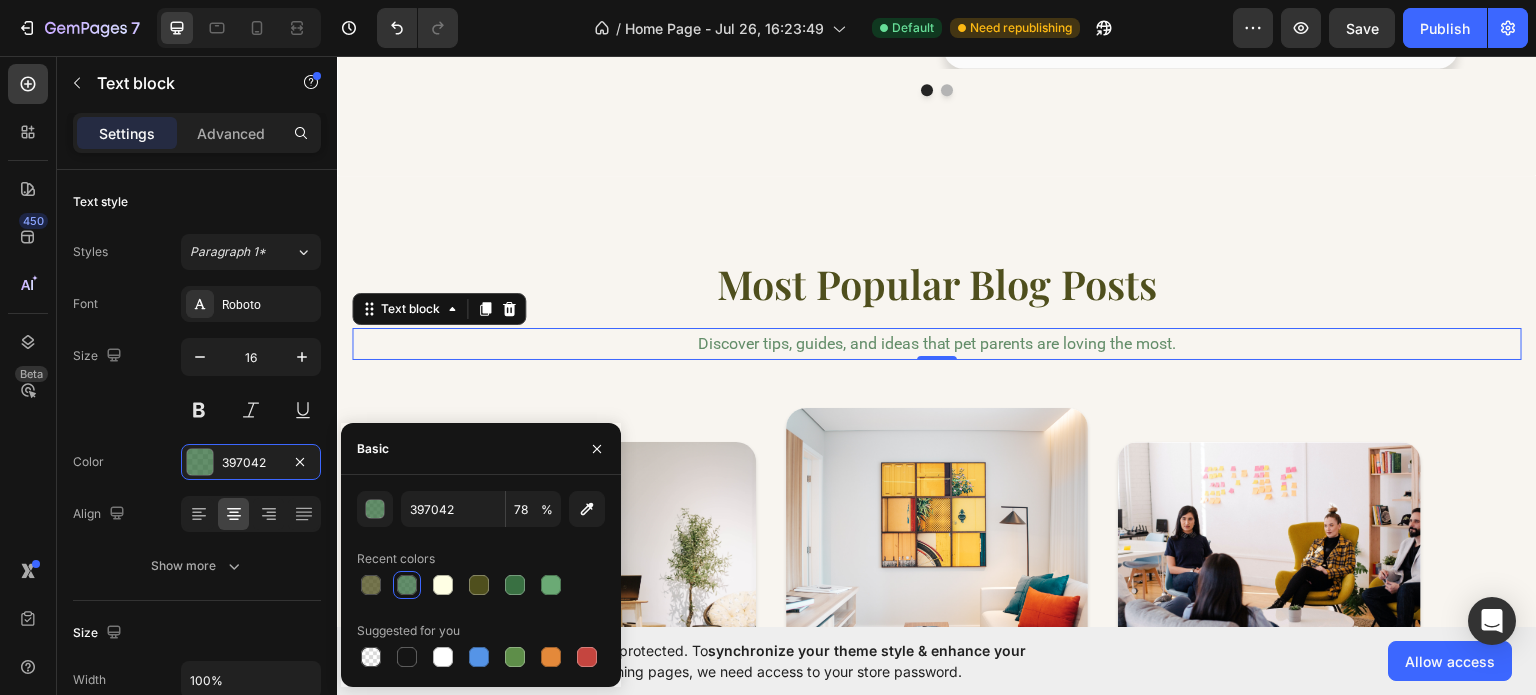 type on "4F4F1D" 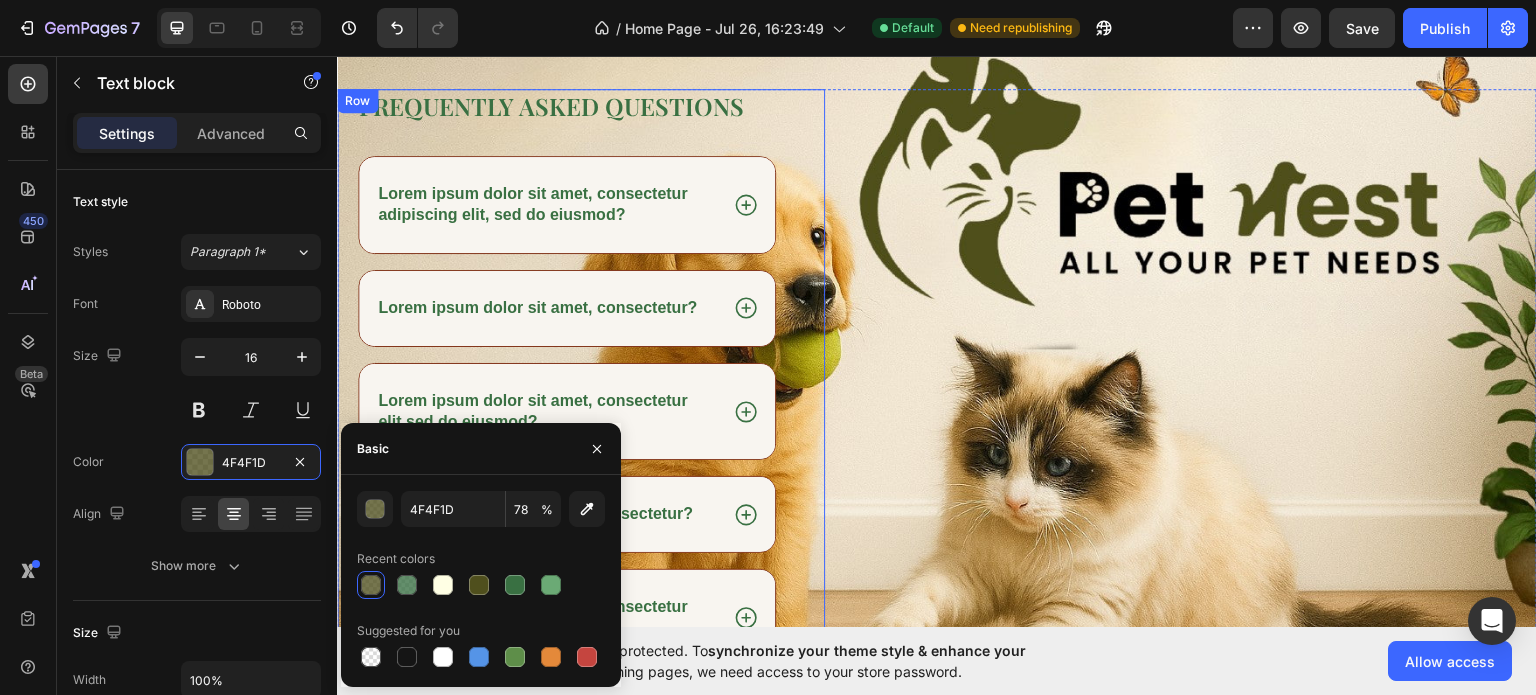 scroll, scrollTop: 4942, scrollLeft: 0, axis: vertical 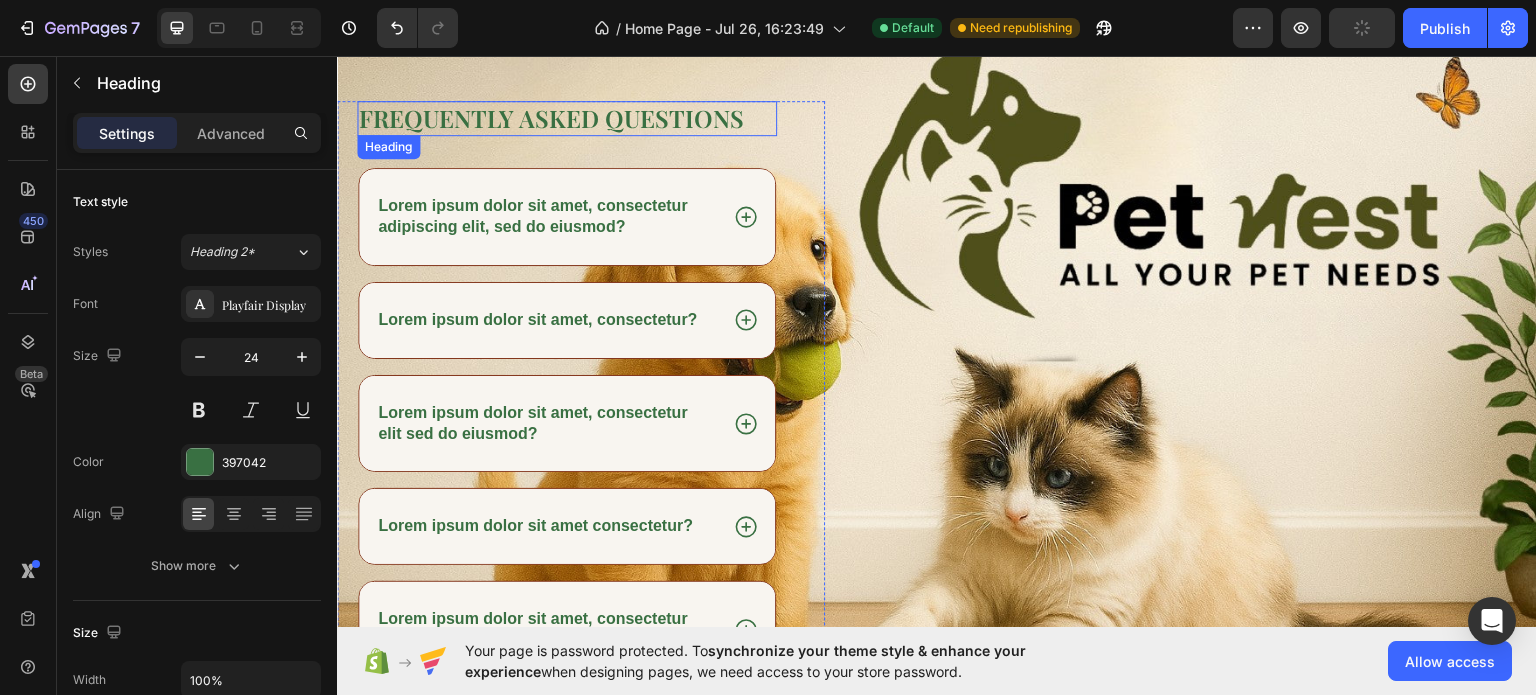 click on "Frequently asked questions" at bounding box center (567, 117) 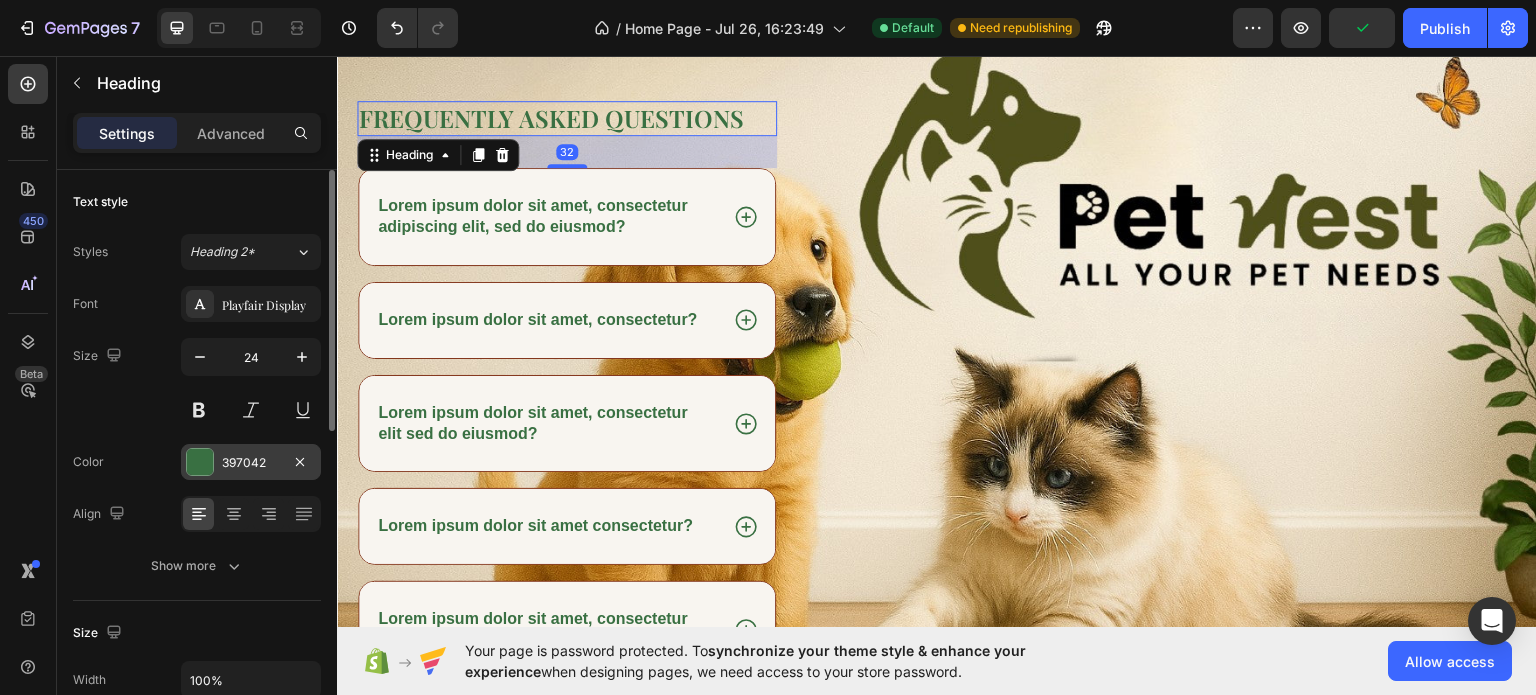 click on "397042" at bounding box center [251, 462] 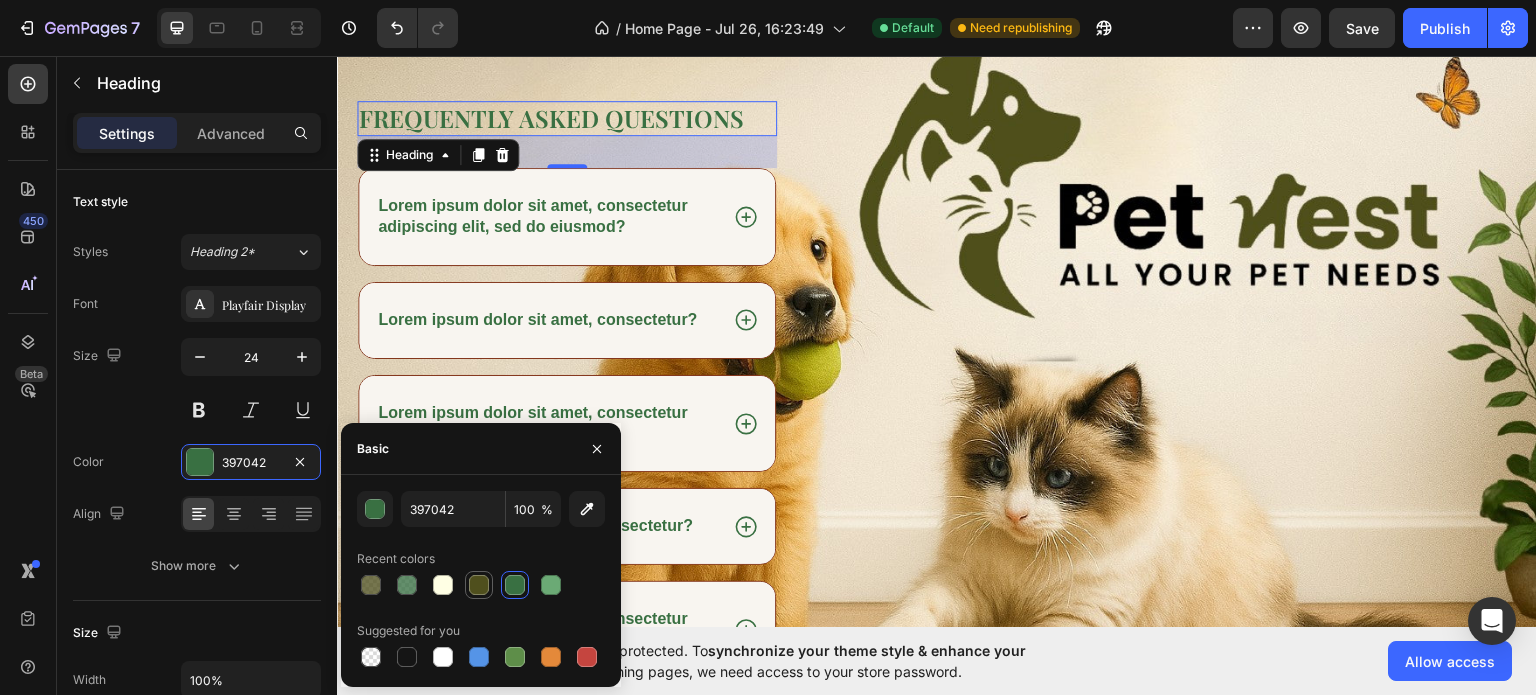click at bounding box center (479, 585) 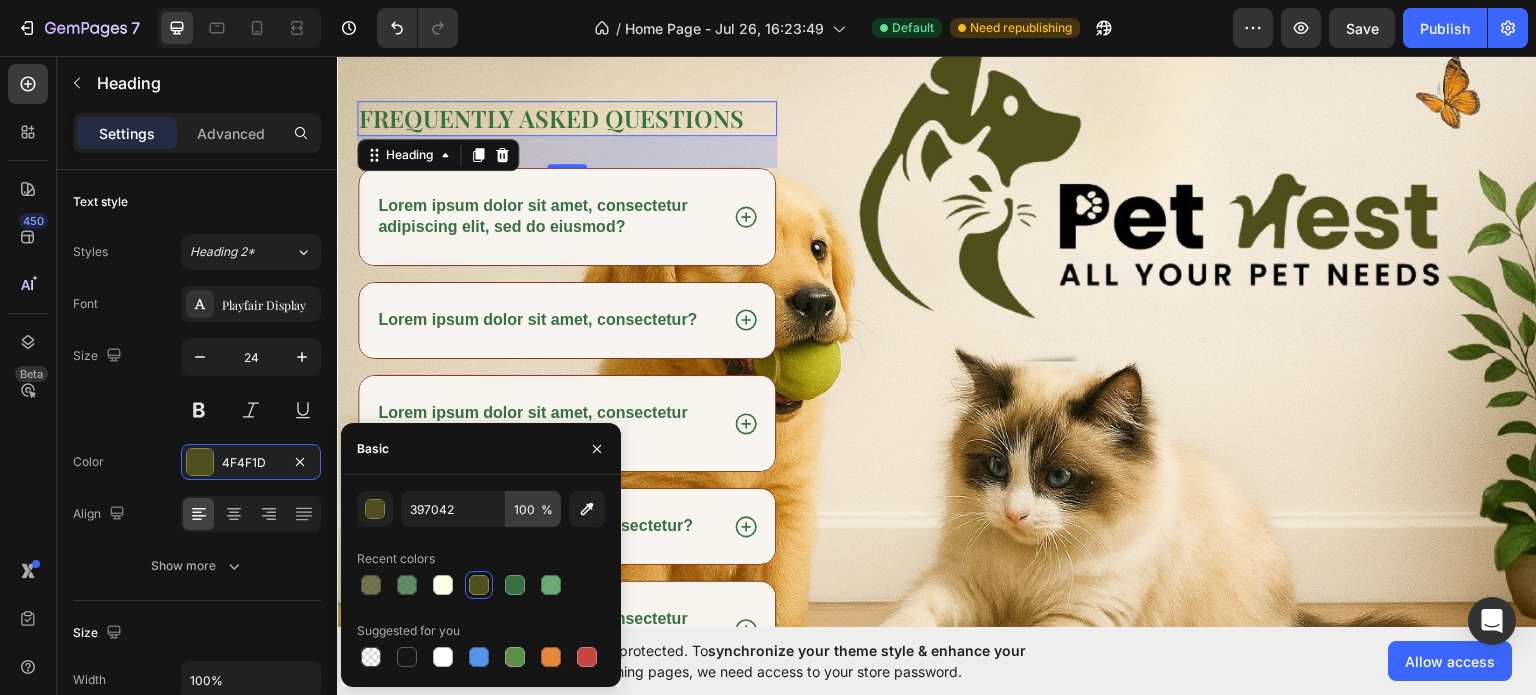 type on "4F4F1D" 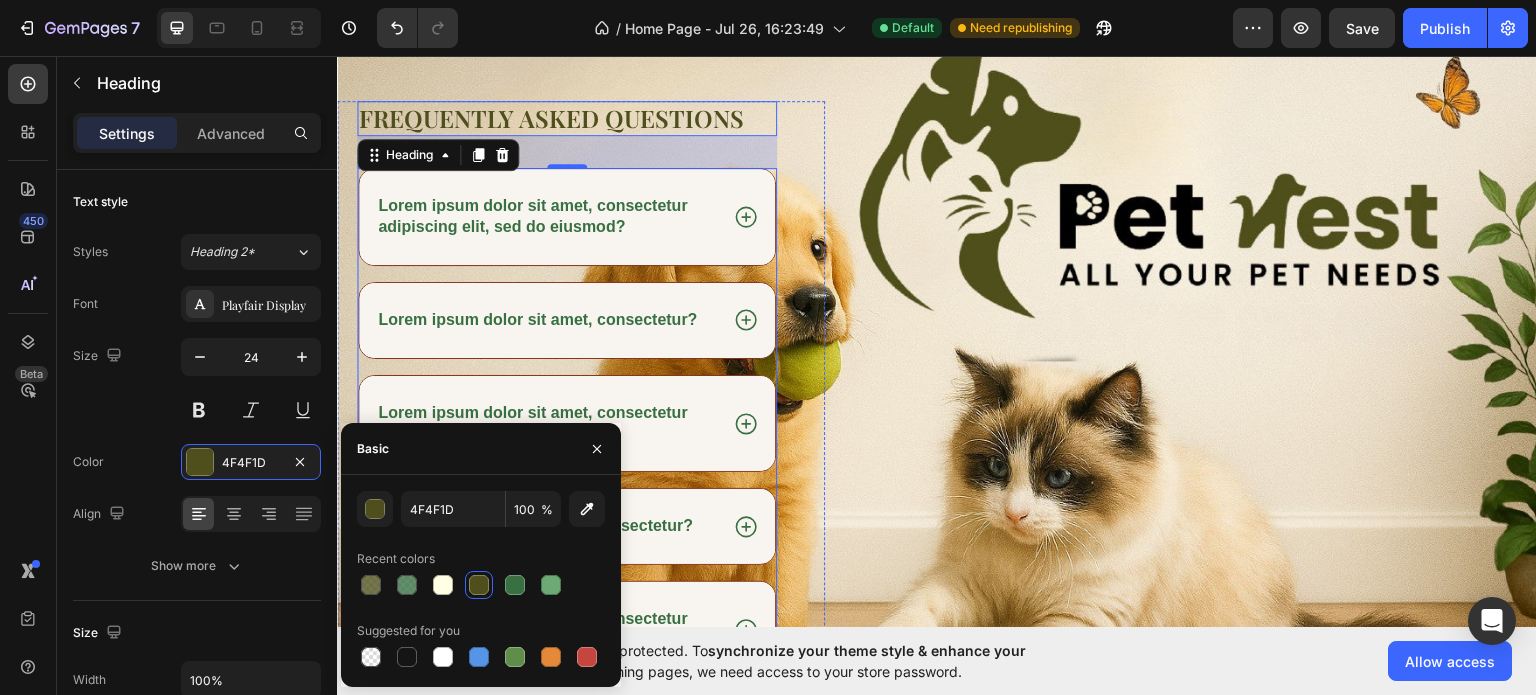click on "Lorem ipsum dolor sit amet, consectetur adipiscing elit, sed do eiusmod?" at bounding box center (546, 216) 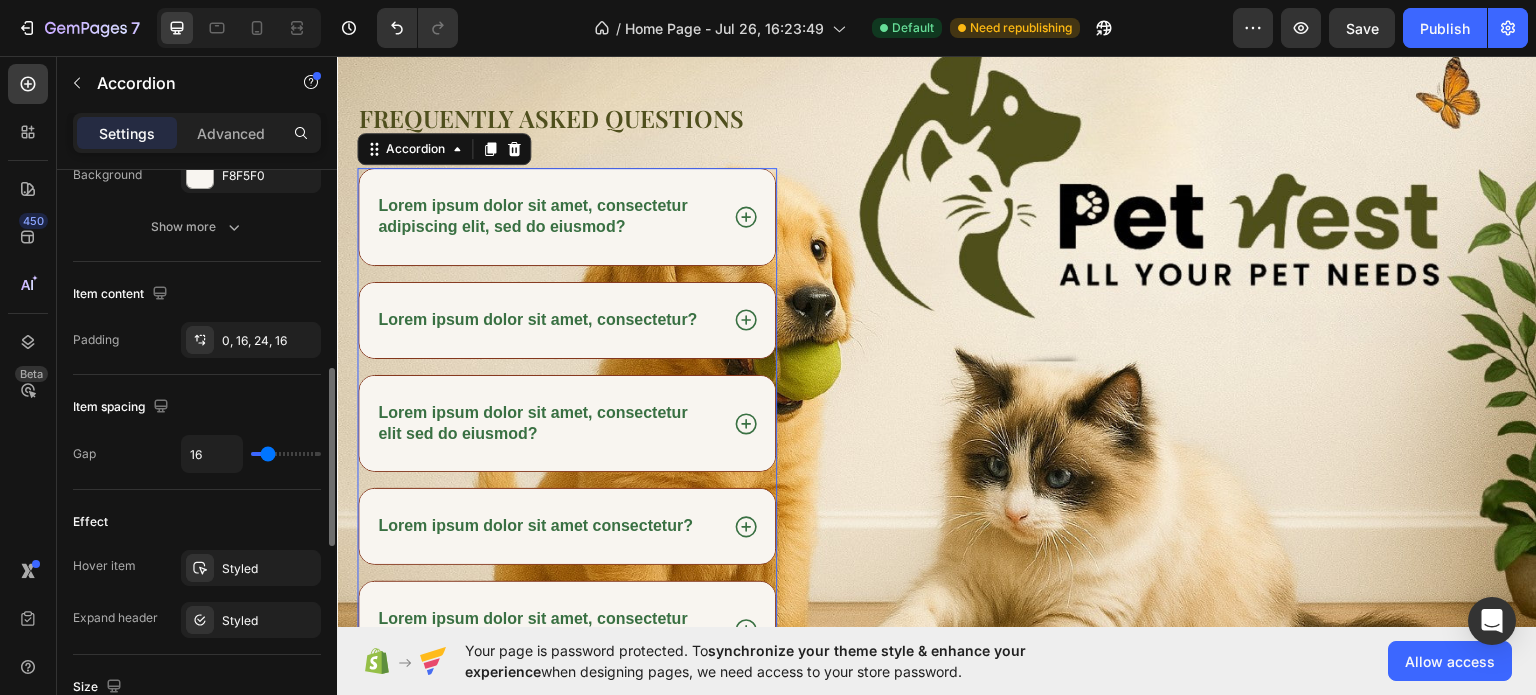 scroll, scrollTop: 701, scrollLeft: 0, axis: vertical 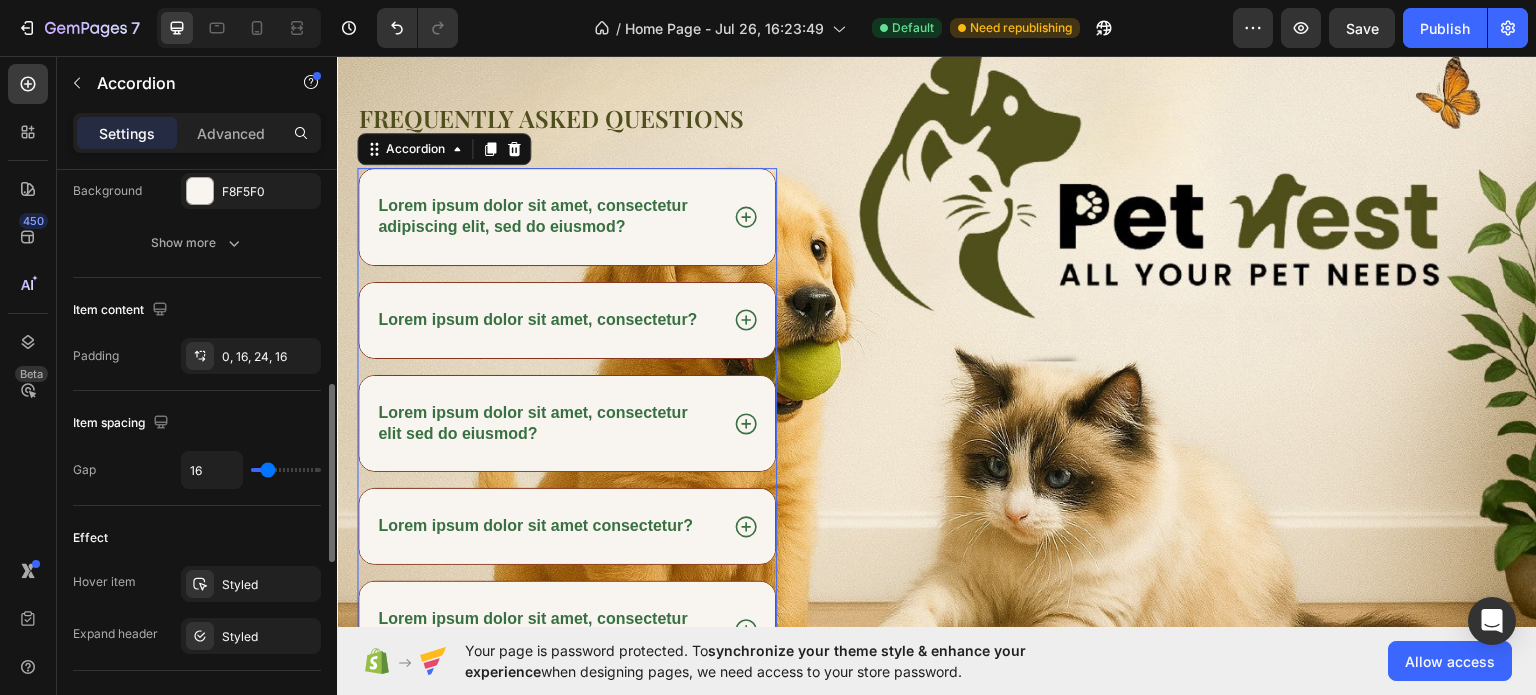 click on "Lorem ipsum dolor sit amet, consectetur adipiscing elit, sed do eiusmod?" at bounding box center [546, 216] 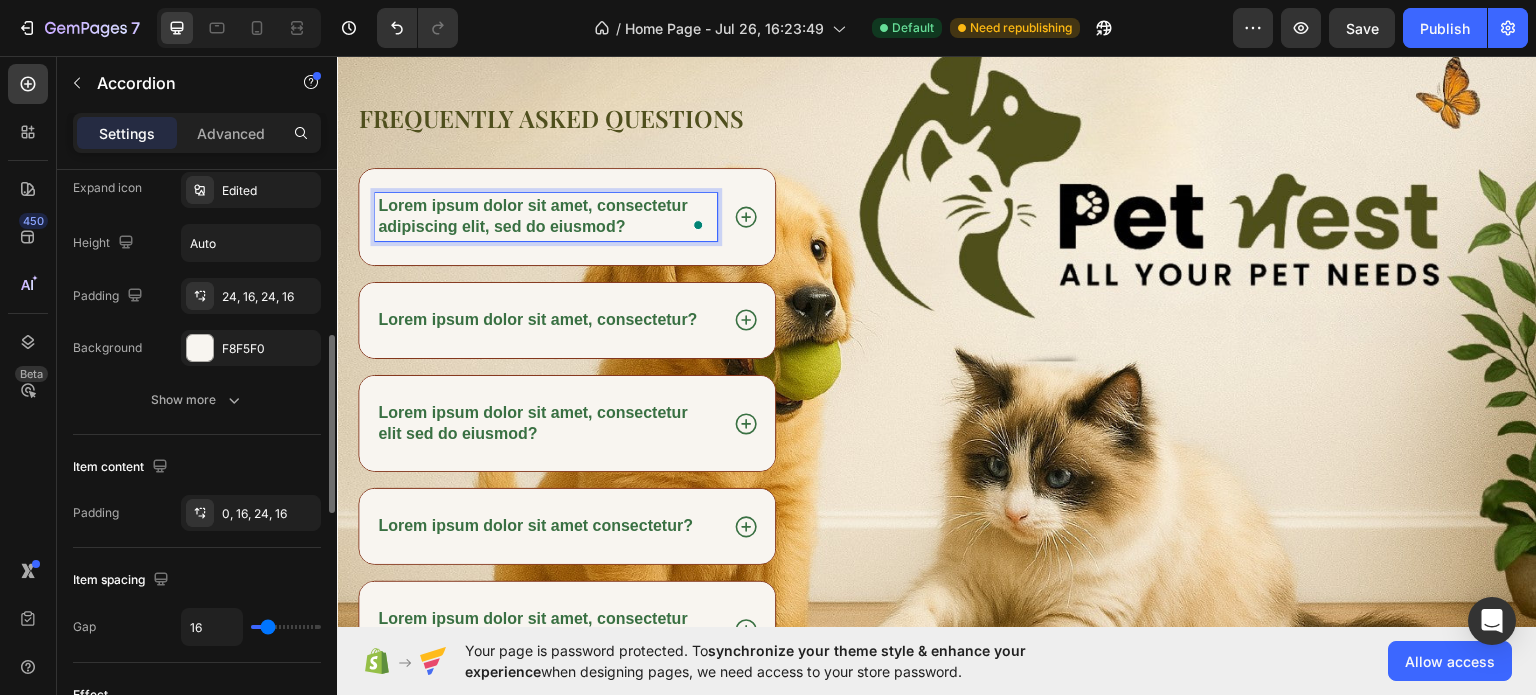 scroll, scrollTop: 544, scrollLeft: 0, axis: vertical 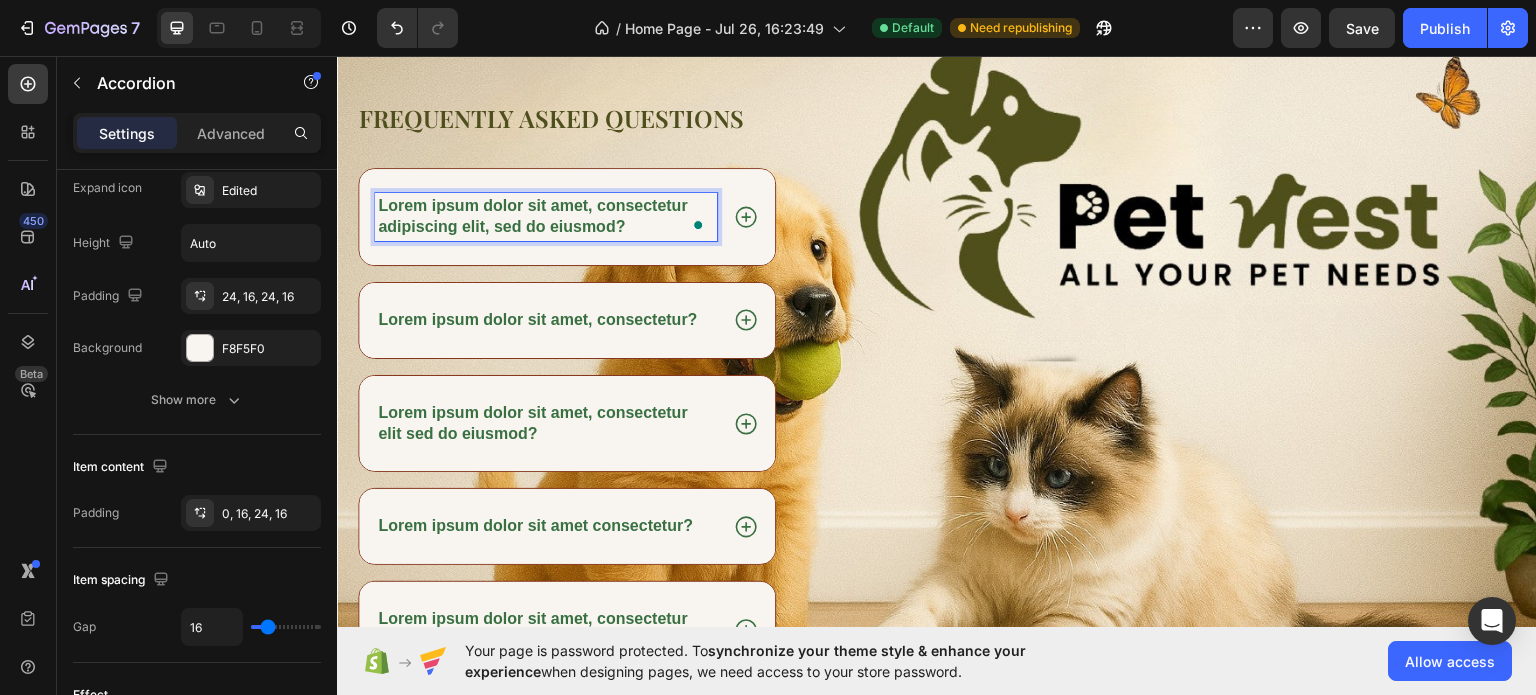 click on "Lorem ipsum dolor sit amet, consectetur adipiscing elit, sed do eiusmod?" at bounding box center (546, 216) 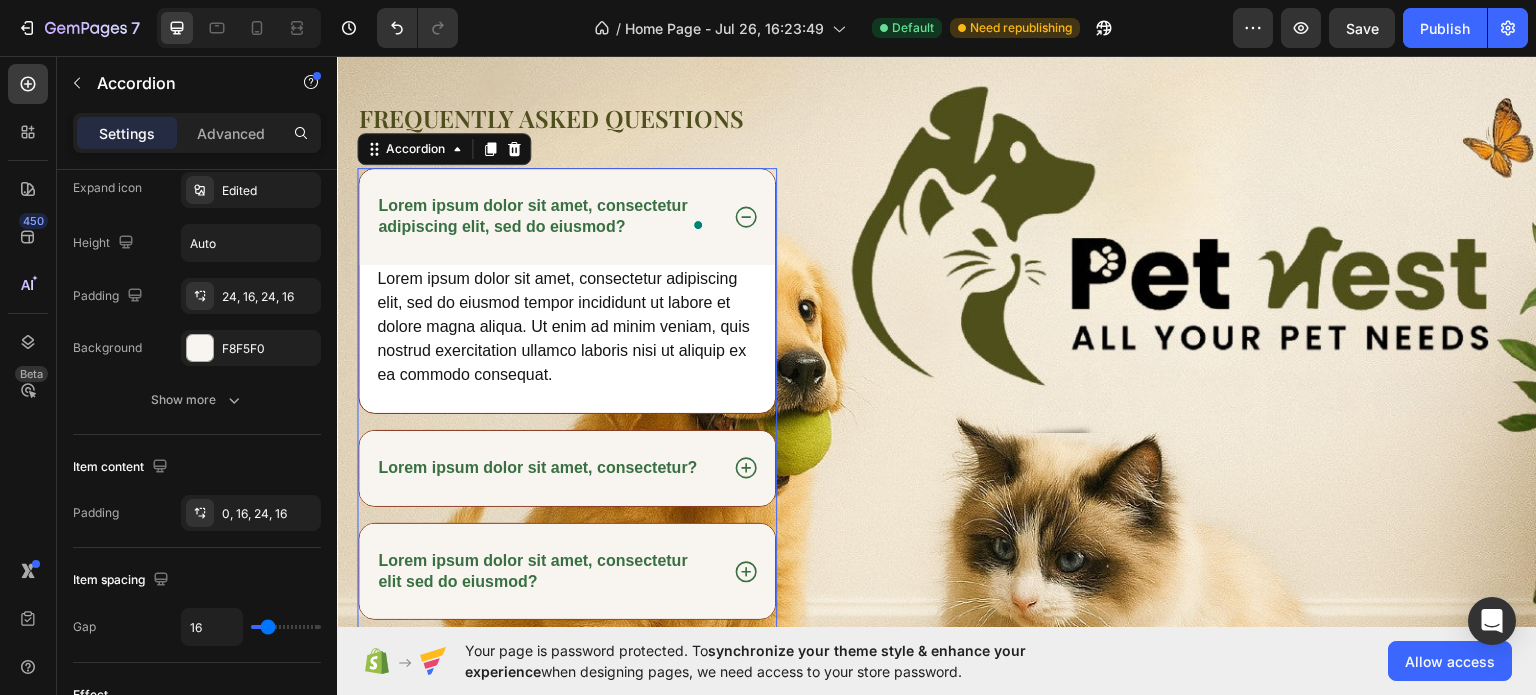 click 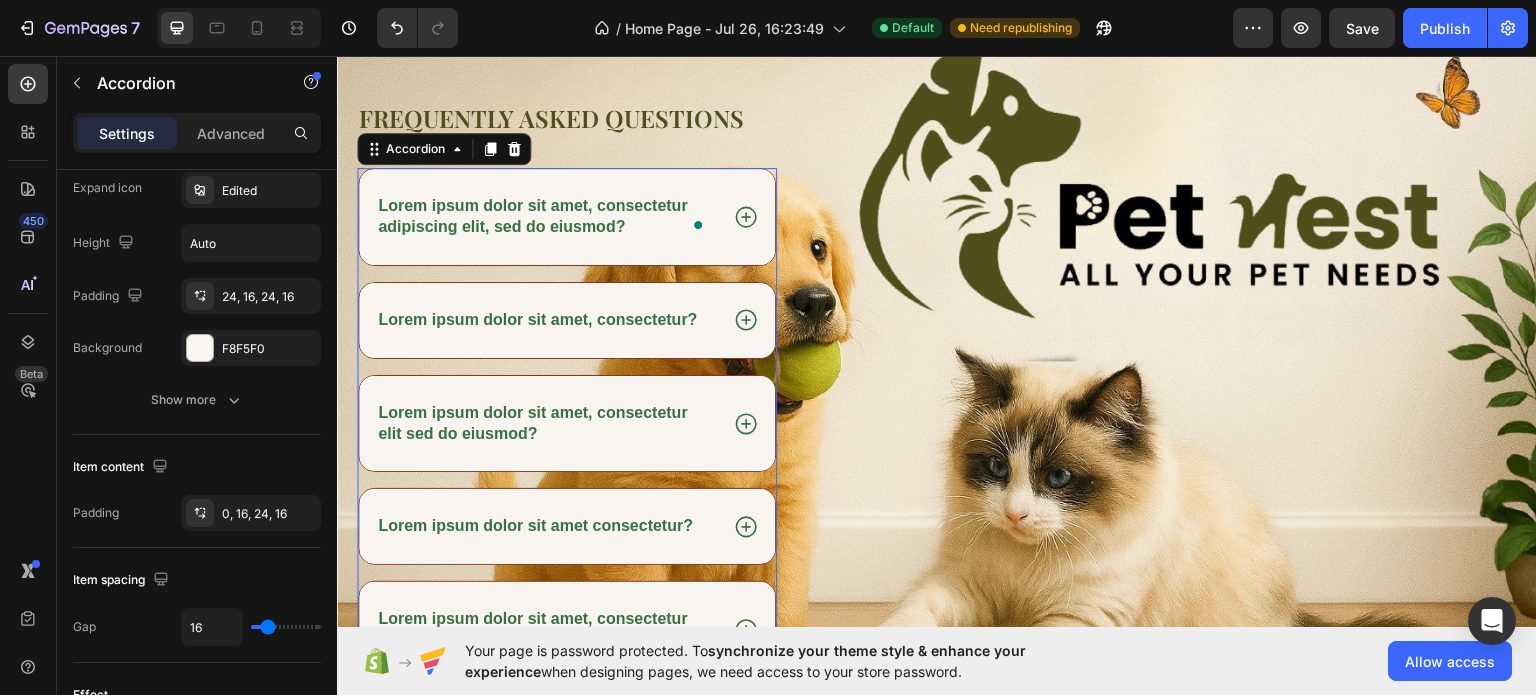 click on "Lorem ipsum dolor sit amet, consectetur adipiscing elit, sed do eiusmod?" at bounding box center [546, 216] 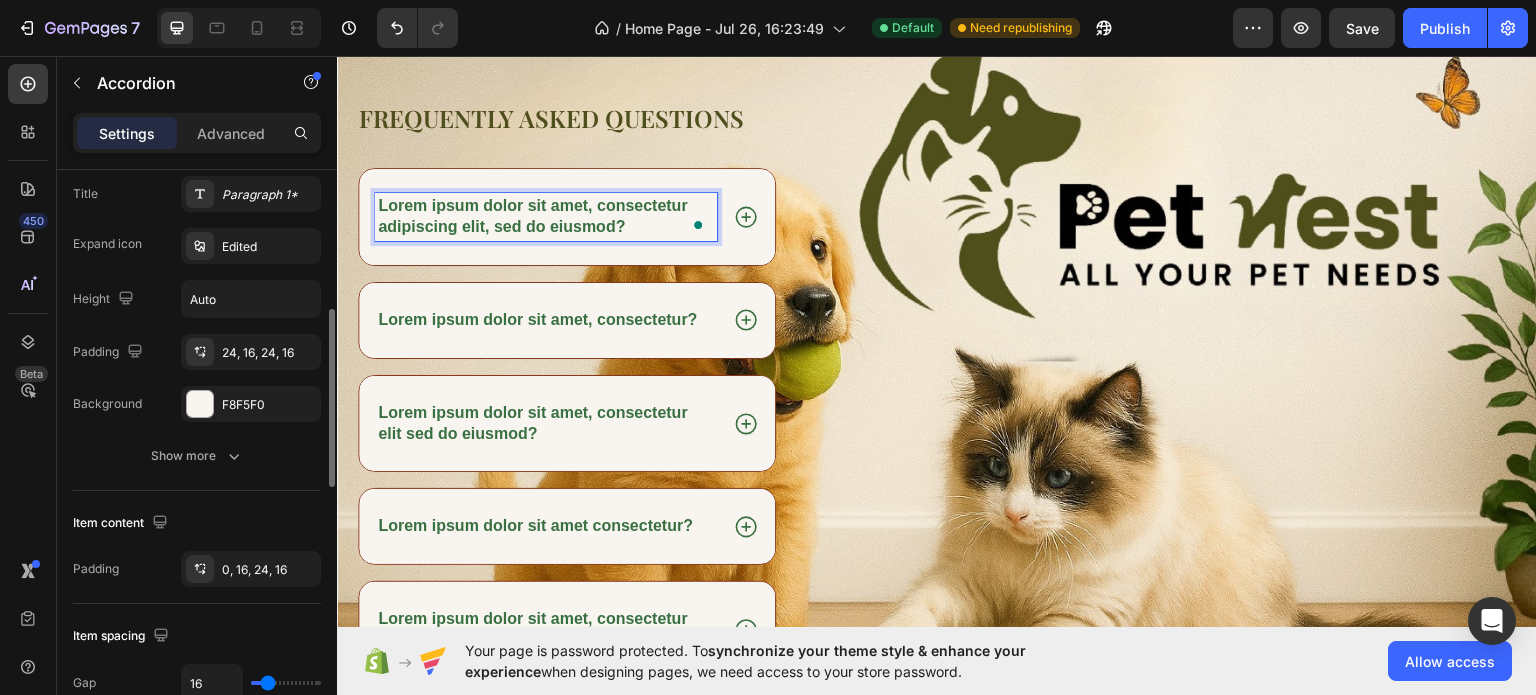 scroll, scrollTop: 490, scrollLeft: 0, axis: vertical 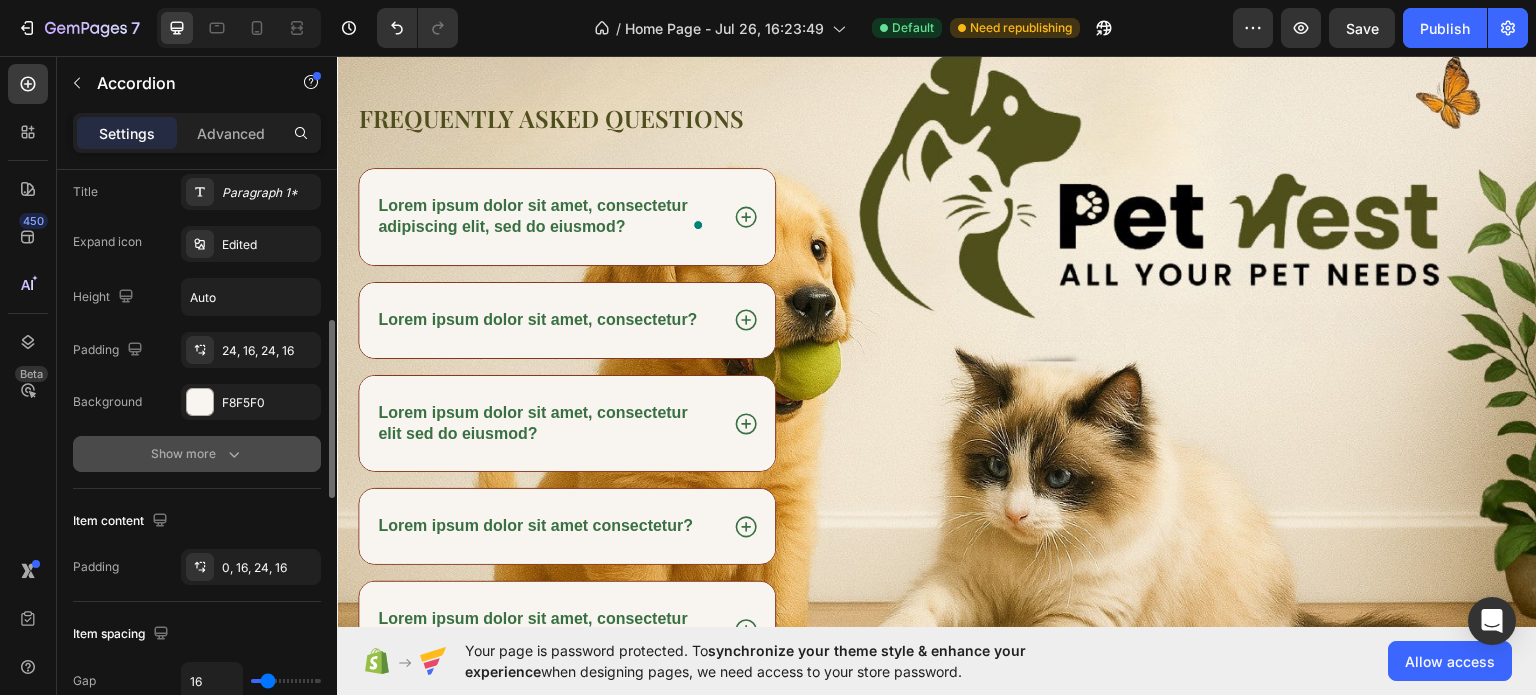click on "Show more" at bounding box center [197, 454] 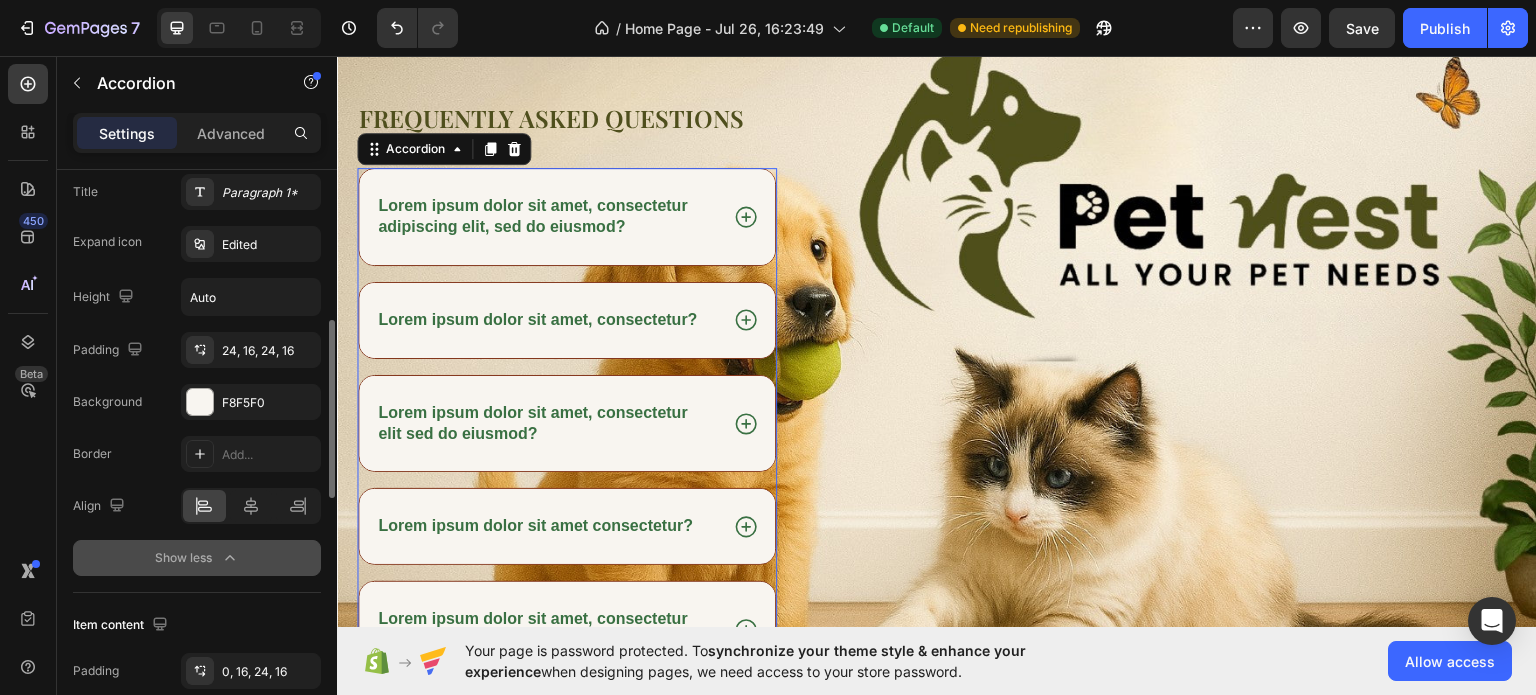 click 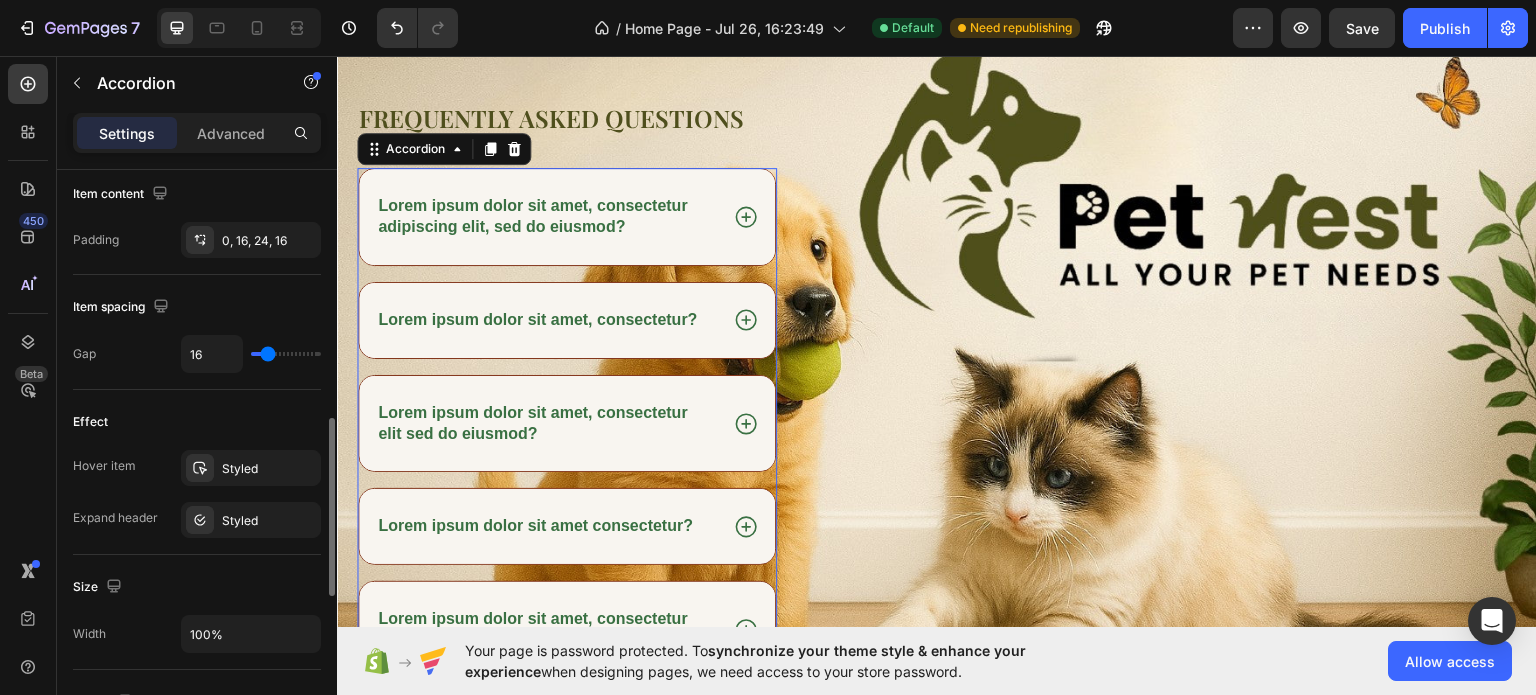 scroll, scrollTop: 812, scrollLeft: 0, axis: vertical 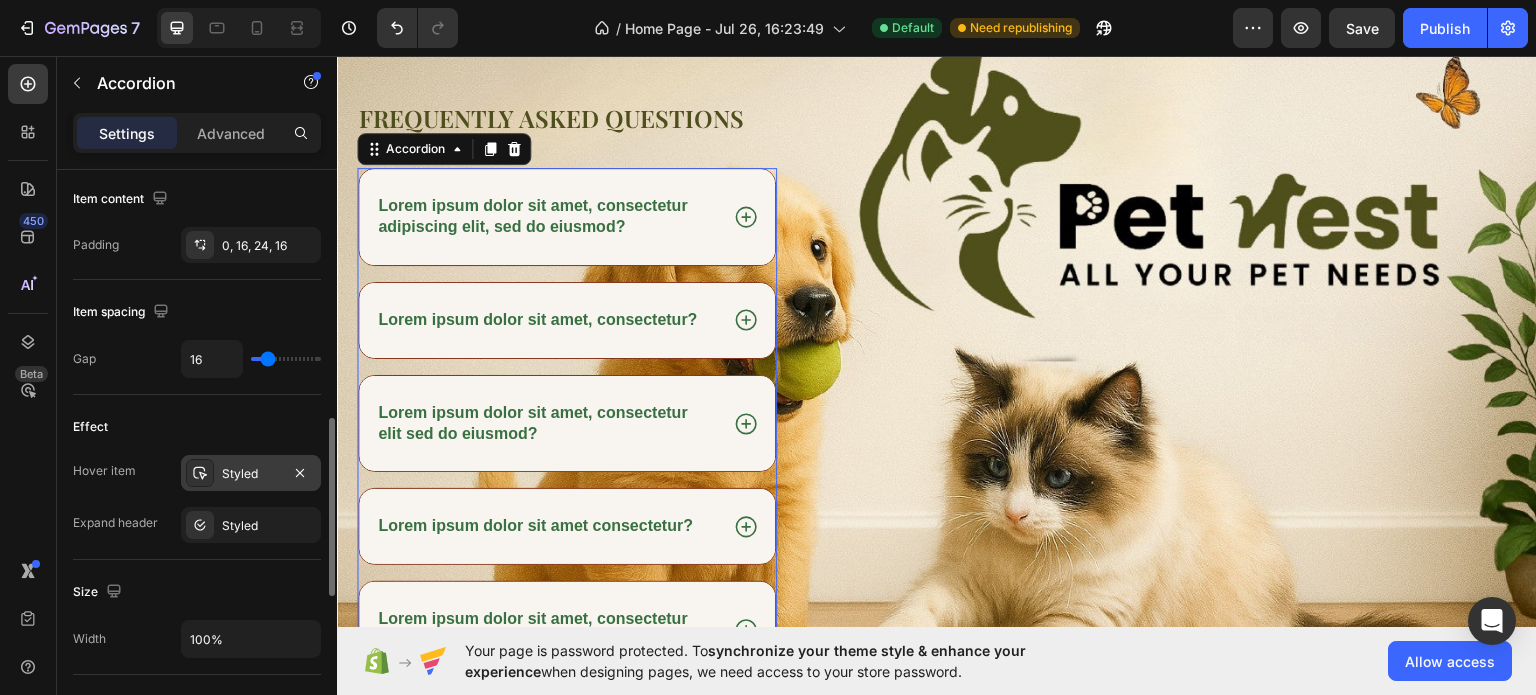 click 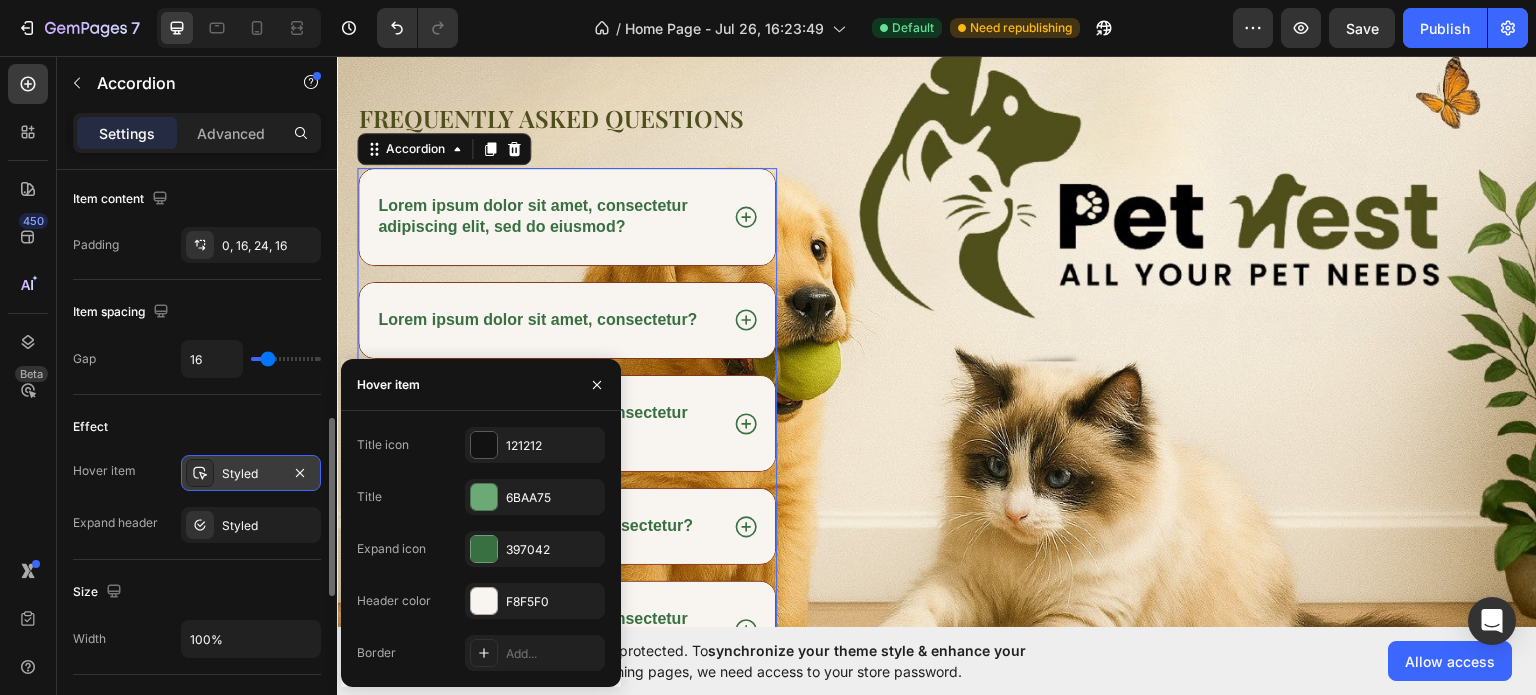 click 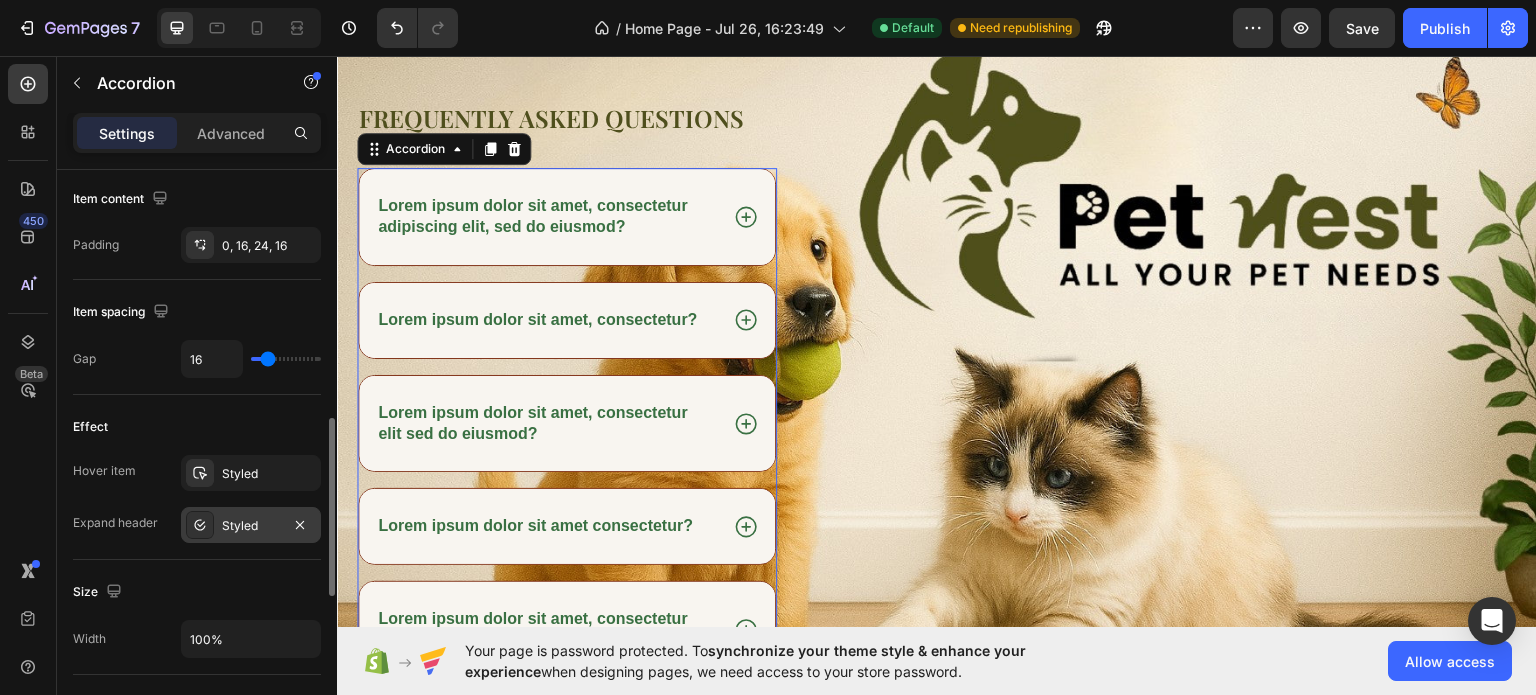 click 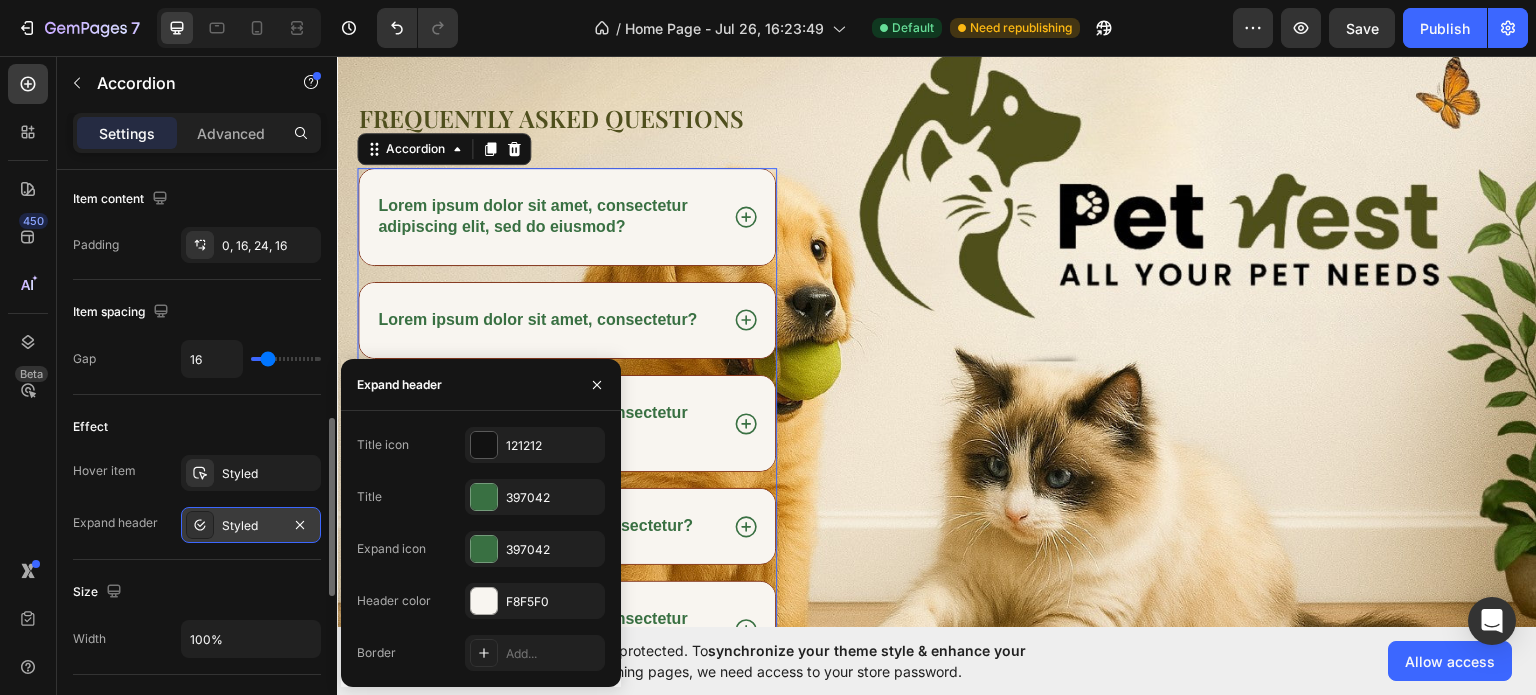 click 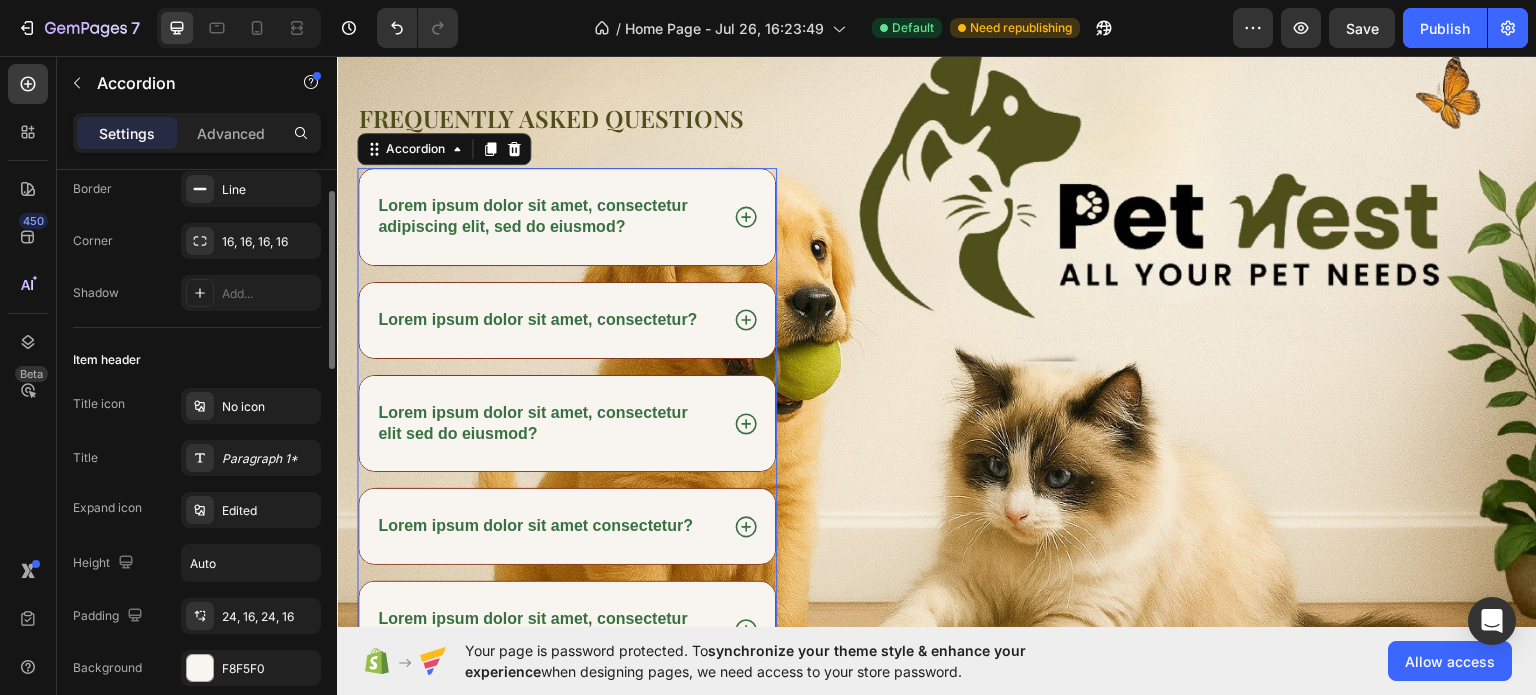 scroll, scrollTop: 174, scrollLeft: 0, axis: vertical 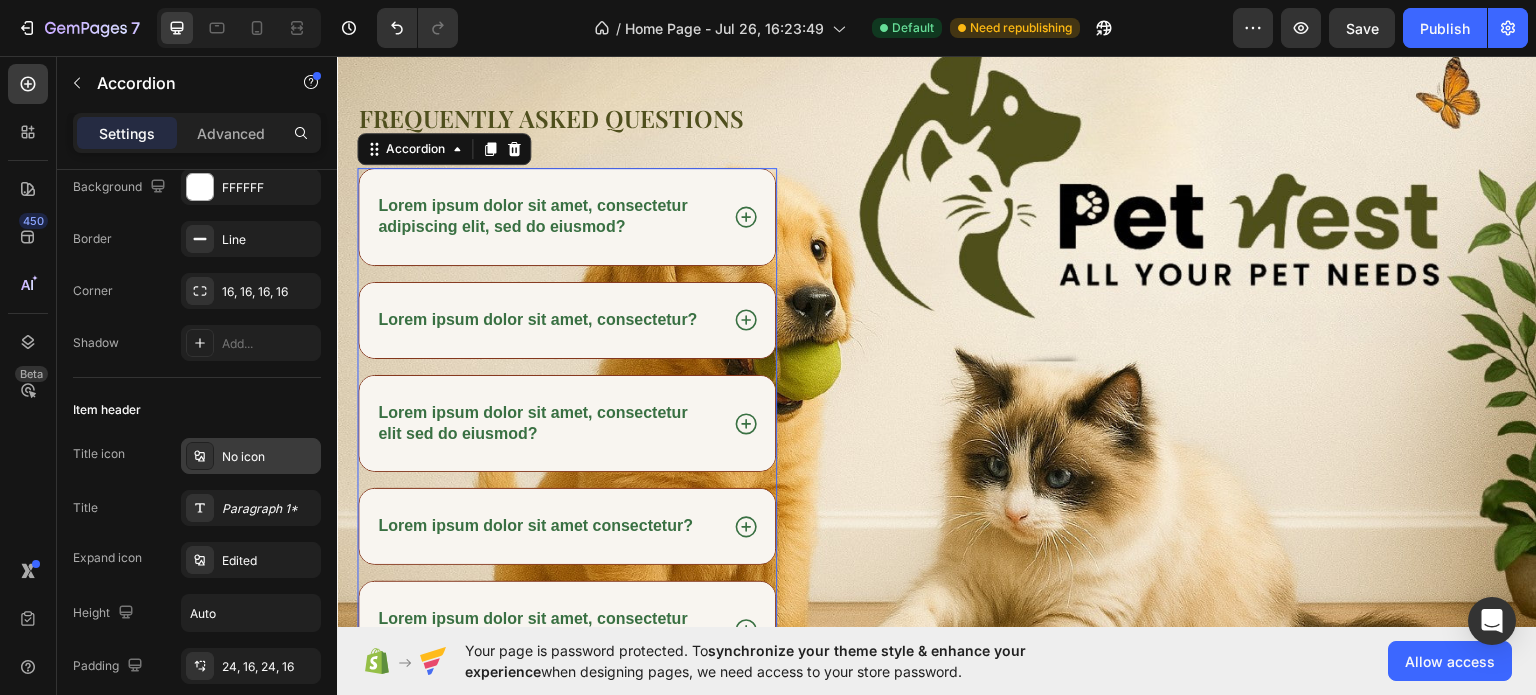 click at bounding box center (200, 456) 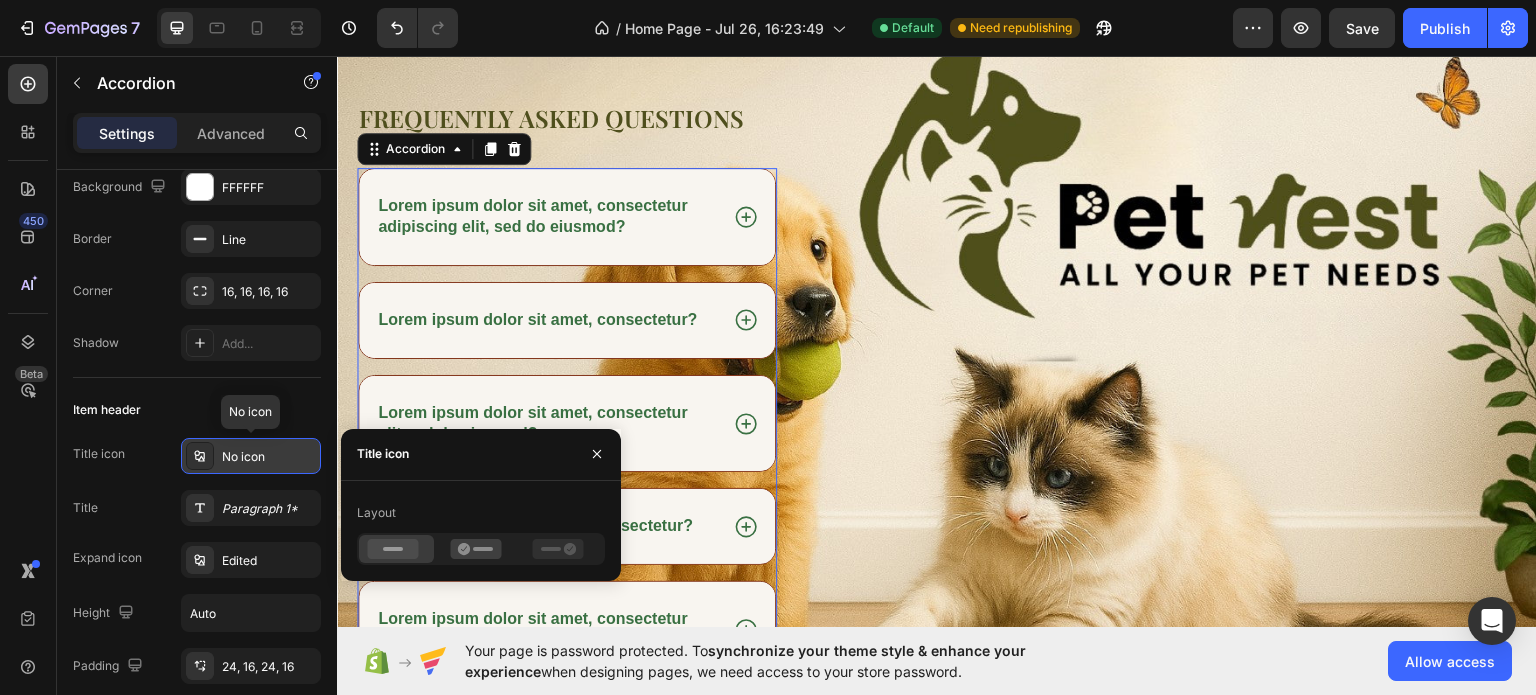 click at bounding box center [200, 456] 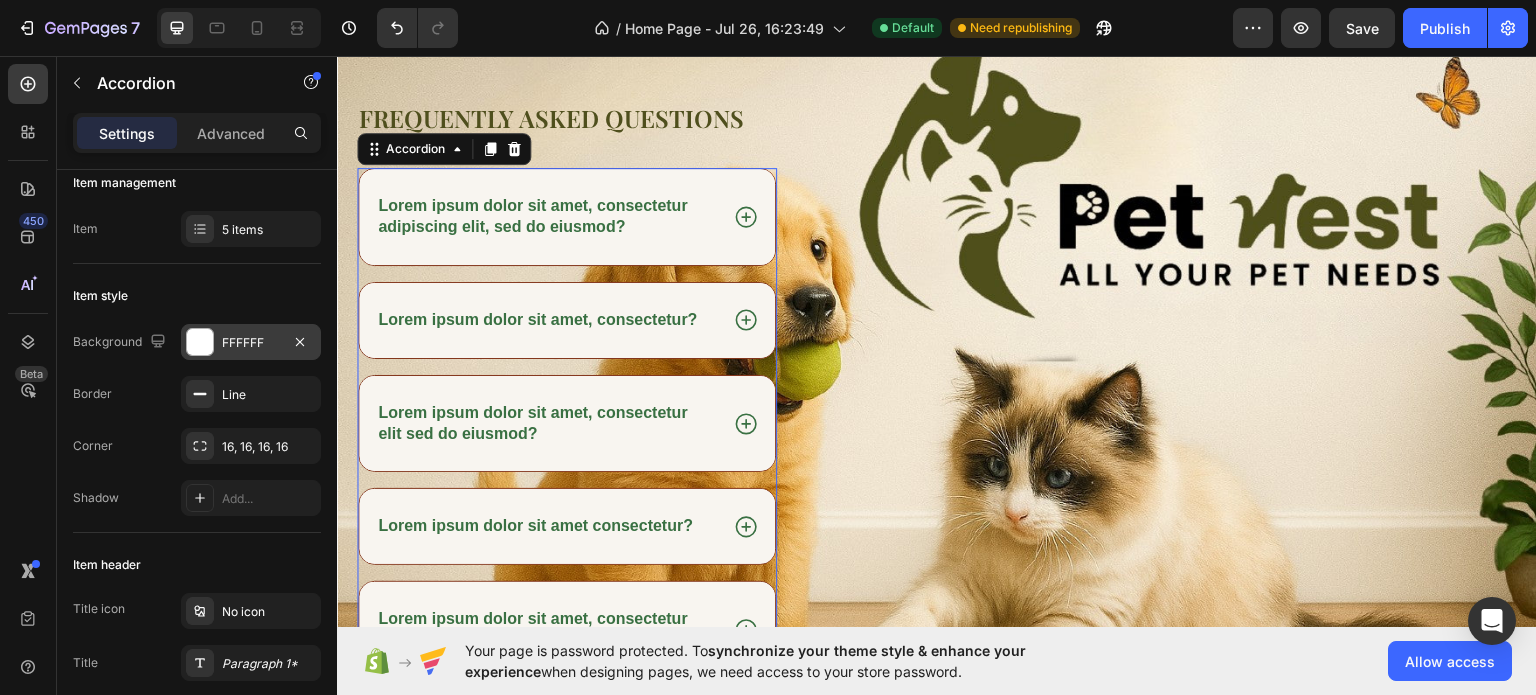 scroll, scrollTop: 0, scrollLeft: 0, axis: both 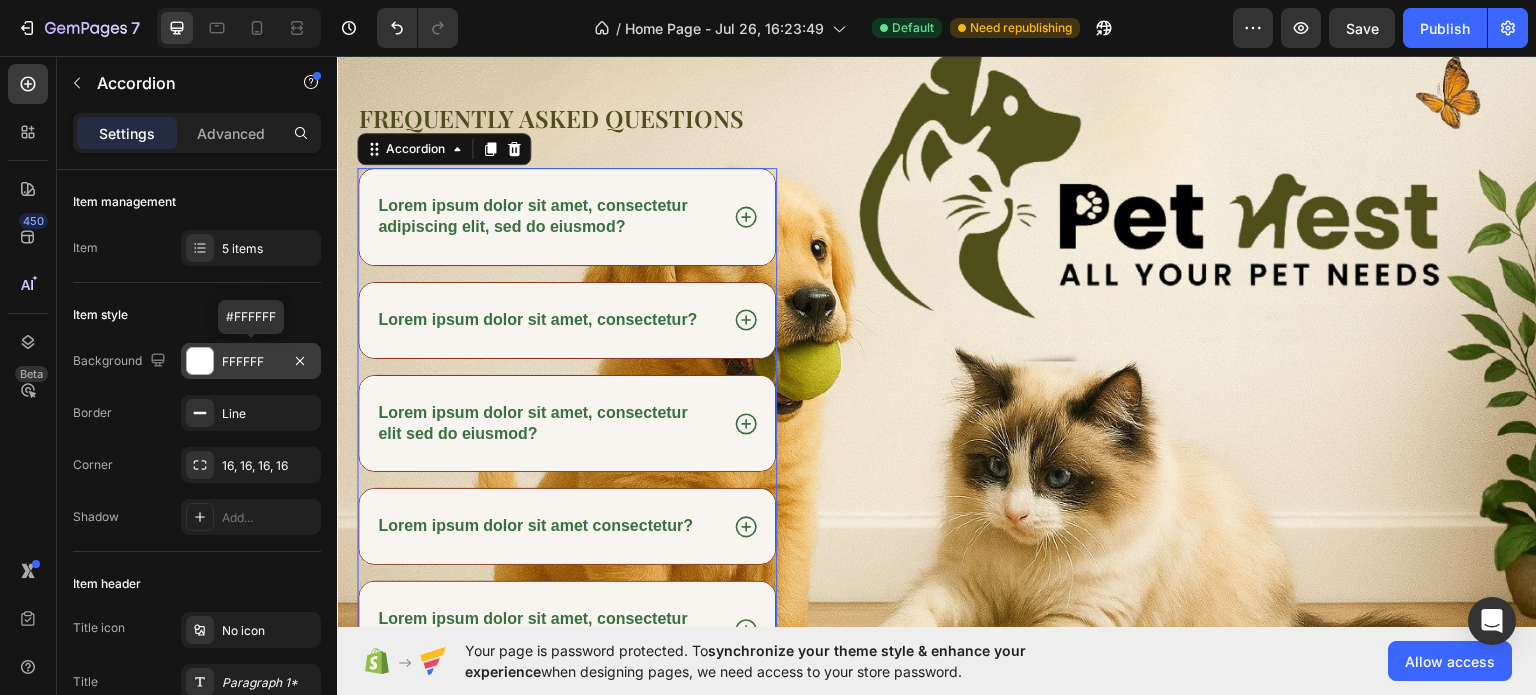 click at bounding box center (200, 361) 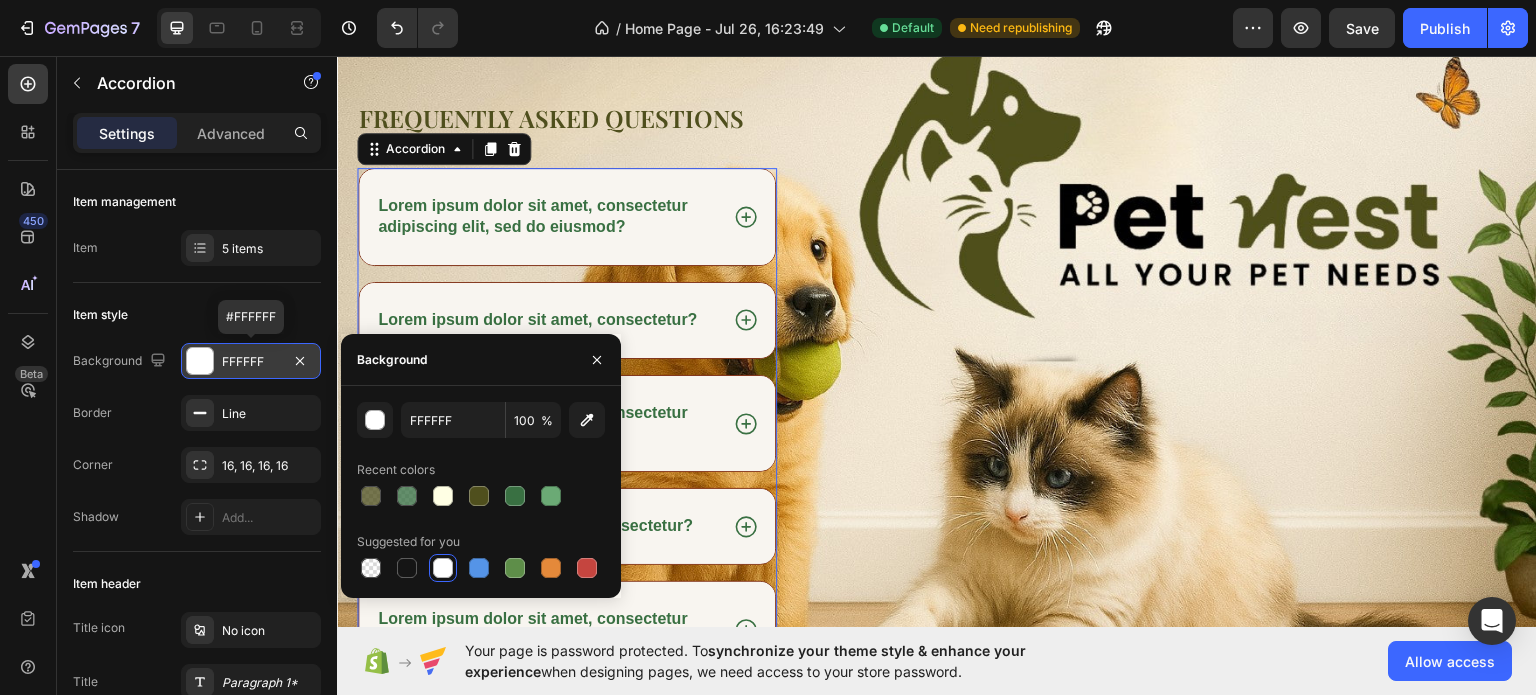 click at bounding box center (200, 361) 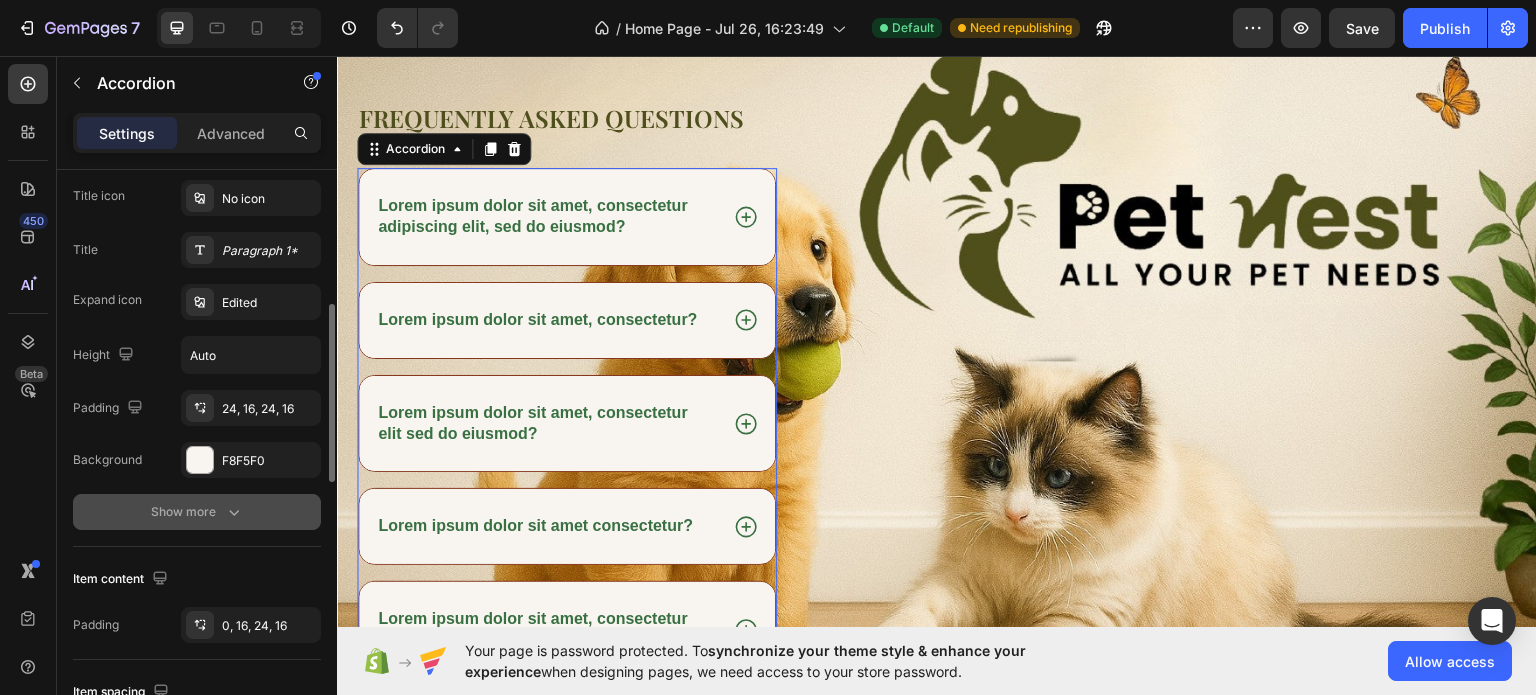 scroll, scrollTop: 434, scrollLeft: 0, axis: vertical 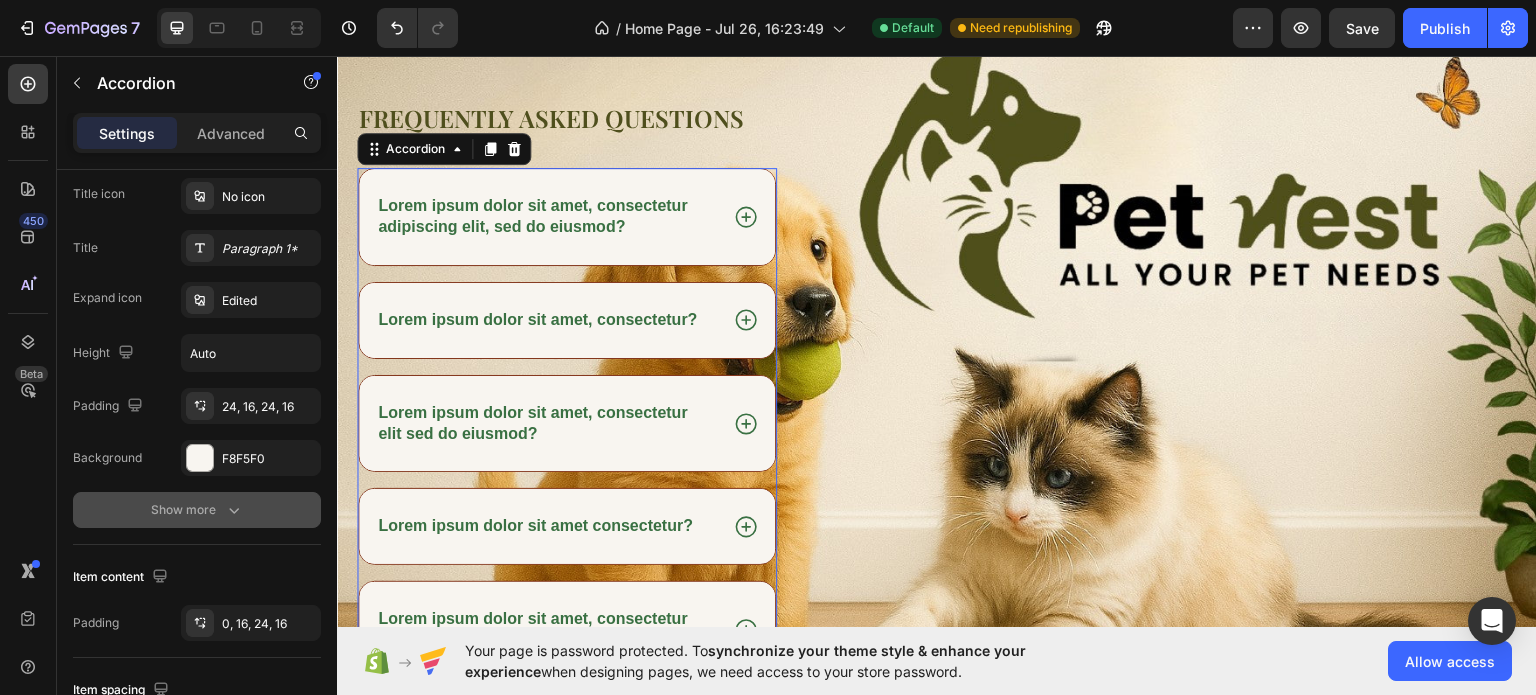click on "Show more" at bounding box center [197, 510] 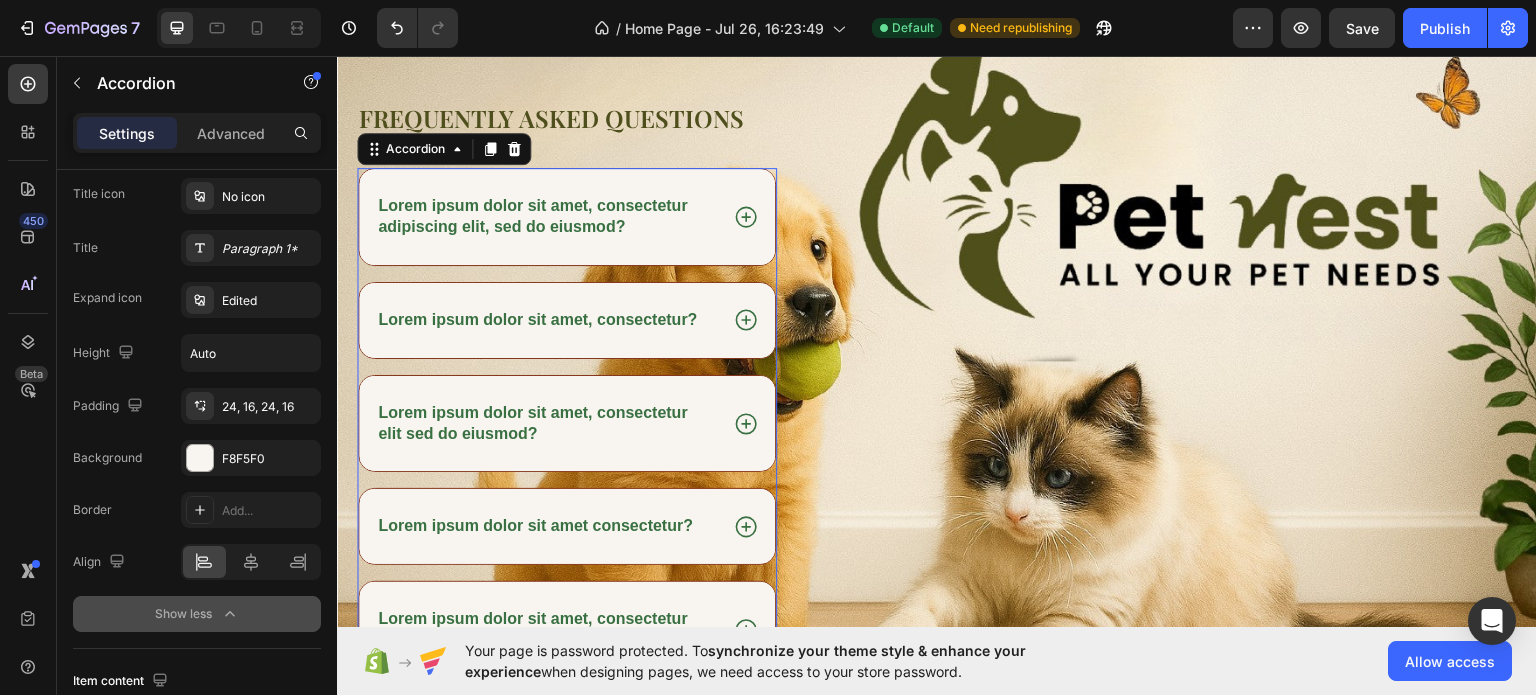 click on "Show less" at bounding box center [197, 614] 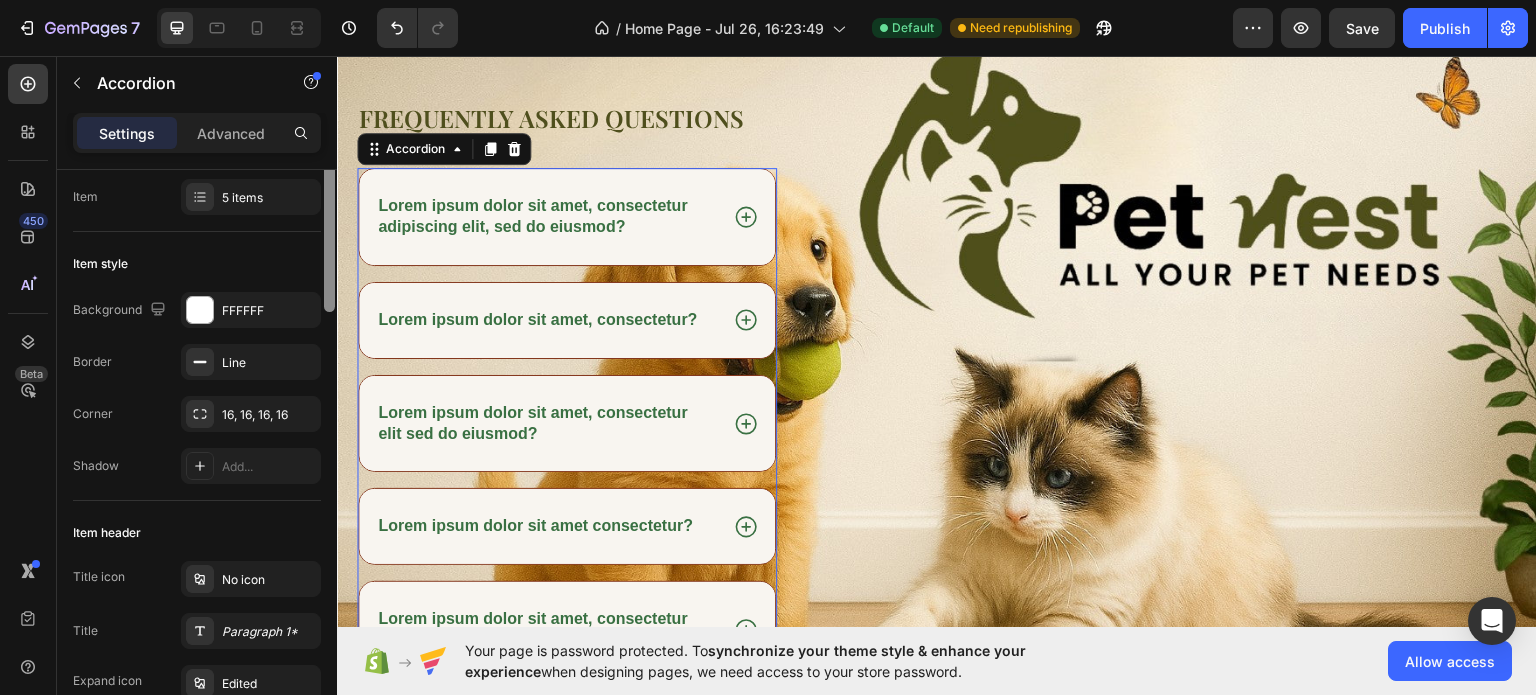 scroll, scrollTop: 12, scrollLeft: 0, axis: vertical 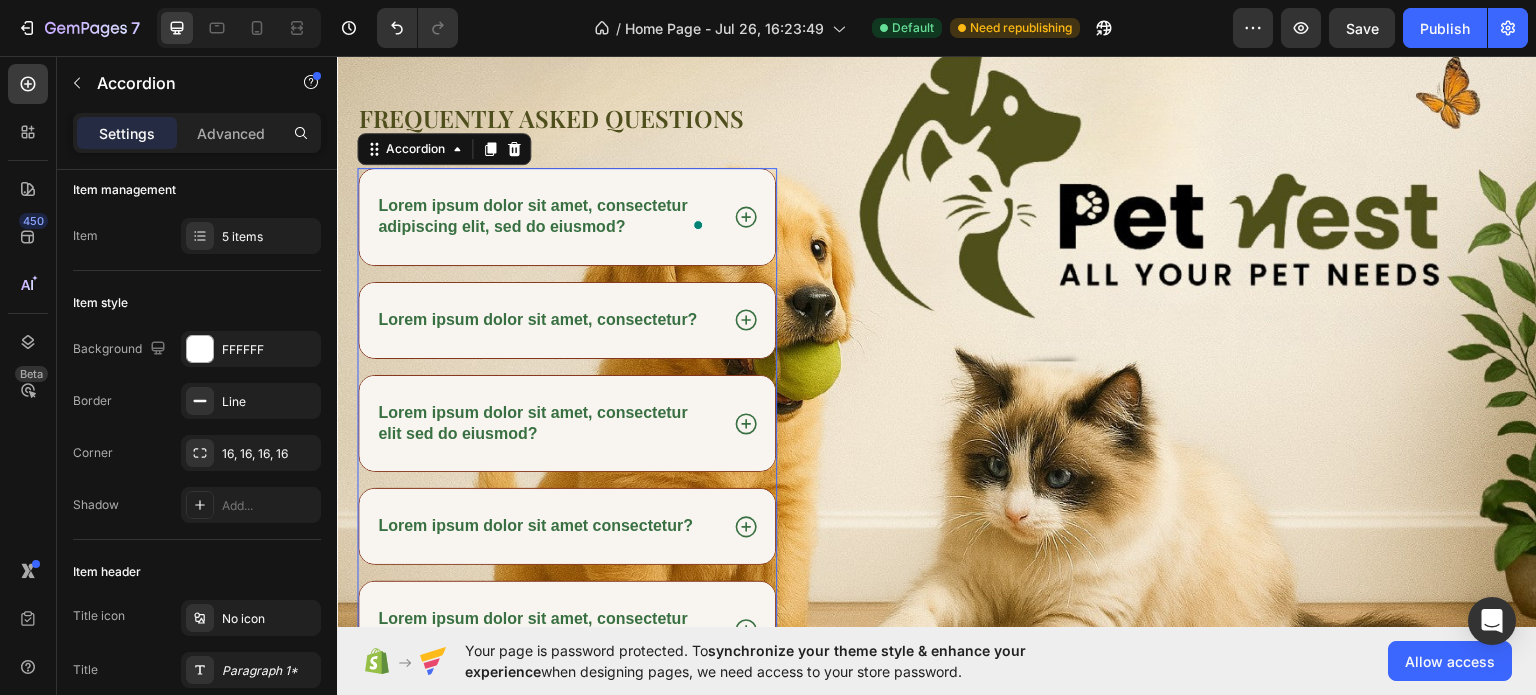 click on "Lorem ipsum dolor sit amet, consectetur?" at bounding box center [567, 319] 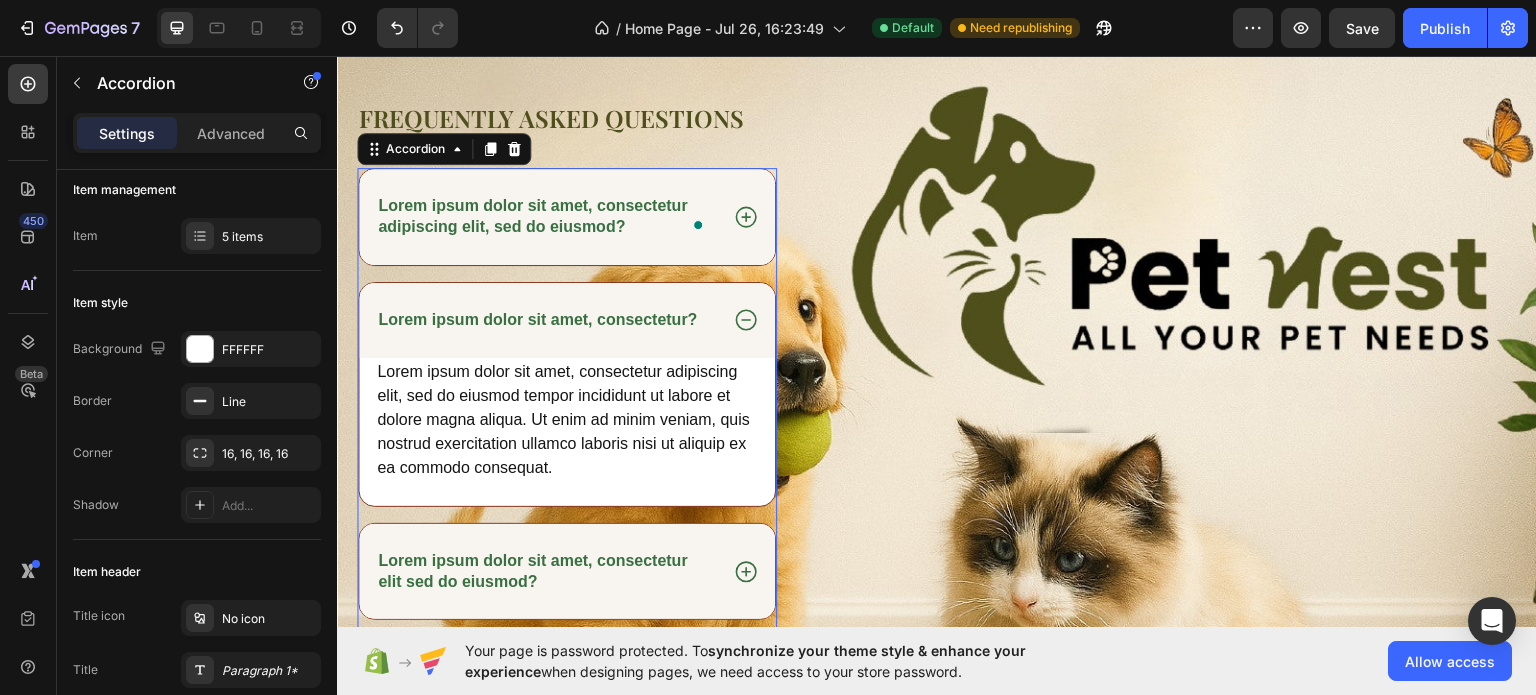 click on "Lorem ipsum dolor sit amet, consectetur?" at bounding box center (567, 319) 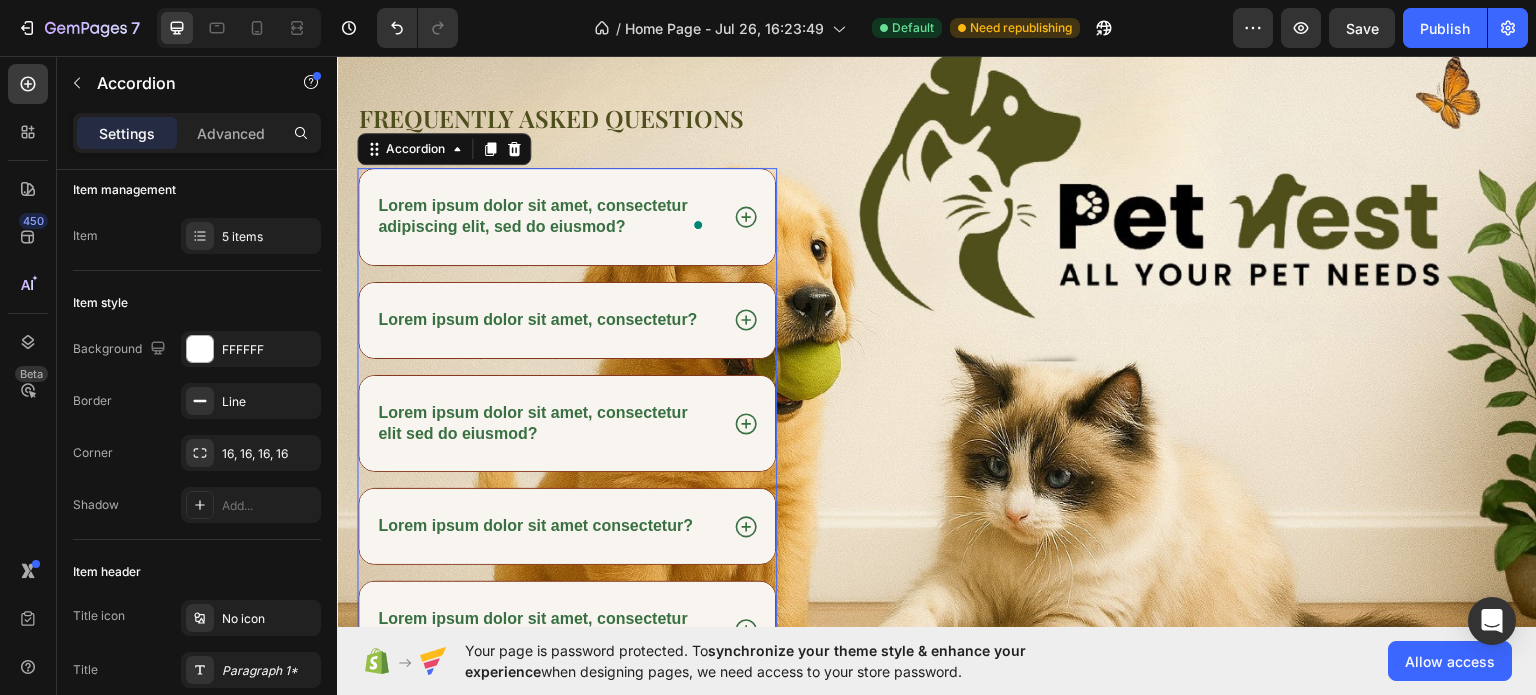 click on "Lorem ipsum dolor sit amet, consectetur adipiscing elit, sed do eiusmod?" at bounding box center [546, 216] 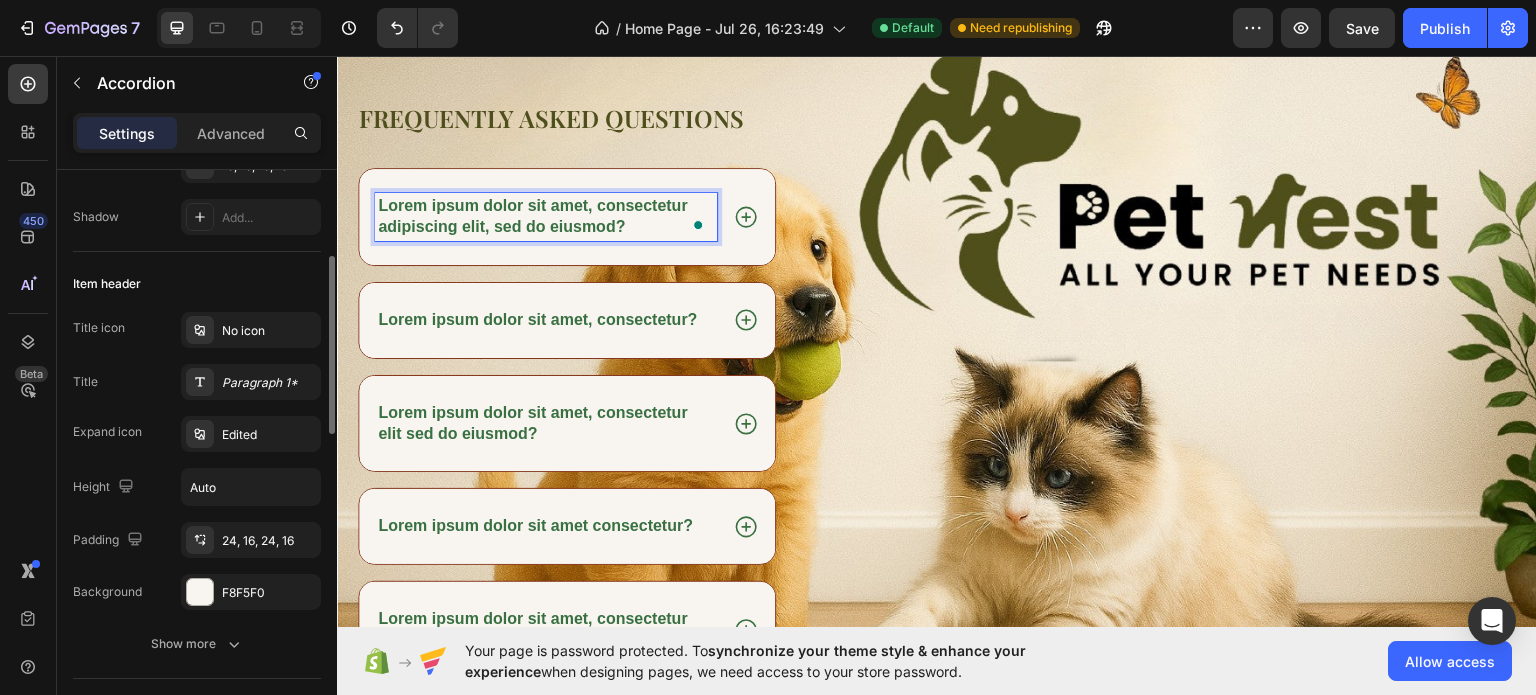 scroll, scrollTop: 300, scrollLeft: 0, axis: vertical 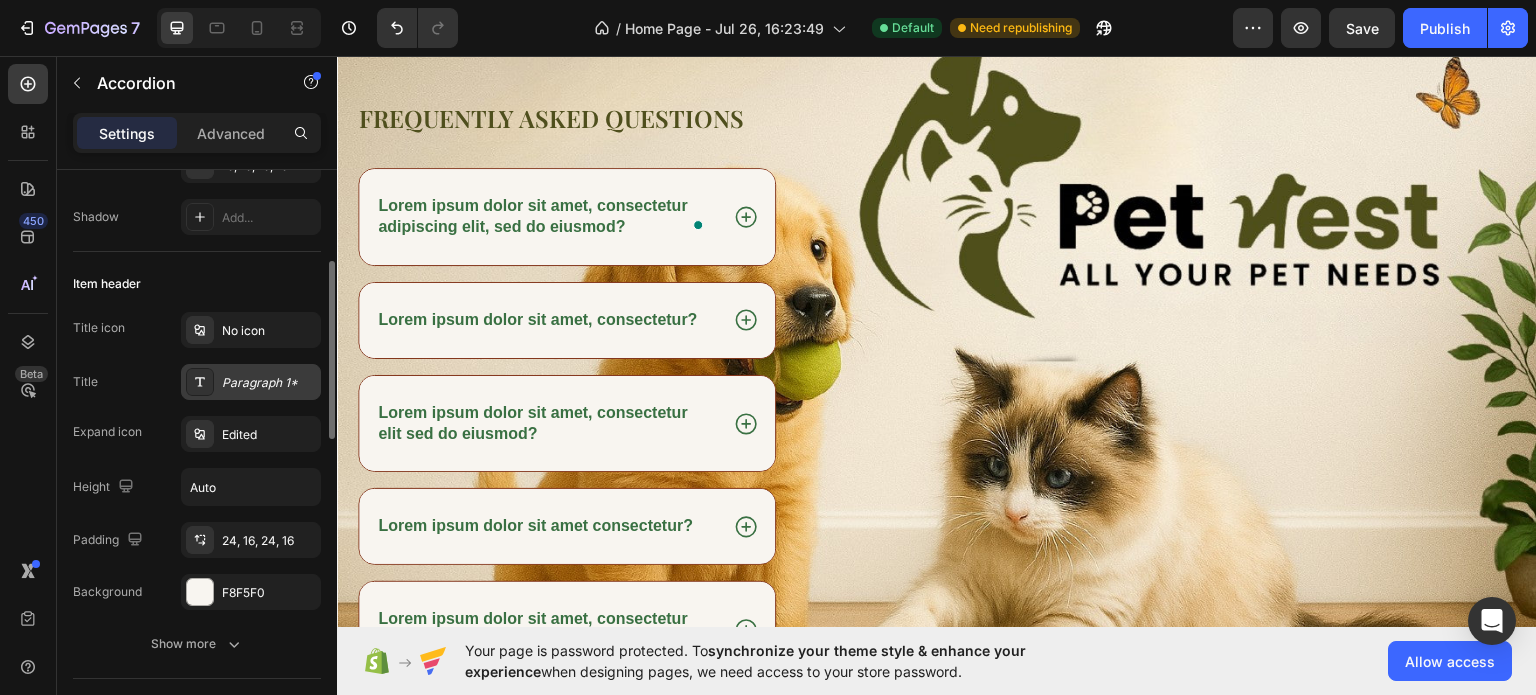 click on "Paragraph 1*" at bounding box center [251, 382] 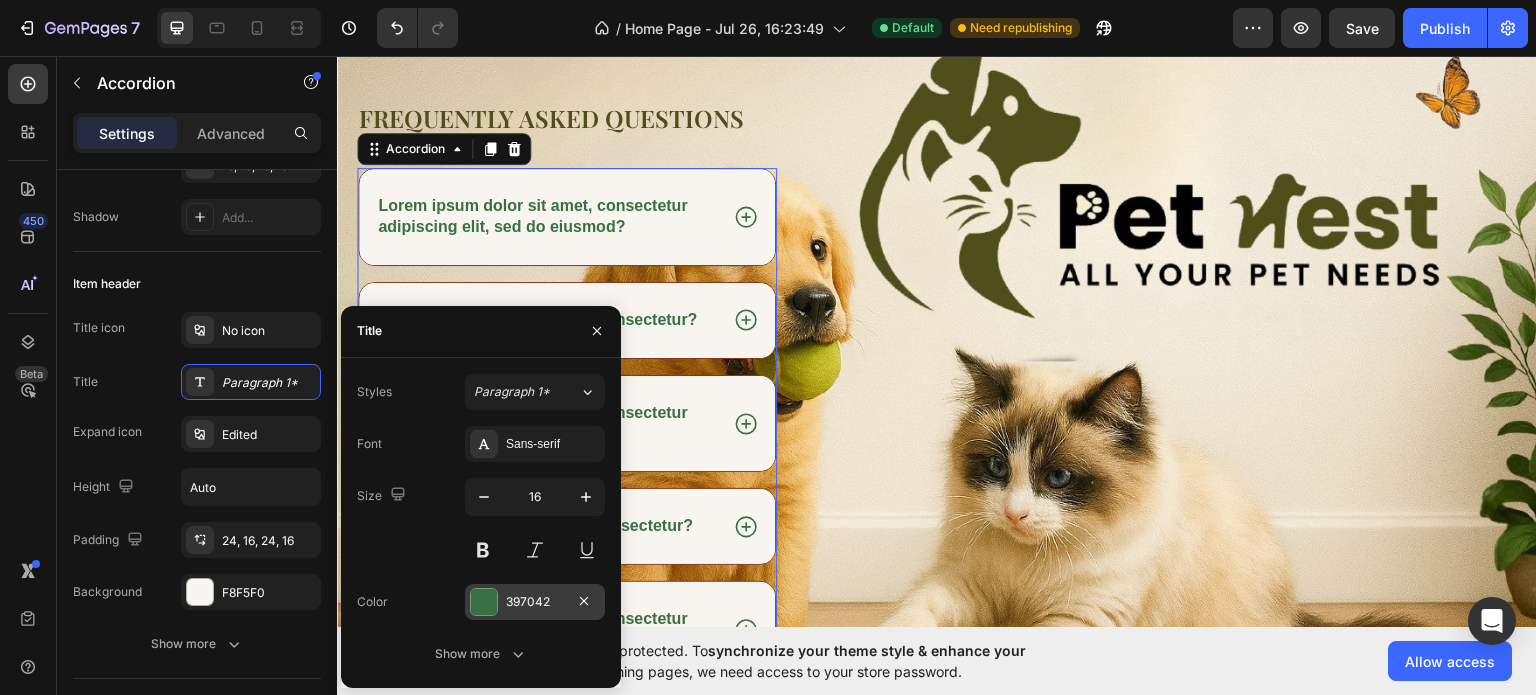 click on "397042" at bounding box center (535, 602) 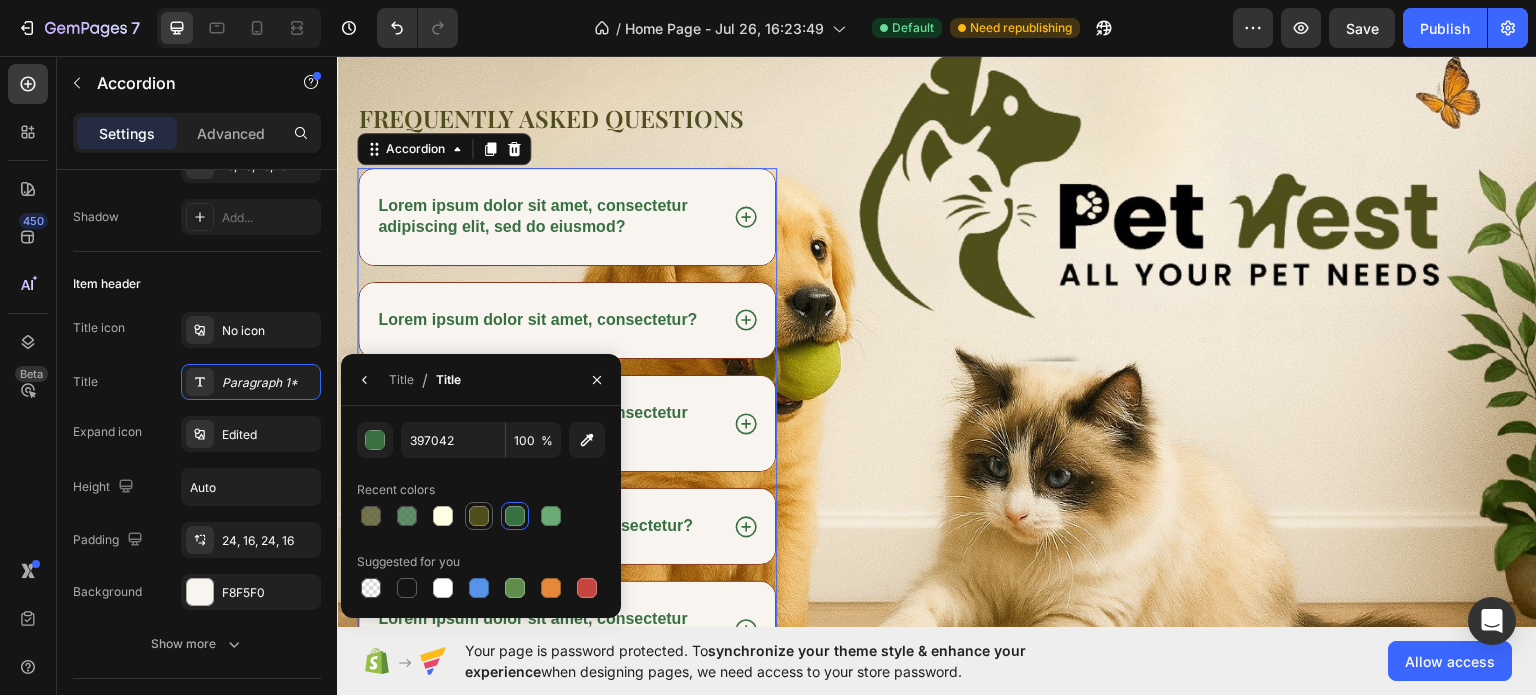 click at bounding box center (479, 516) 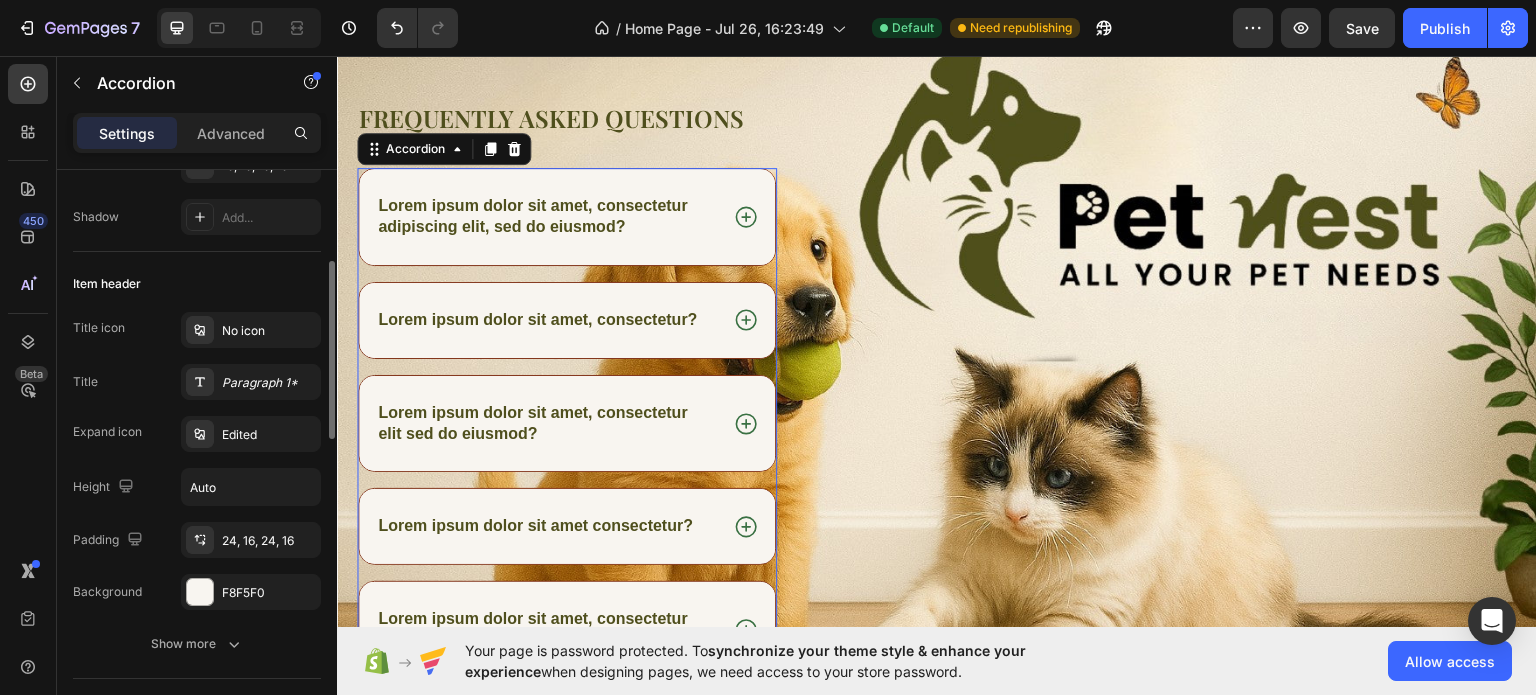 click on "Expand icon Edited" at bounding box center [197, 434] 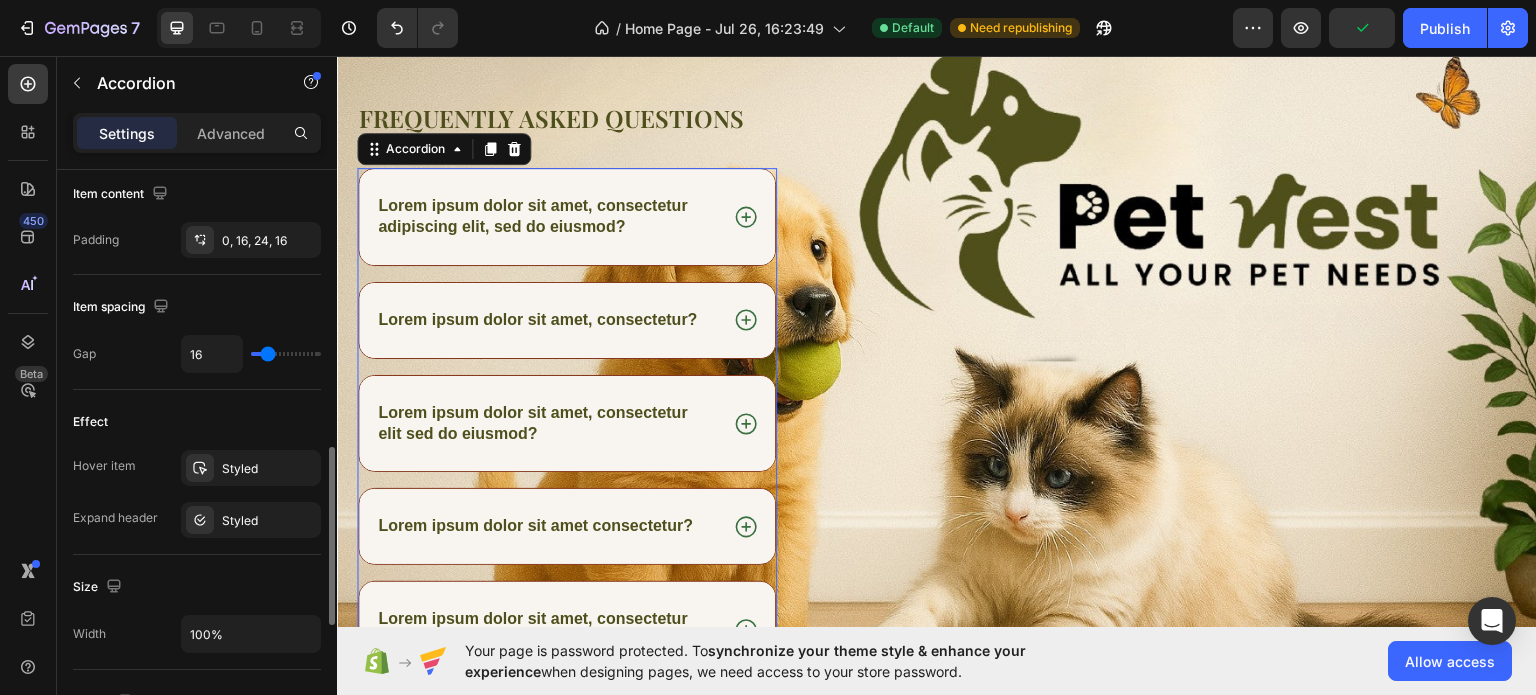 scroll, scrollTop: 838, scrollLeft: 0, axis: vertical 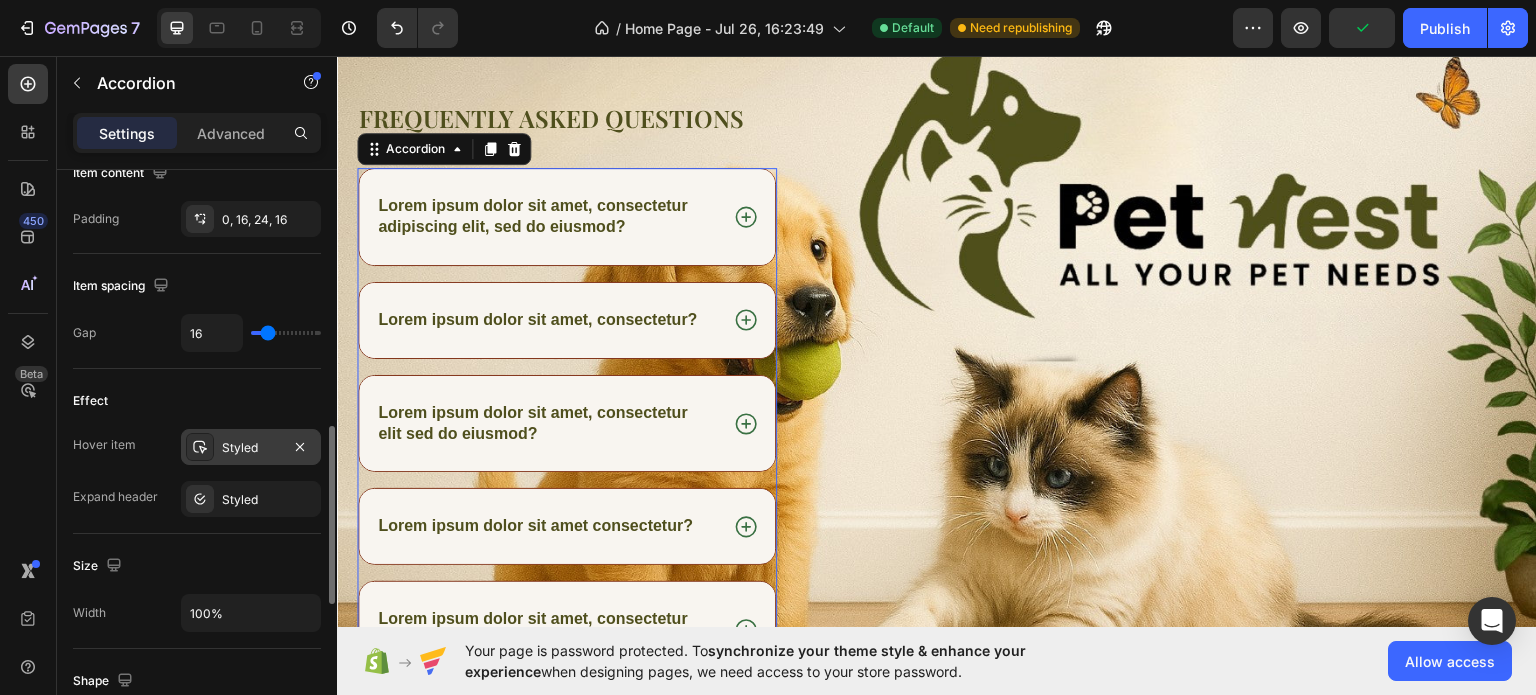 click 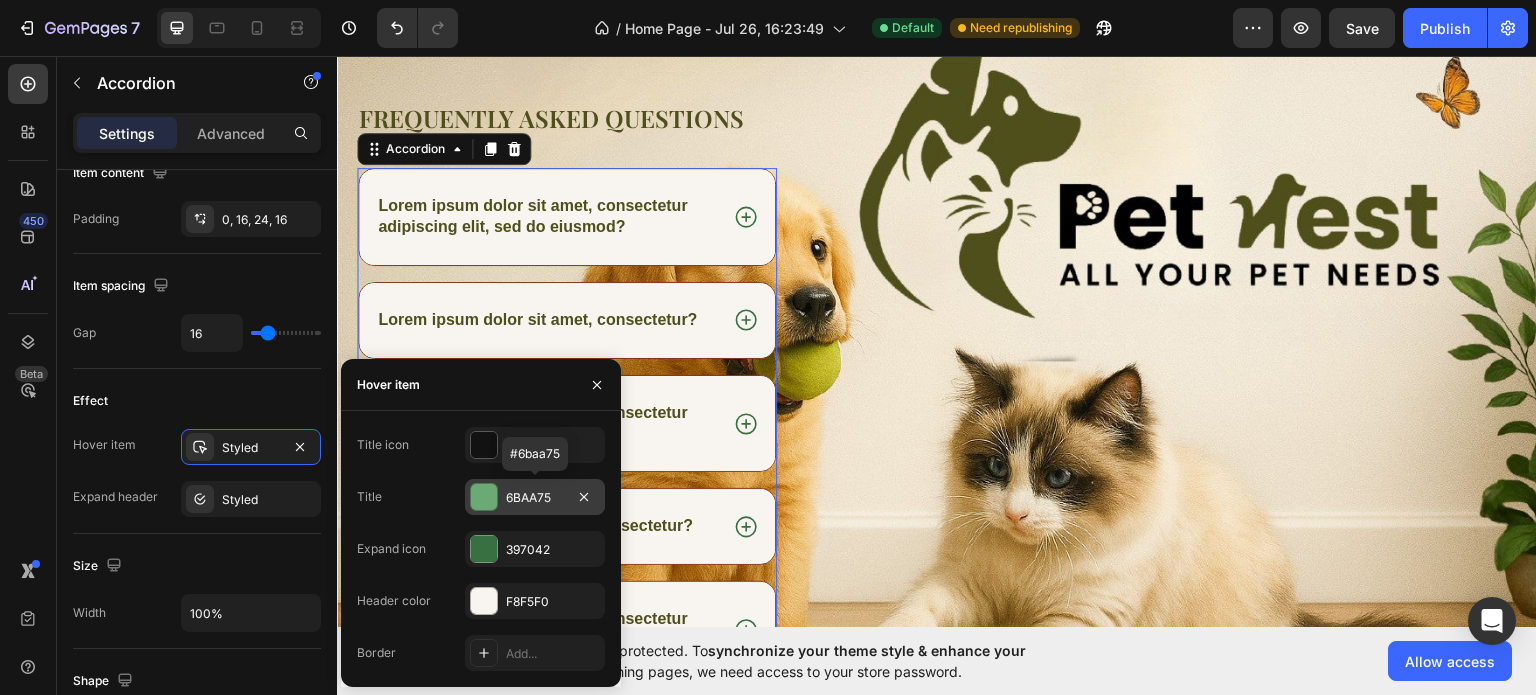 click on "6BAA75" at bounding box center [535, 497] 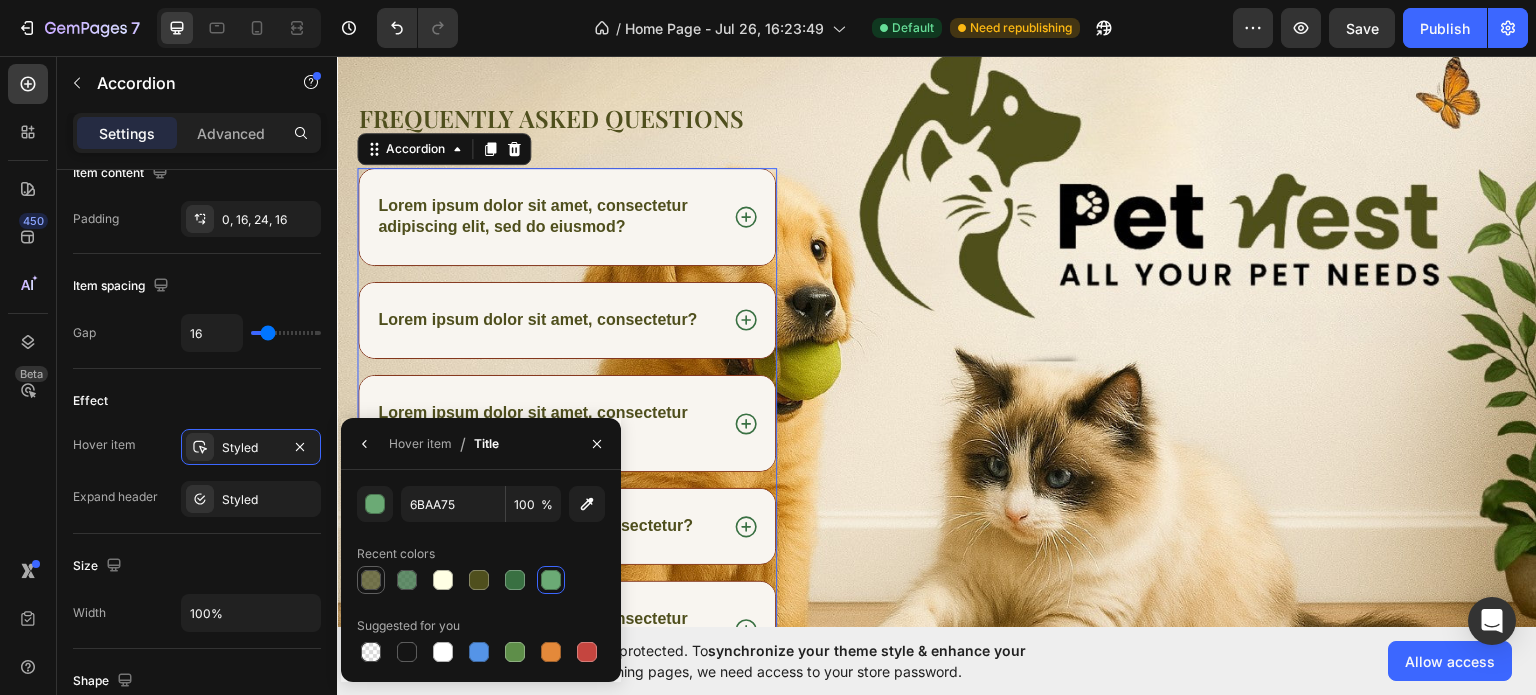 click at bounding box center [371, 580] 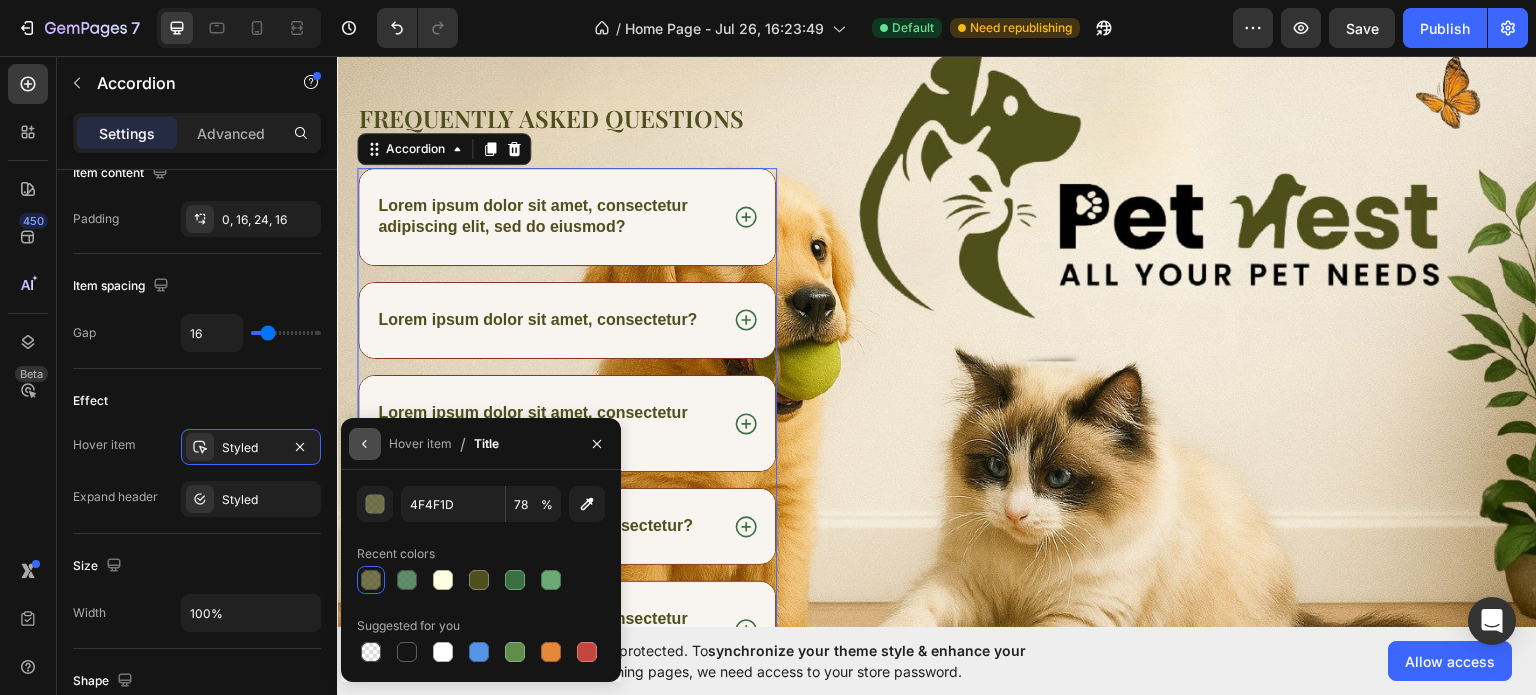 click 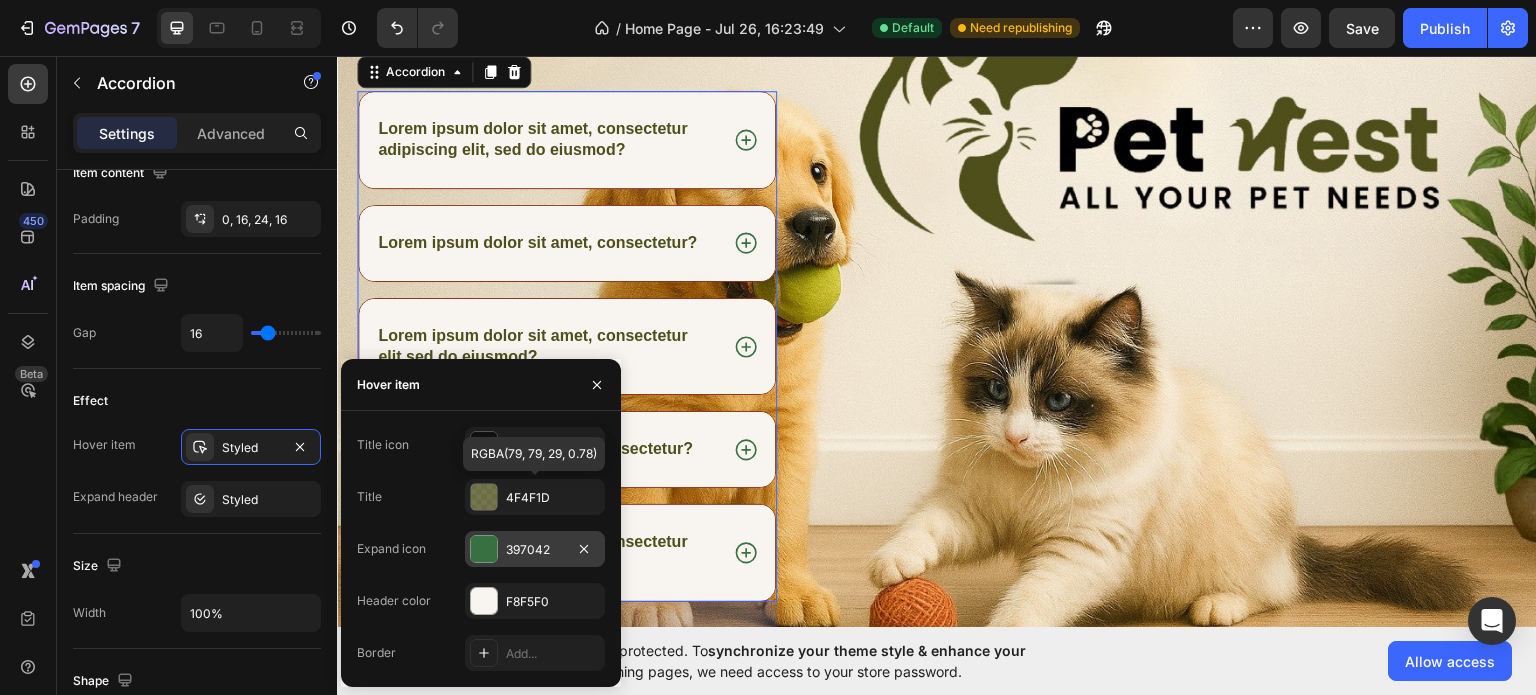 scroll, scrollTop: 4994, scrollLeft: 0, axis: vertical 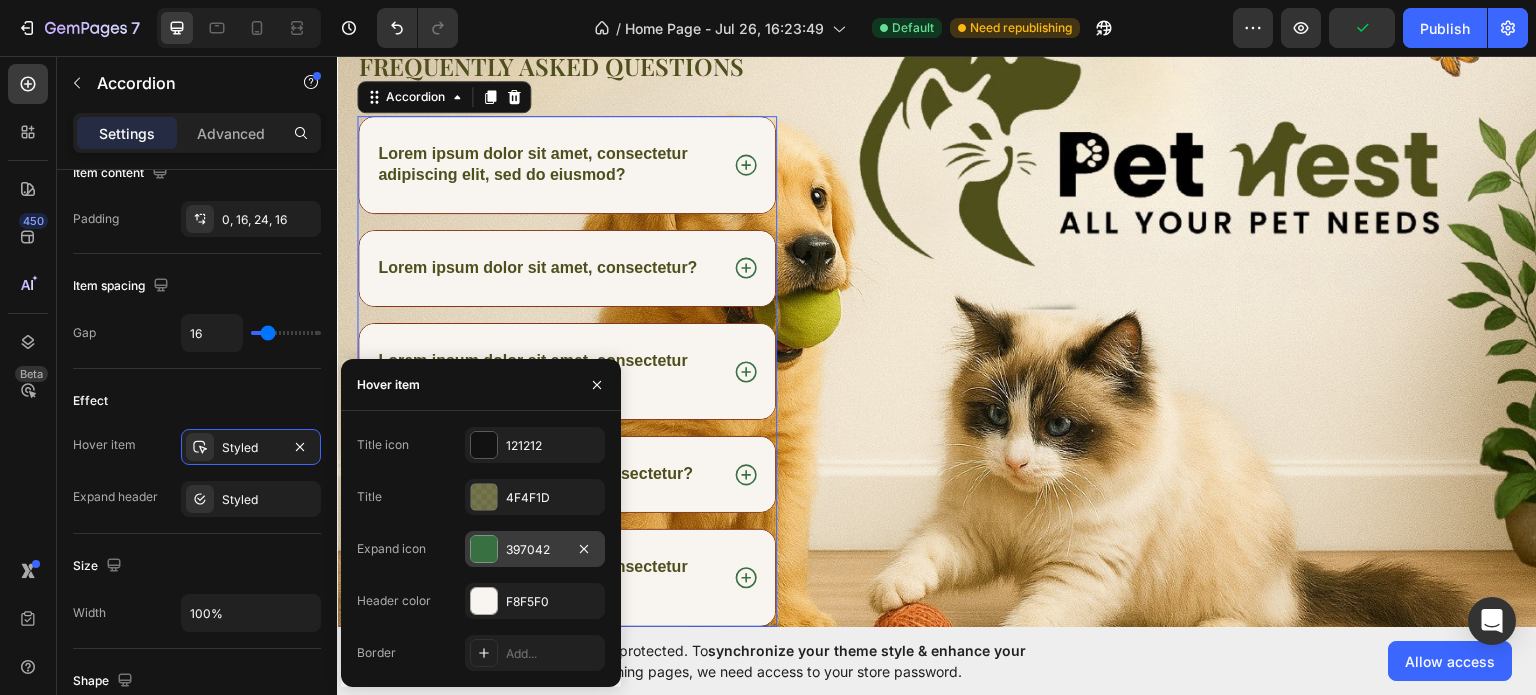 click on "397042" at bounding box center [535, 550] 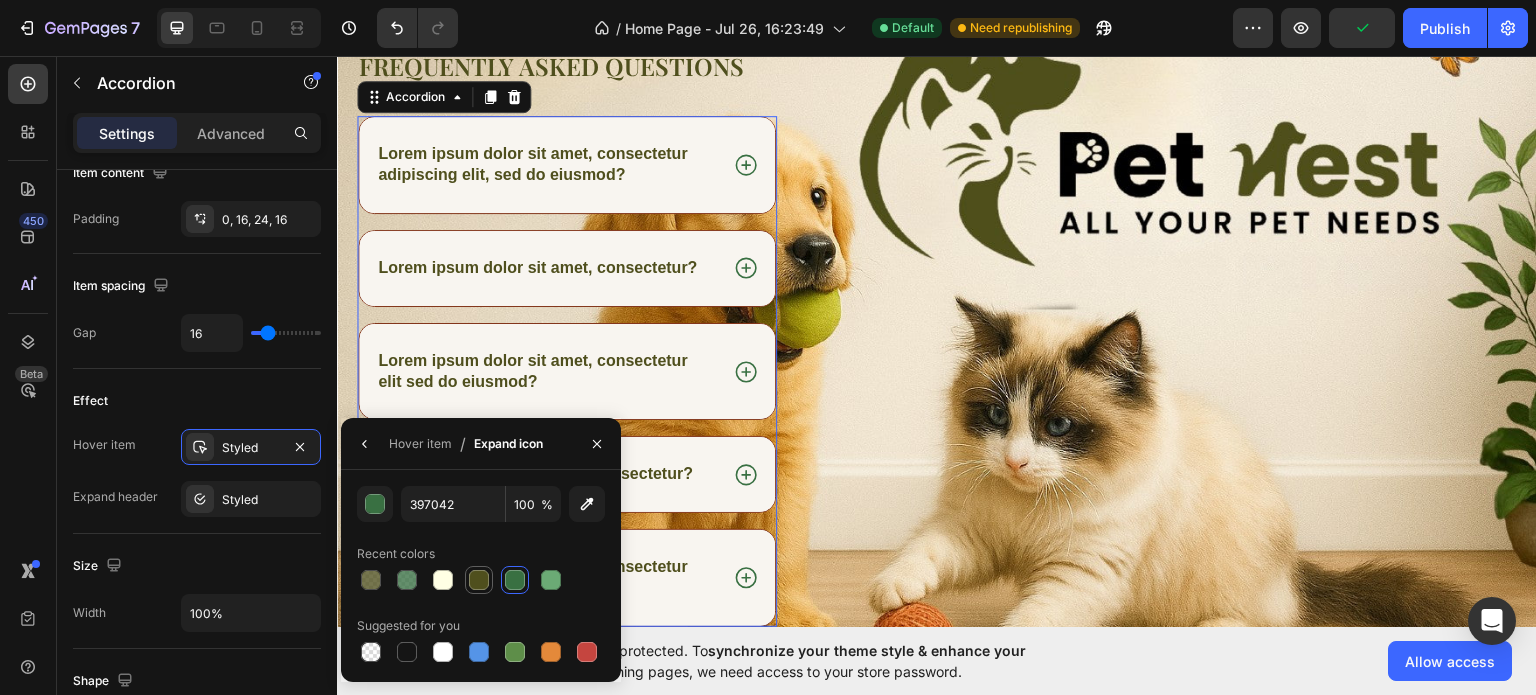 click at bounding box center (479, 580) 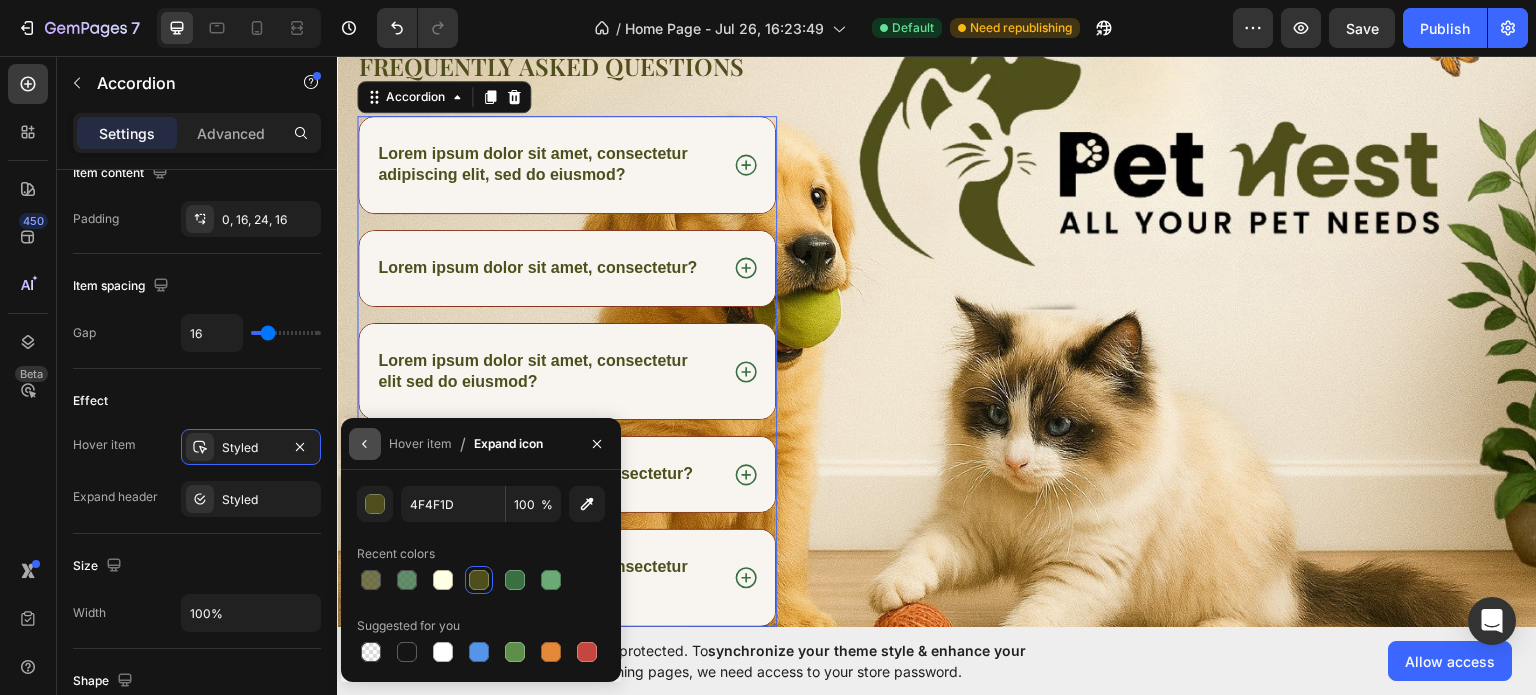 click 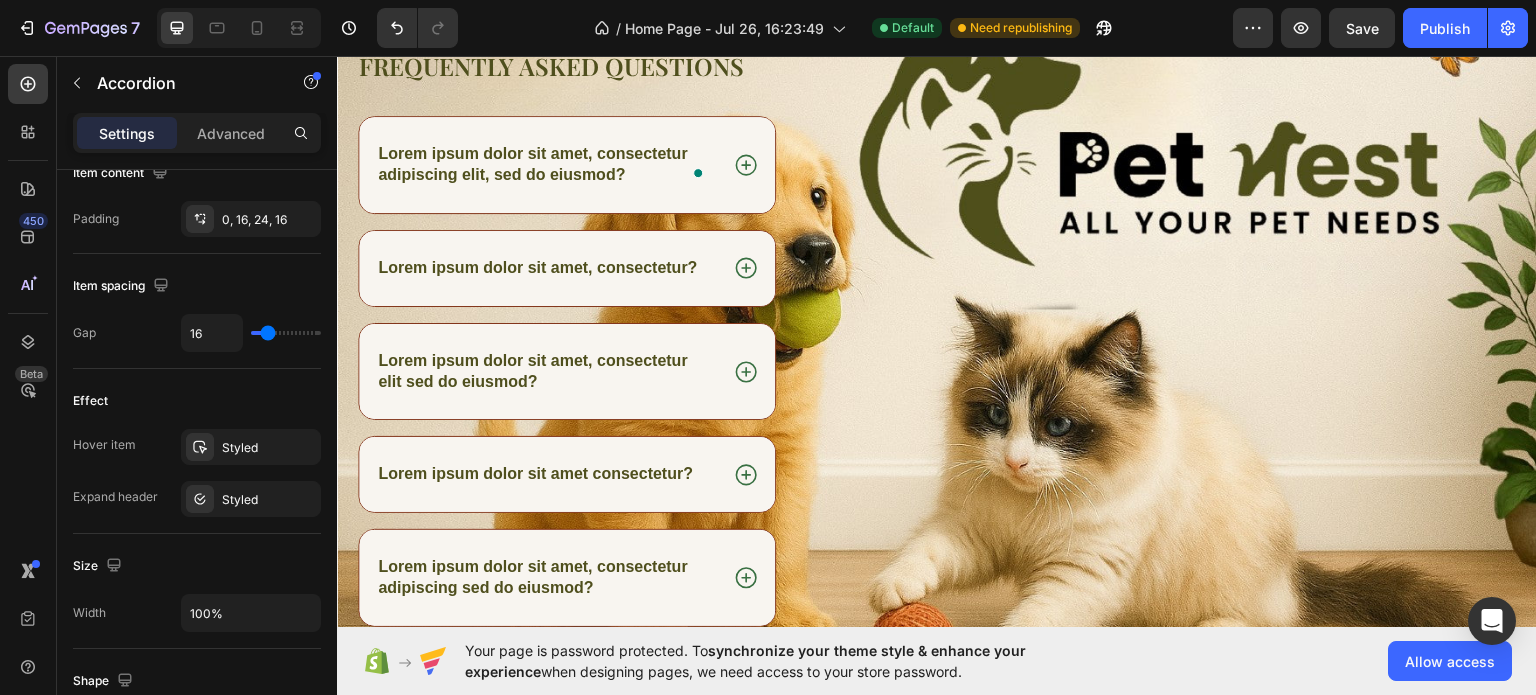click on "Lorem ipsum dolor sit amet, consectetur adipiscing elit, sed do eiusmod?" at bounding box center [567, 164] 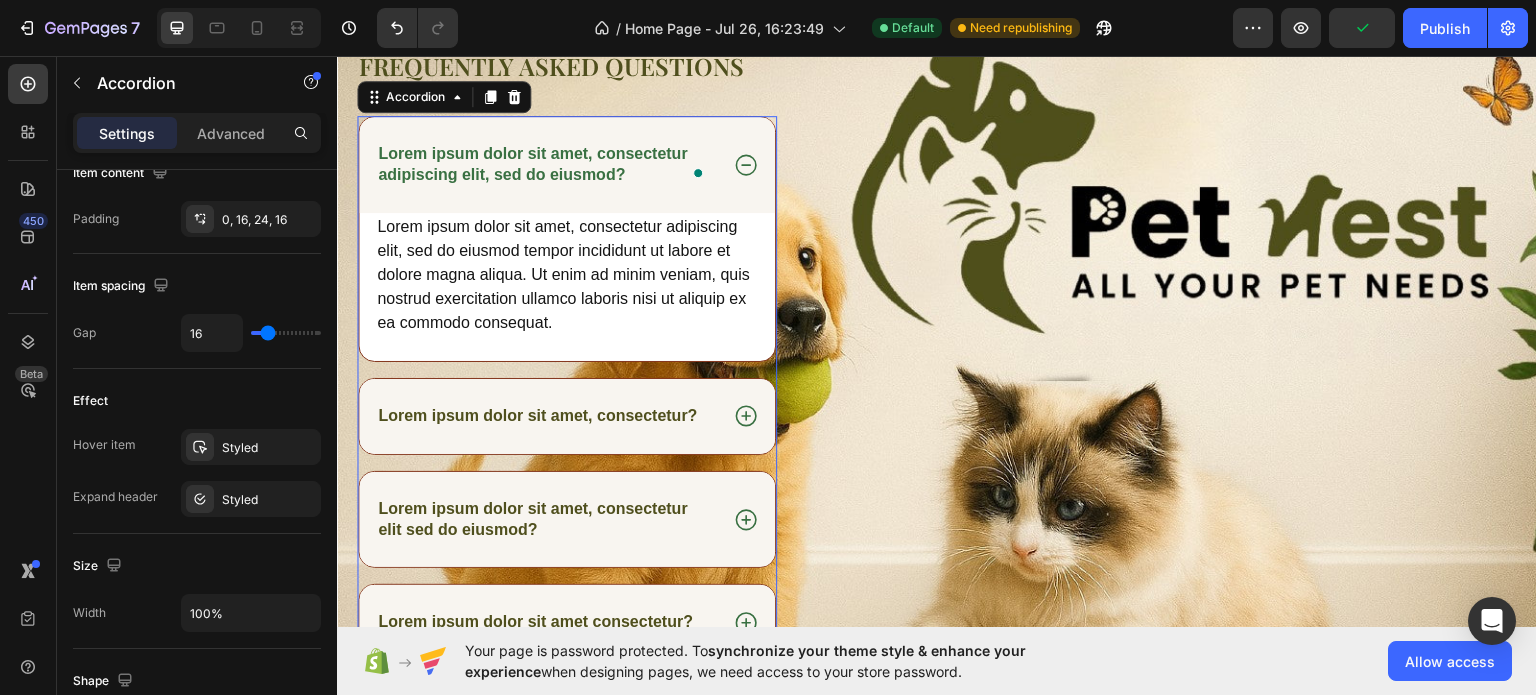 click on "Lorem ipsum dolor sit amet, consectetur?" at bounding box center [567, 415] 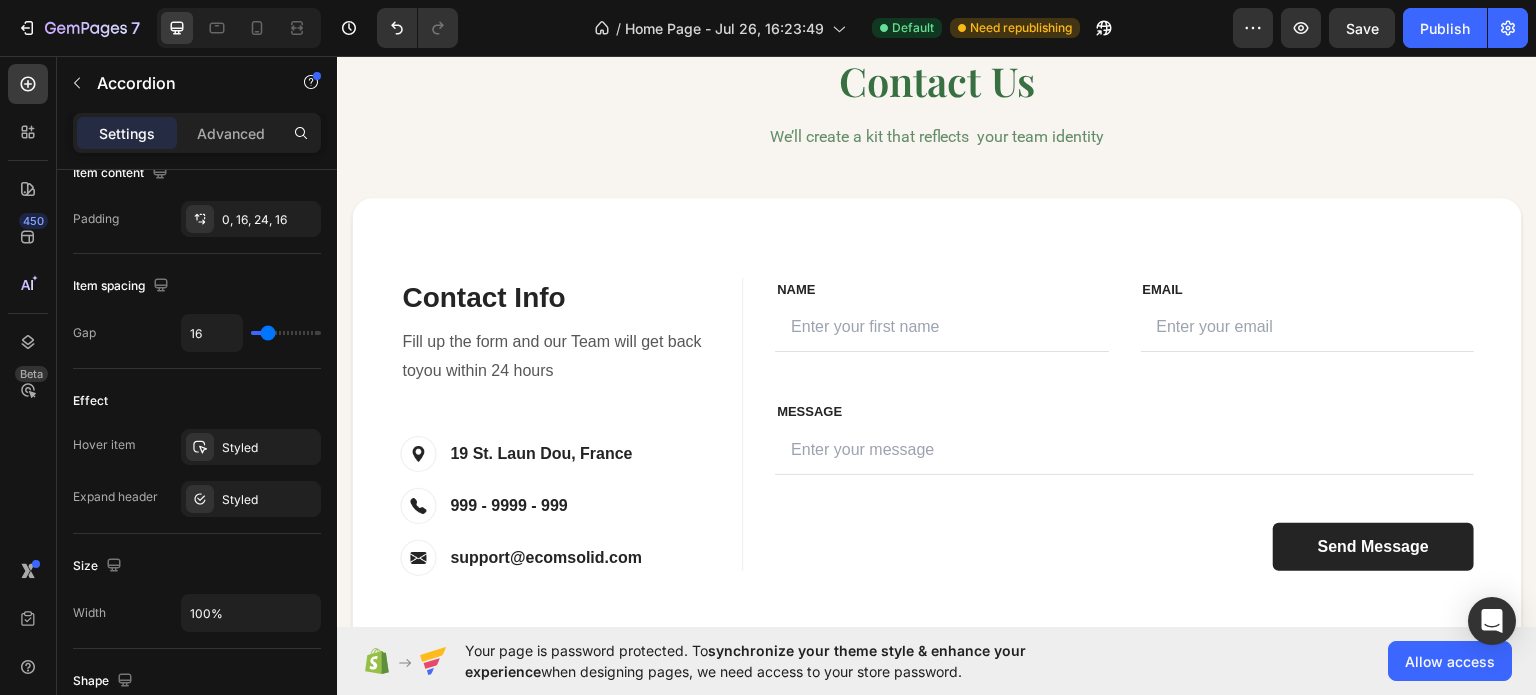 scroll, scrollTop: 5718, scrollLeft: 0, axis: vertical 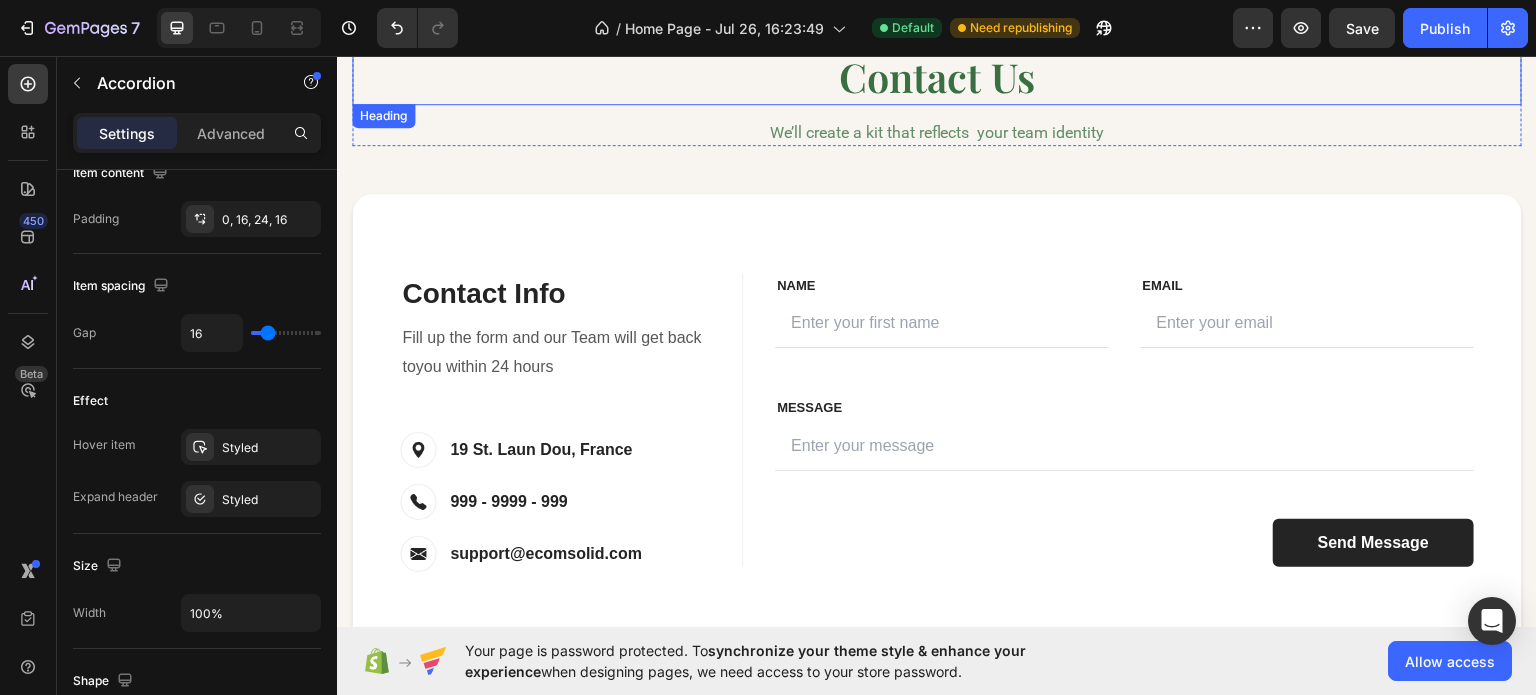 click on "Contact Us" at bounding box center [937, 76] 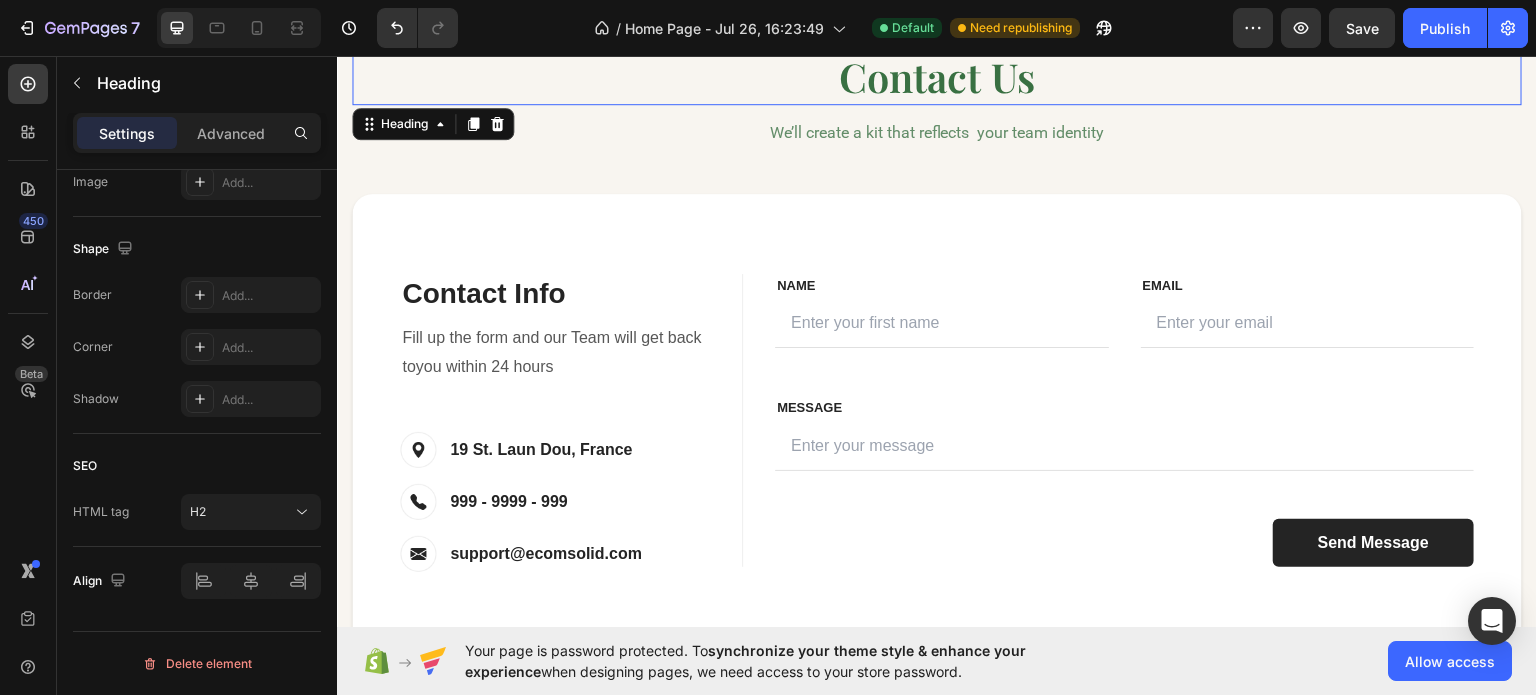 scroll, scrollTop: 0, scrollLeft: 0, axis: both 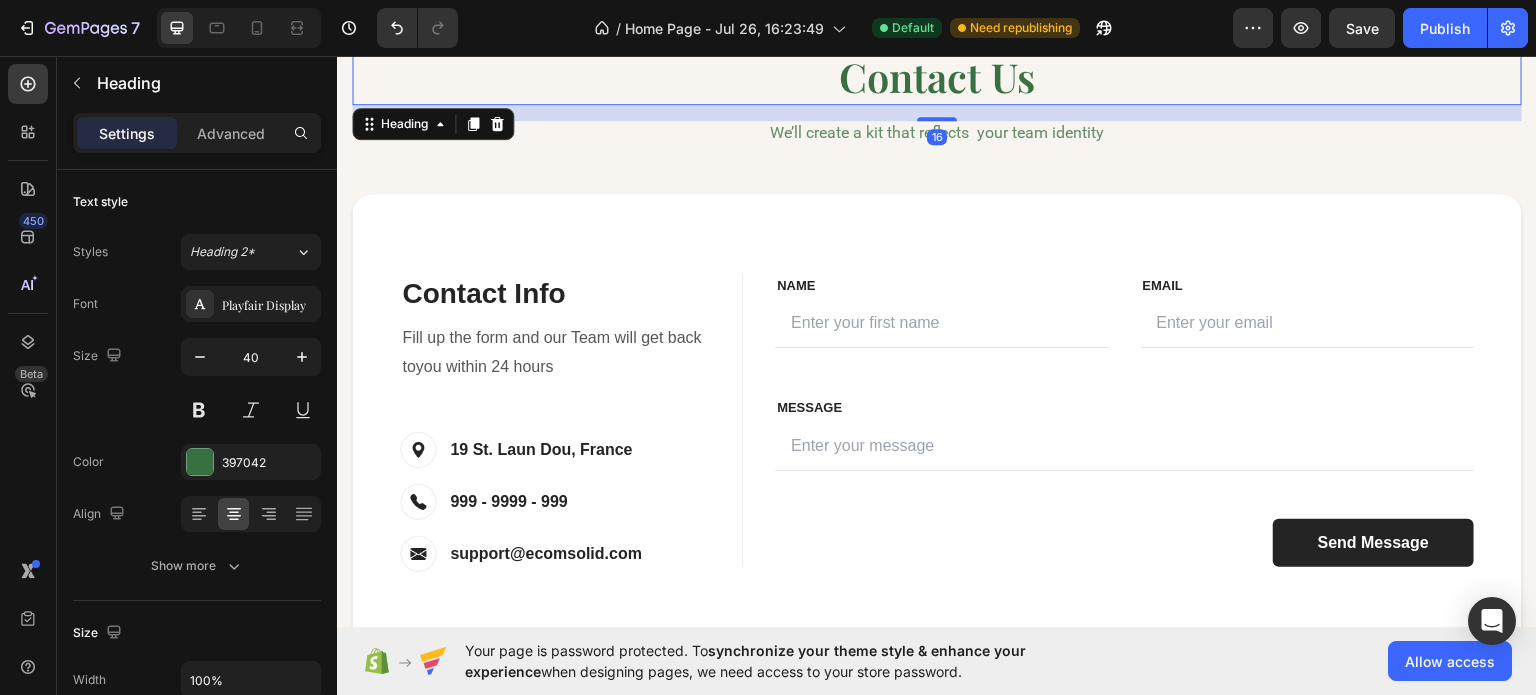 click on "Contact Us" at bounding box center [937, 76] 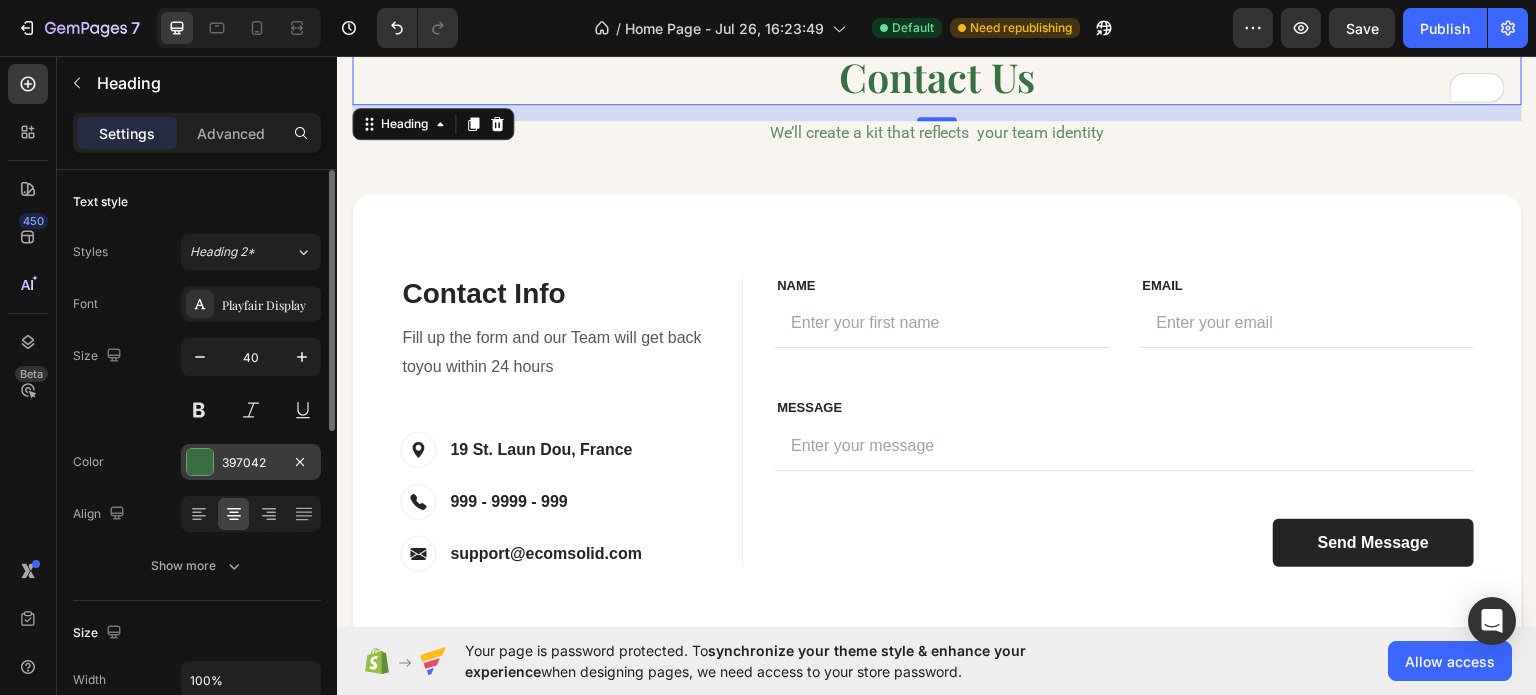 click on "397042" at bounding box center (251, 463) 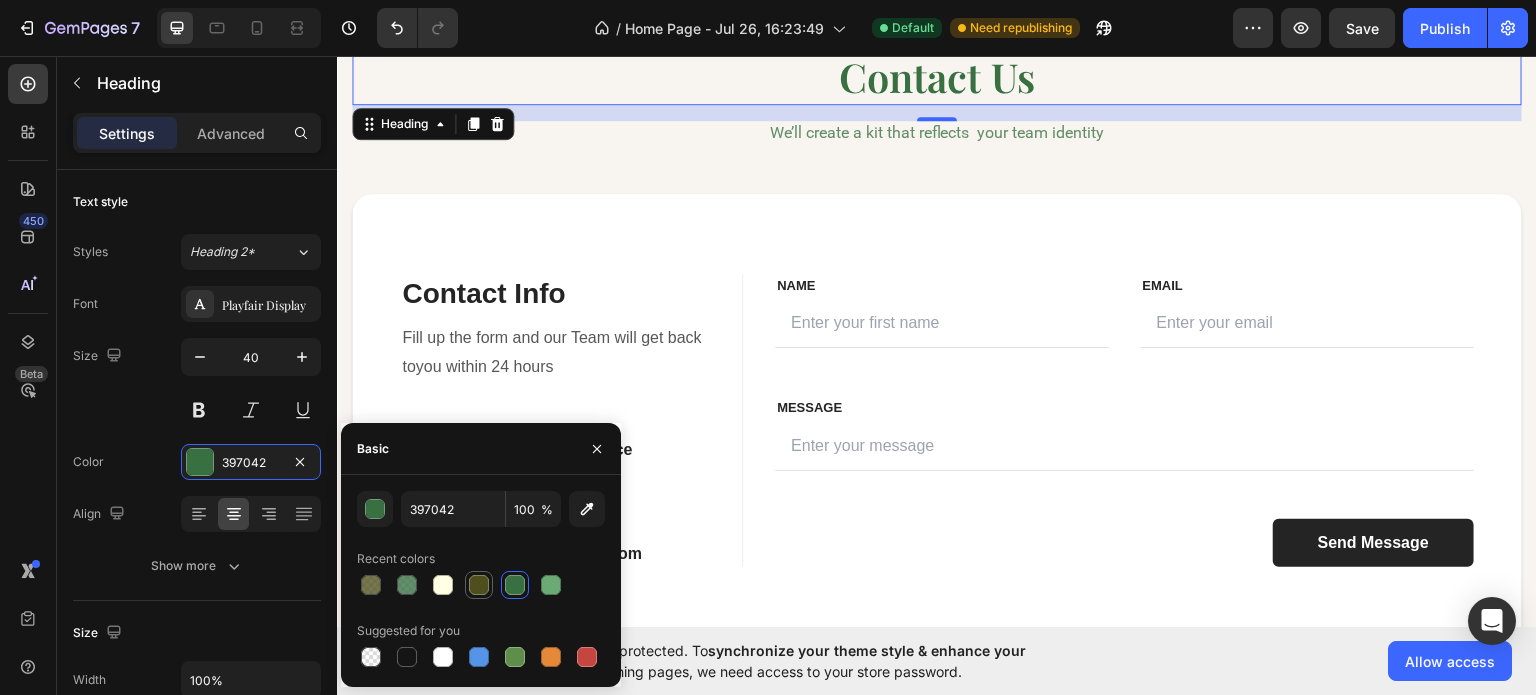click at bounding box center [479, 585] 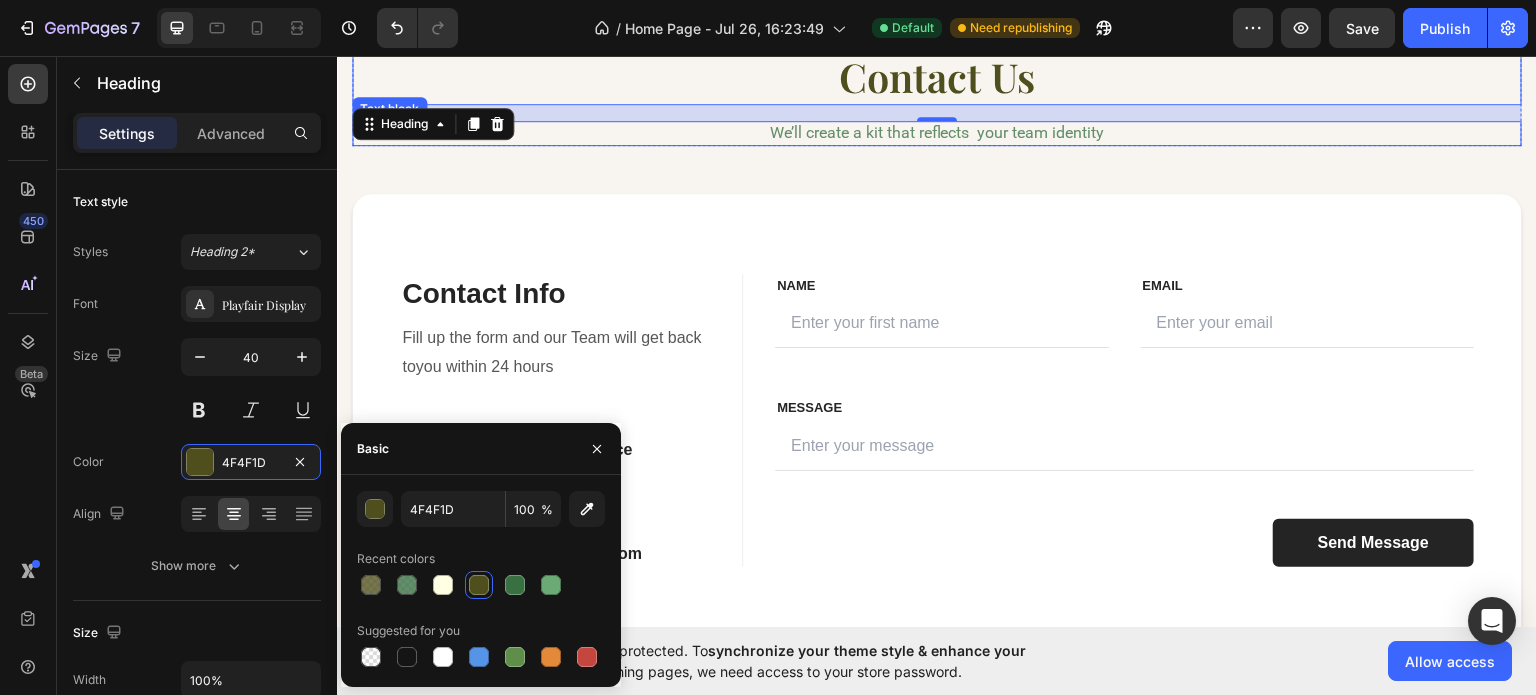 click on "We’ll create a kit that reflects  your team identity" at bounding box center (937, 132) 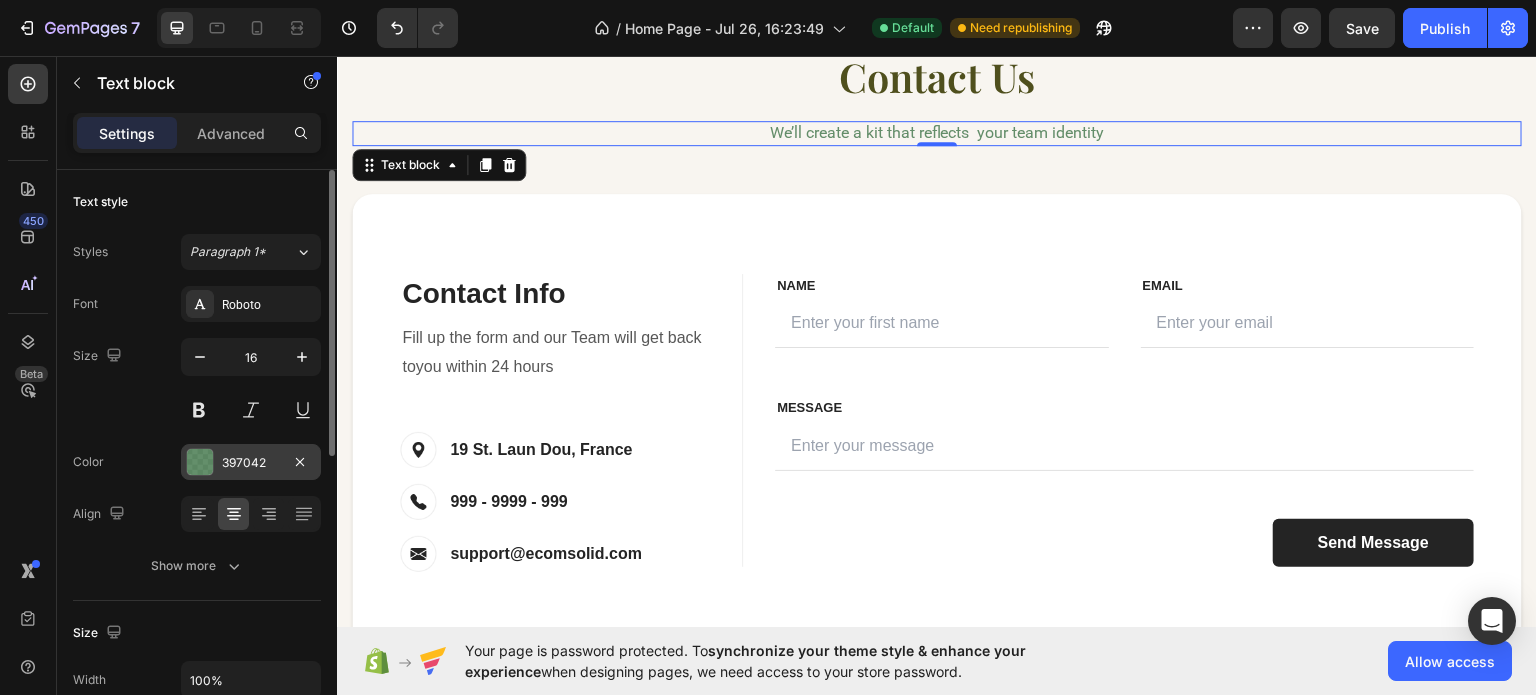 click on "397042" at bounding box center [251, 463] 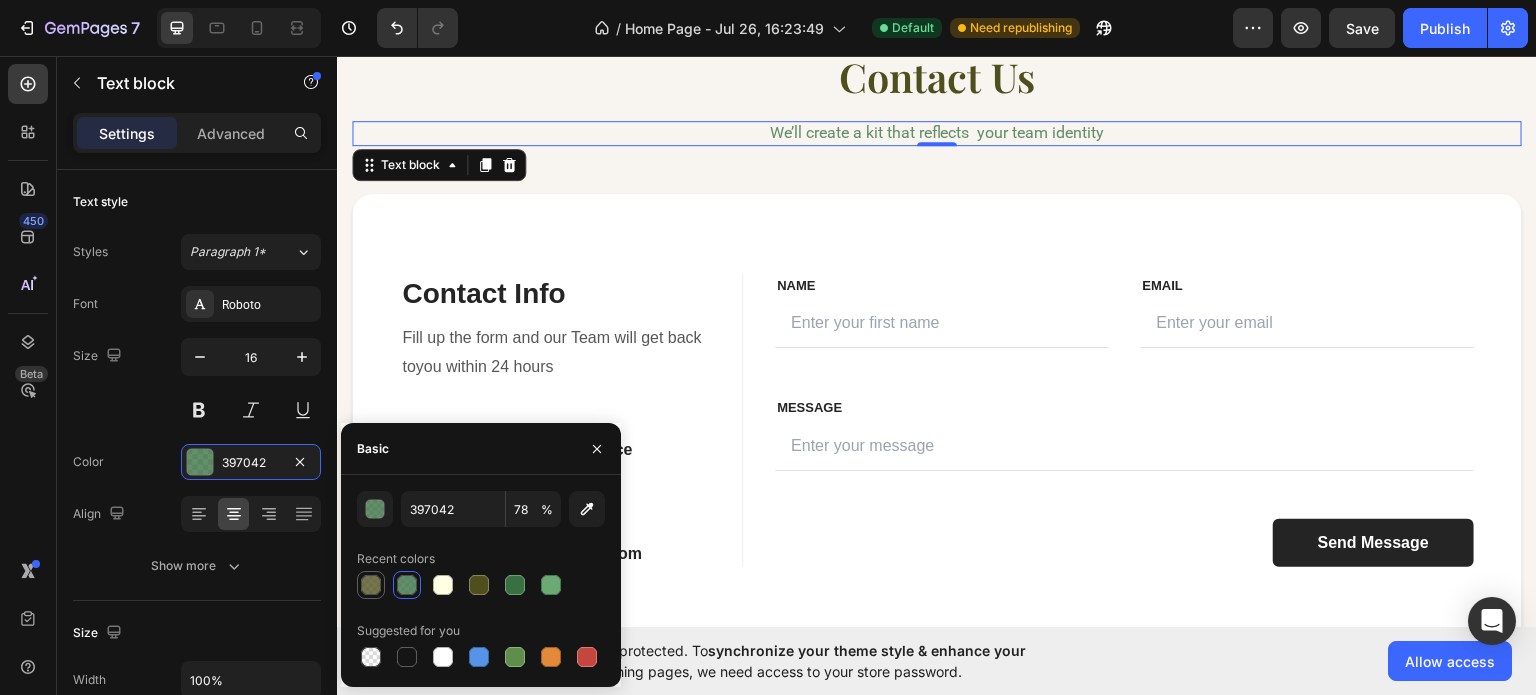 click at bounding box center (371, 585) 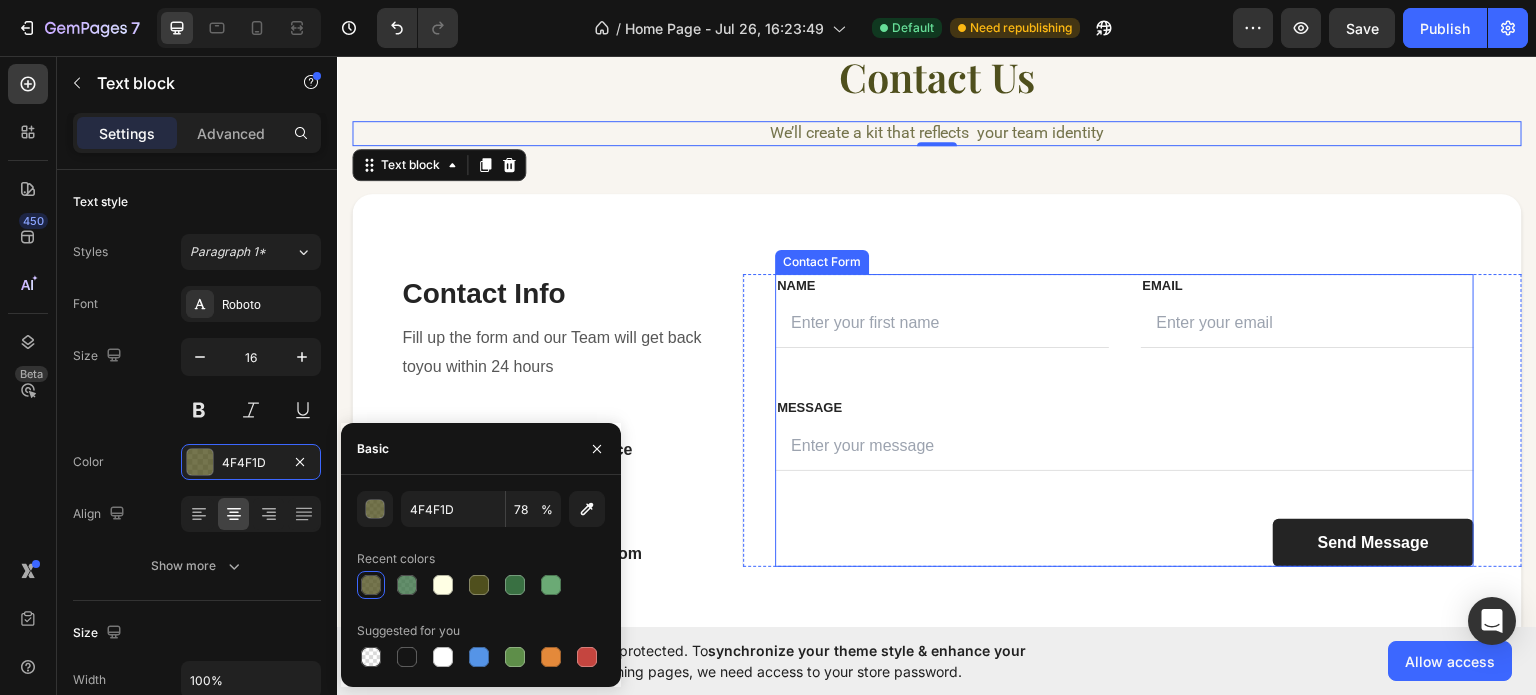 scroll, scrollTop: 6125, scrollLeft: 0, axis: vertical 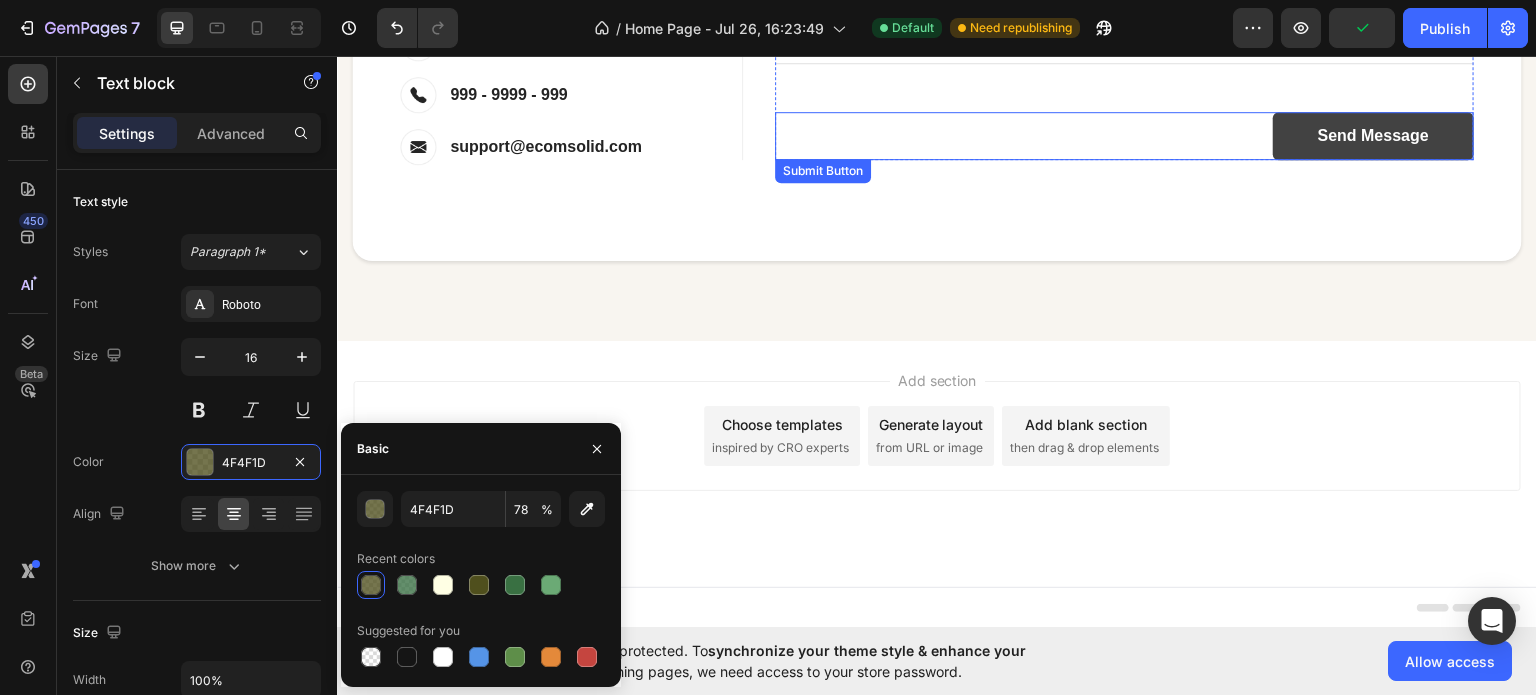 click on "Send Message" at bounding box center (1373, 135) 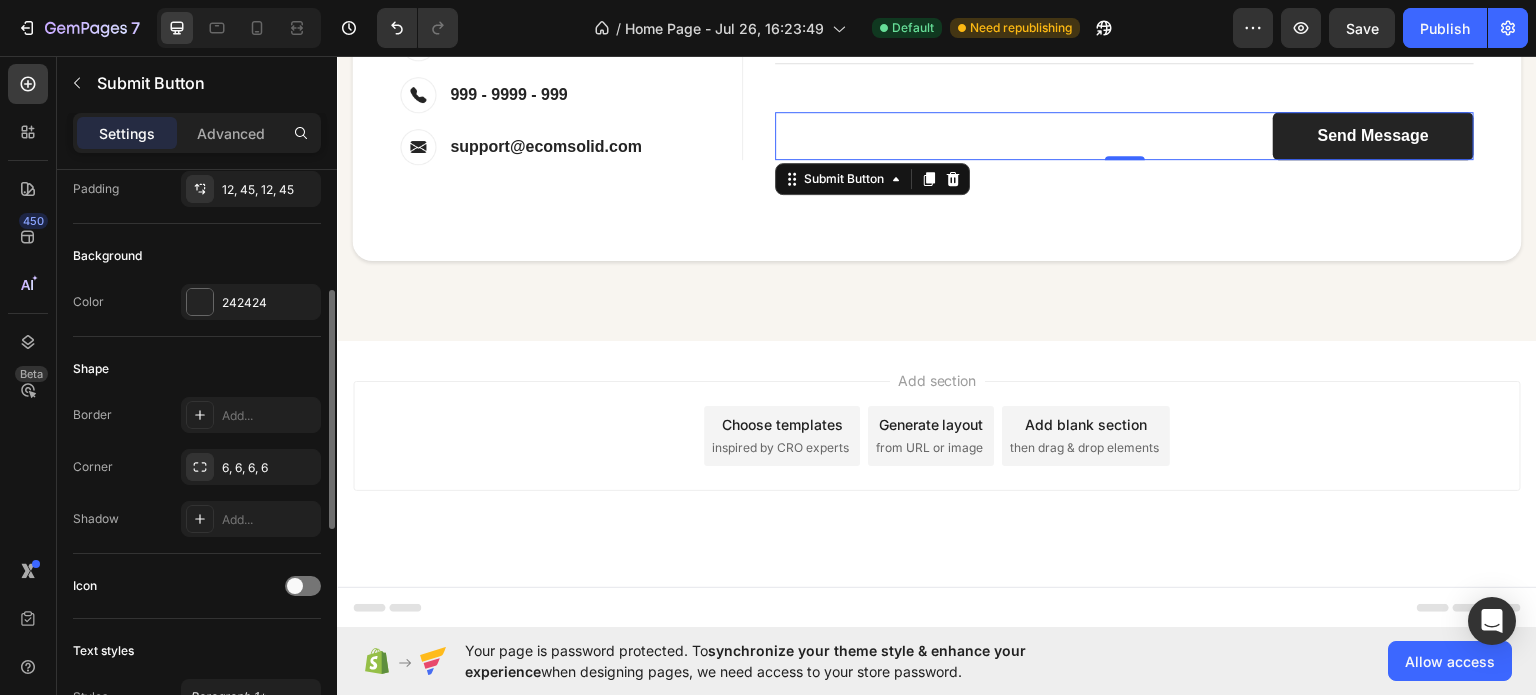 scroll, scrollTop: 283, scrollLeft: 0, axis: vertical 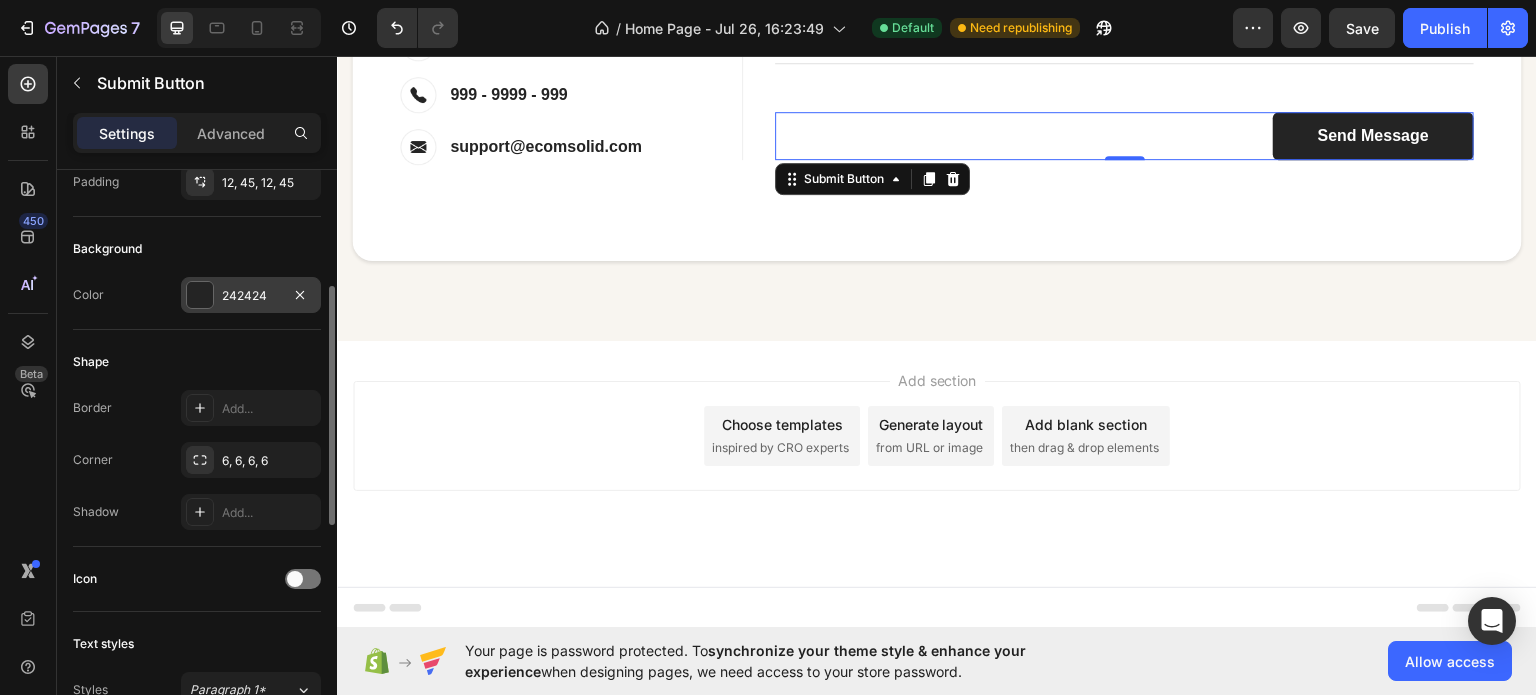 click on "242424" at bounding box center (251, 296) 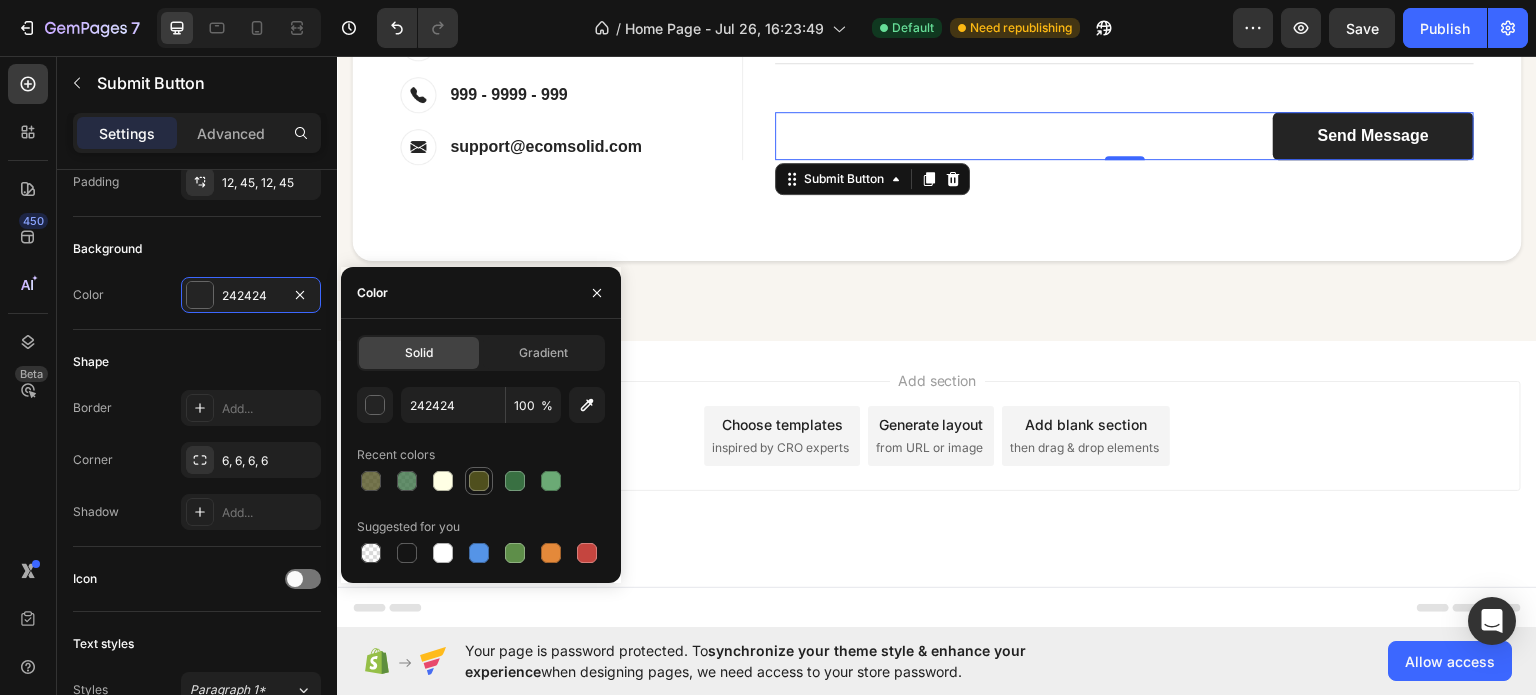 click at bounding box center (479, 481) 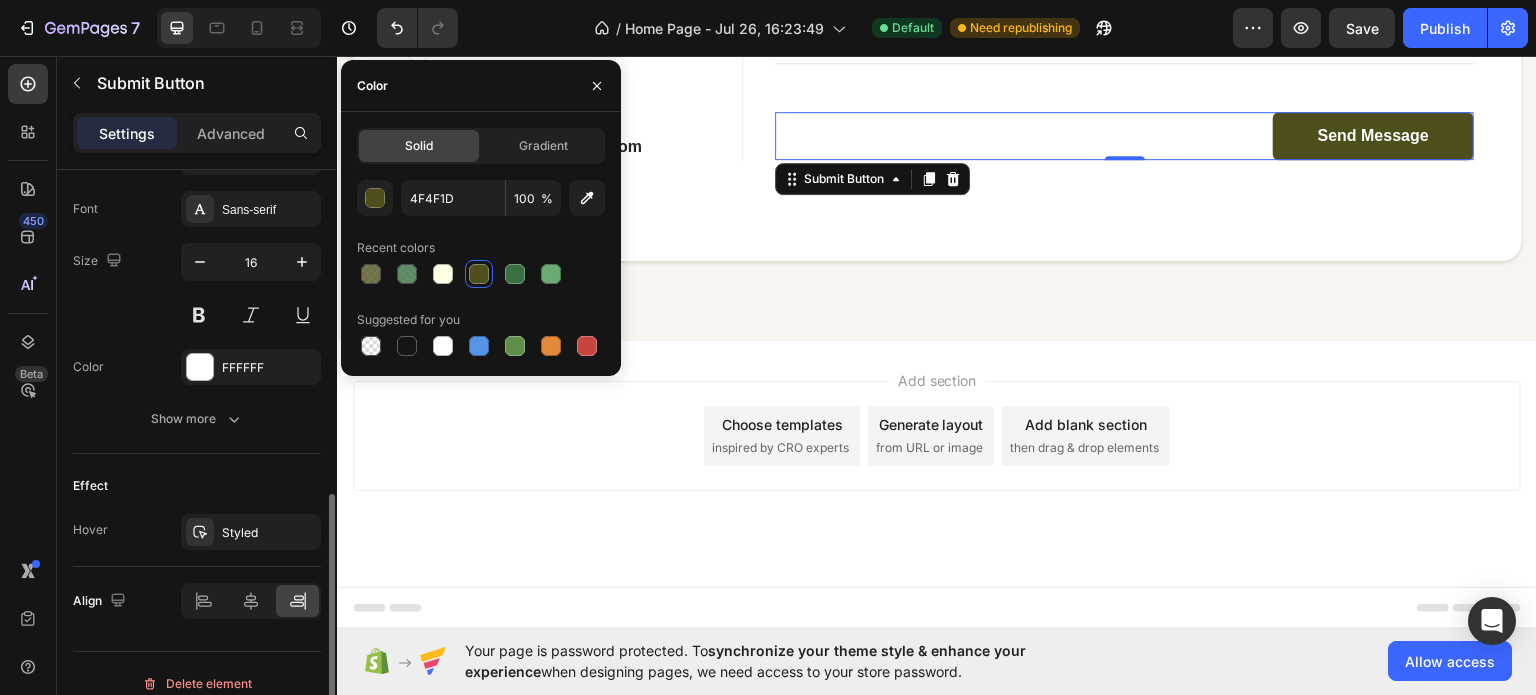 scroll, scrollTop: 832, scrollLeft: 0, axis: vertical 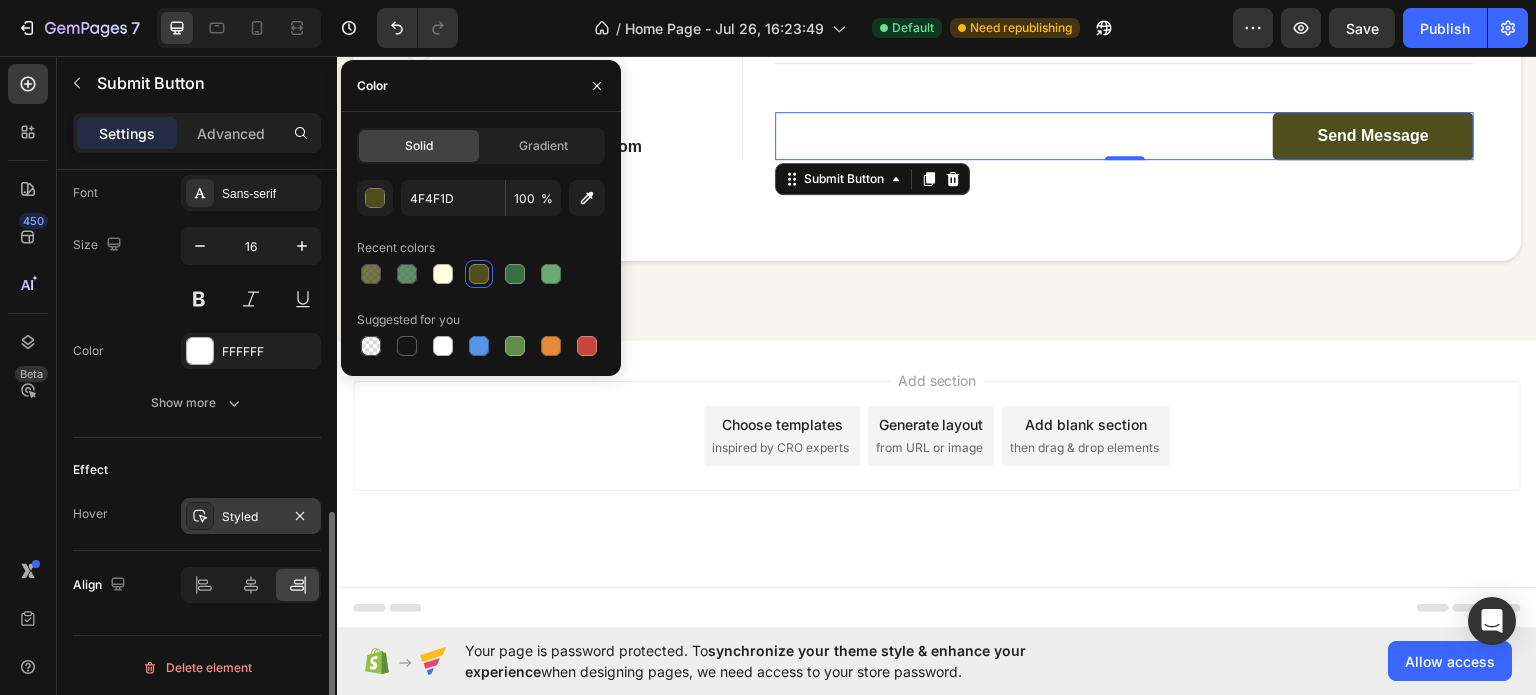 click at bounding box center [200, 516] 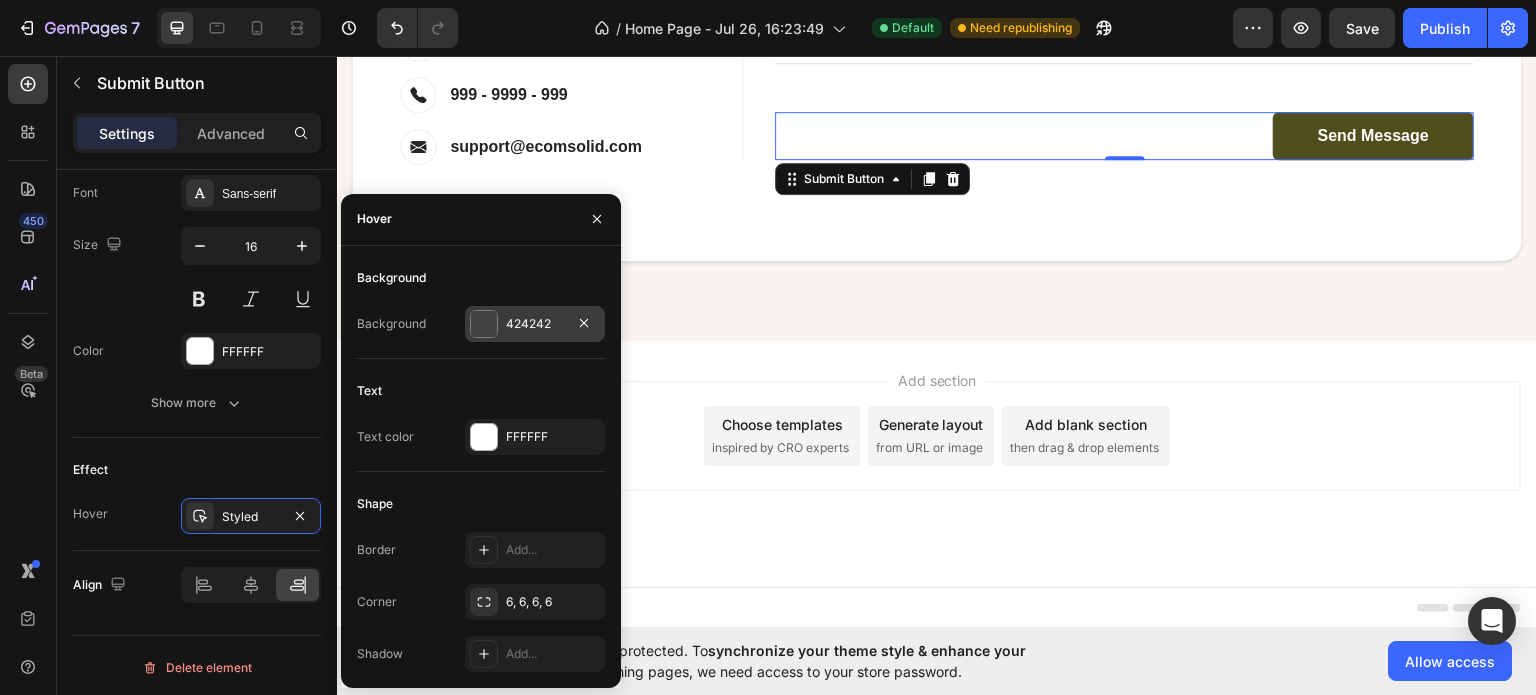 click at bounding box center [484, 324] 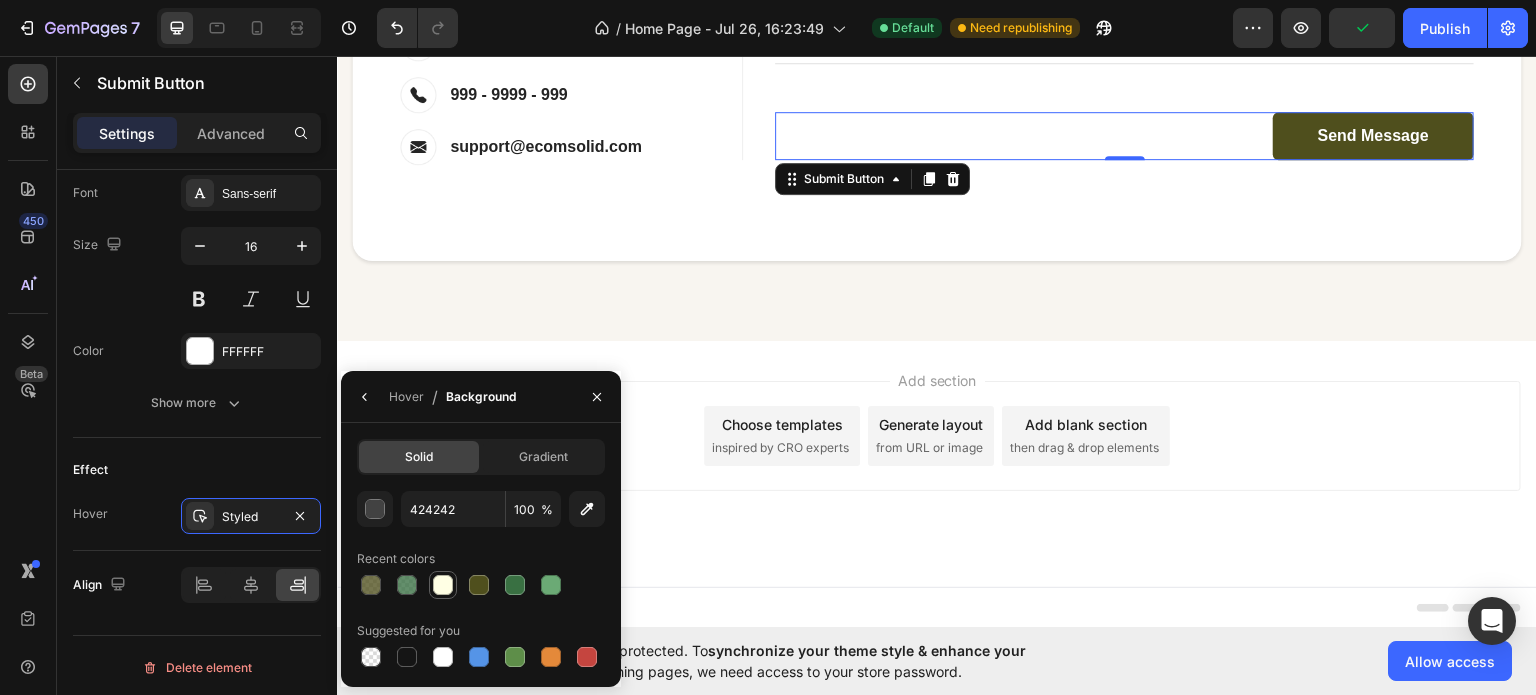 click at bounding box center (443, 585) 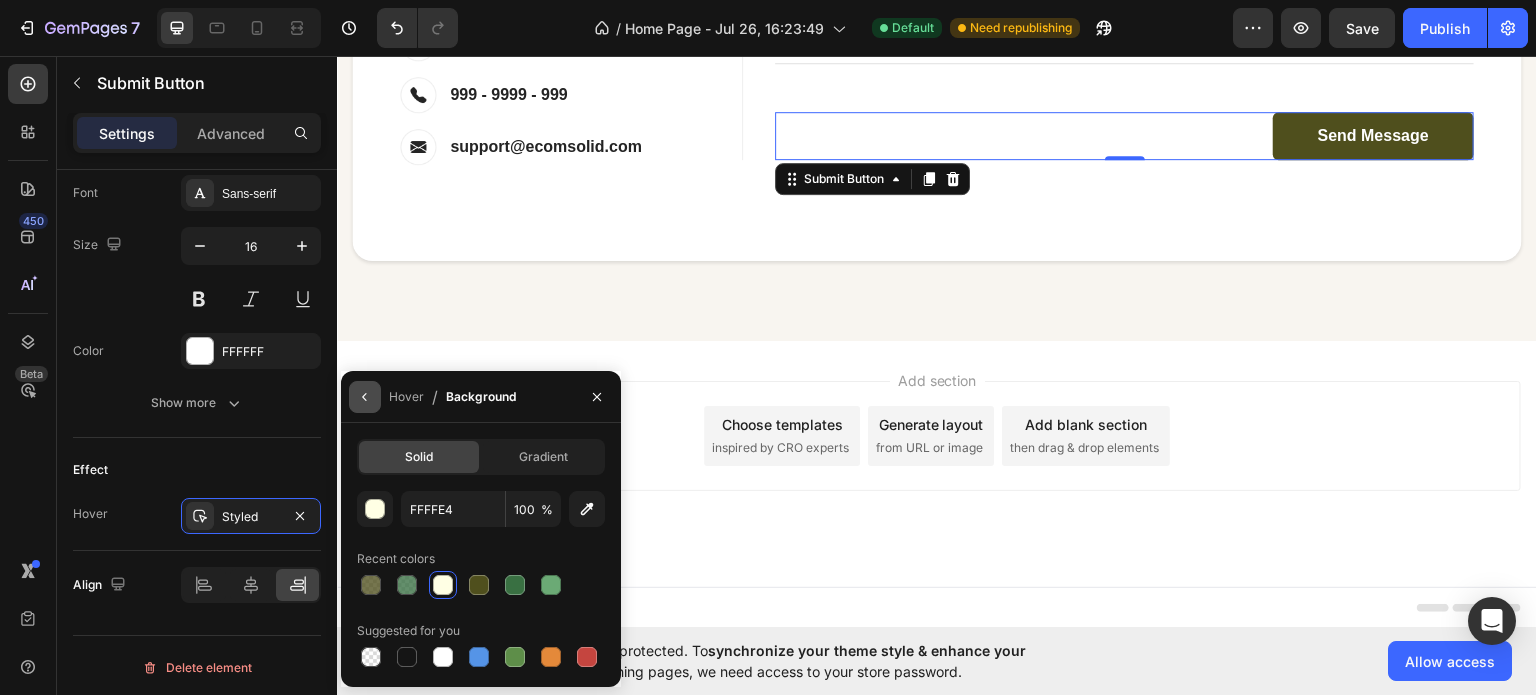click 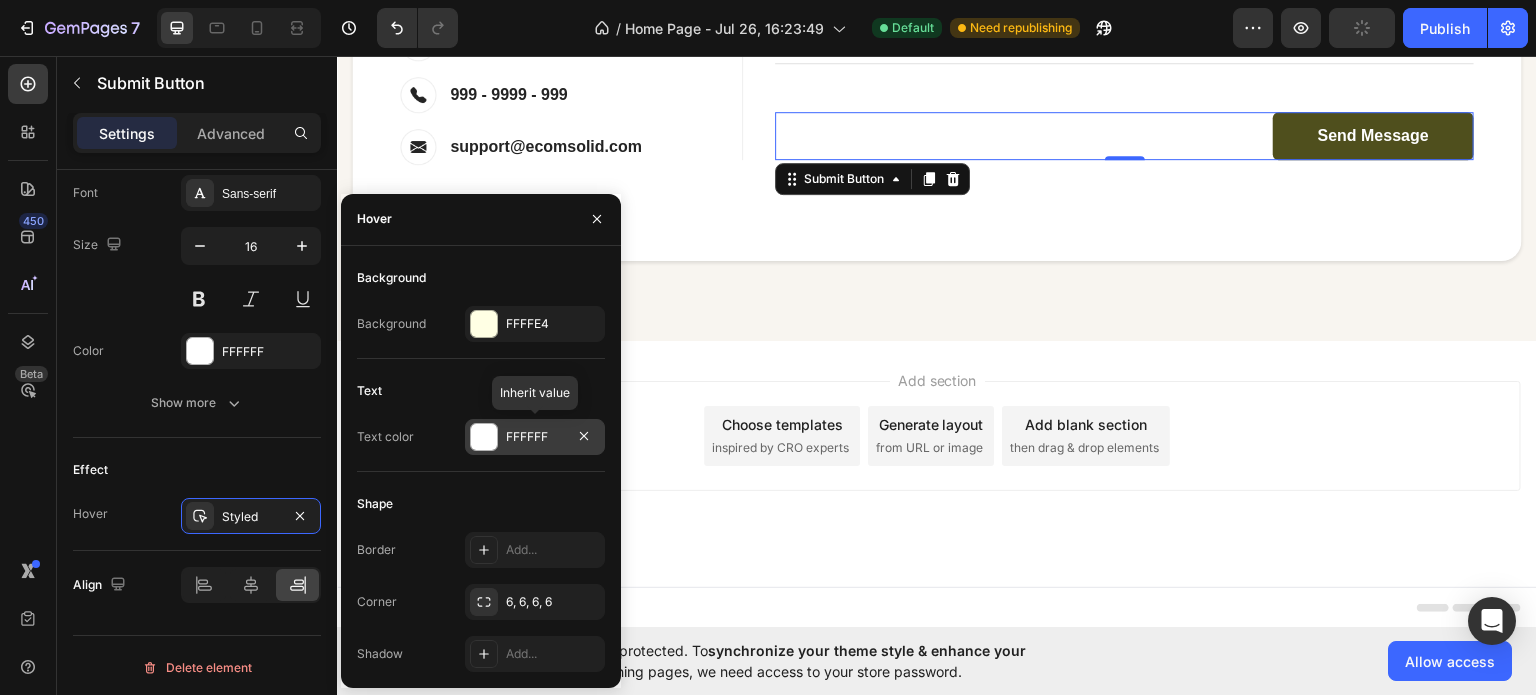 click on "FFFFFF" at bounding box center [535, 437] 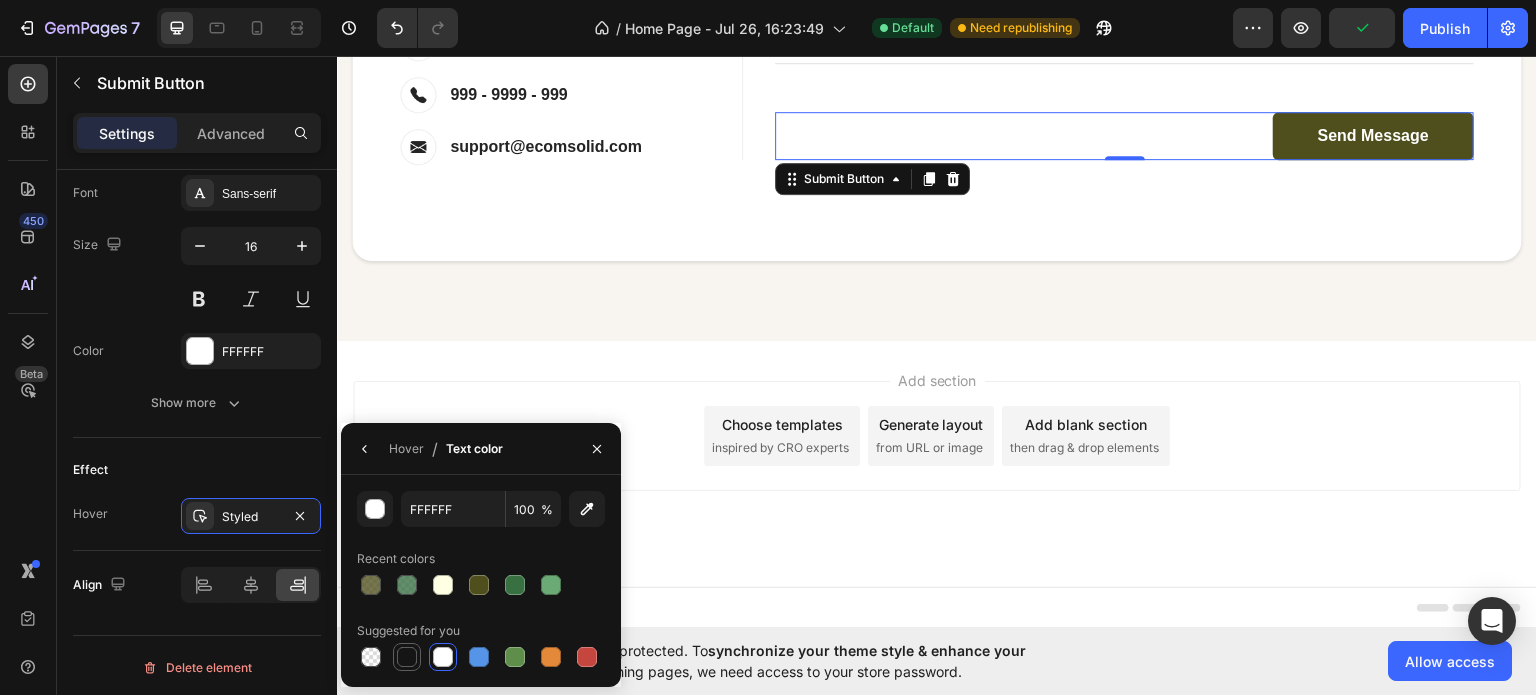 click at bounding box center (407, 657) 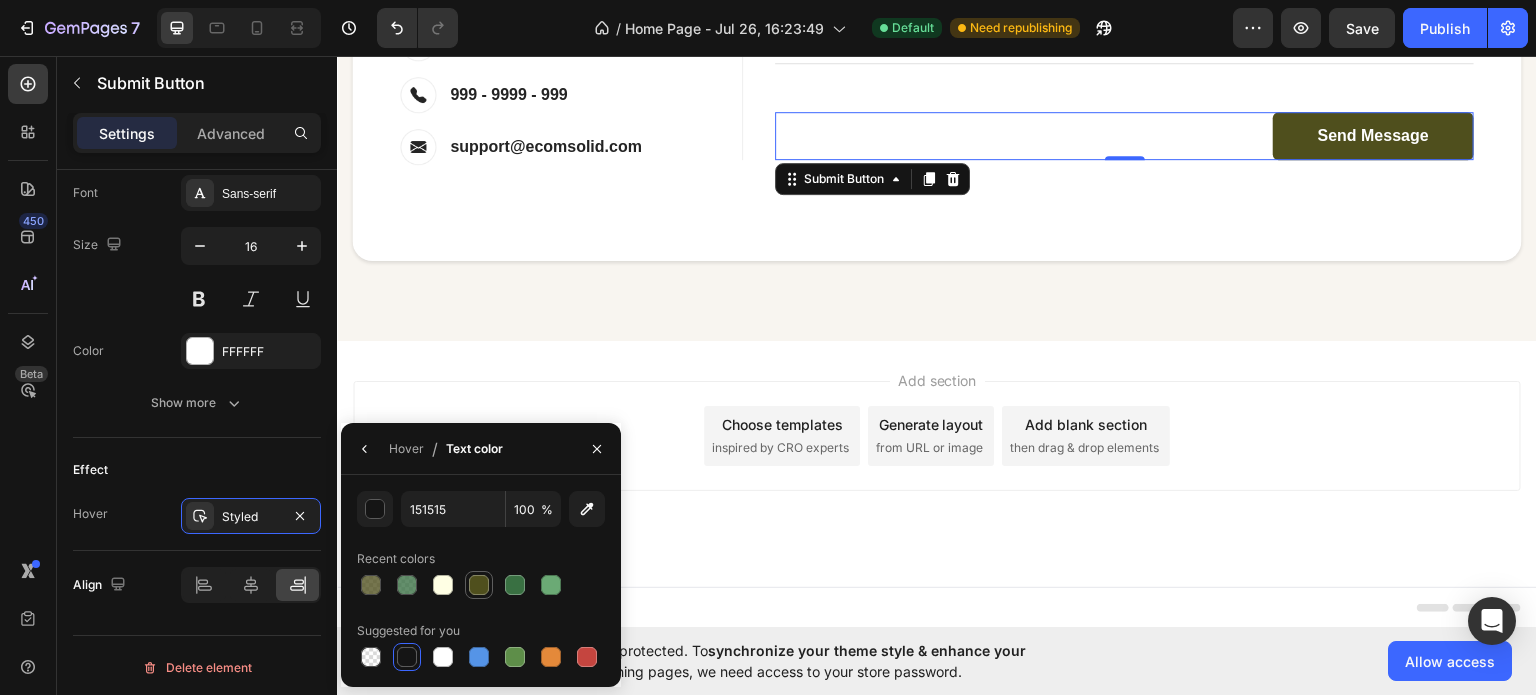 click at bounding box center (479, 585) 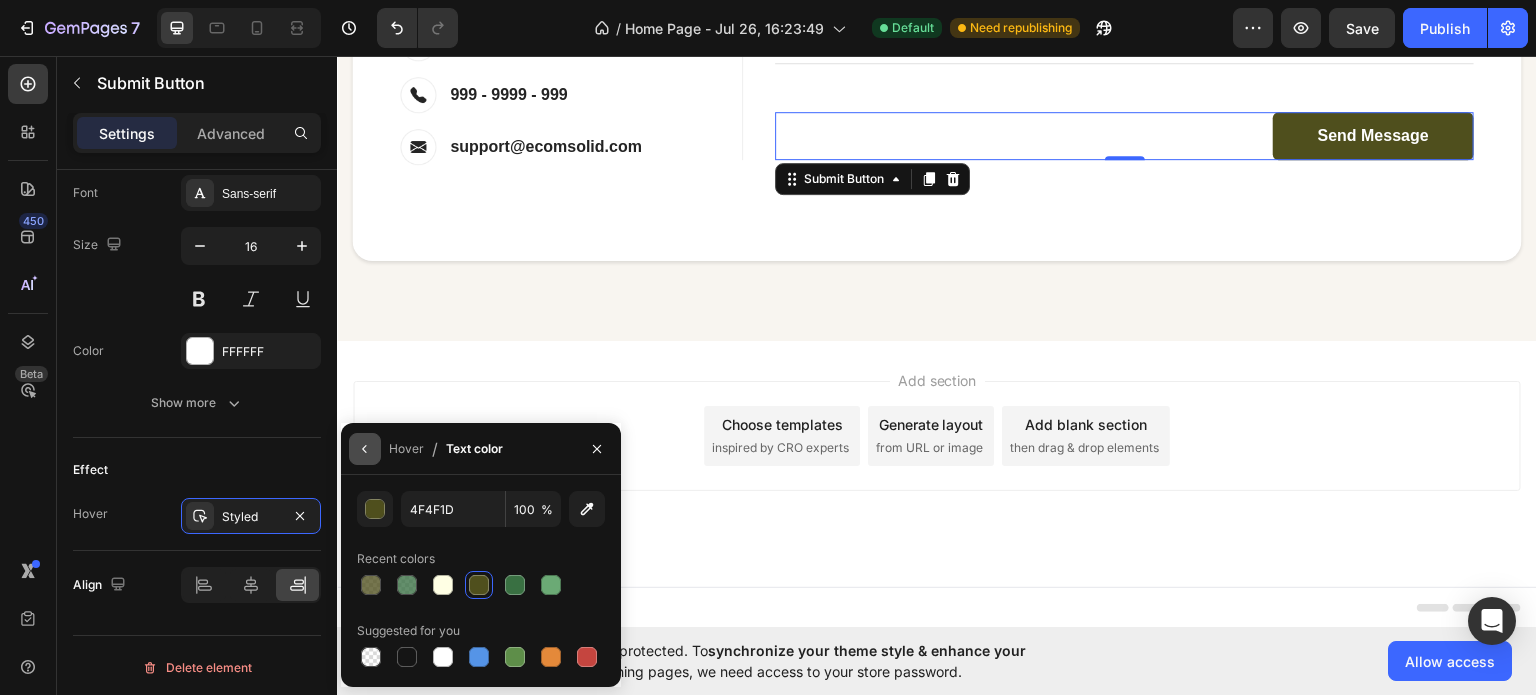 click 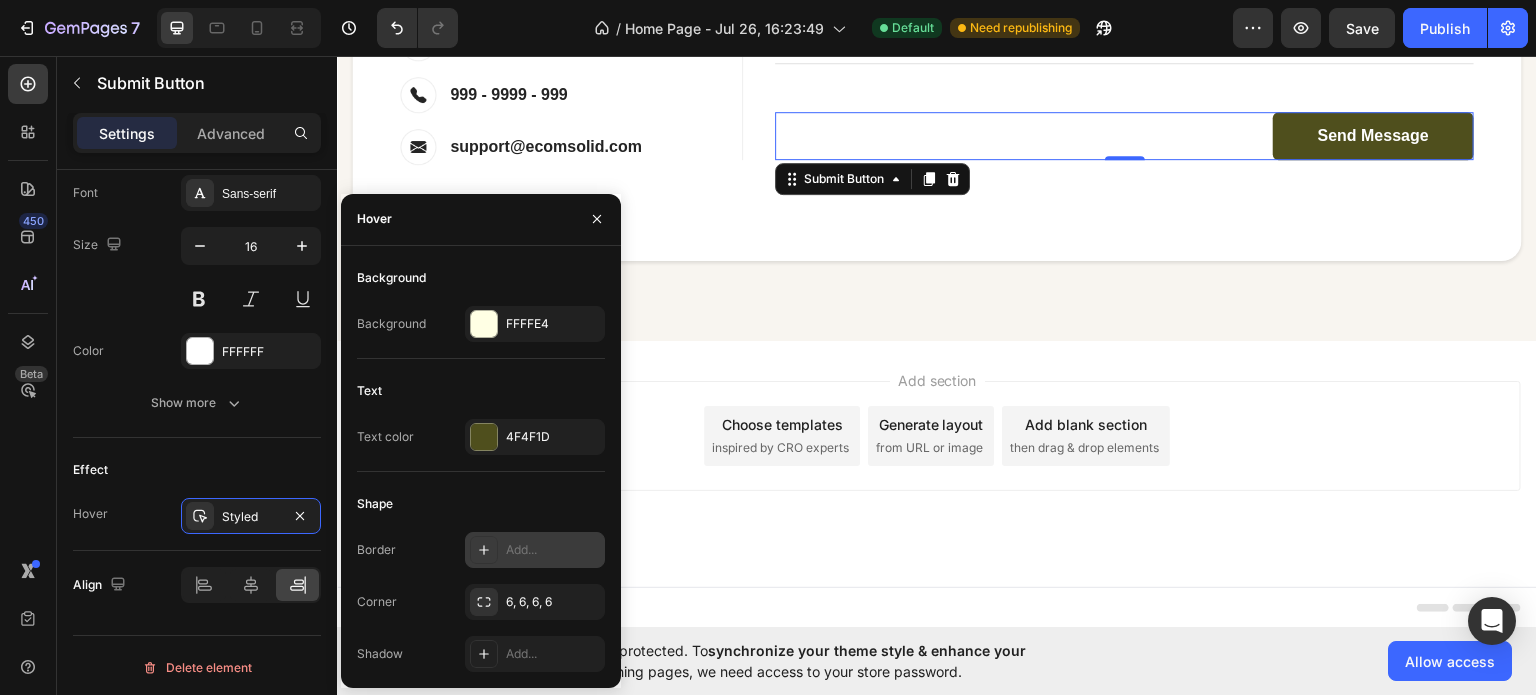 click 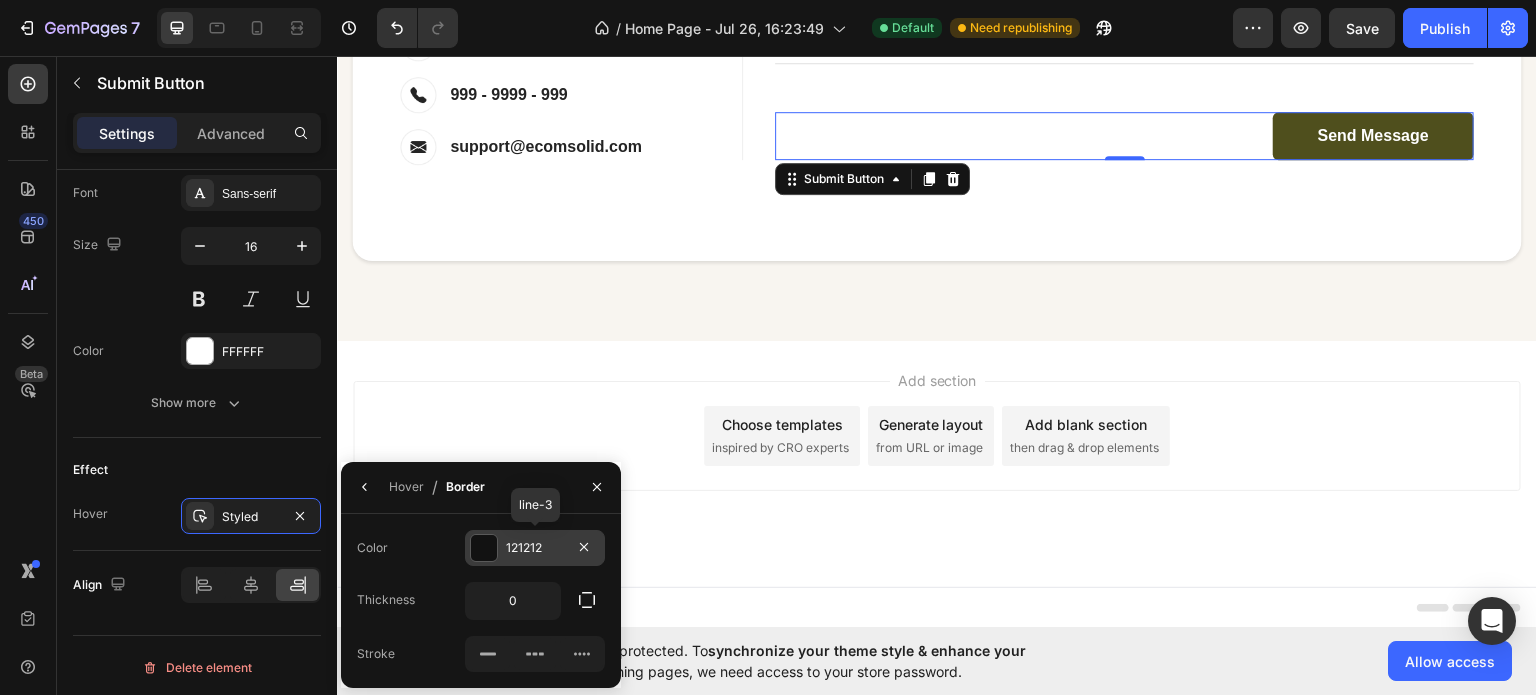 click on "121212" at bounding box center [535, 548] 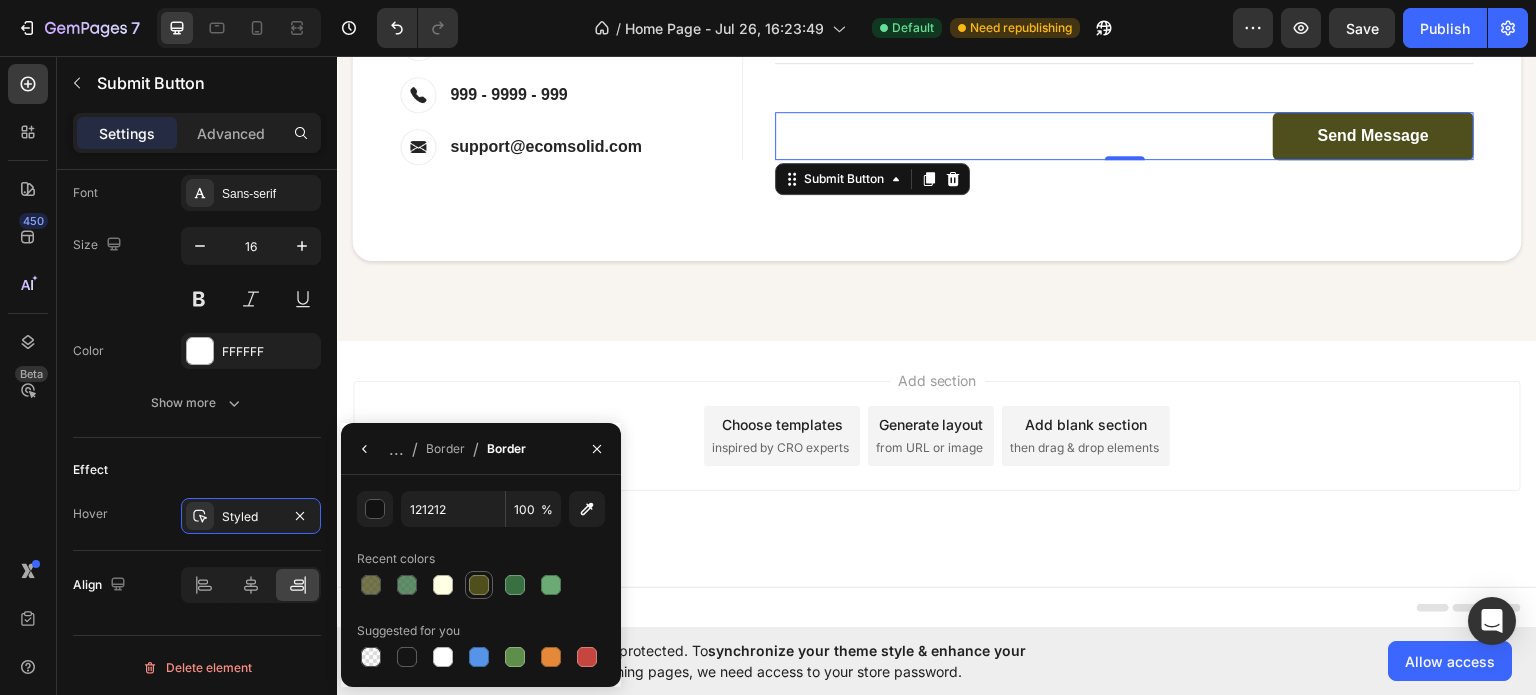 click at bounding box center (479, 585) 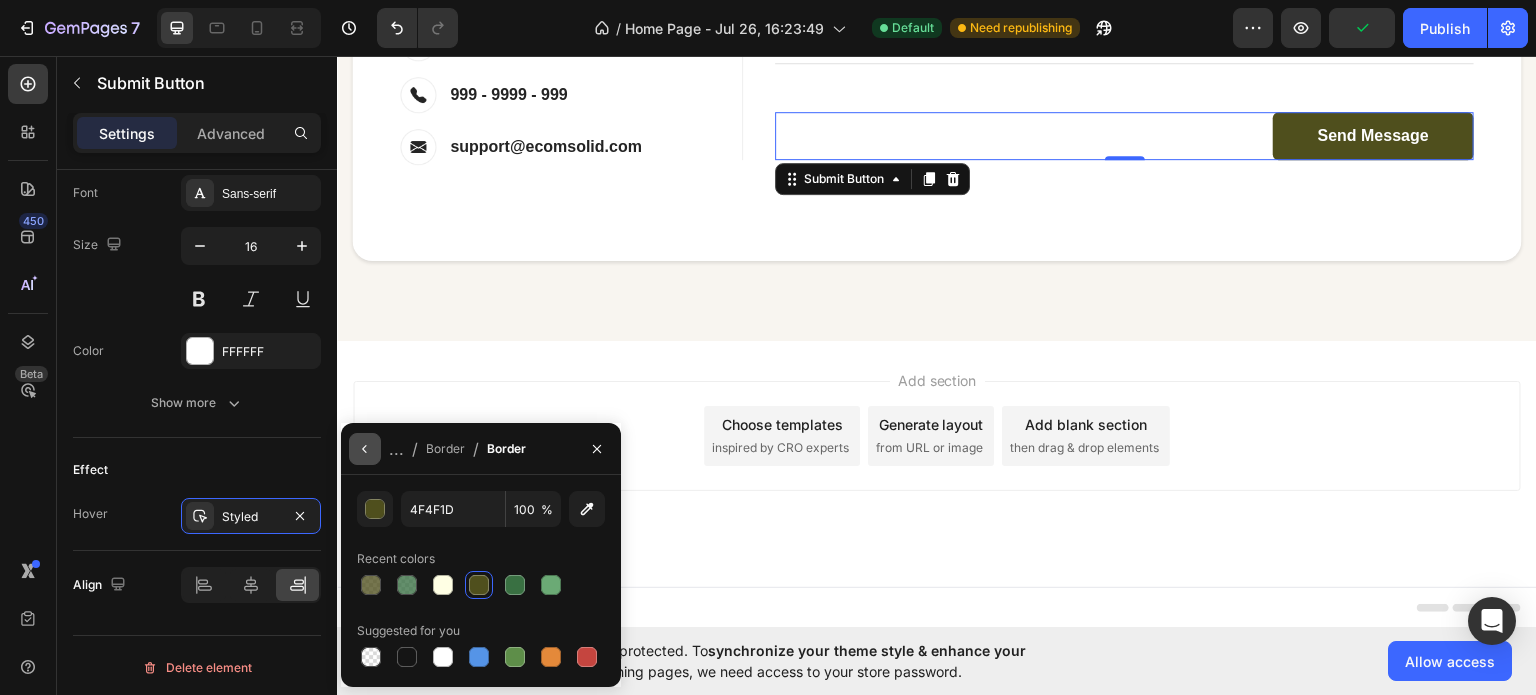 click at bounding box center (365, 449) 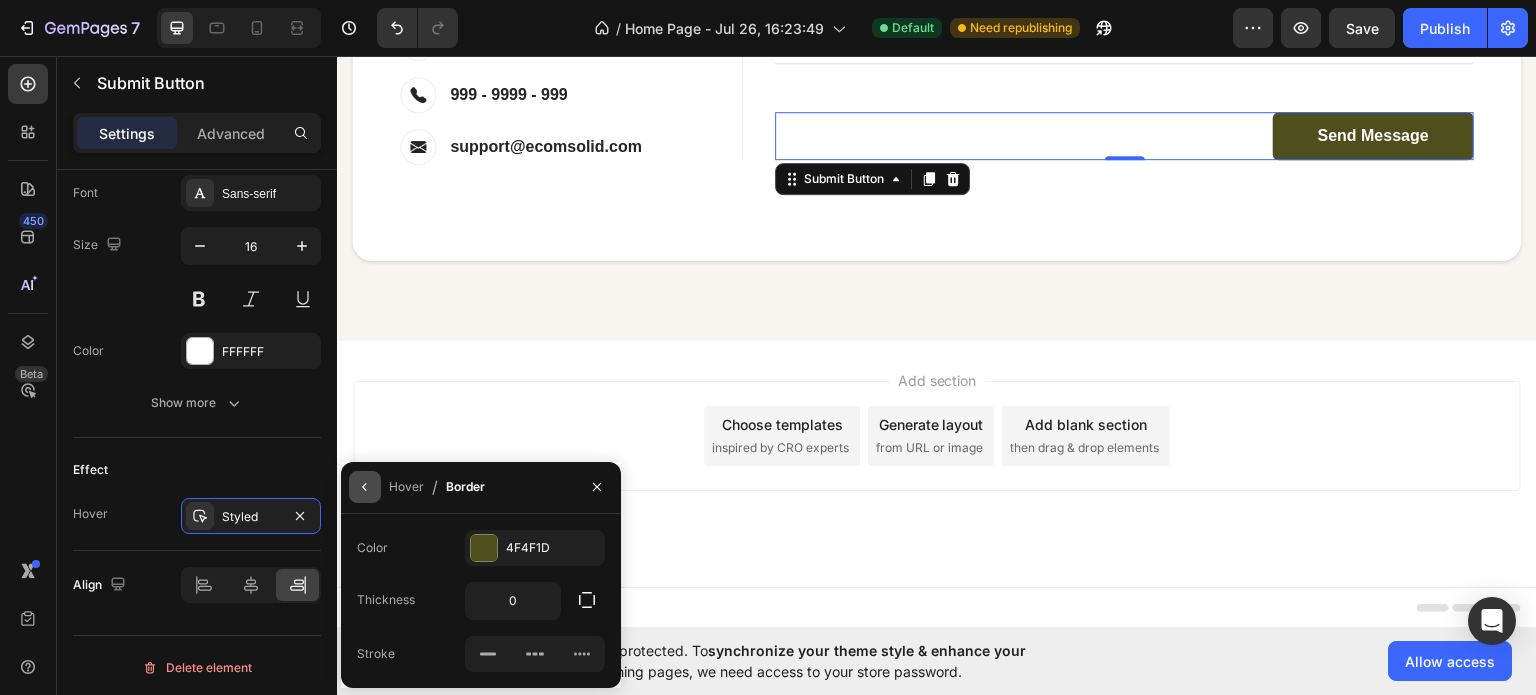 click 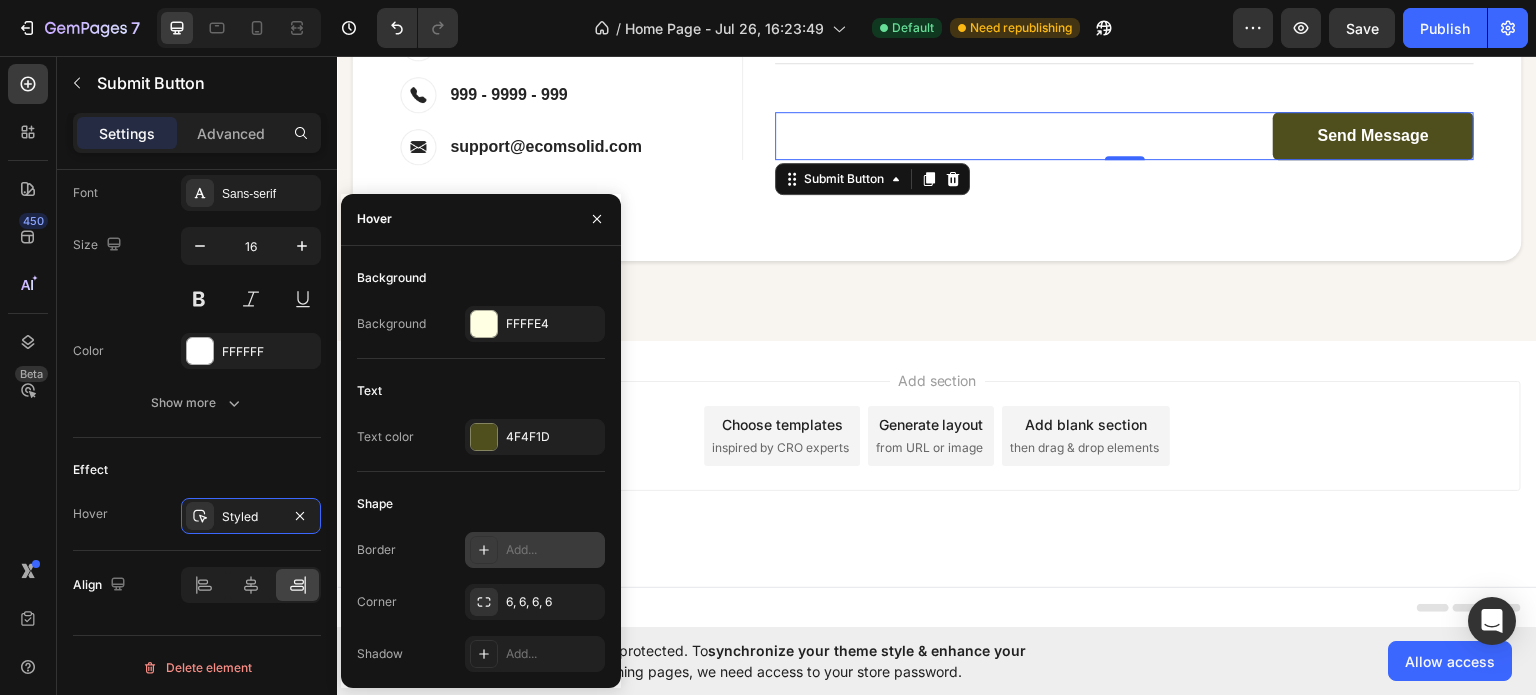 click 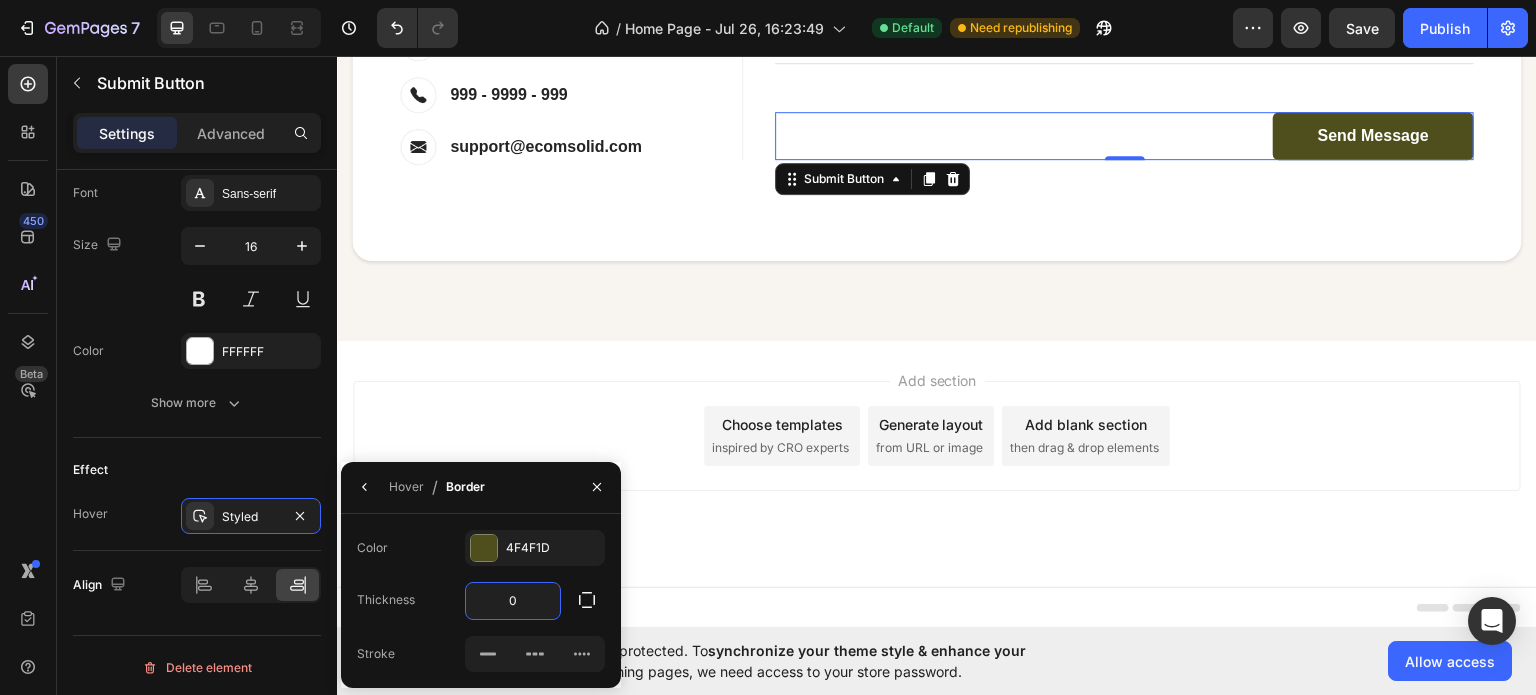 click on "0" at bounding box center [513, 601] 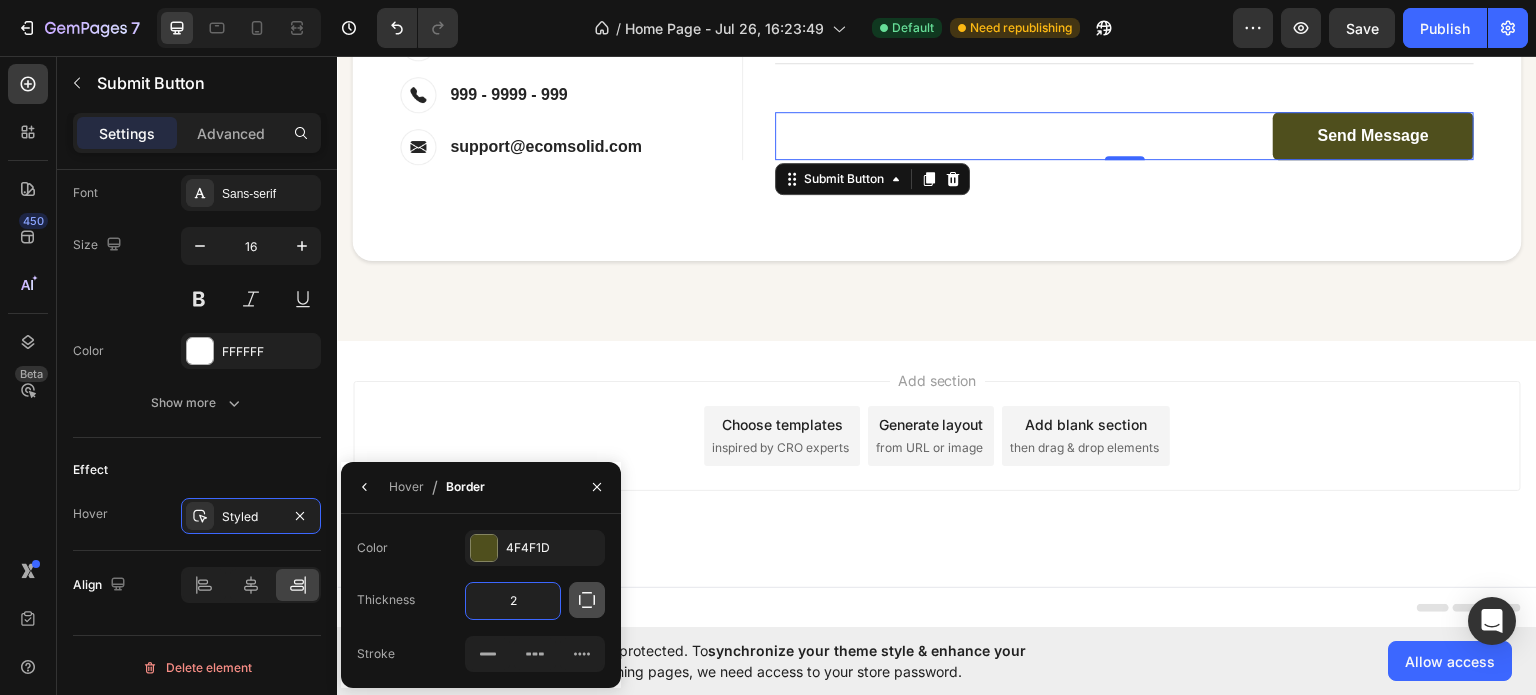 type on "2" 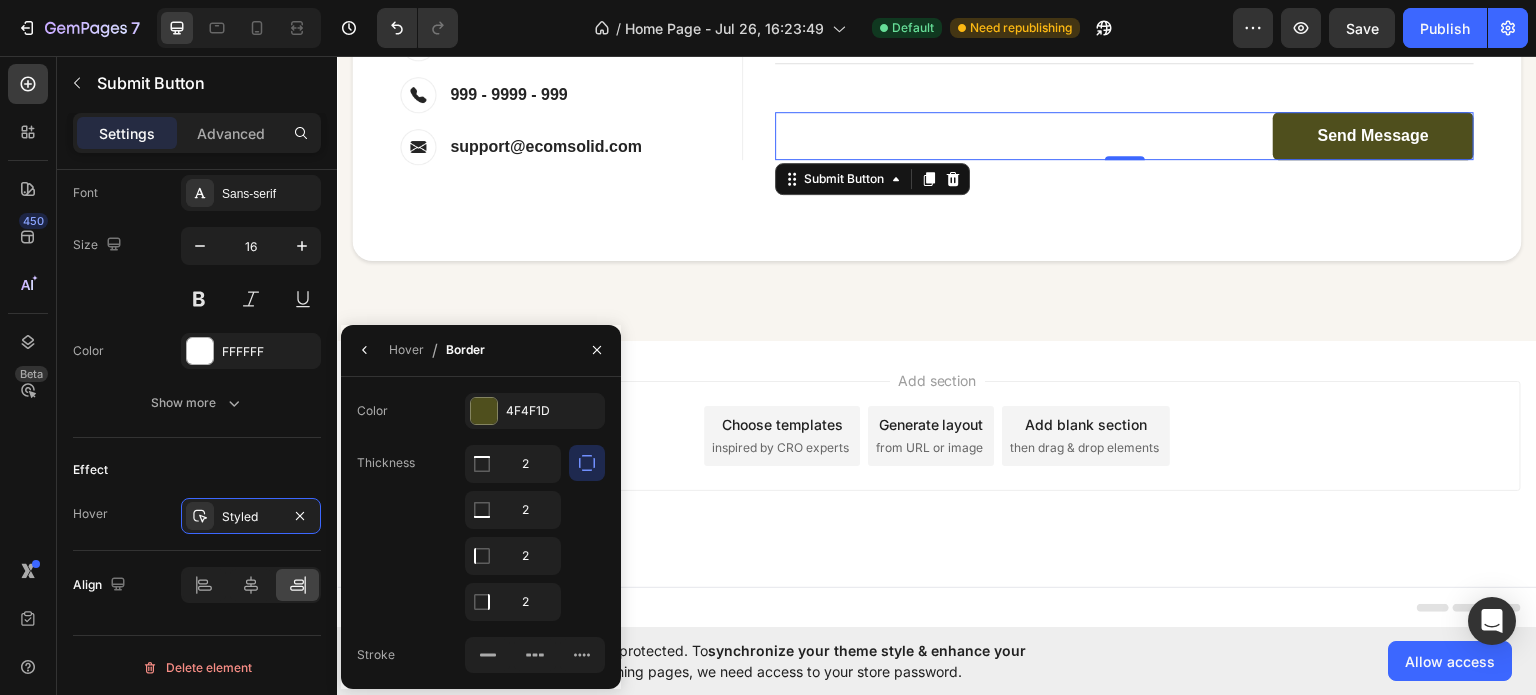 click at bounding box center (587, 463) 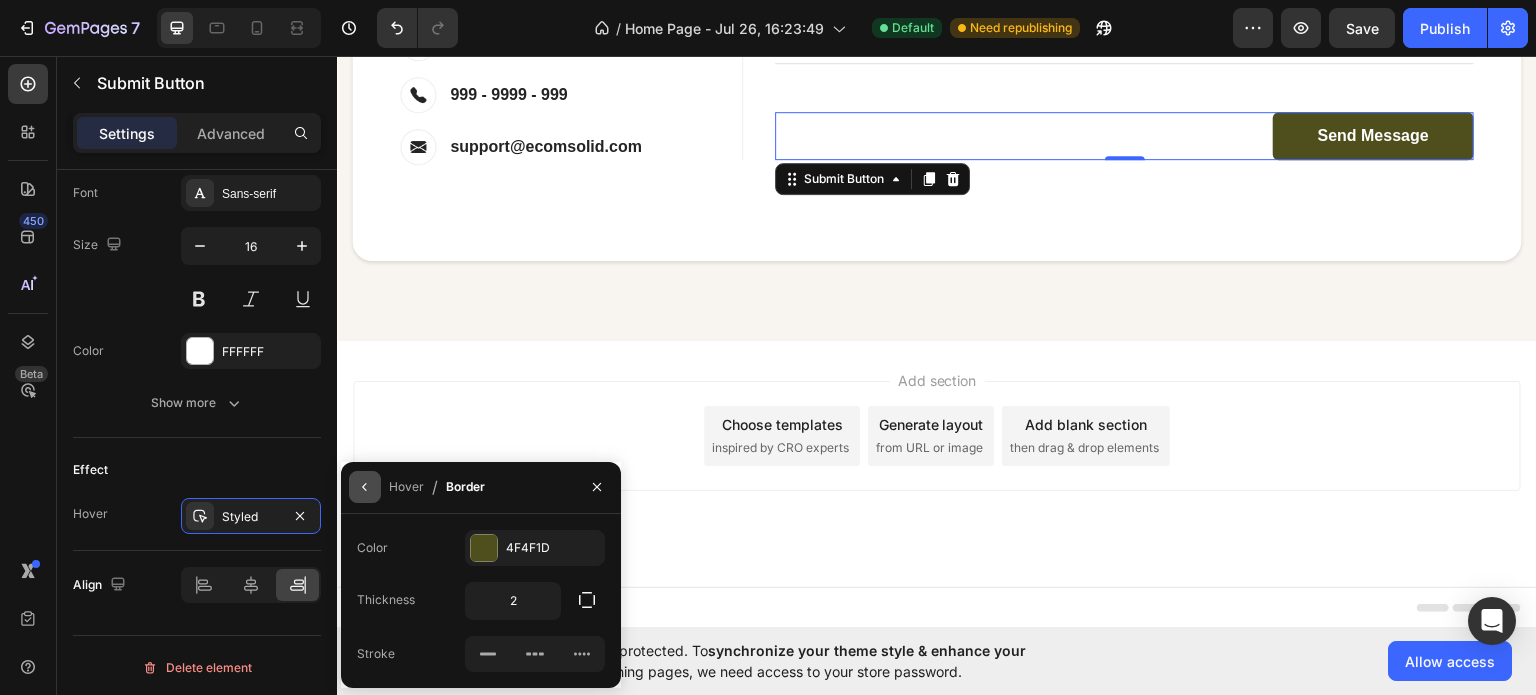 click at bounding box center [365, 487] 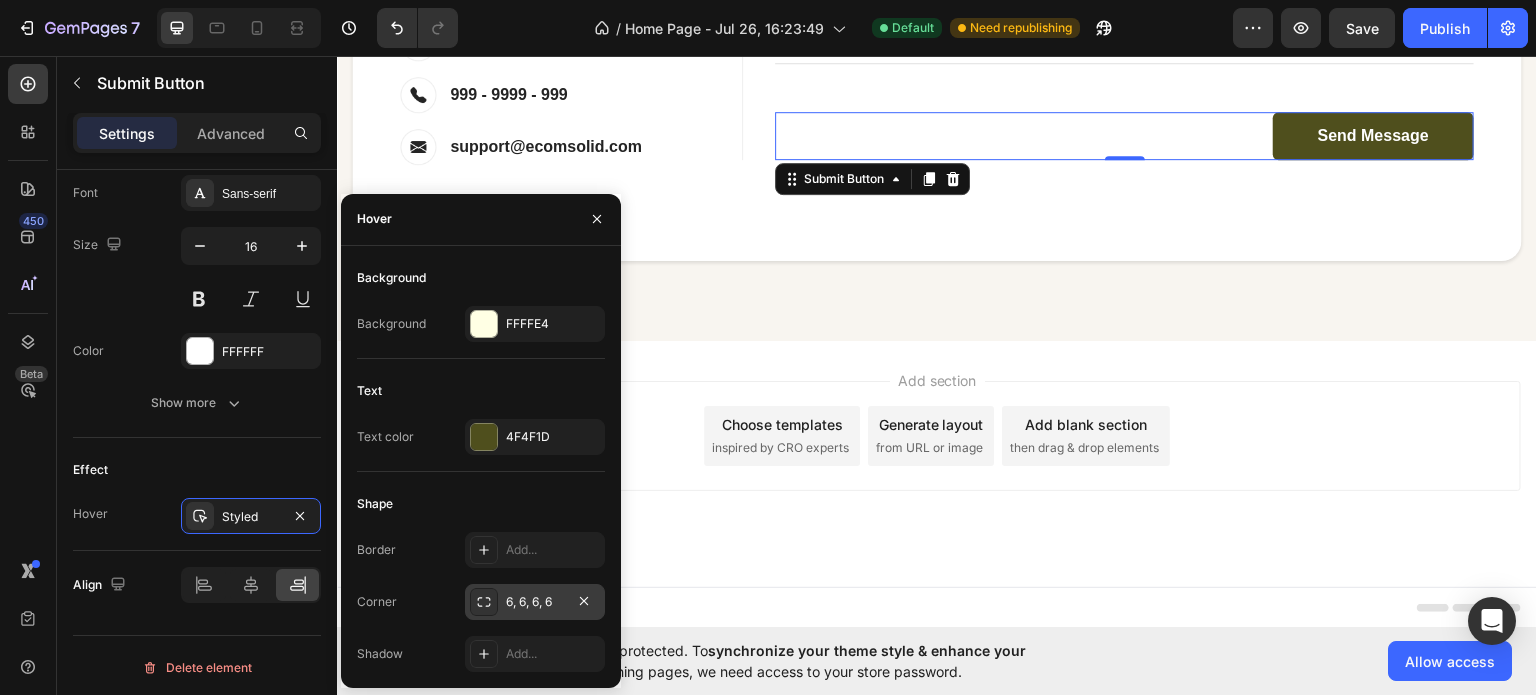 click 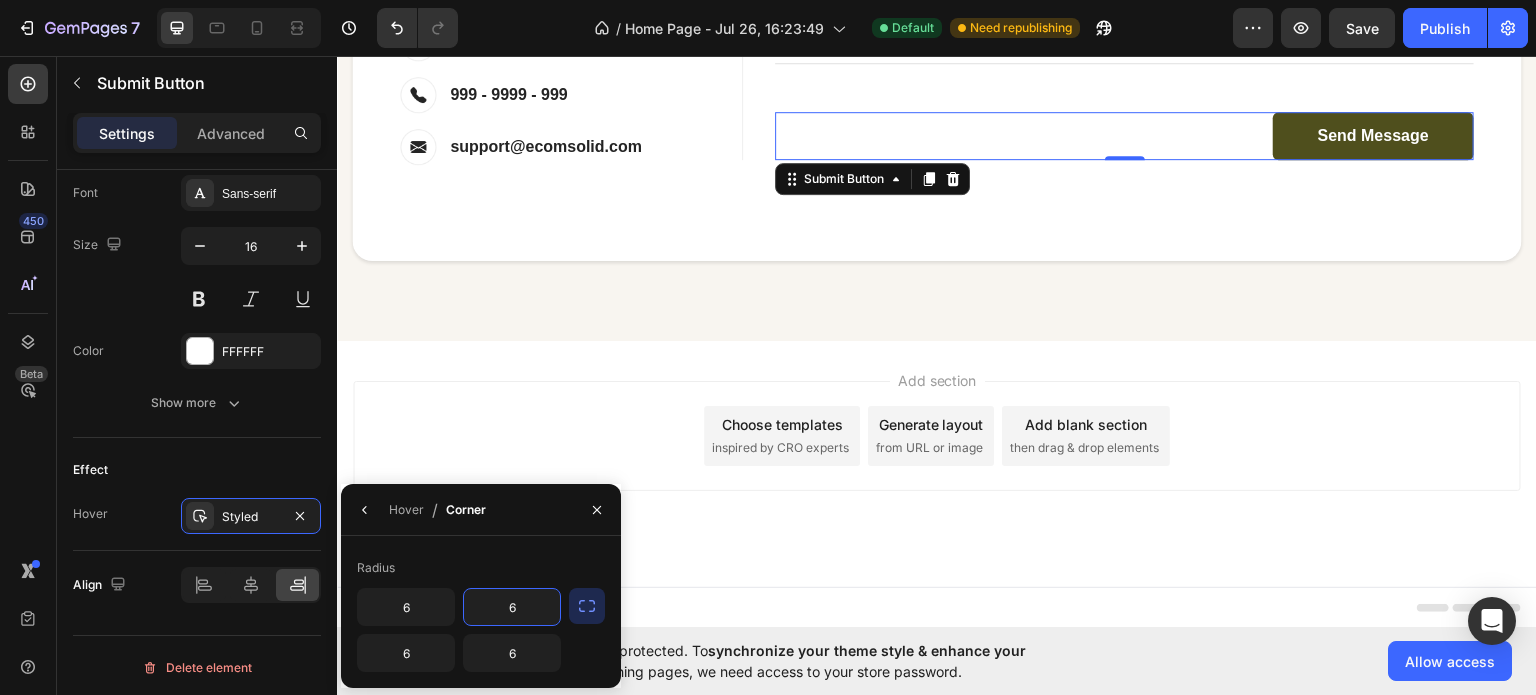 click on "6" at bounding box center [512, 607] 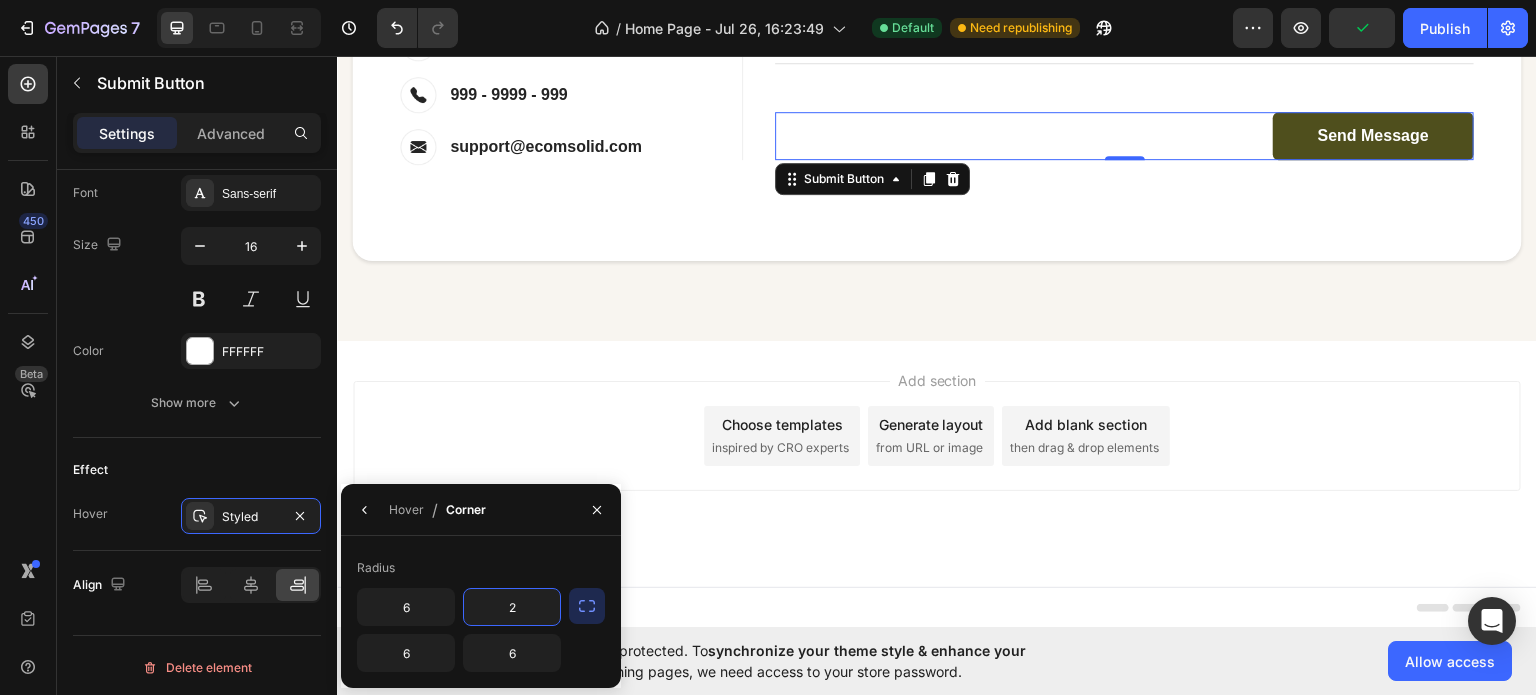 type on "20" 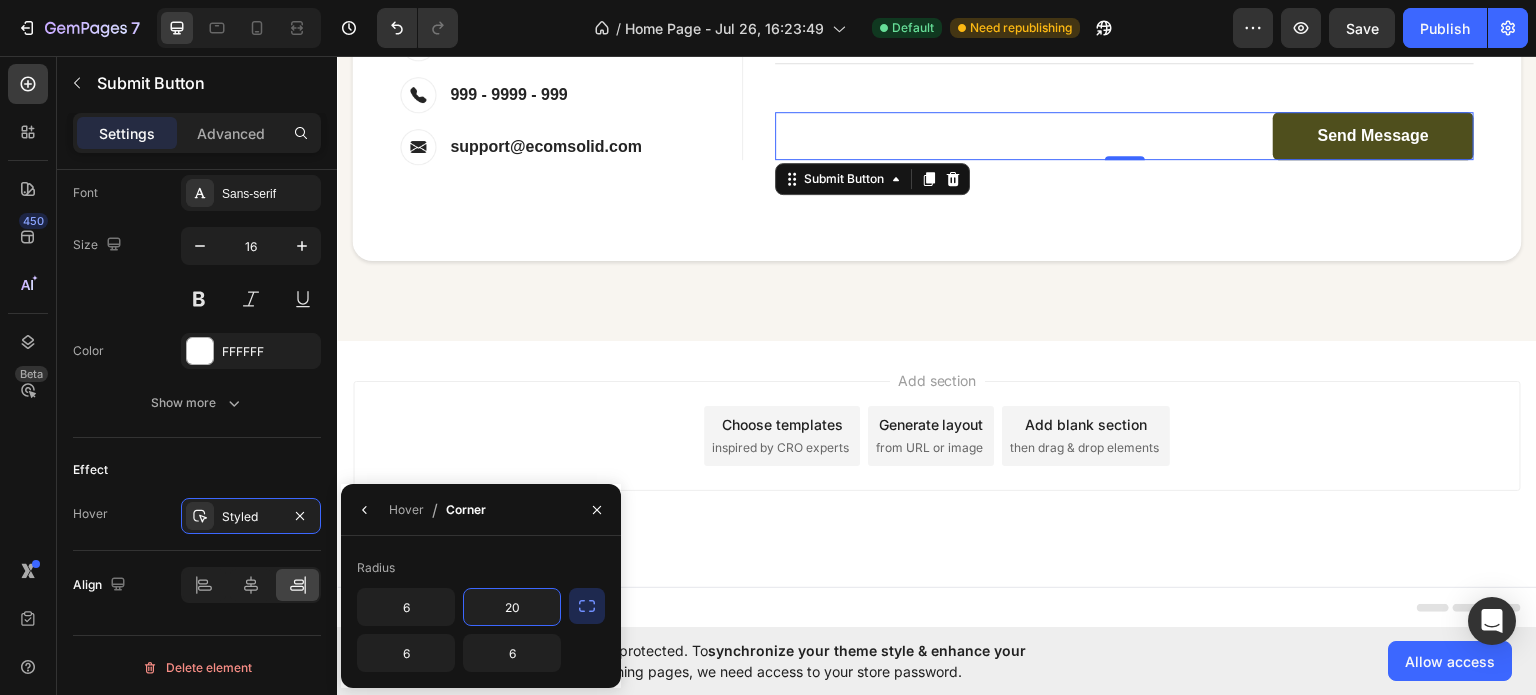 click 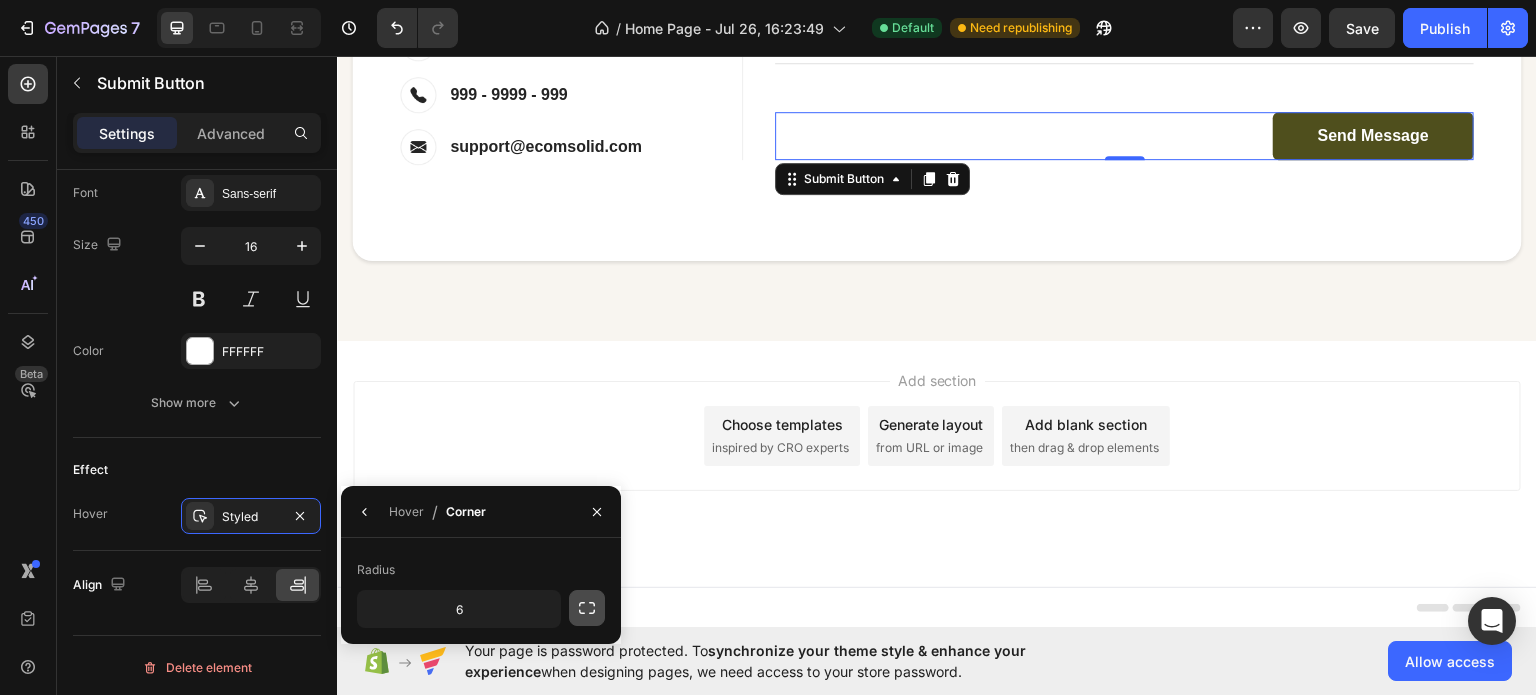 click 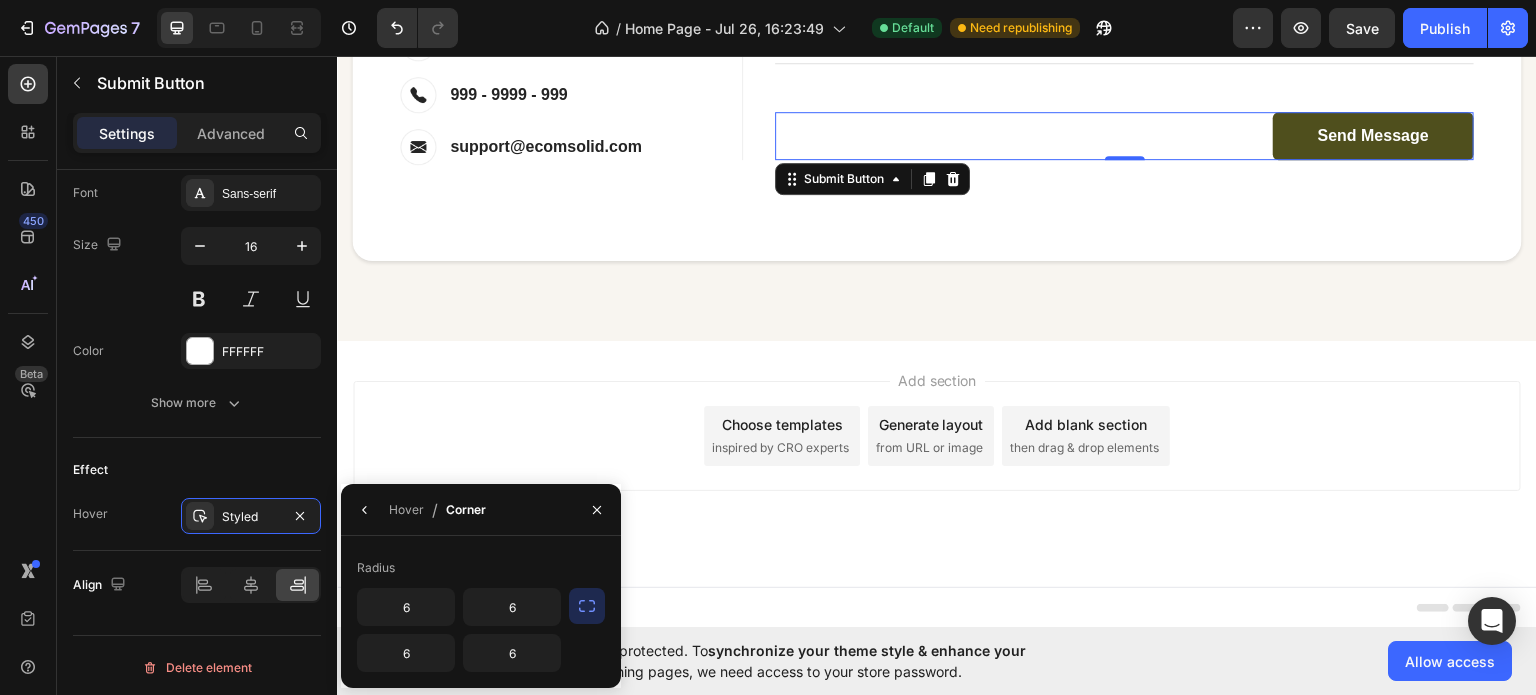 click 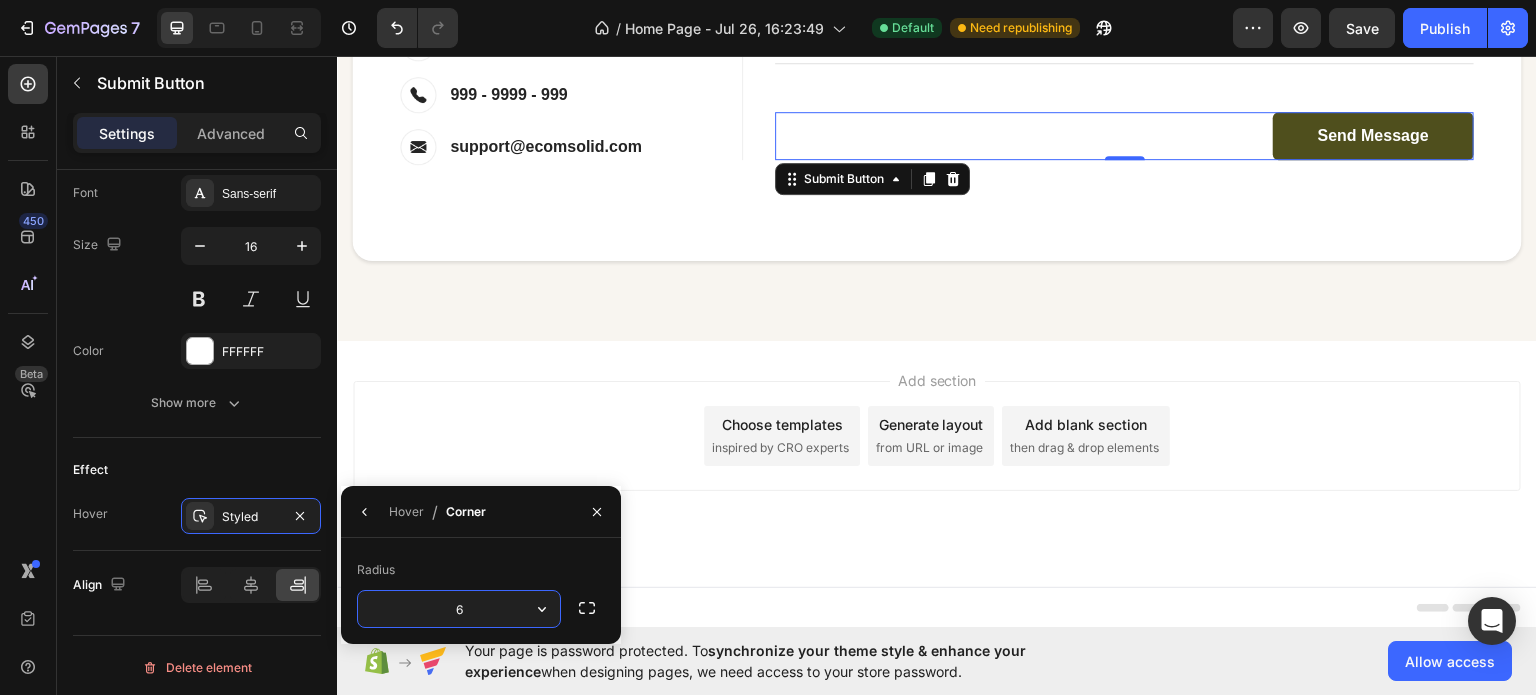 click on "6" at bounding box center [459, 609] 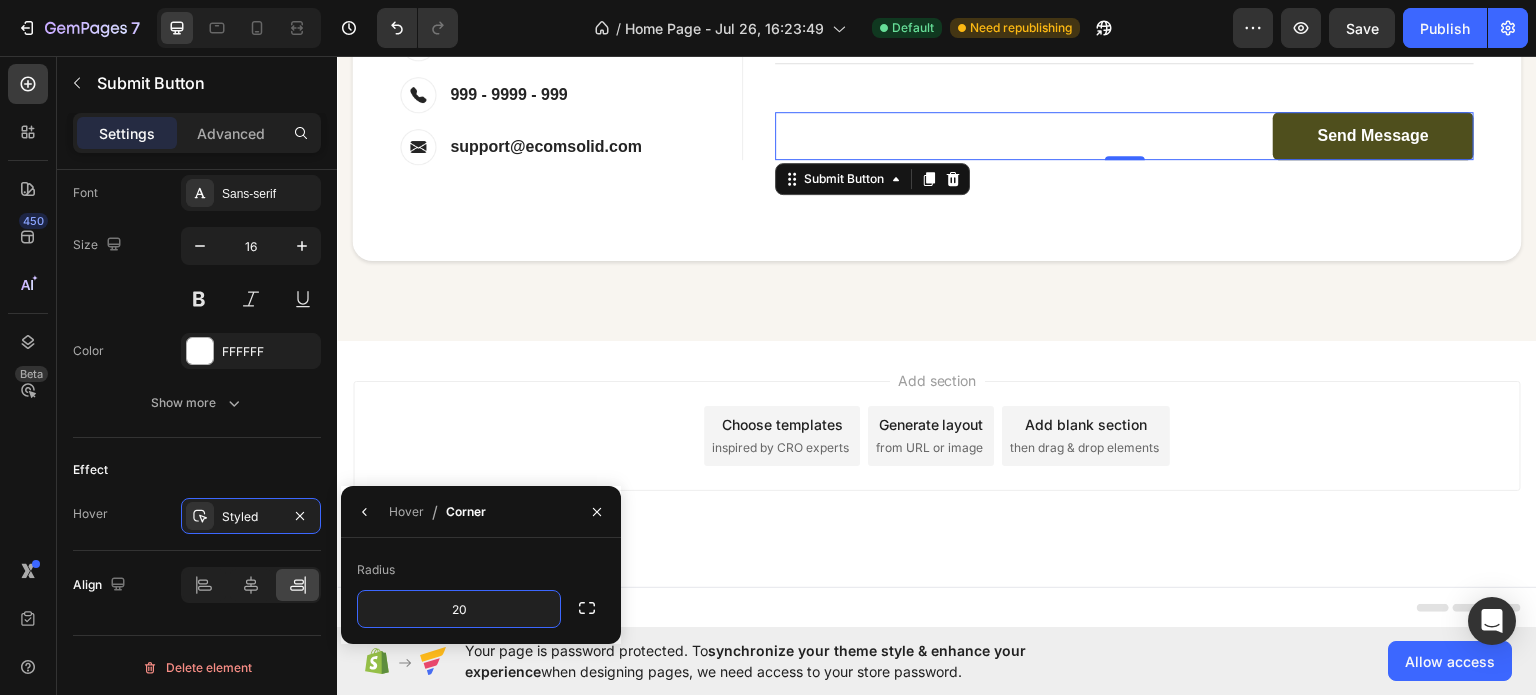 click on "Radius" at bounding box center (481, 570) 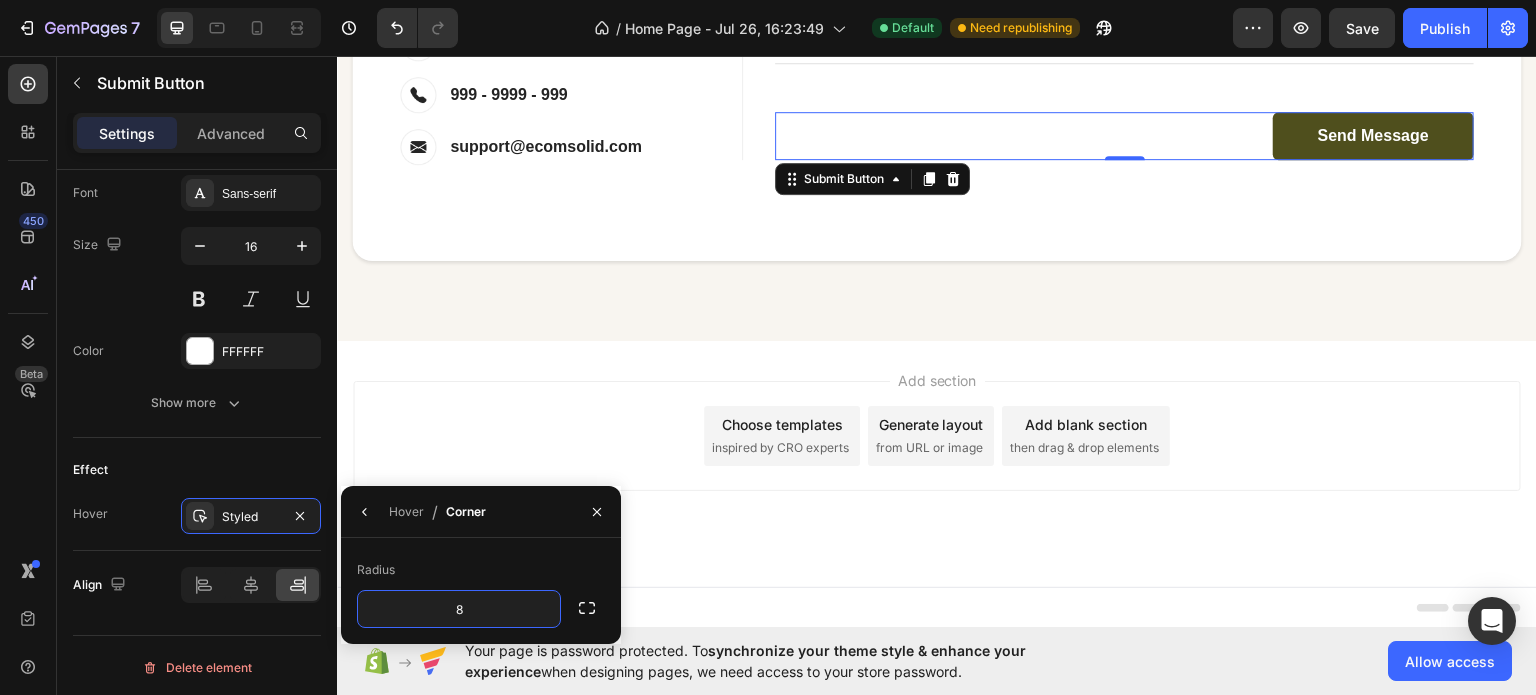 type on "8" 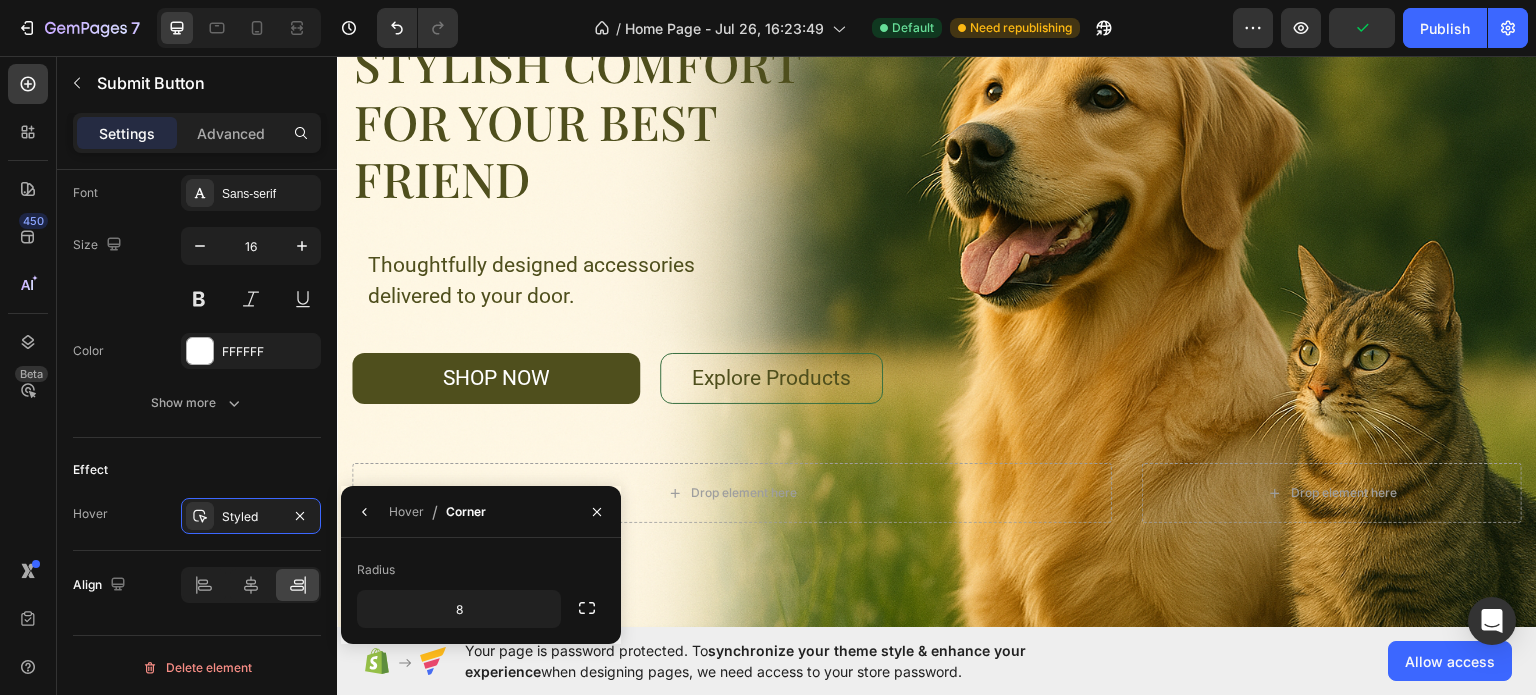 scroll, scrollTop: 230, scrollLeft: 0, axis: vertical 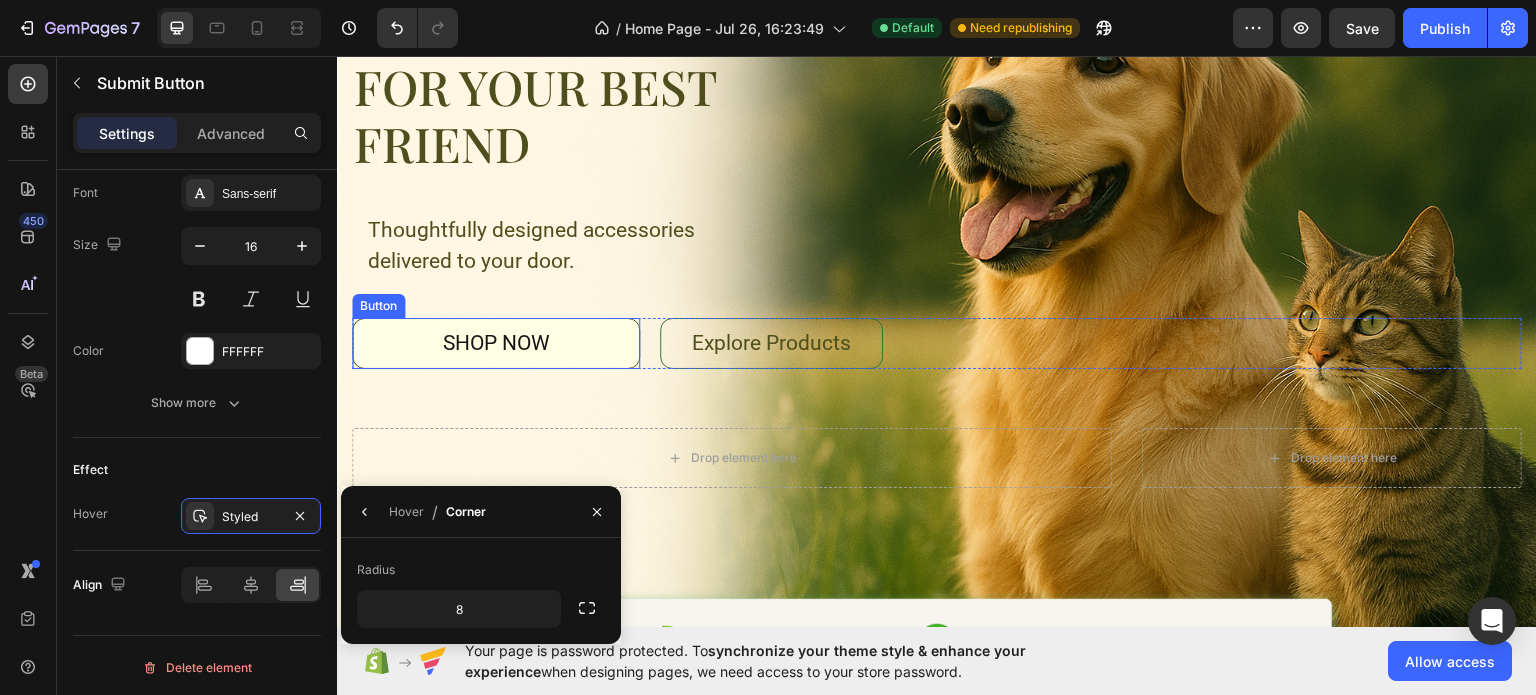 click on "SHOP NOW" at bounding box center (496, 342) 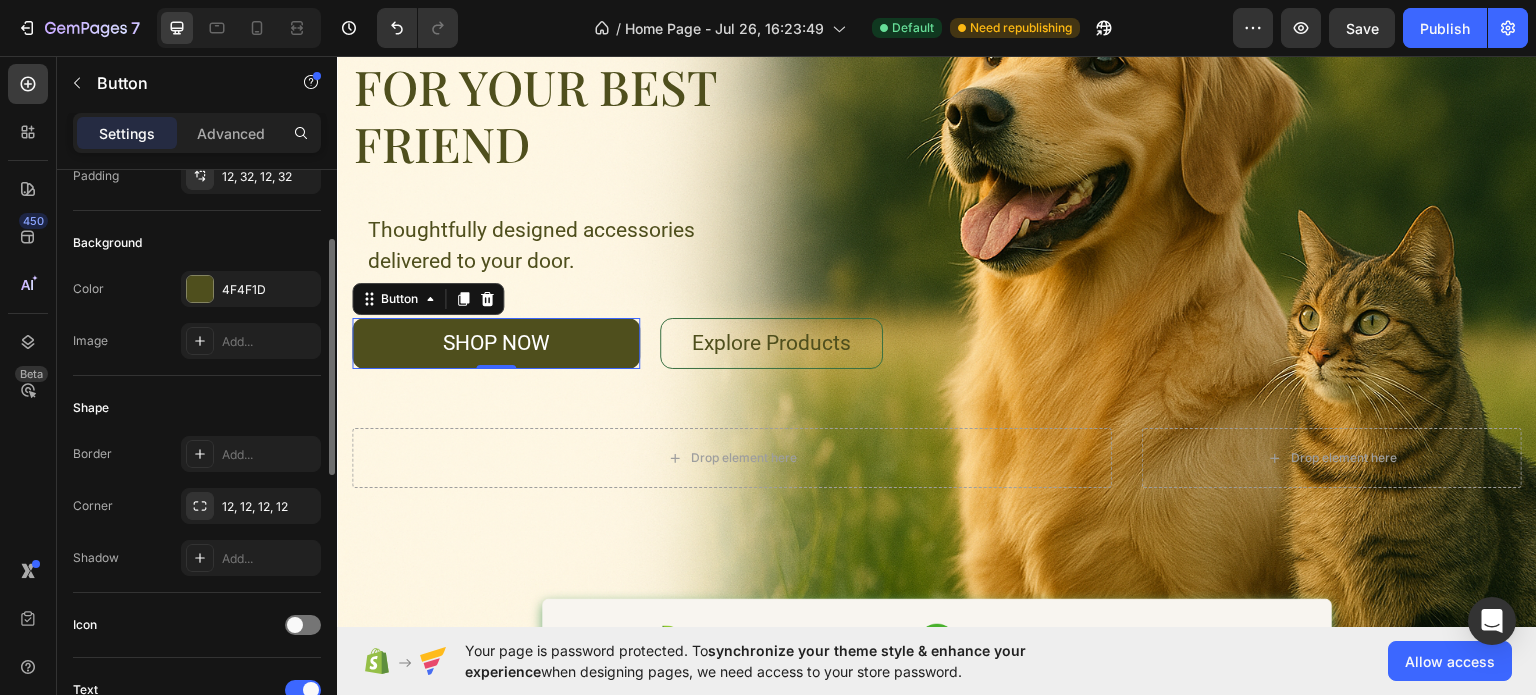 scroll, scrollTop: 180, scrollLeft: 0, axis: vertical 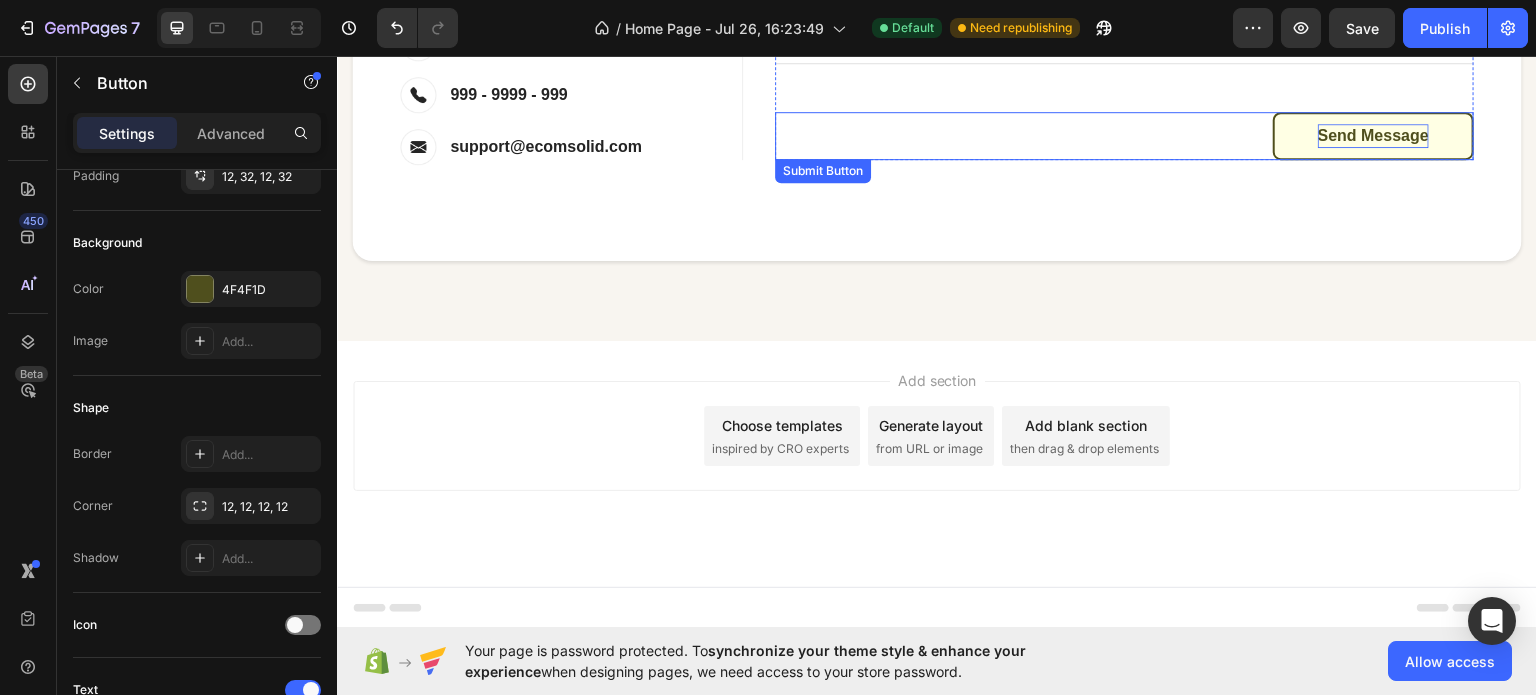 click on "Send Message" at bounding box center [1373, 135] 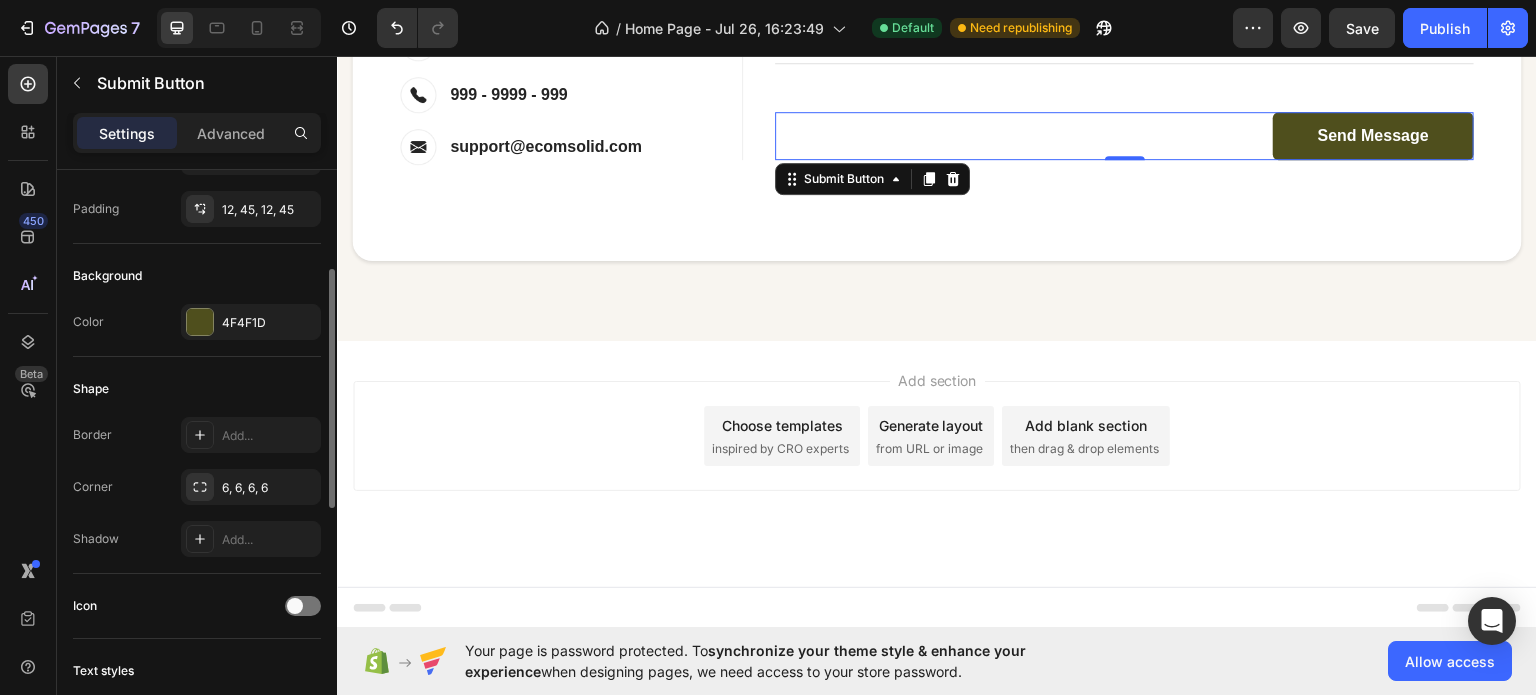 scroll, scrollTop: 261, scrollLeft: 0, axis: vertical 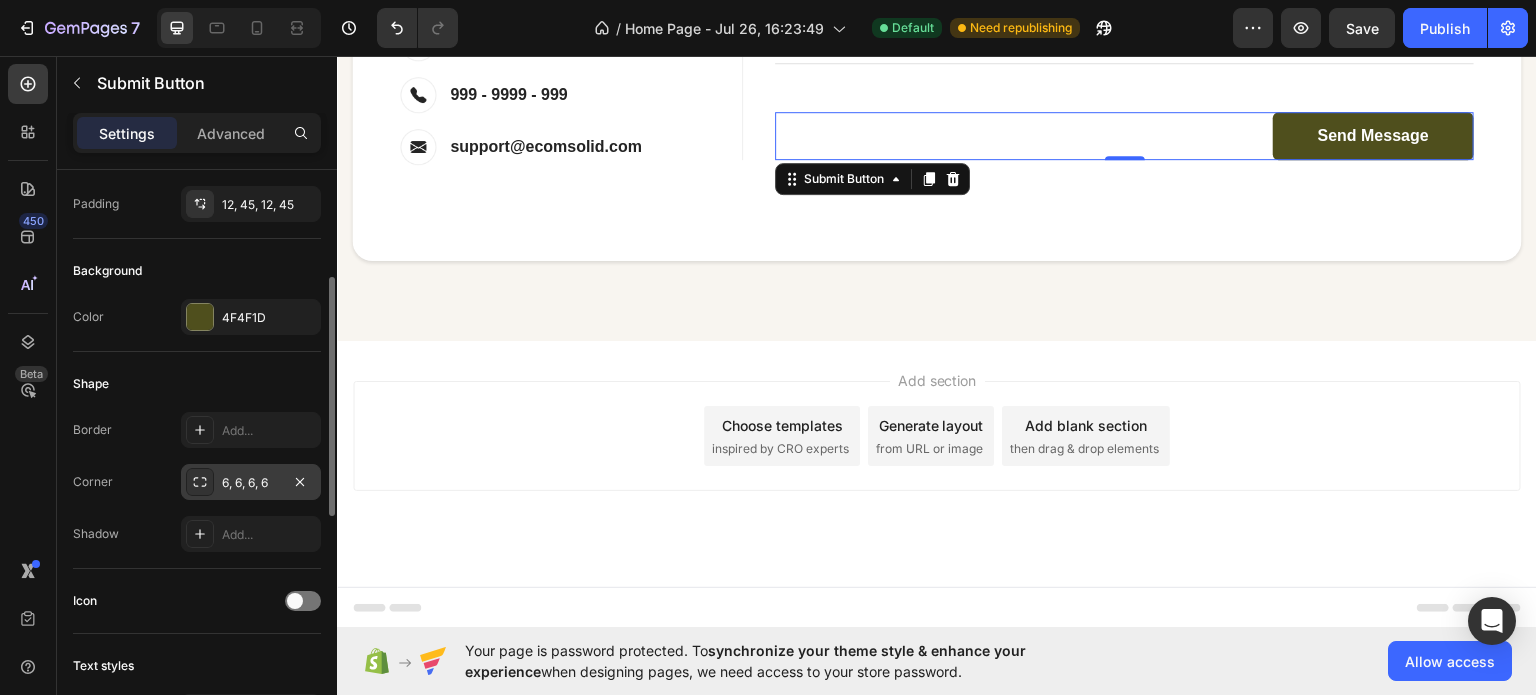 click at bounding box center (200, 482) 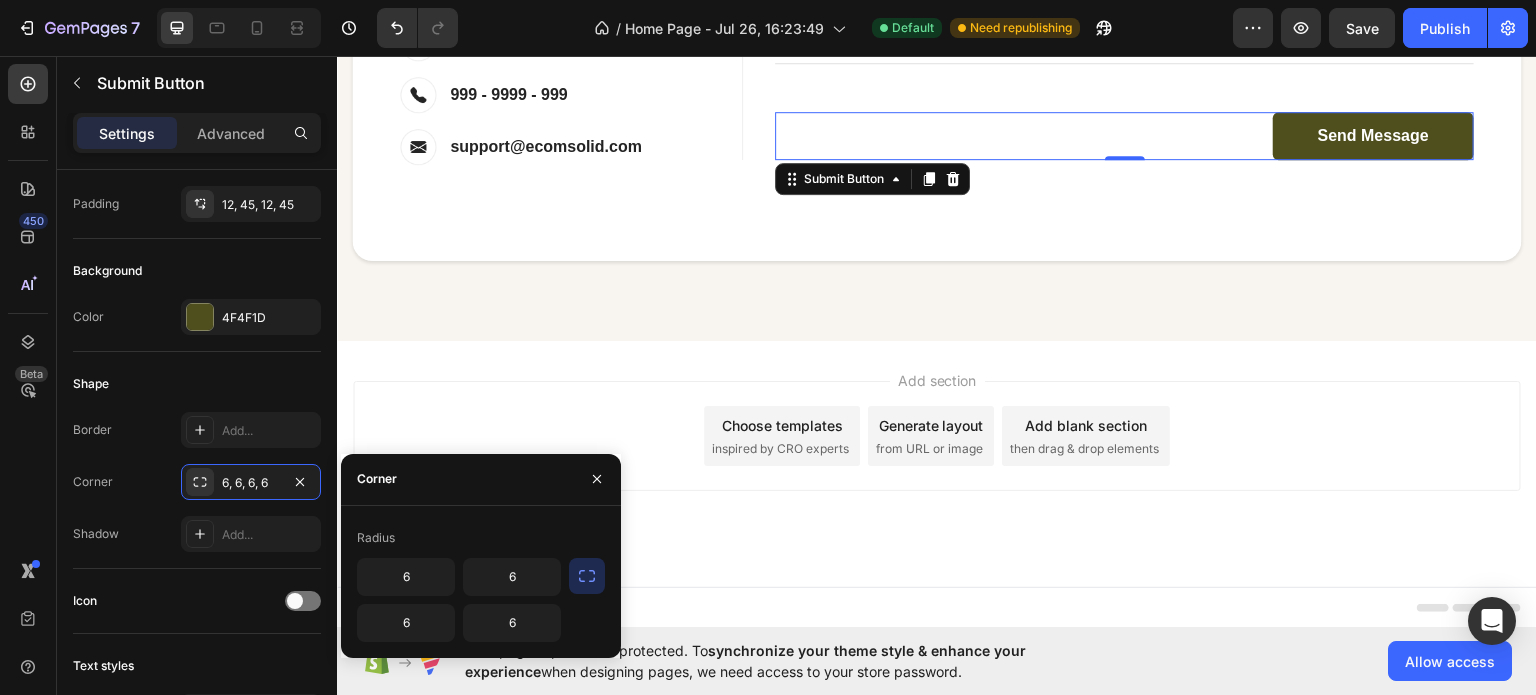 click 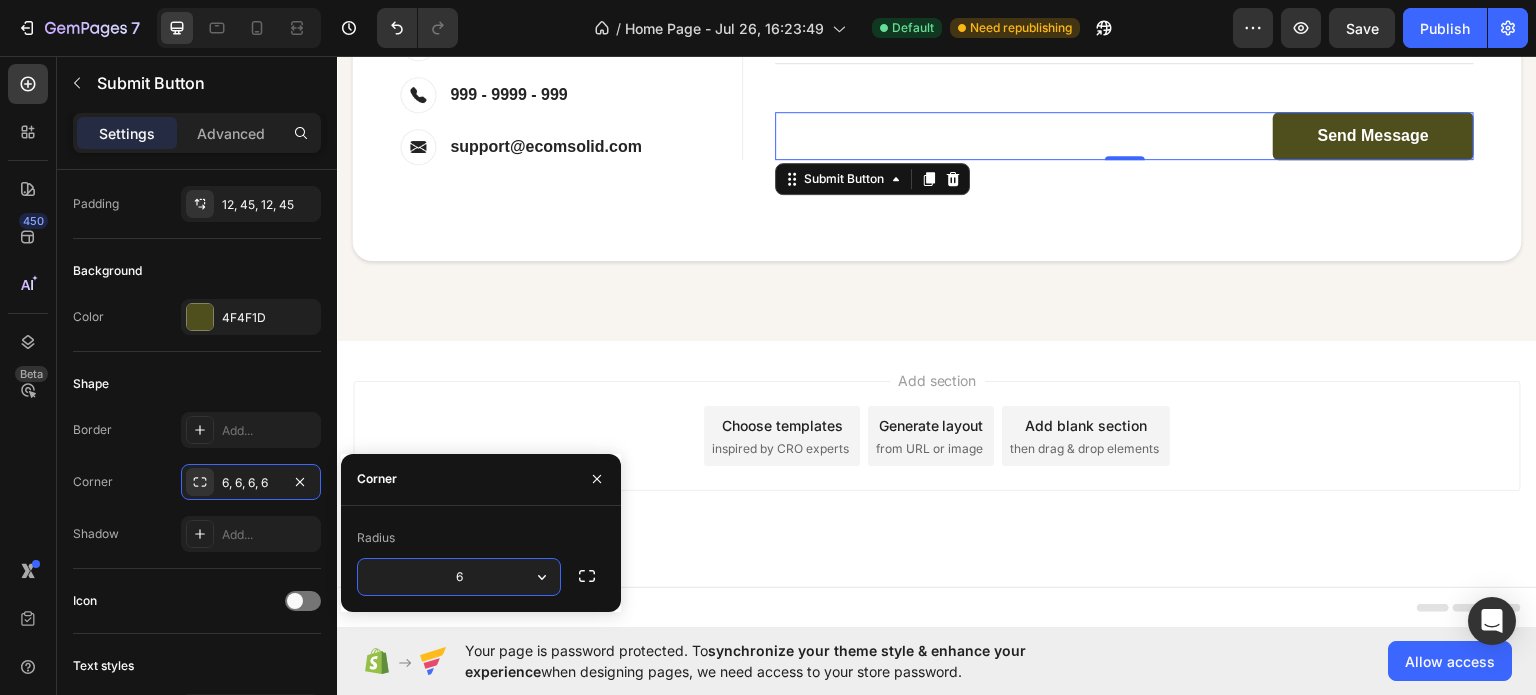 click on "6" at bounding box center (459, 577) 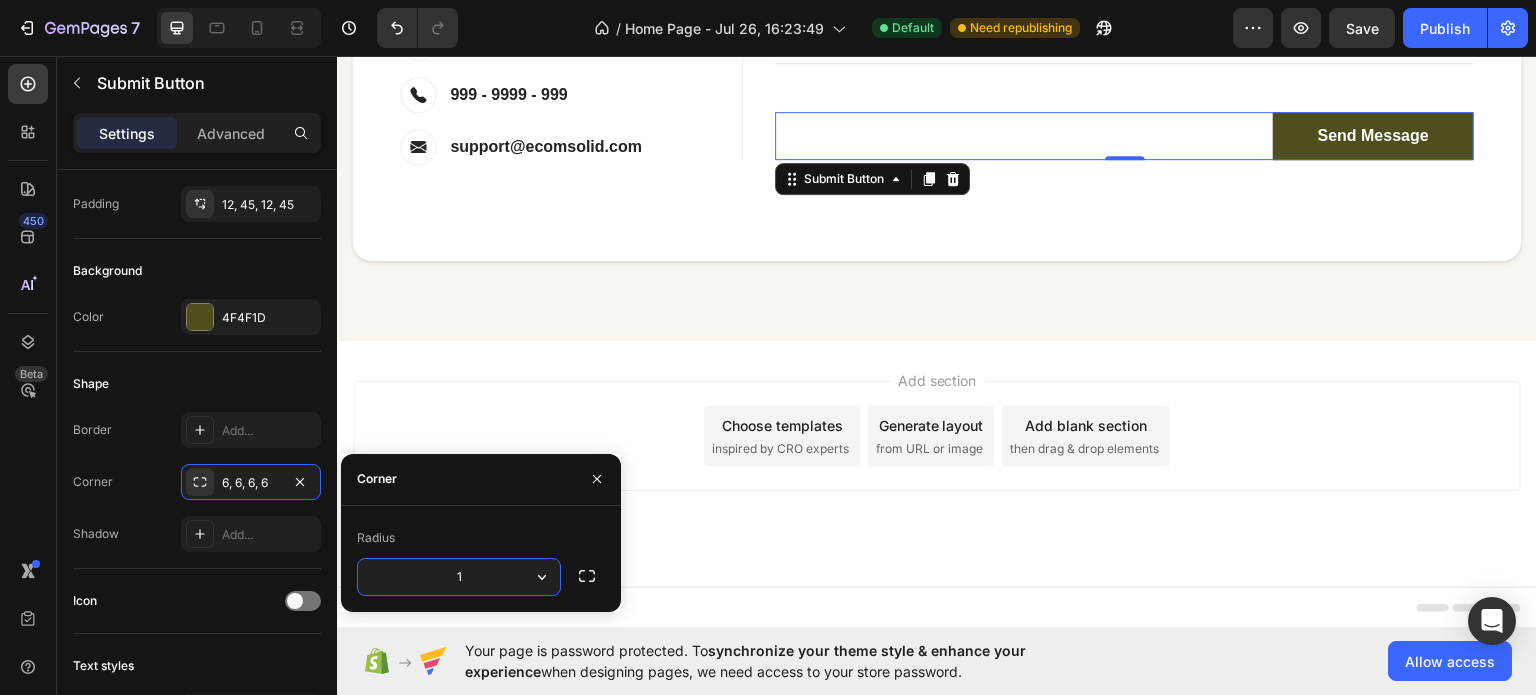 type on "12" 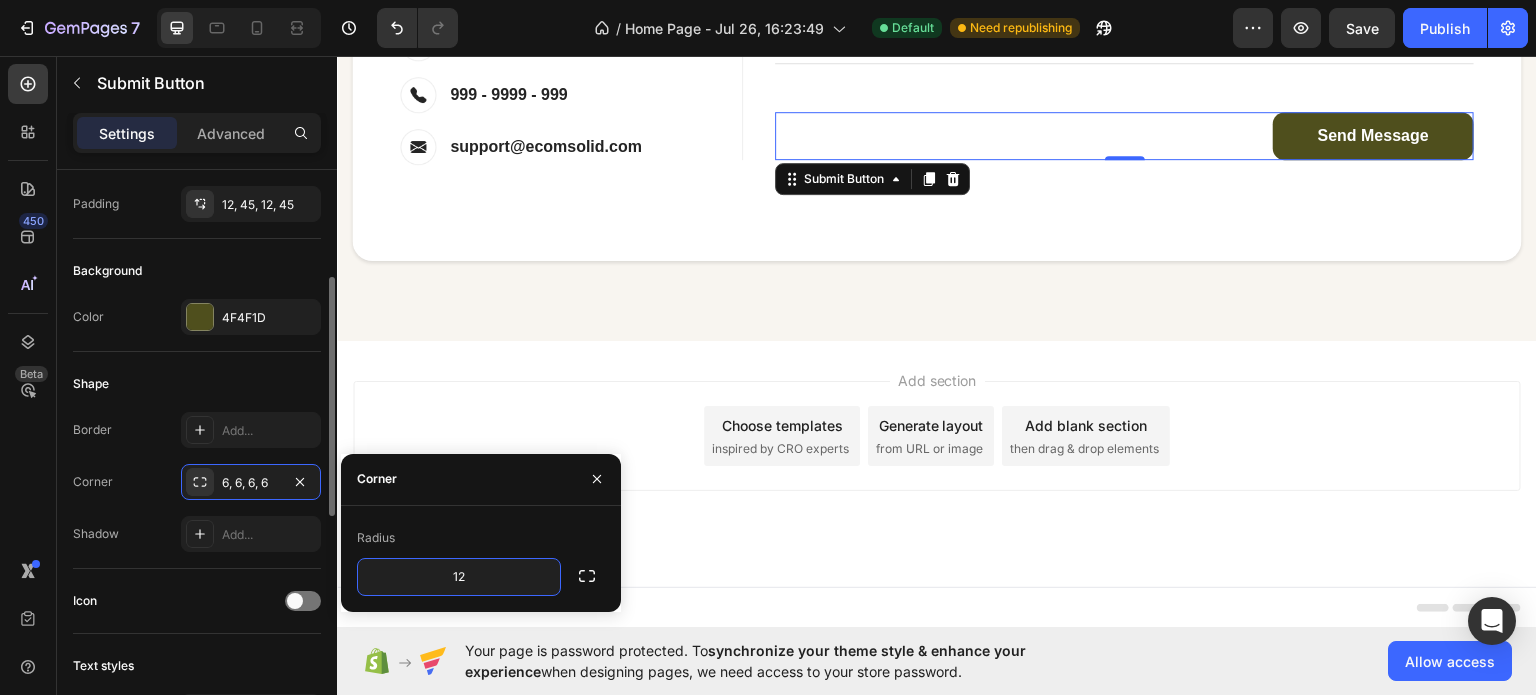 click on "Shadow Add..." at bounding box center [197, 534] 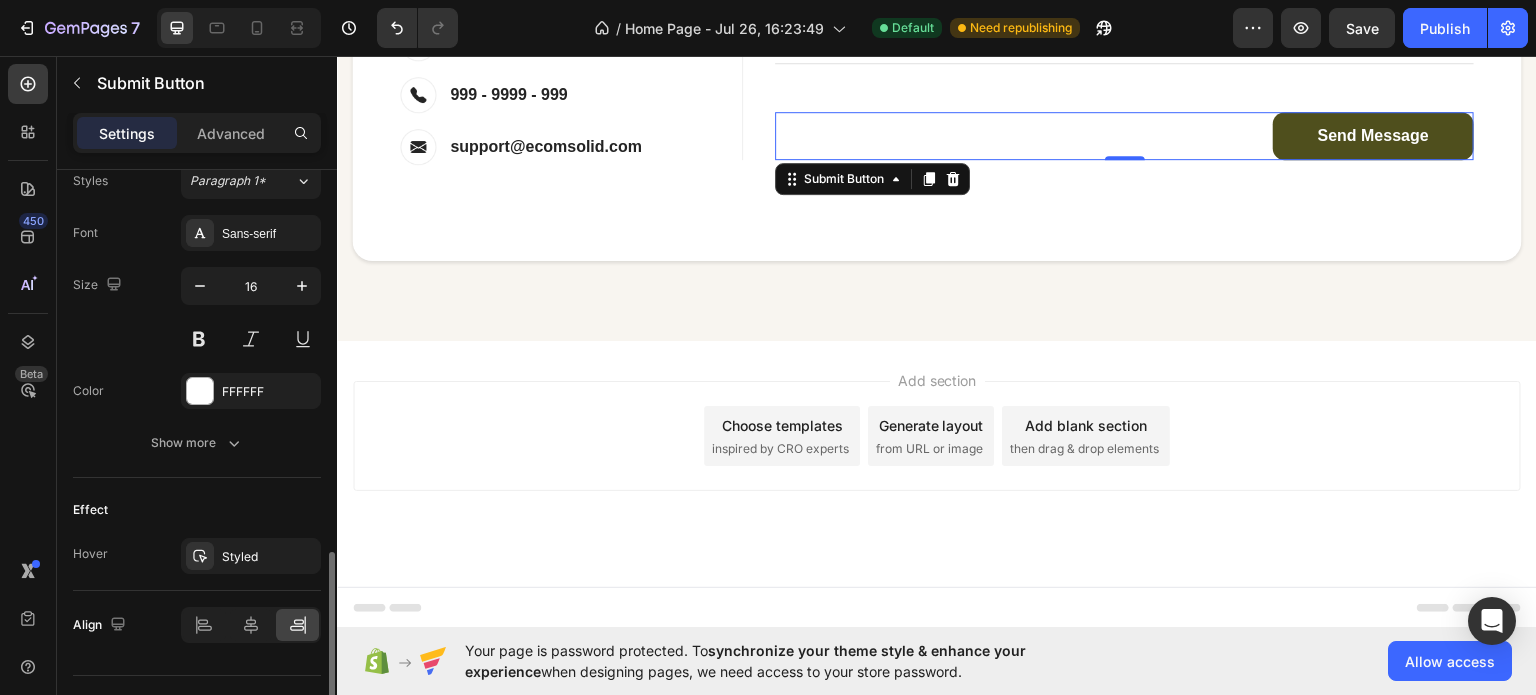 scroll, scrollTop: 832, scrollLeft: 0, axis: vertical 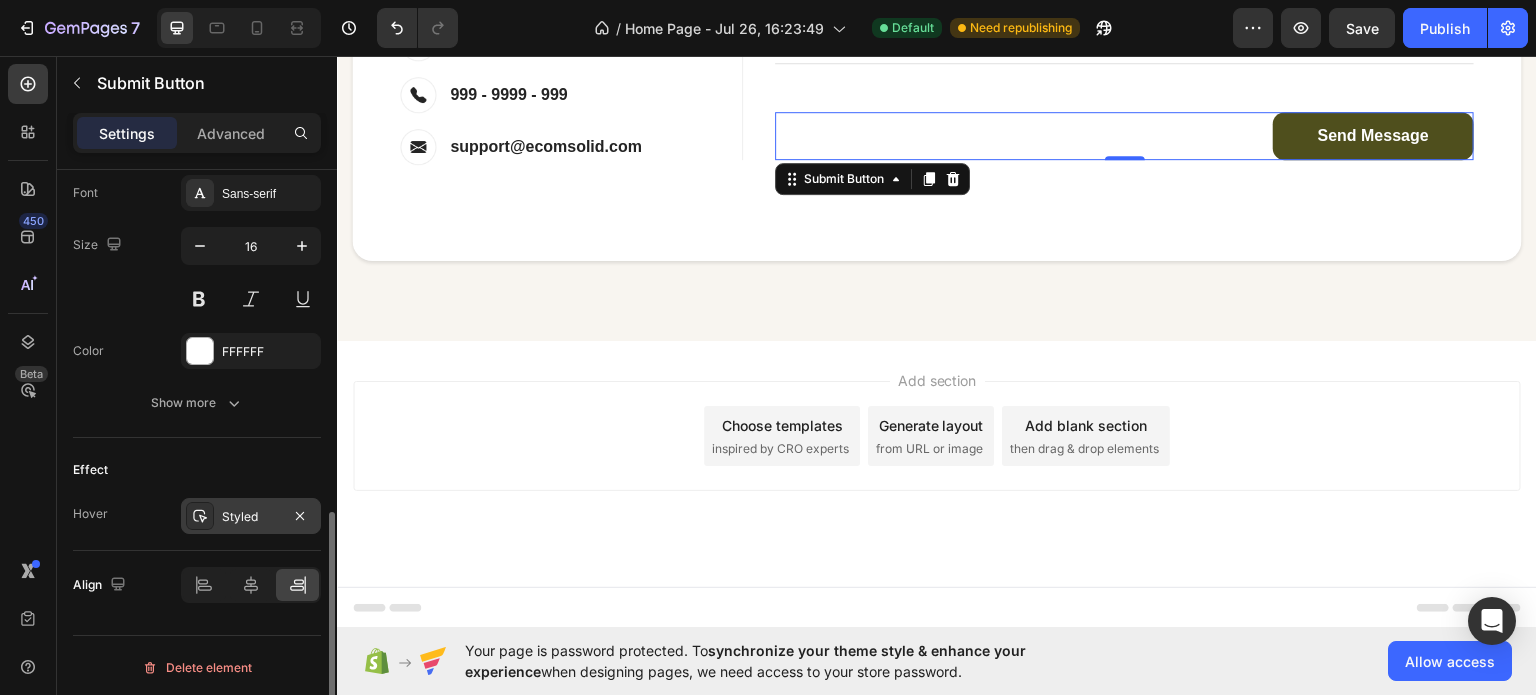 click at bounding box center [200, 516] 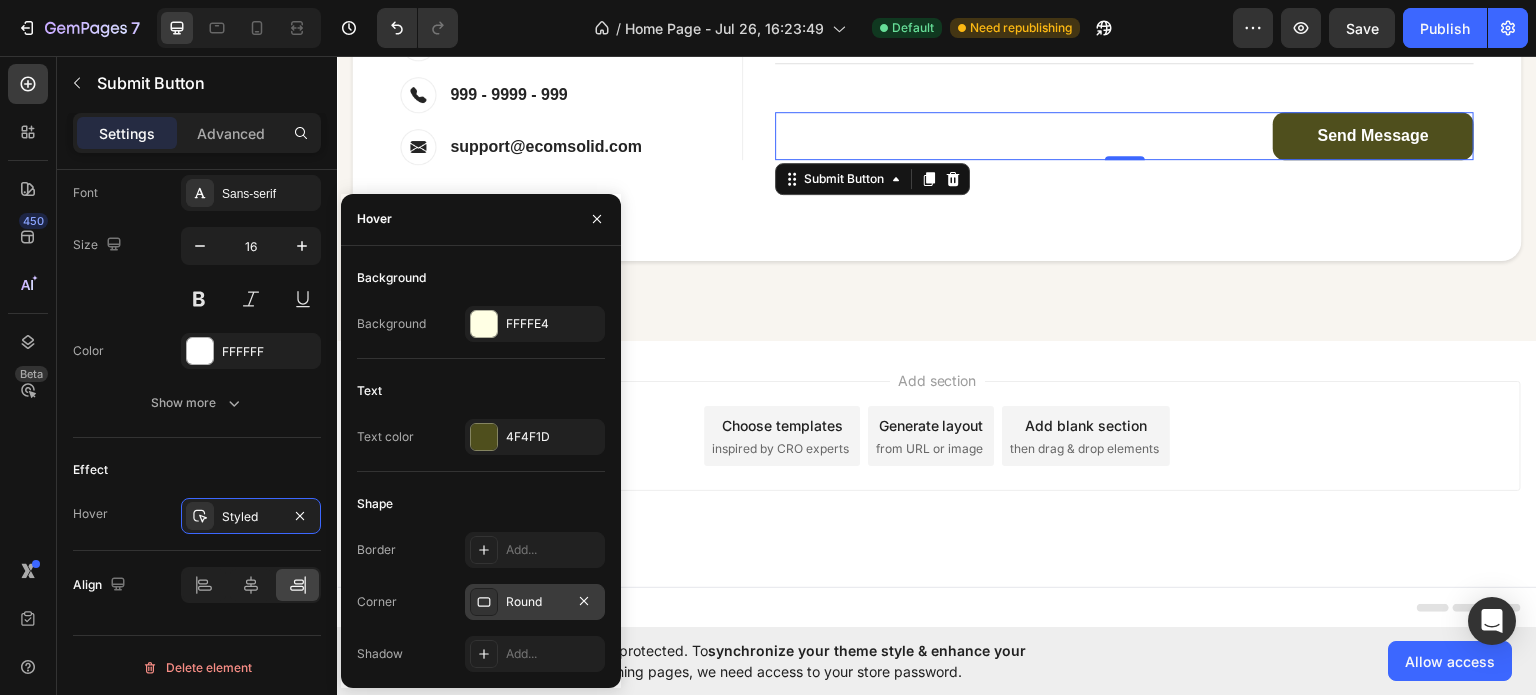 click at bounding box center (484, 602) 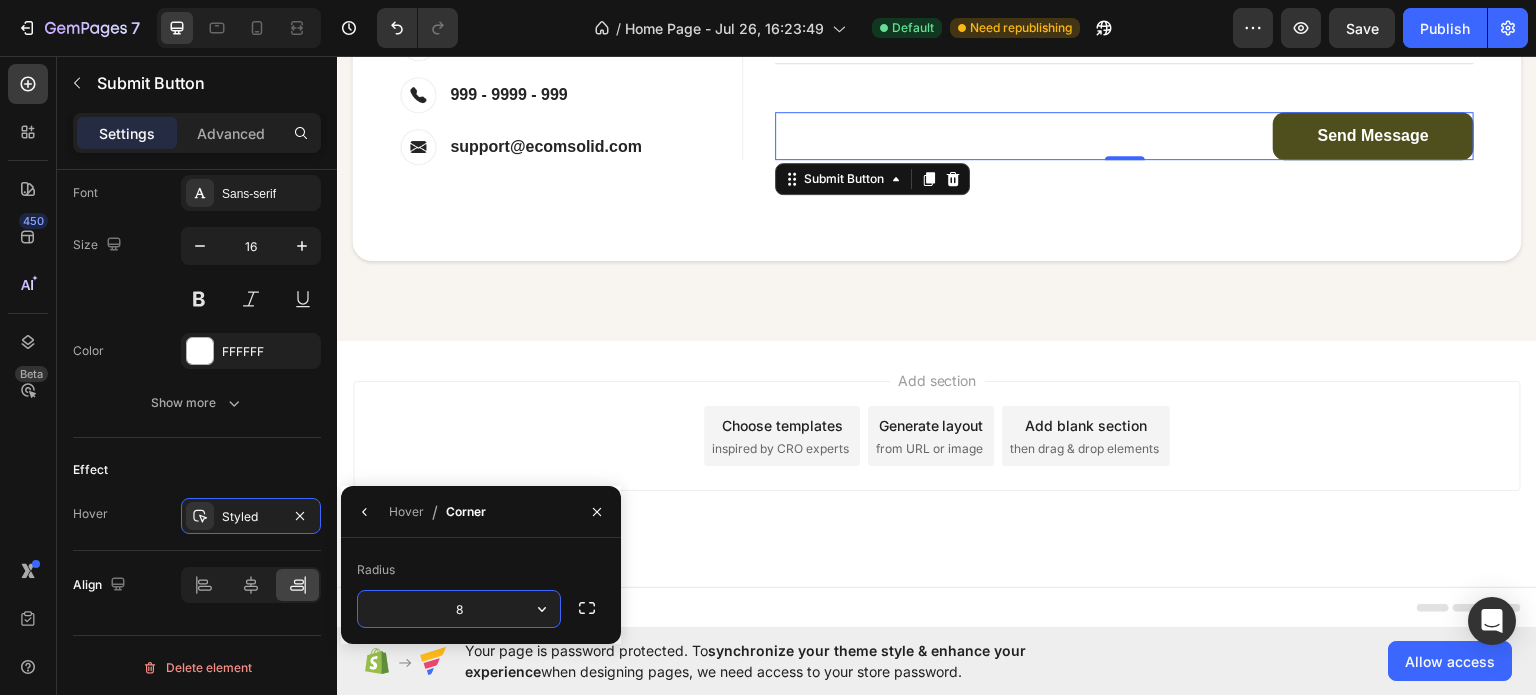 click on "8" at bounding box center [459, 609] 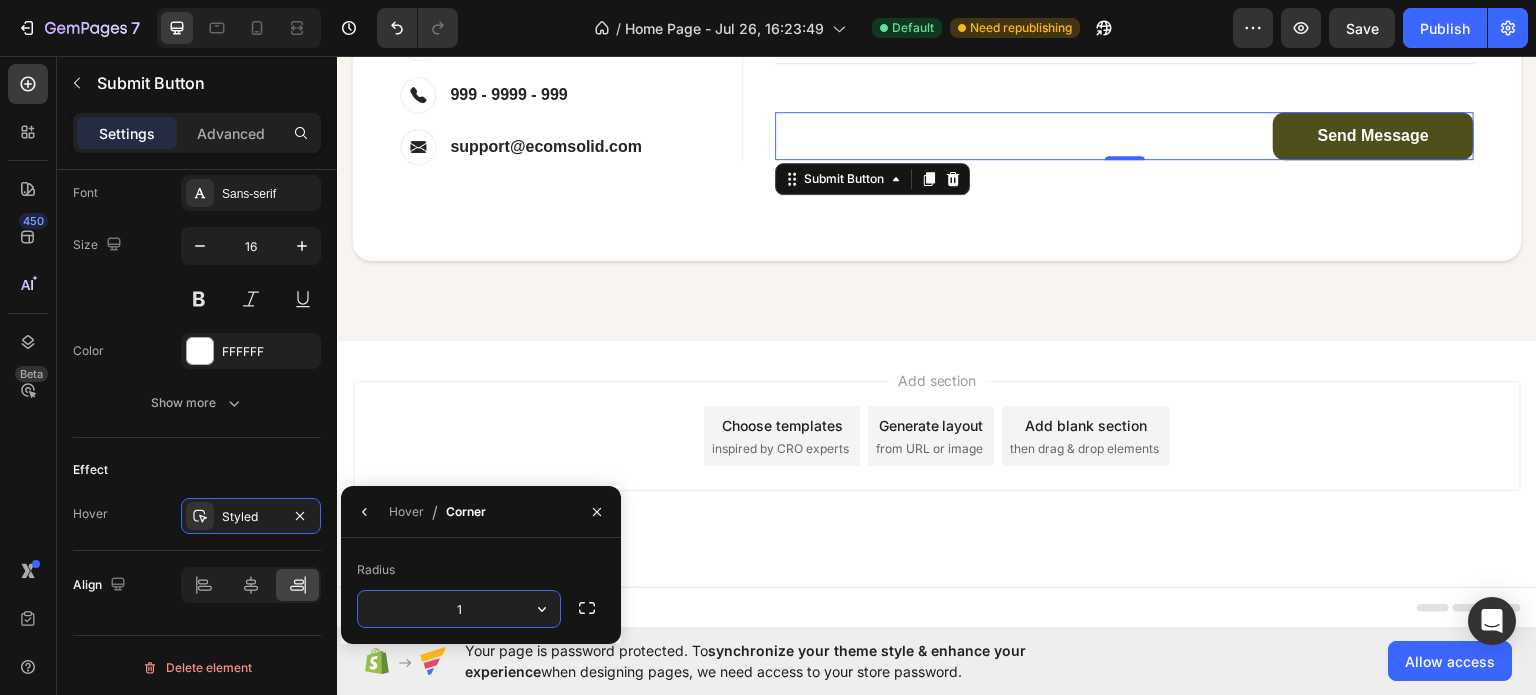 type on "12" 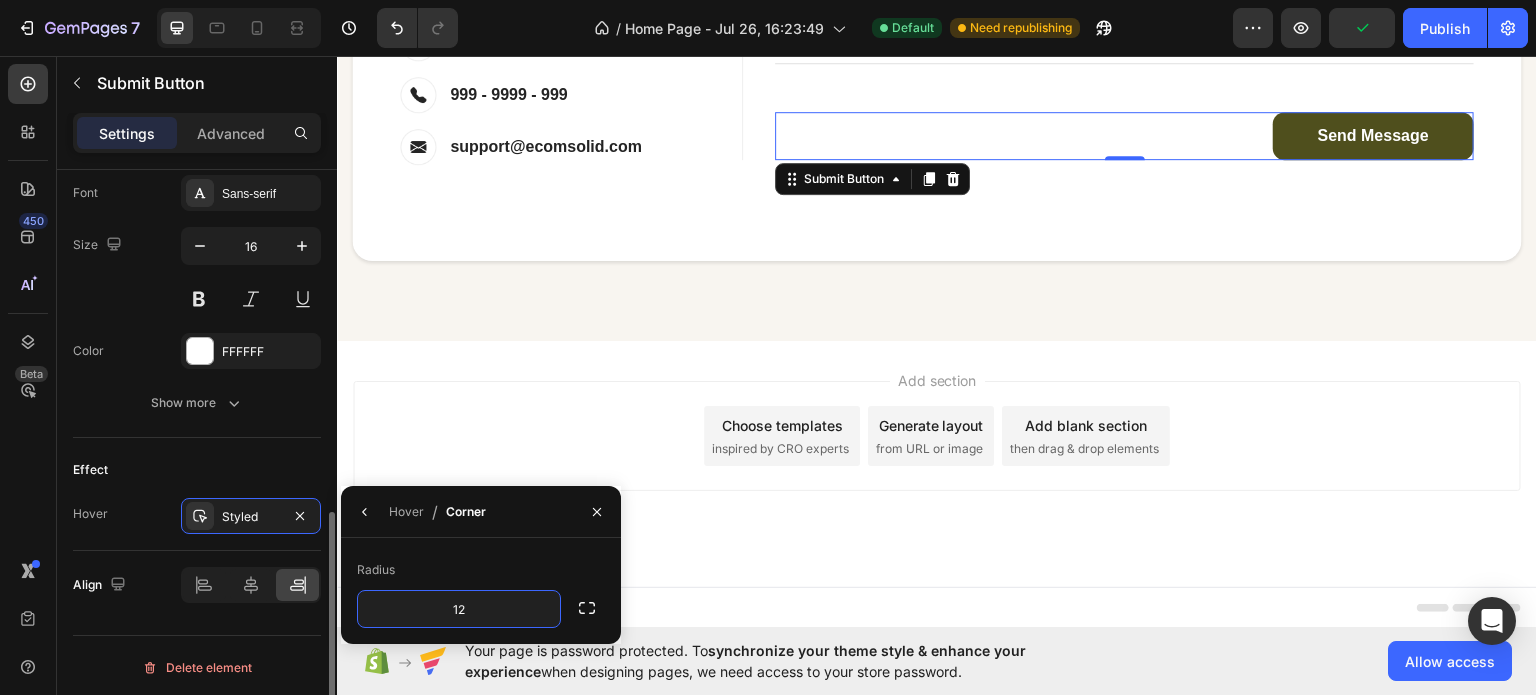 click on "Effect" at bounding box center [197, 470] 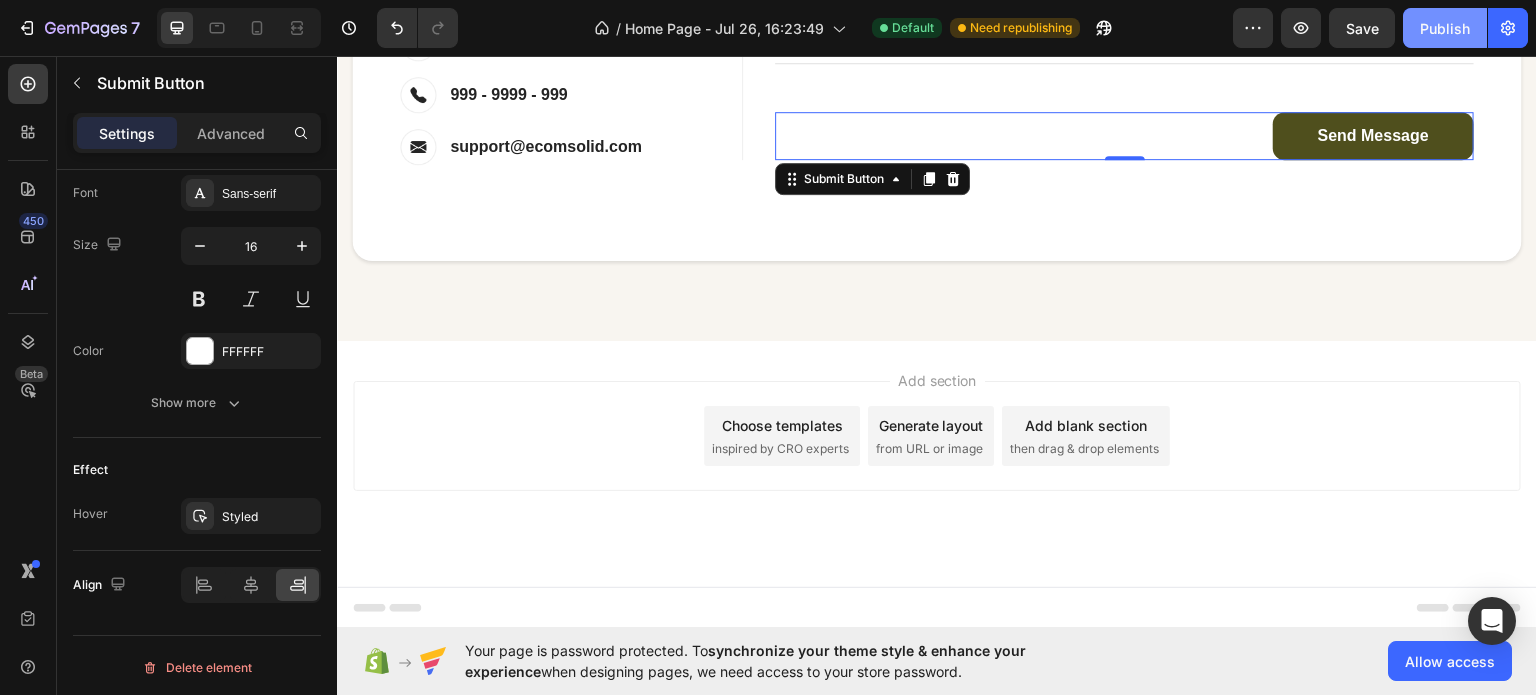 click on "Publish" at bounding box center (1445, 28) 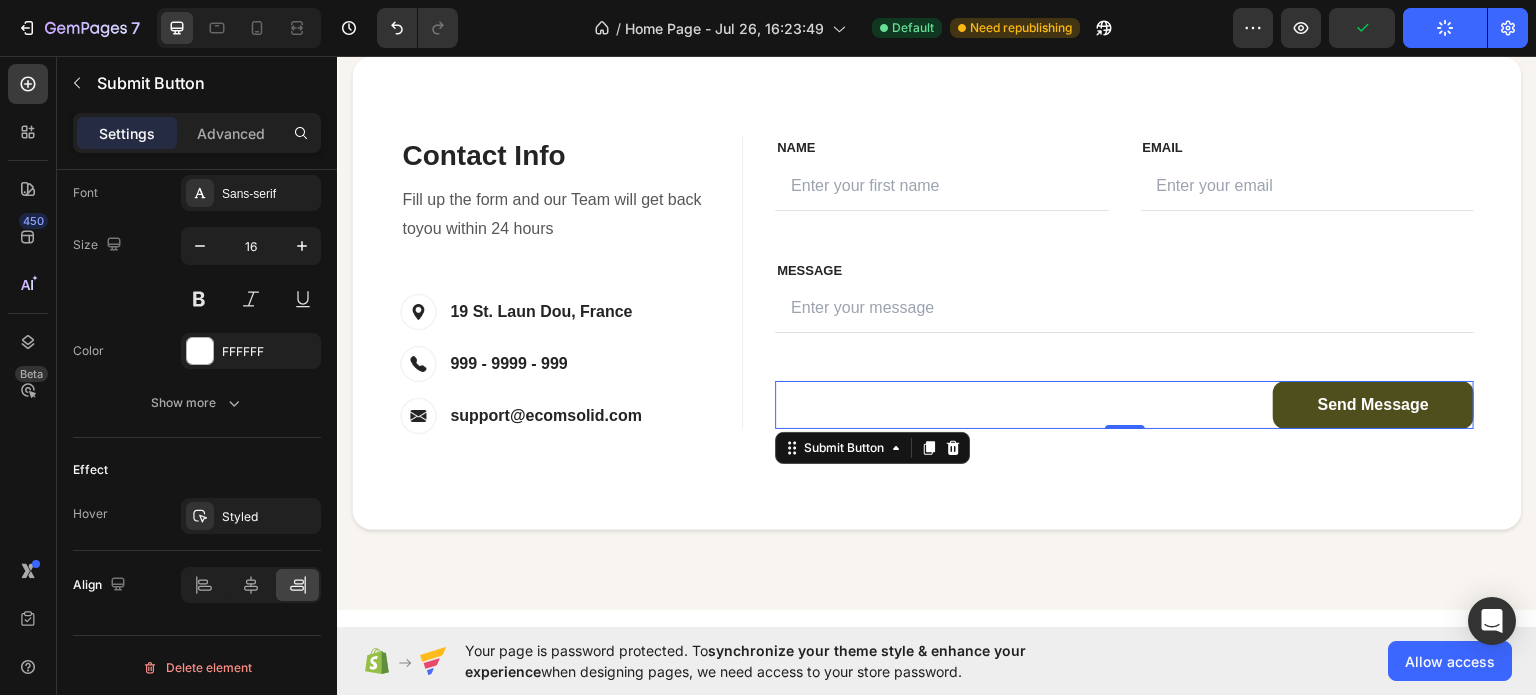 scroll, scrollTop: 5832, scrollLeft: 0, axis: vertical 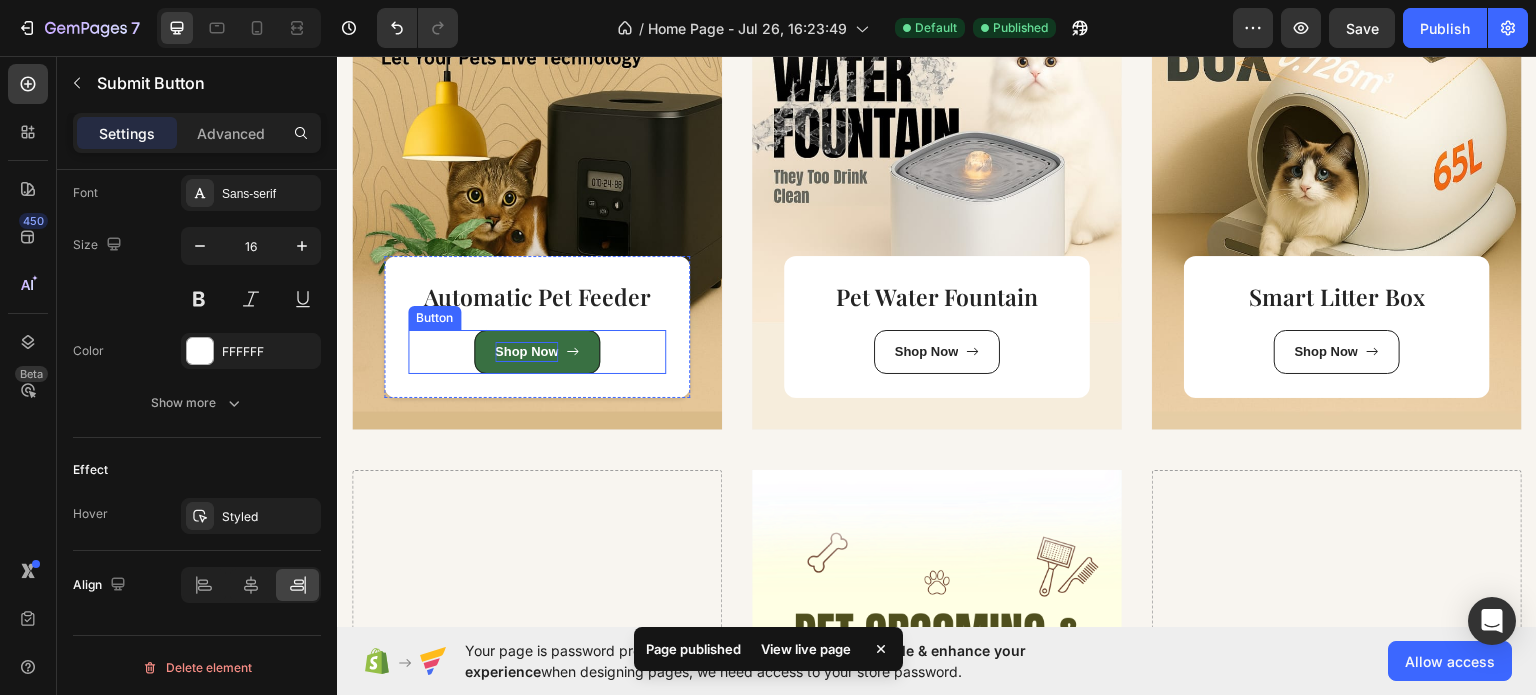 click on "Shop Now" at bounding box center (527, 351) 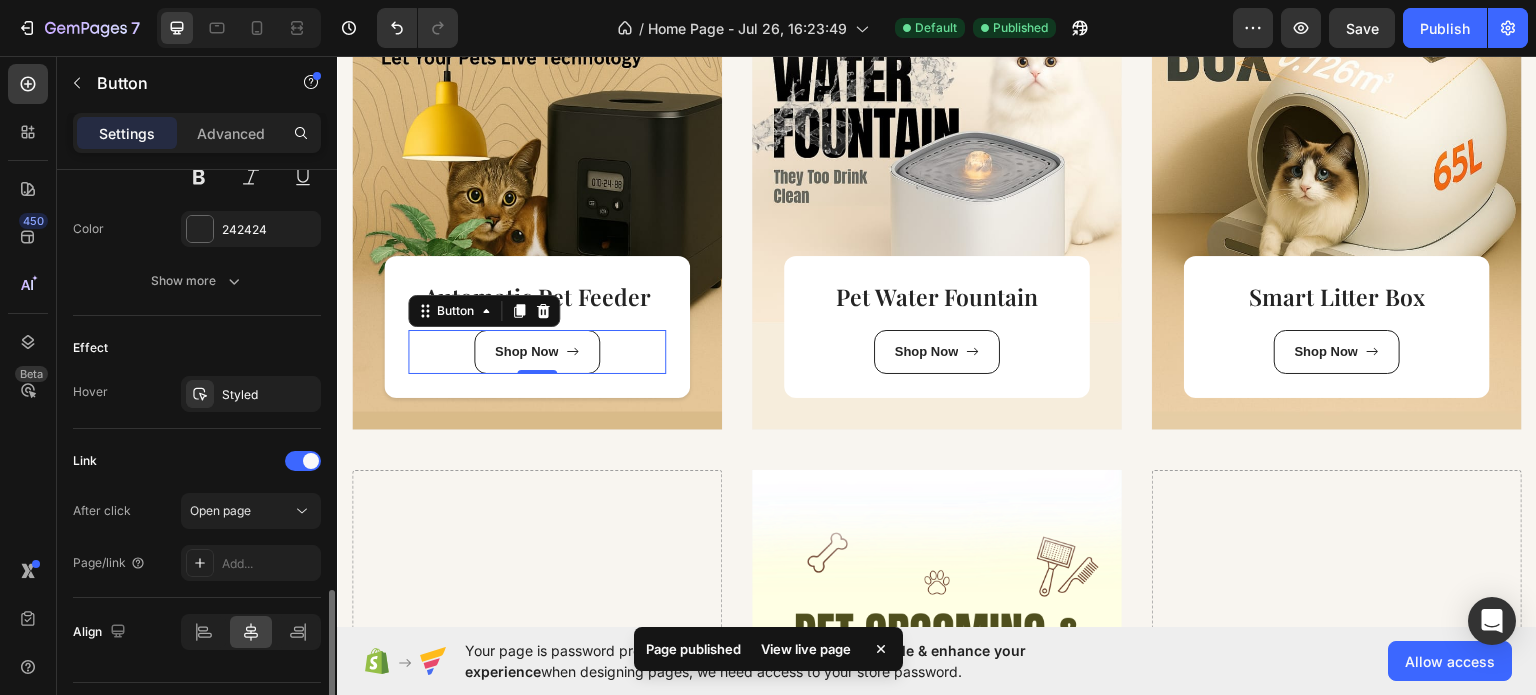 scroll, scrollTop: 1110, scrollLeft: 0, axis: vertical 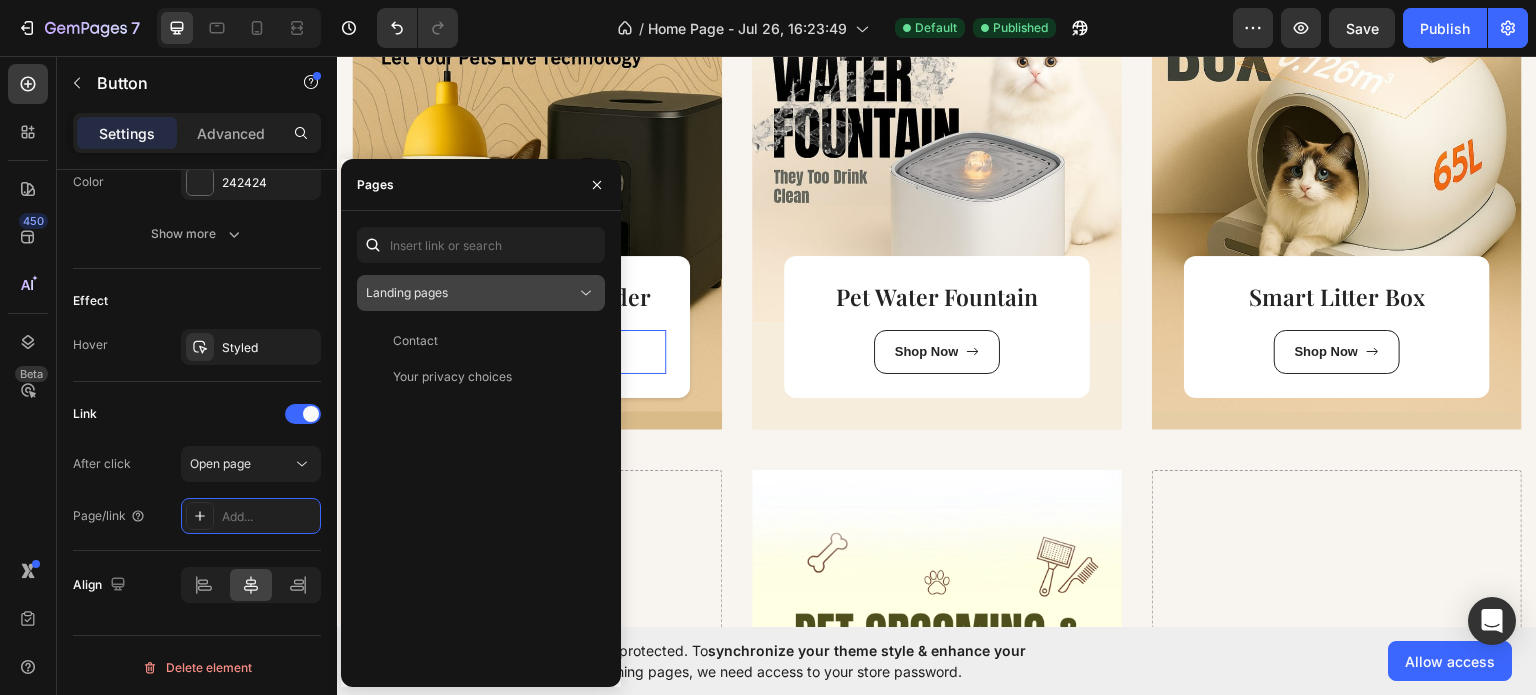 click on "Landing pages" at bounding box center (471, 293) 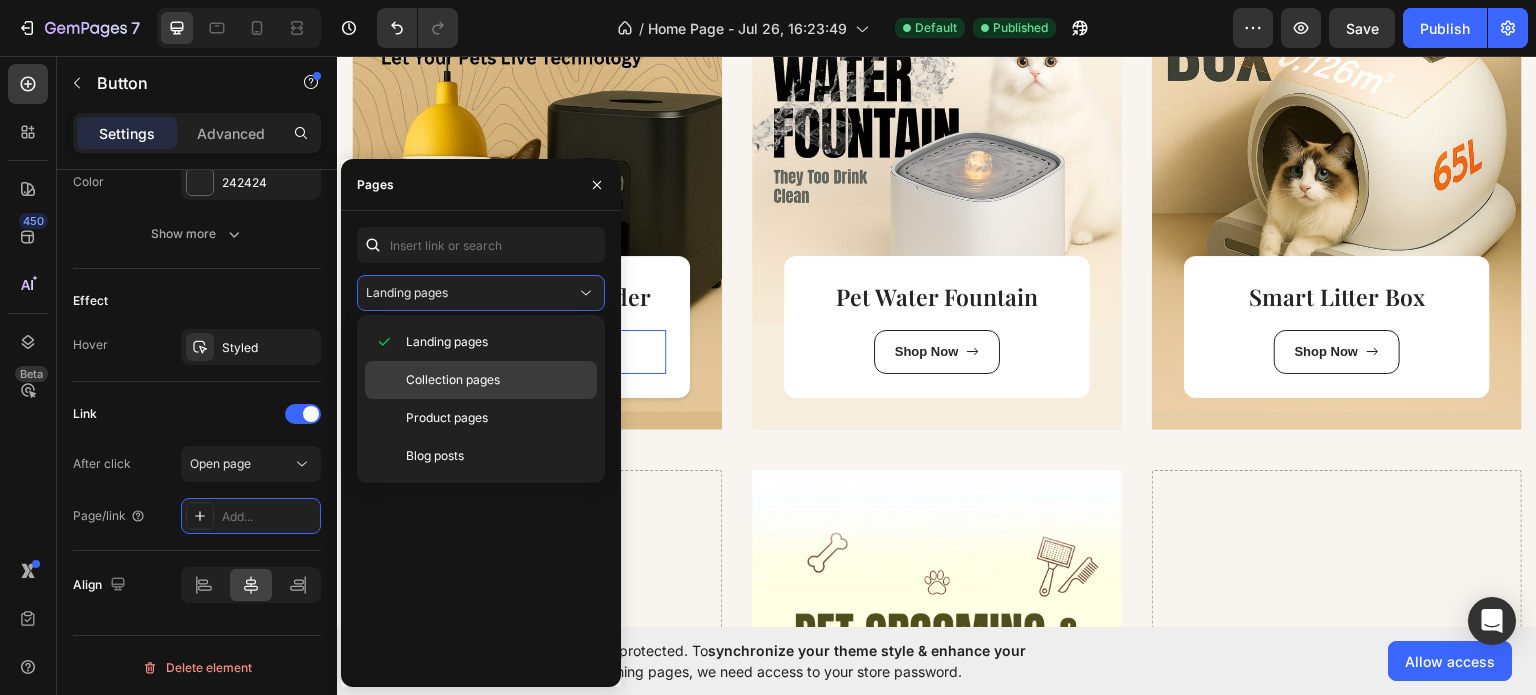 click on "Collection pages" at bounding box center (453, 380) 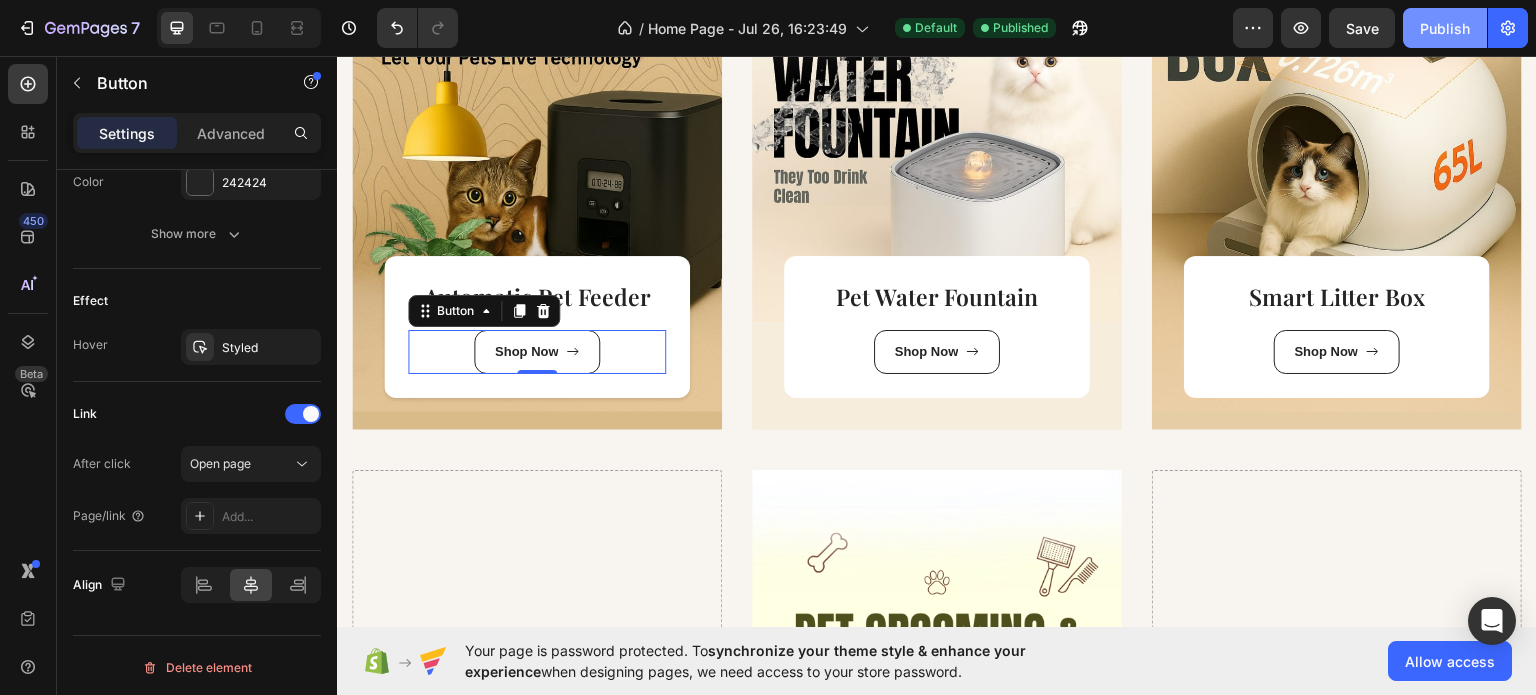 click on "Publish" at bounding box center (1445, 28) 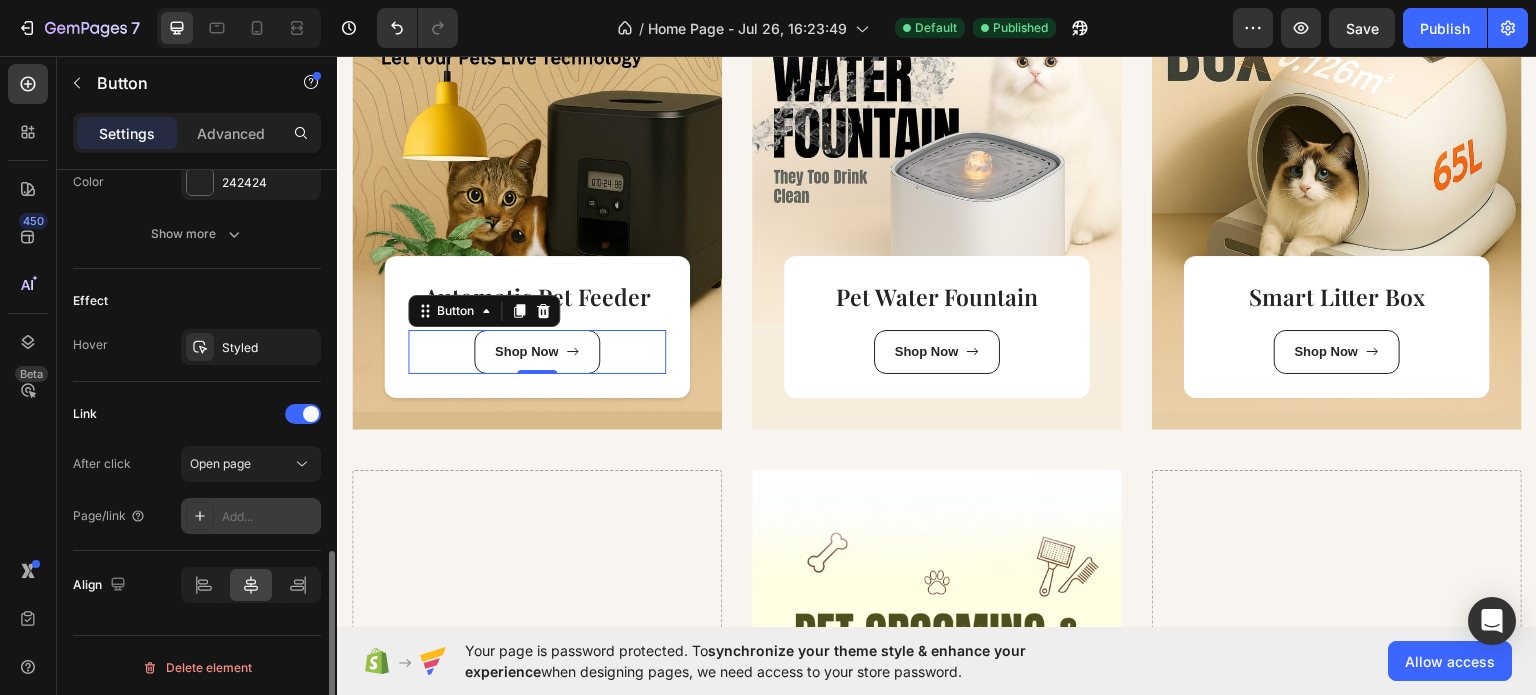 click at bounding box center [200, 516] 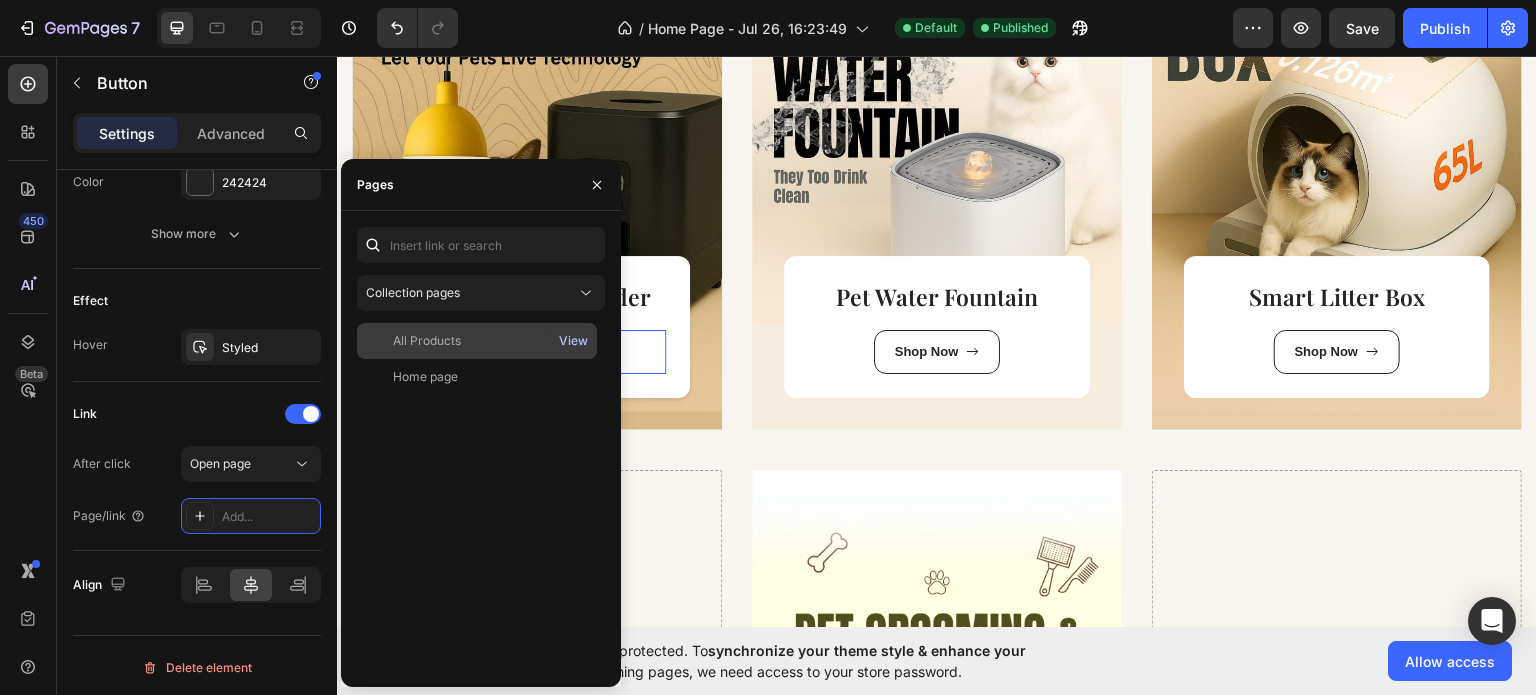 click on "View" at bounding box center (573, 341) 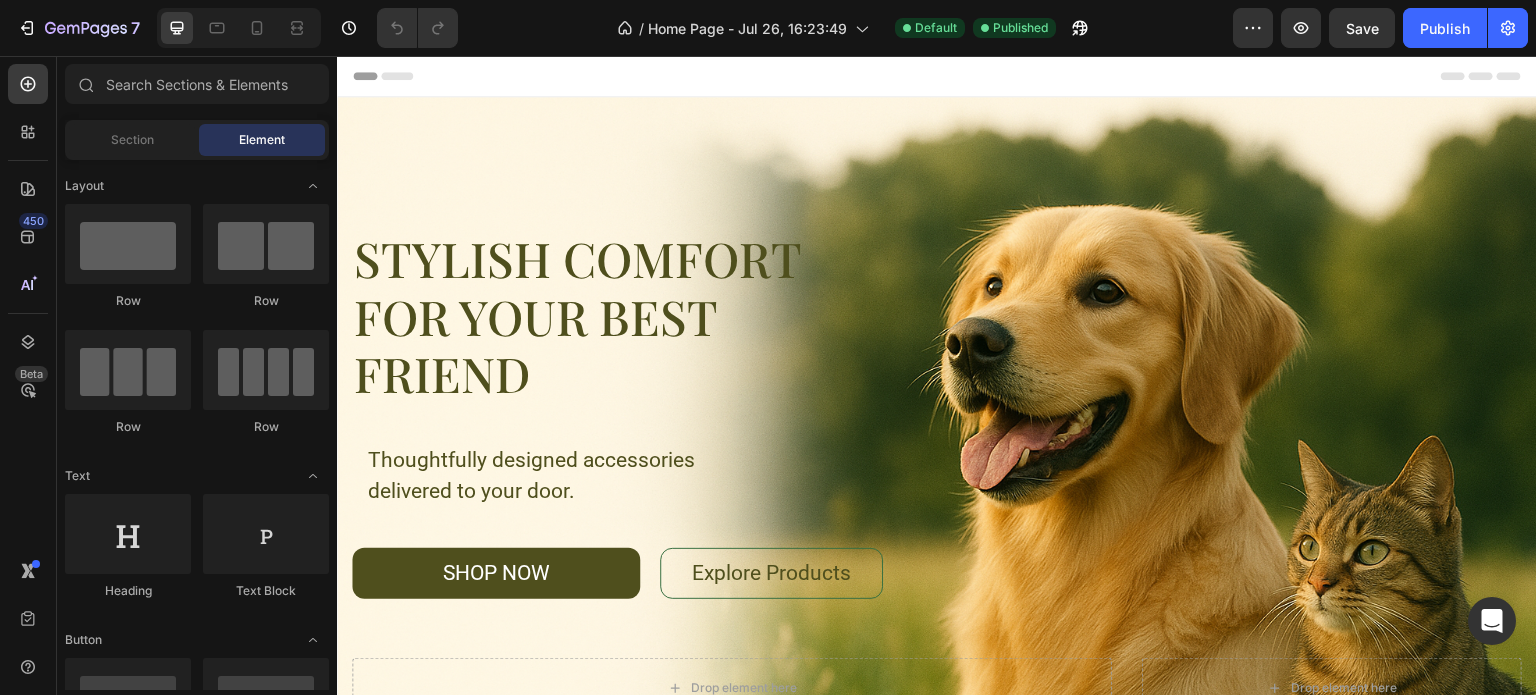scroll, scrollTop: 0, scrollLeft: 0, axis: both 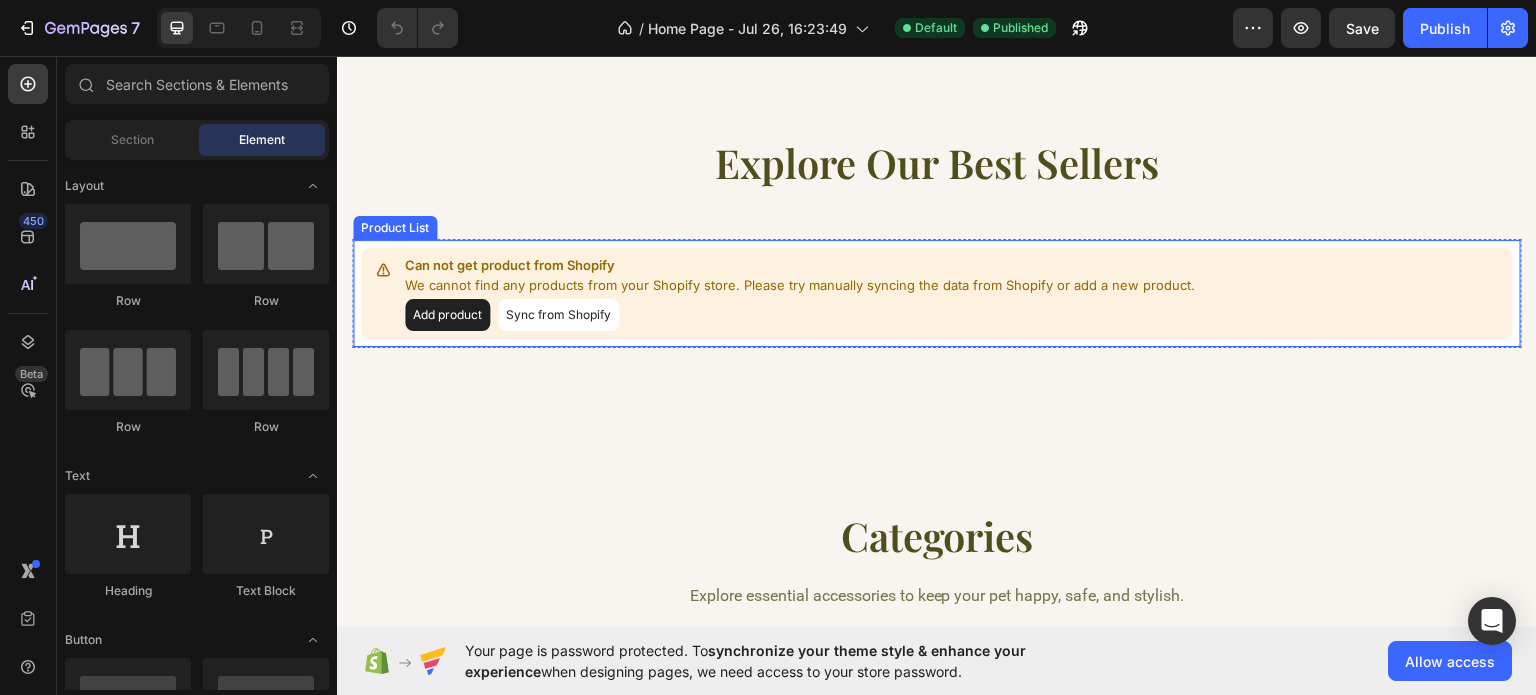 click on "Sync from Shopify" at bounding box center (558, 314) 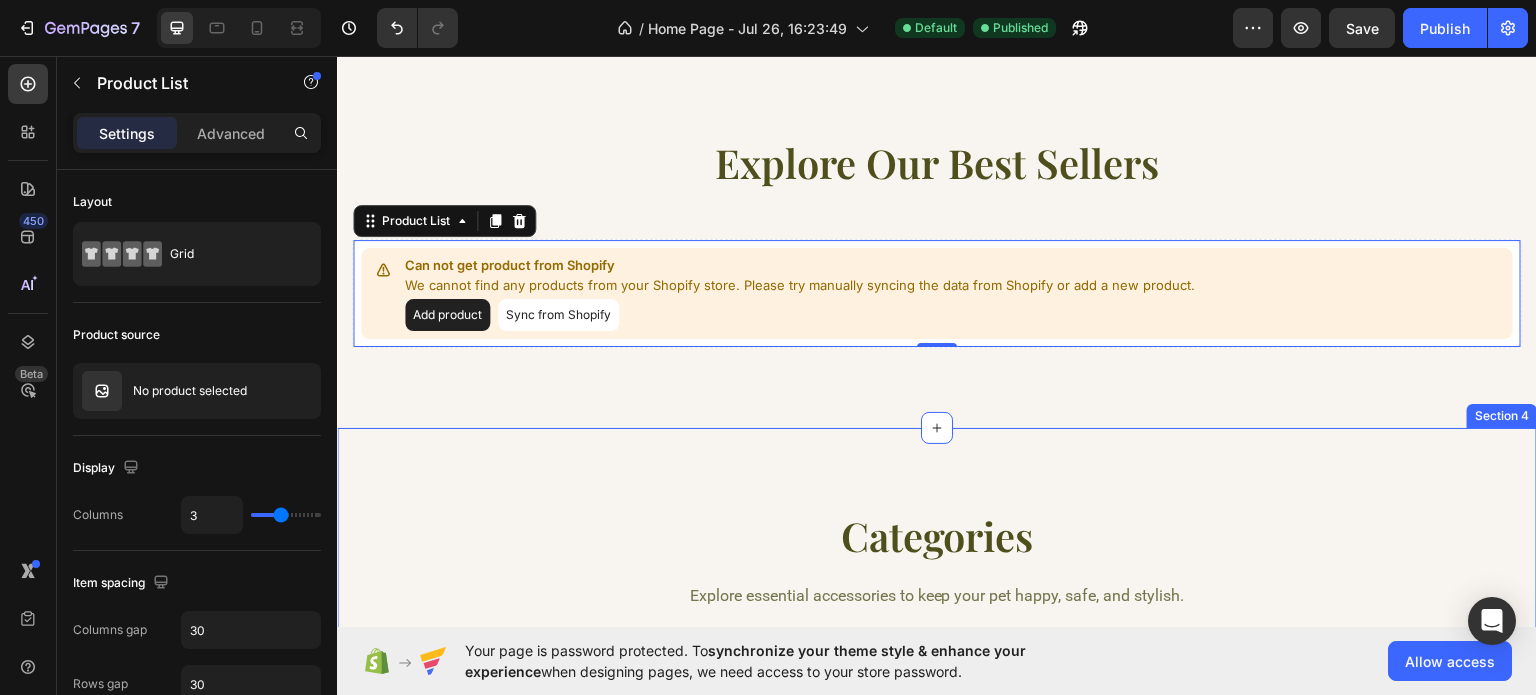 scroll, scrollTop: 1643, scrollLeft: 0, axis: vertical 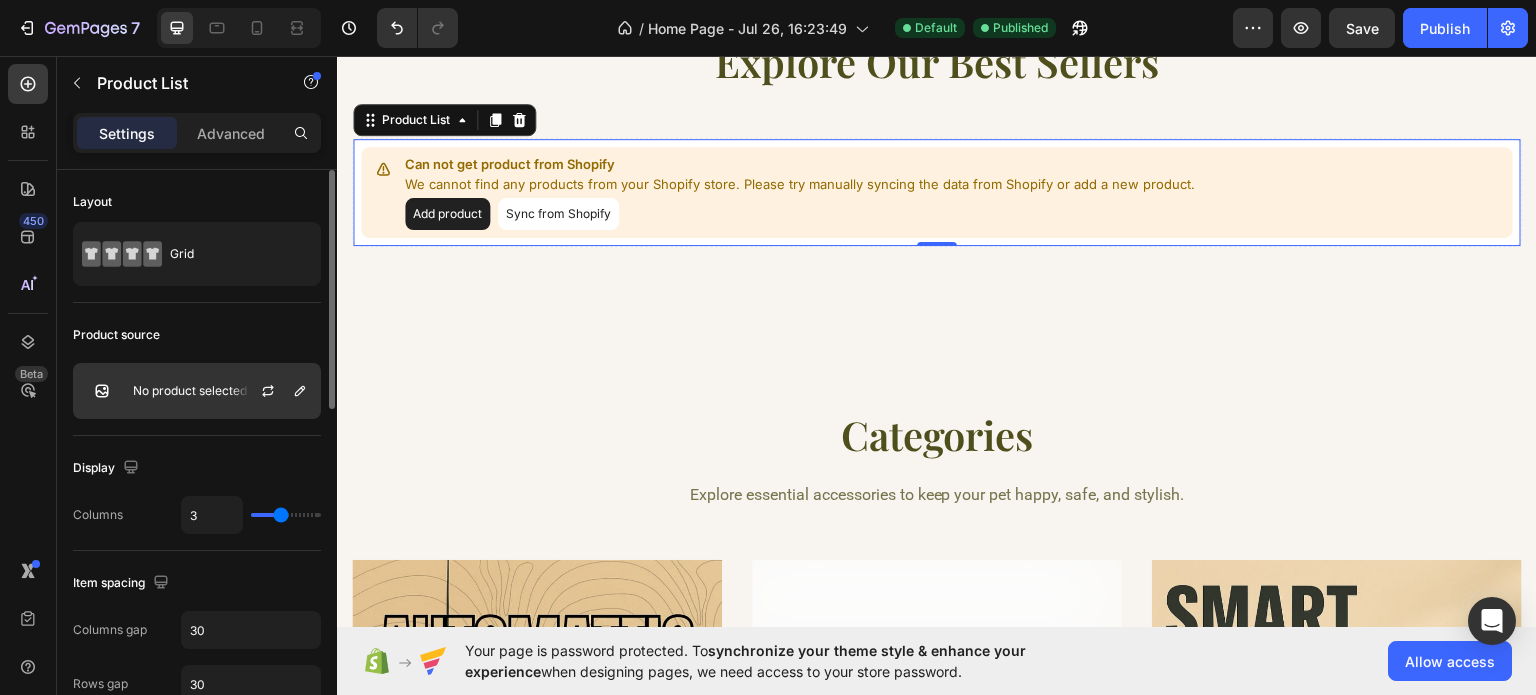 click on "No product selected" at bounding box center [190, 391] 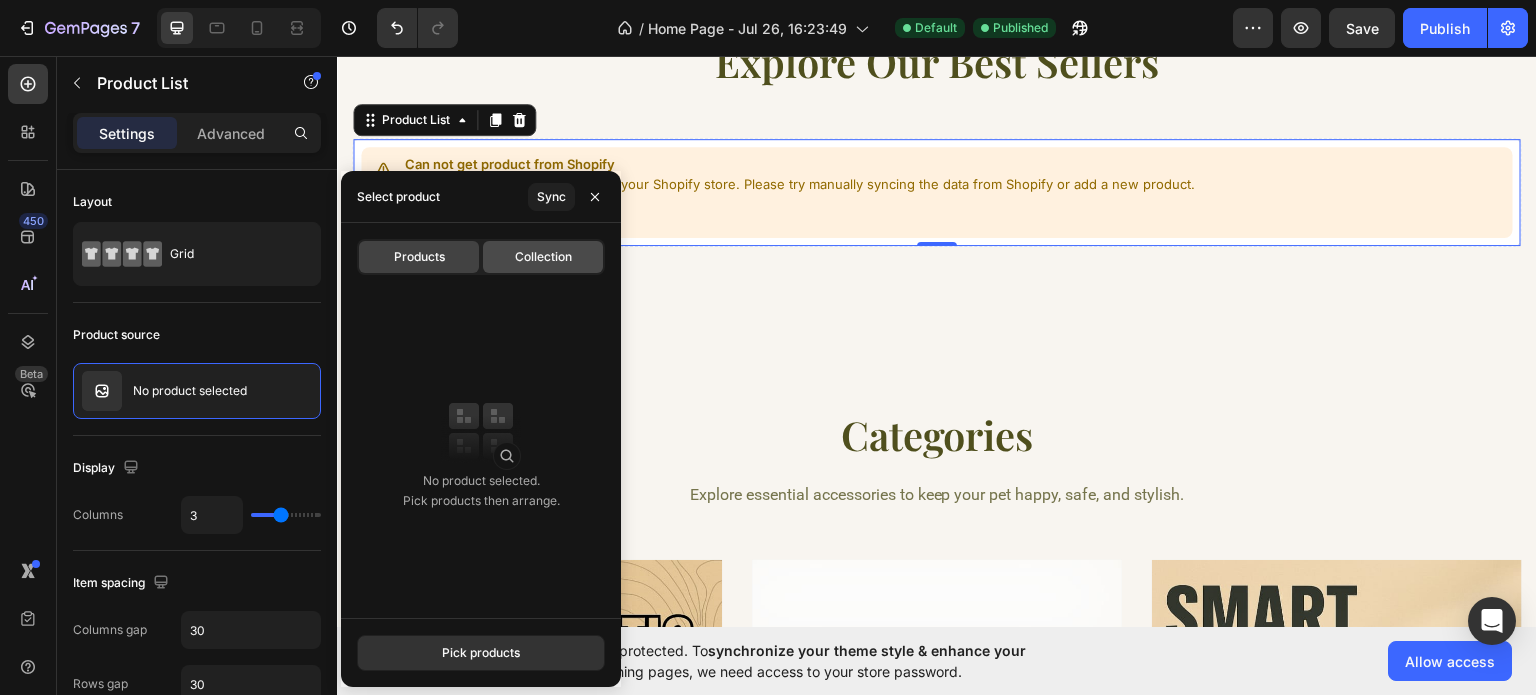 click on "Collection" 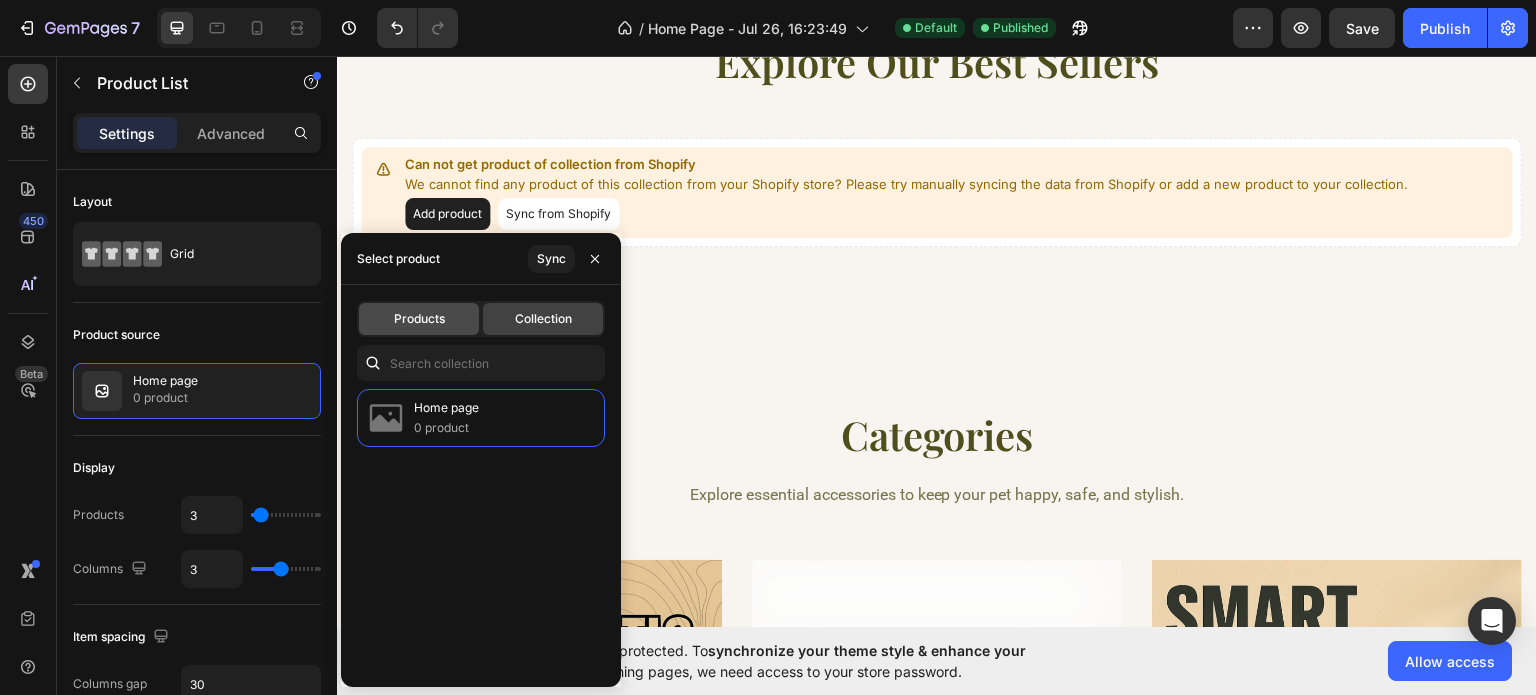 click on "Products" 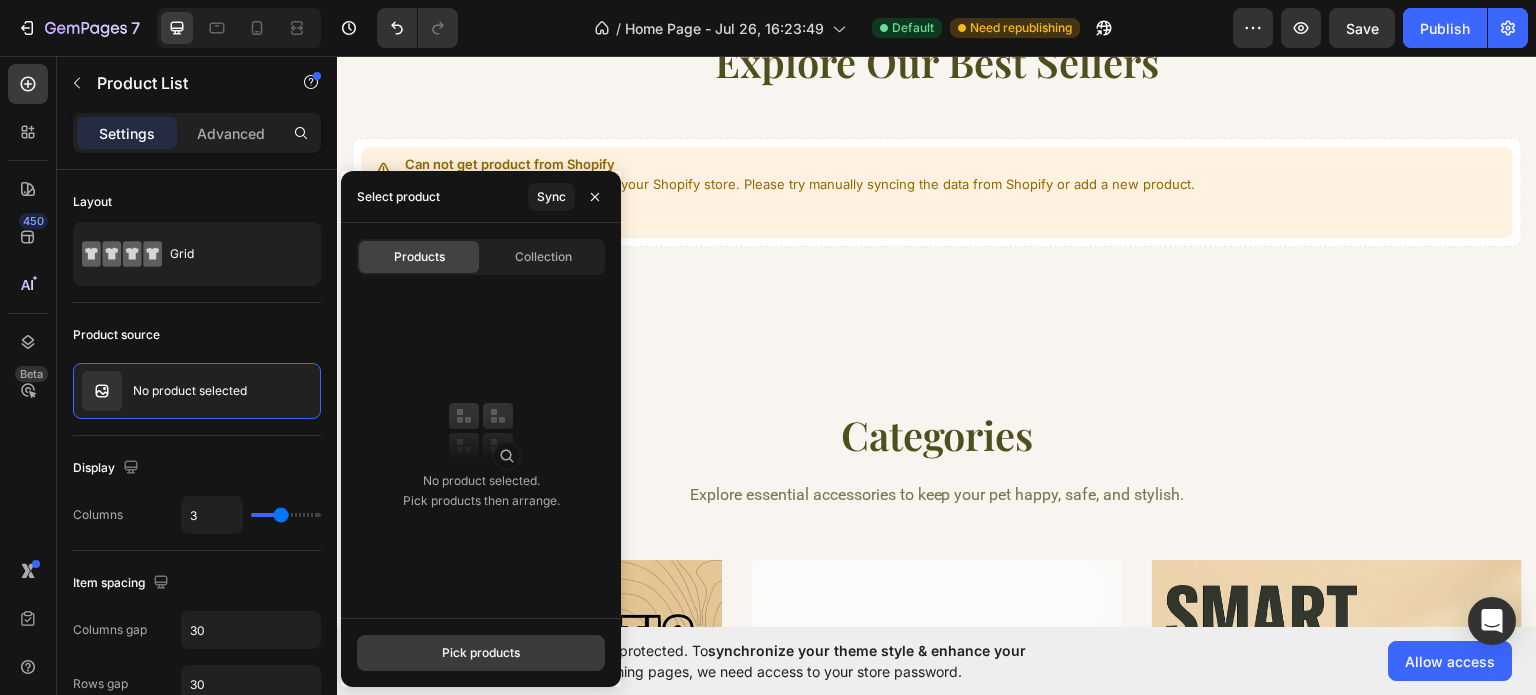 click on "Pick products" at bounding box center [481, 653] 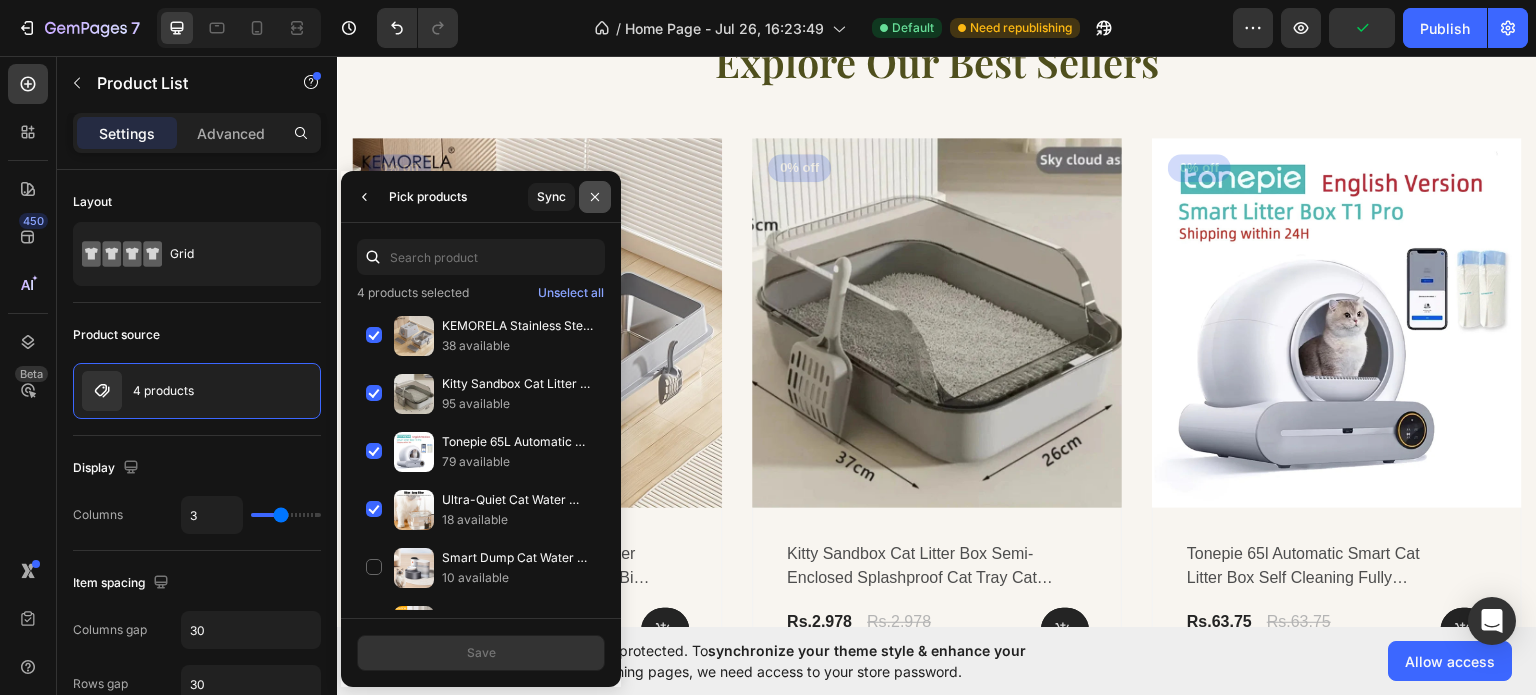 click 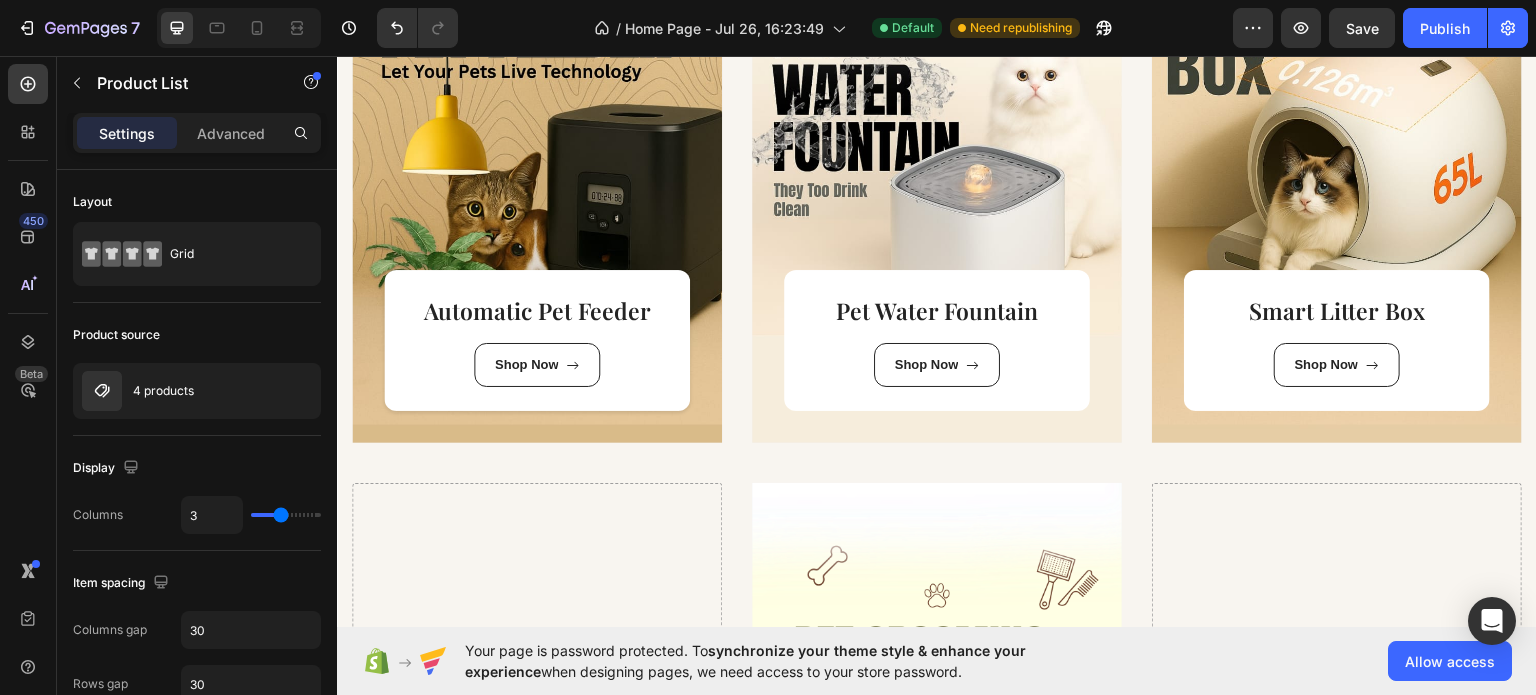 scroll, scrollTop: 3244, scrollLeft: 0, axis: vertical 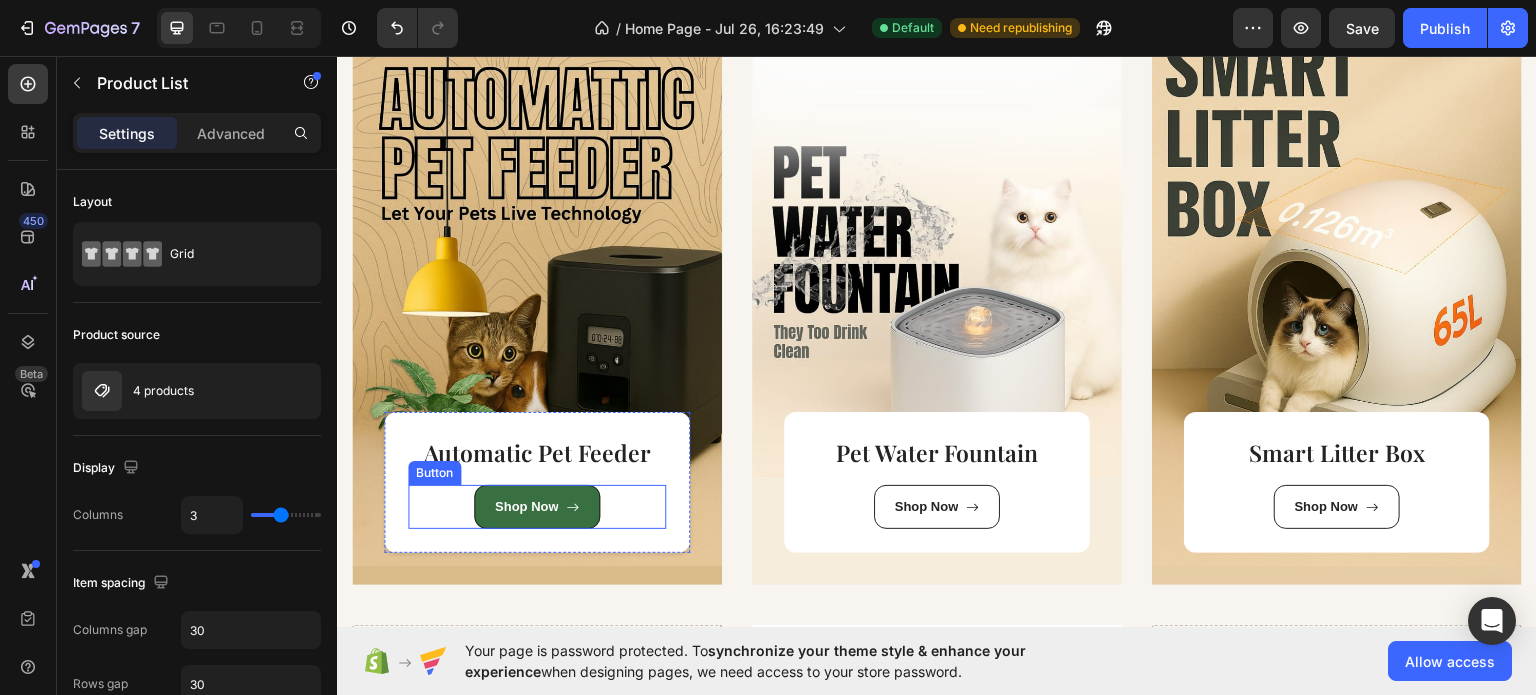 click on "Shop Now" at bounding box center [537, 506] 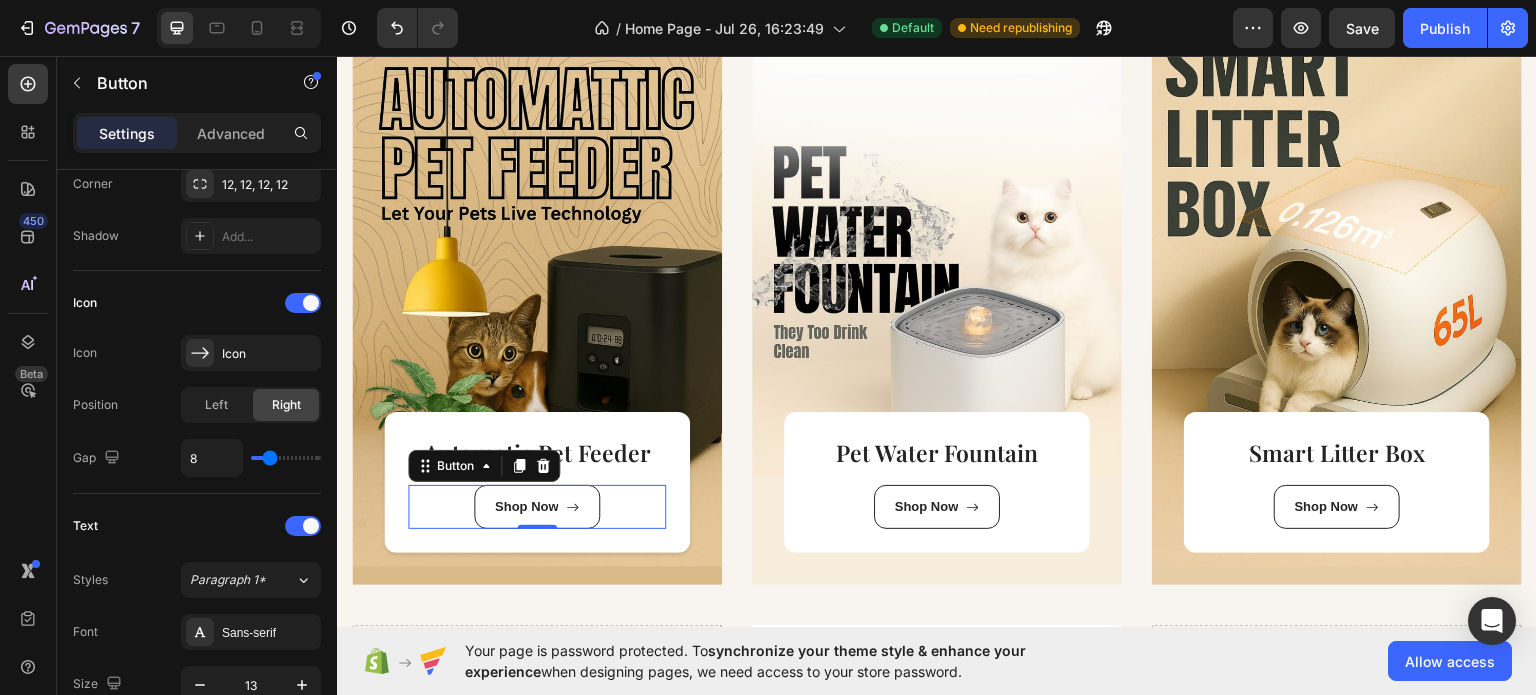 scroll, scrollTop: 1110, scrollLeft: 0, axis: vertical 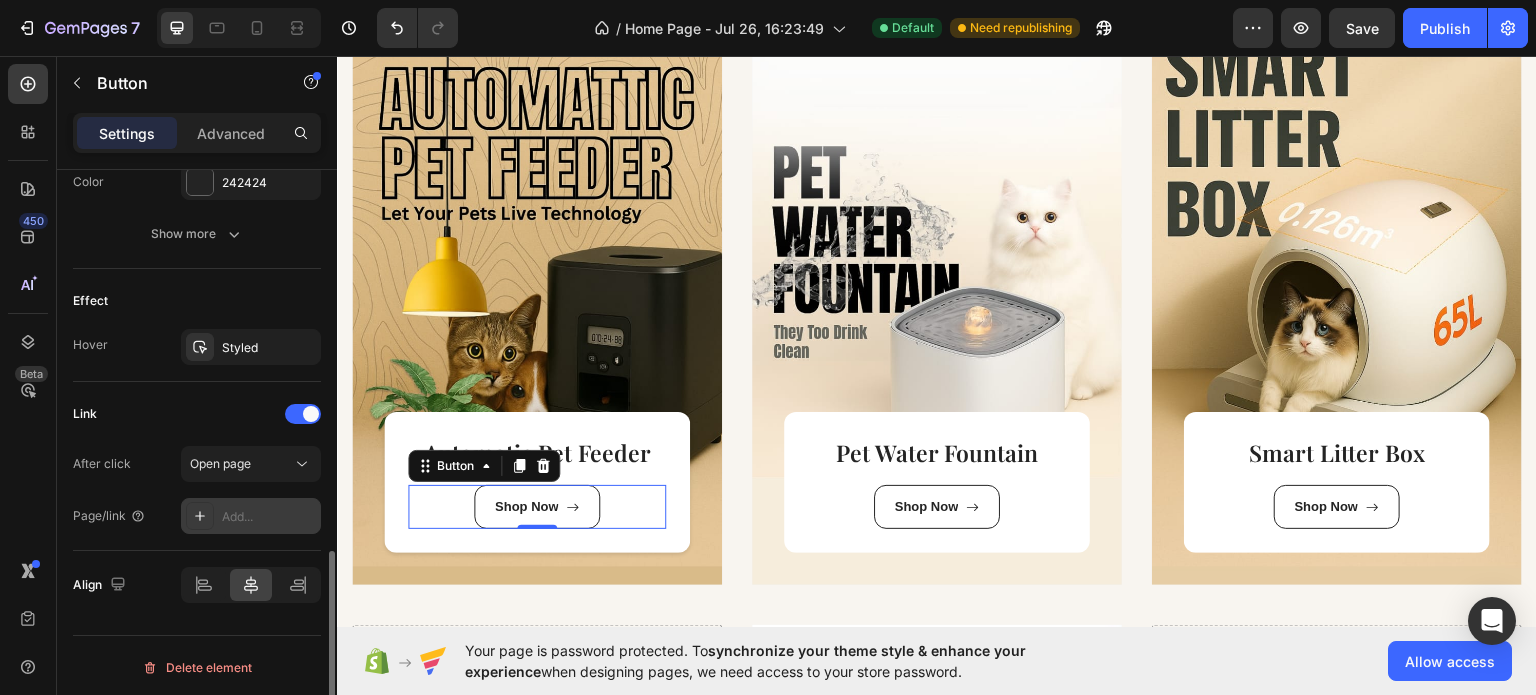 click on "Add..." at bounding box center [251, 516] 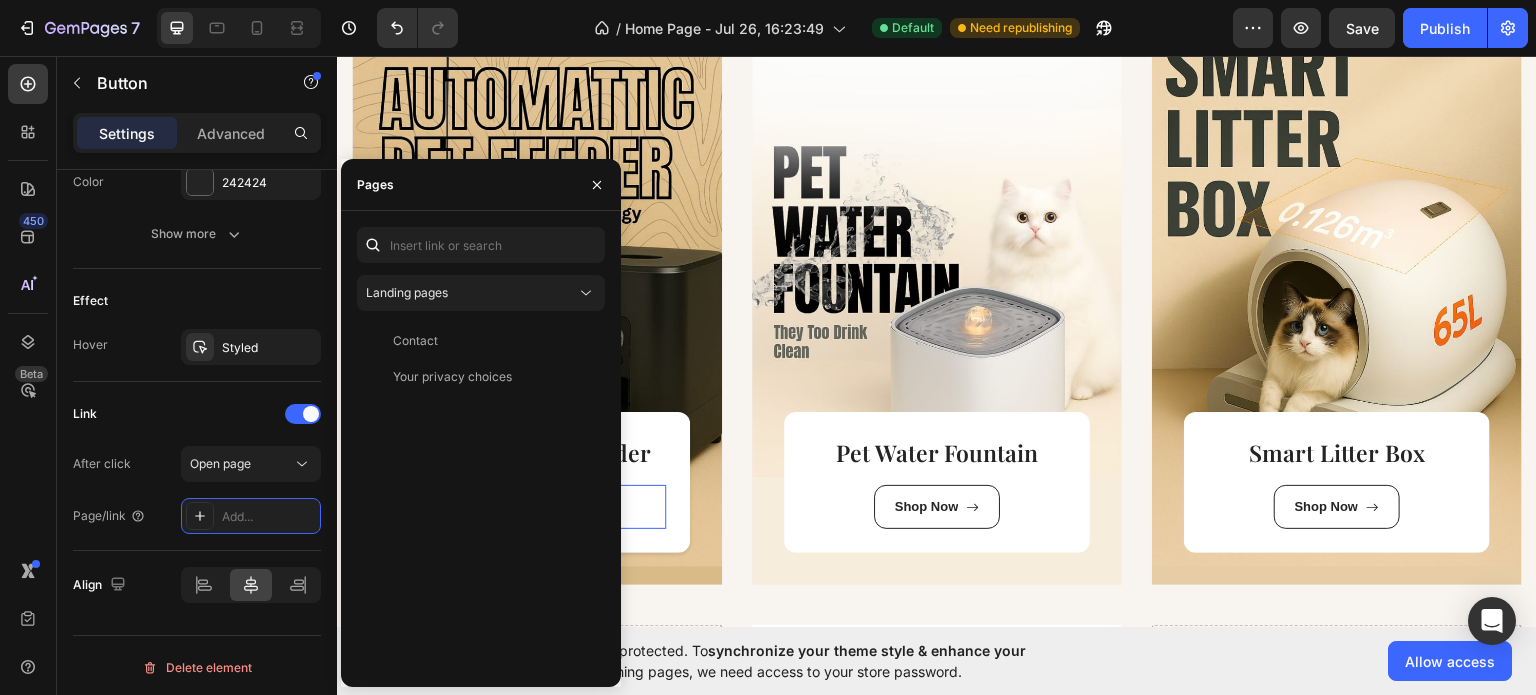 click on "Contact   View Your privacy choices   View" at bounding box center (481, 497) 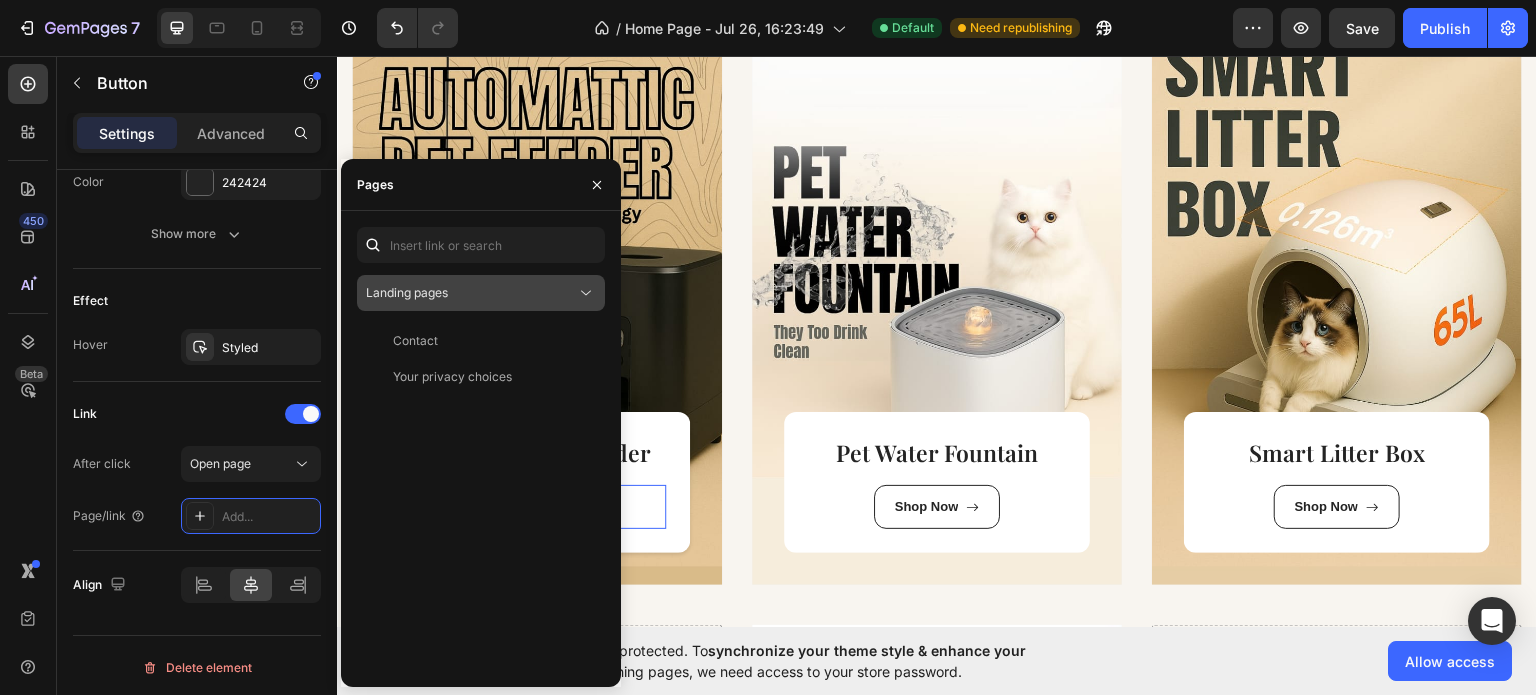 click on "Landing pages" 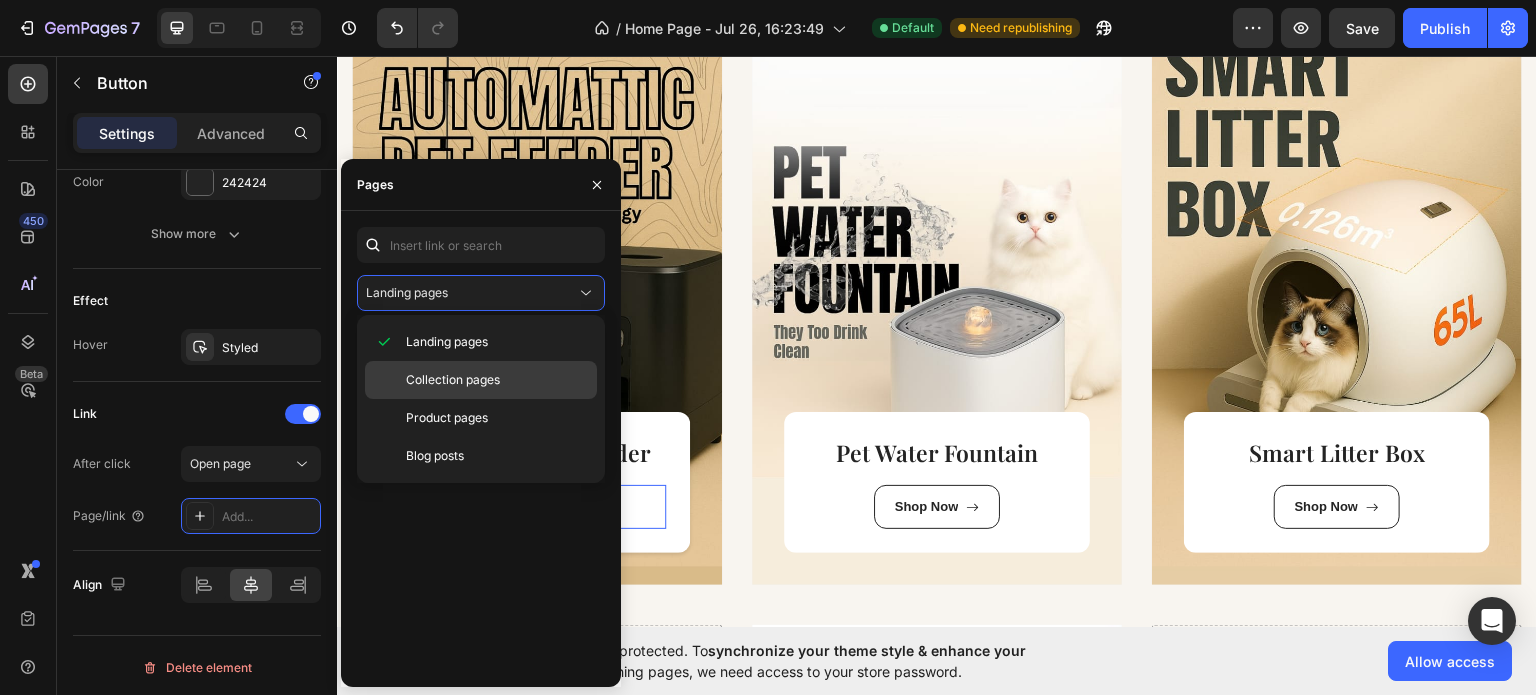 click on "Collection pages" at bounding box center [453, 380] 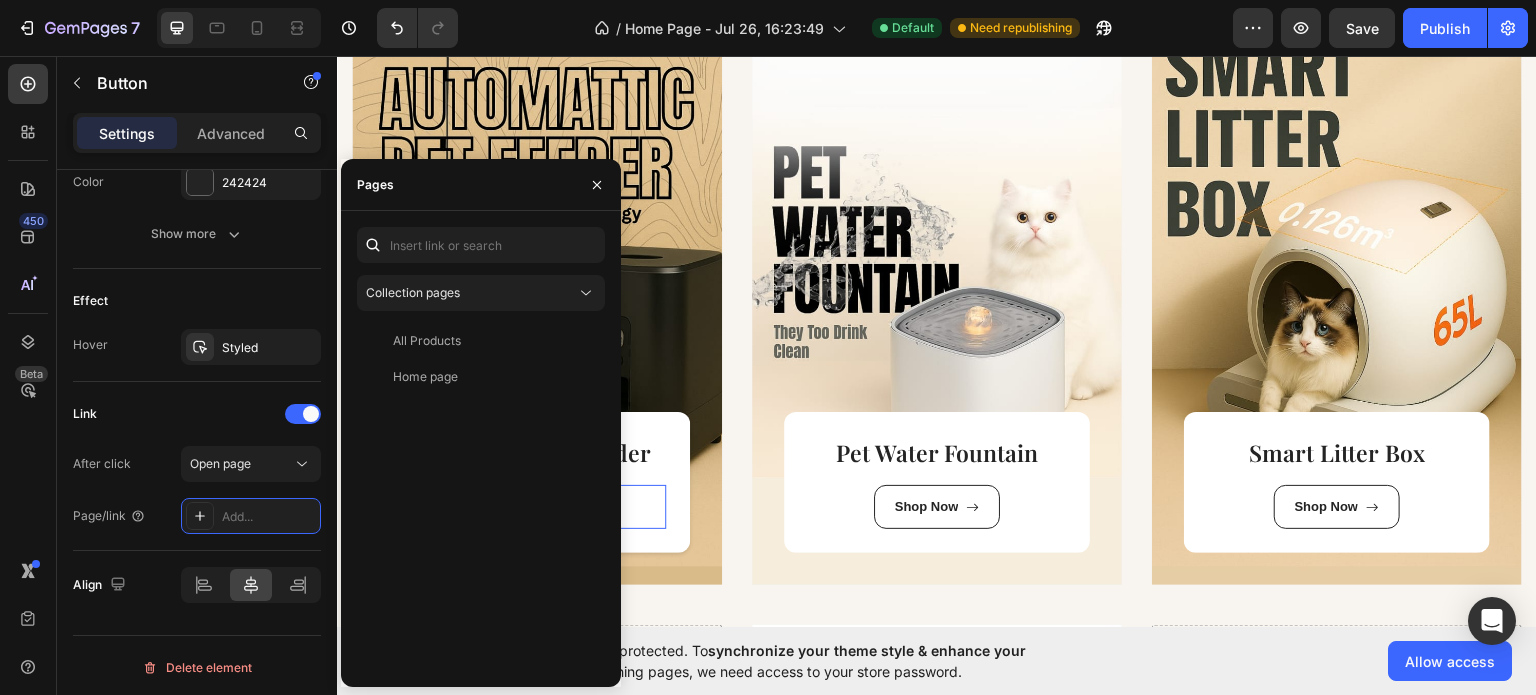 click on "All Products   View Home page   View" at bounding box center (481, 497) 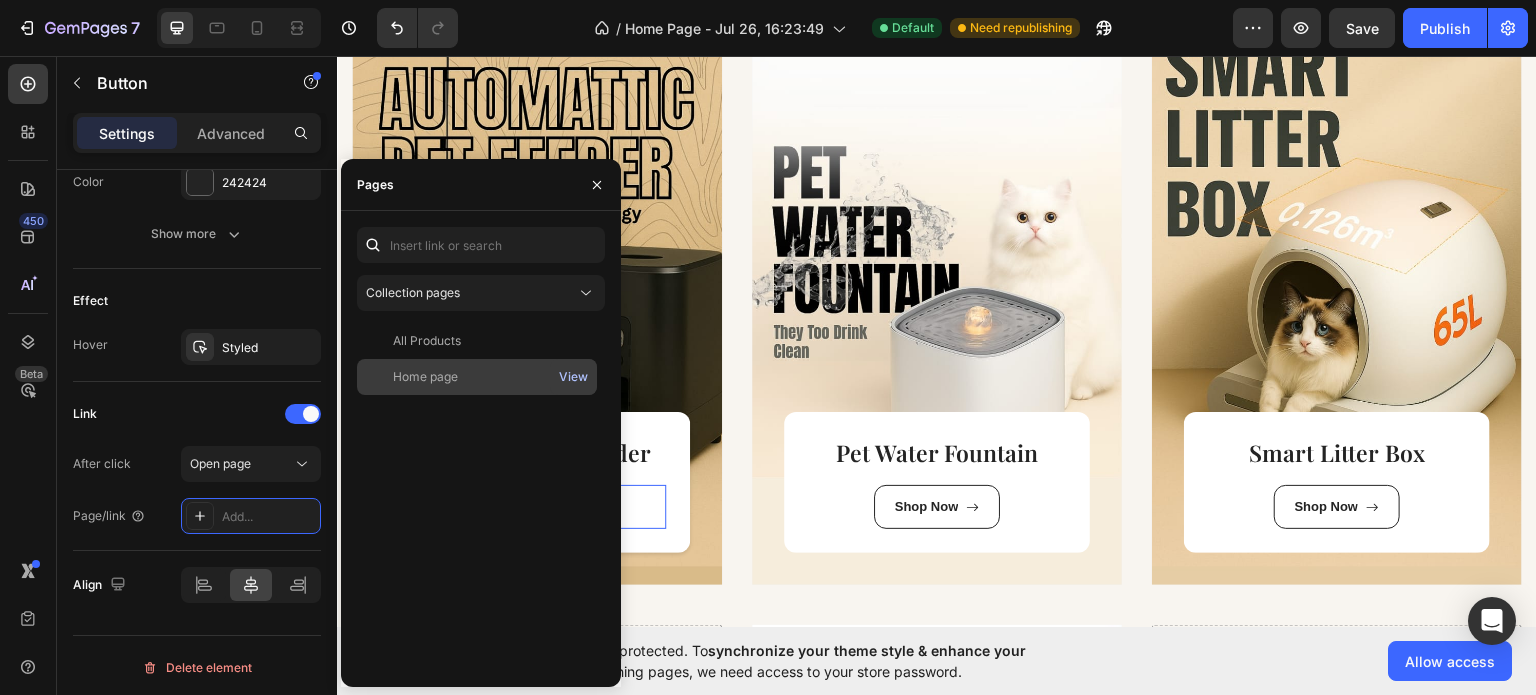 click on "View" at bounding box center [573, 377] 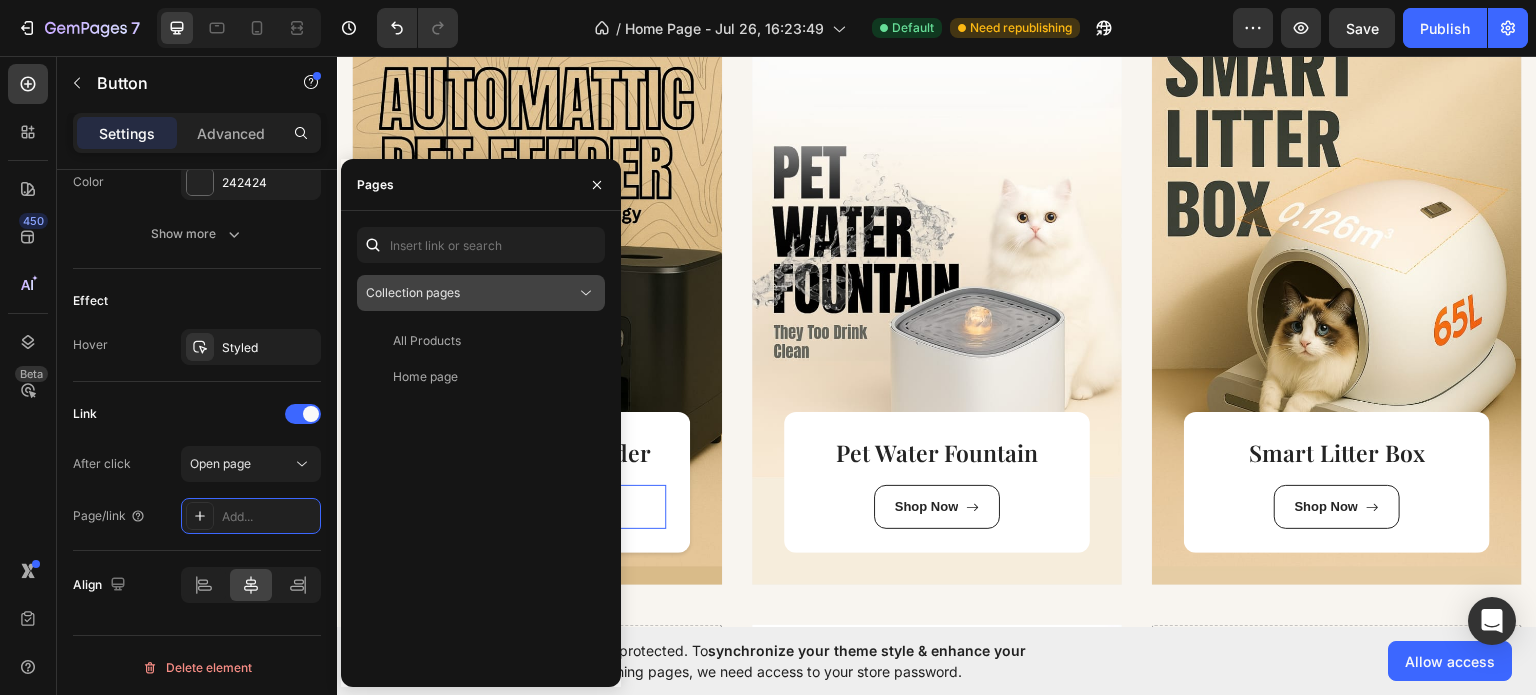 click on "Collection pages" at bounding box center (471, 293) 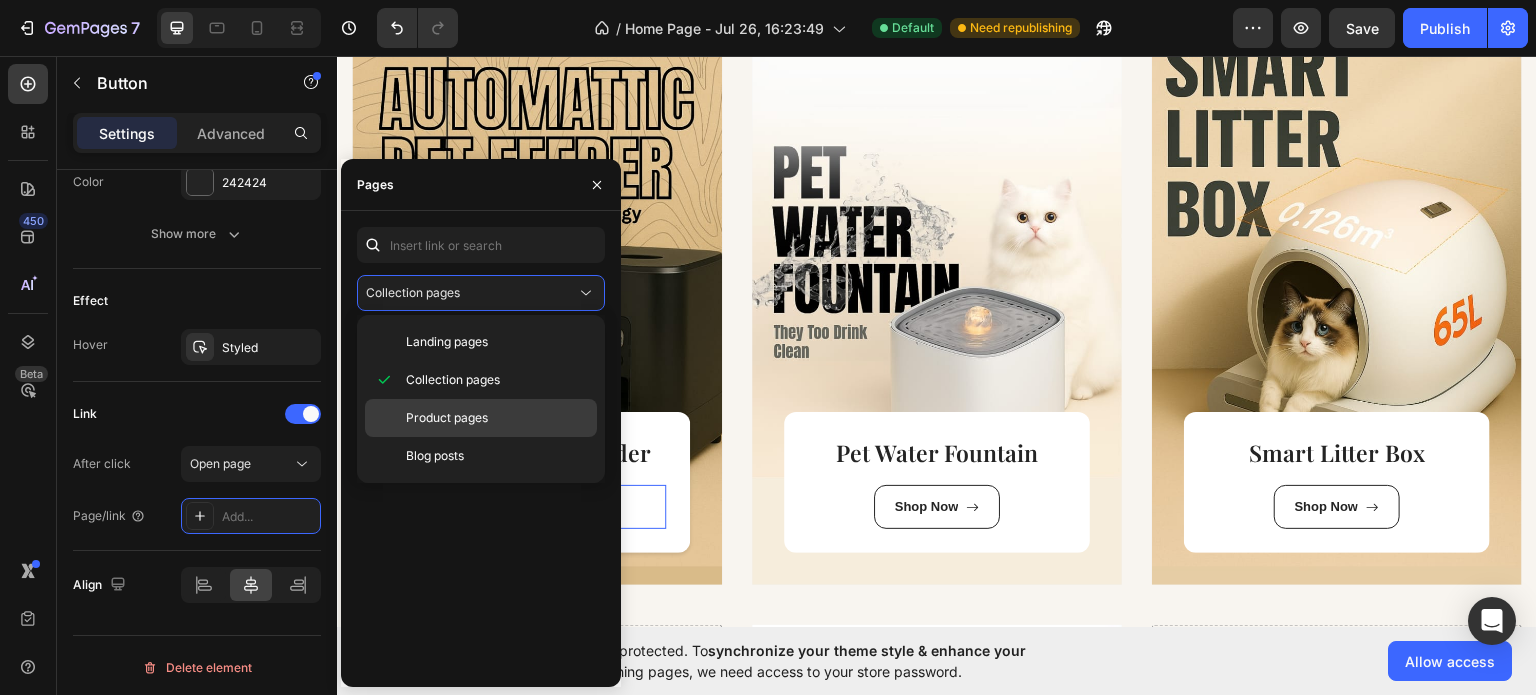 click on "Product pages" 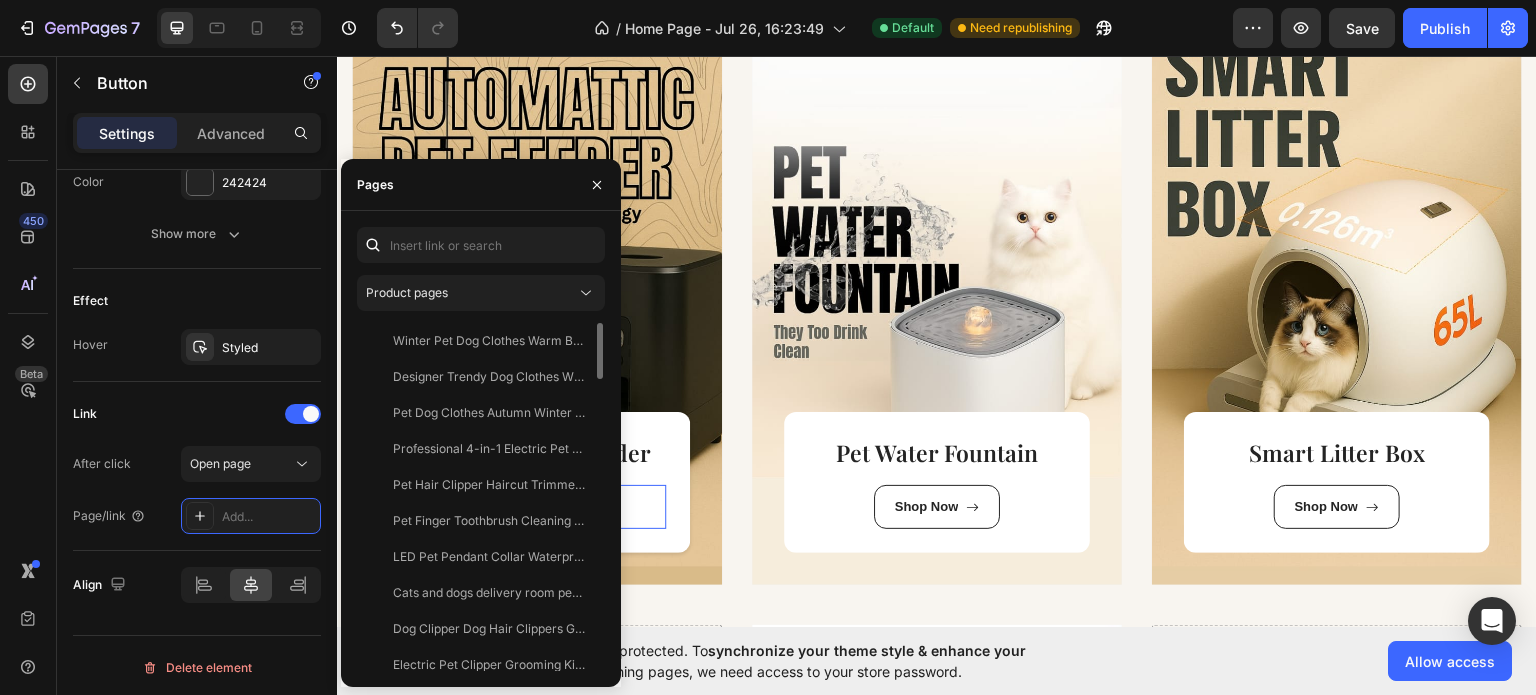 scroll, scrollTop: 0, scrollLeft: 0, axis: both 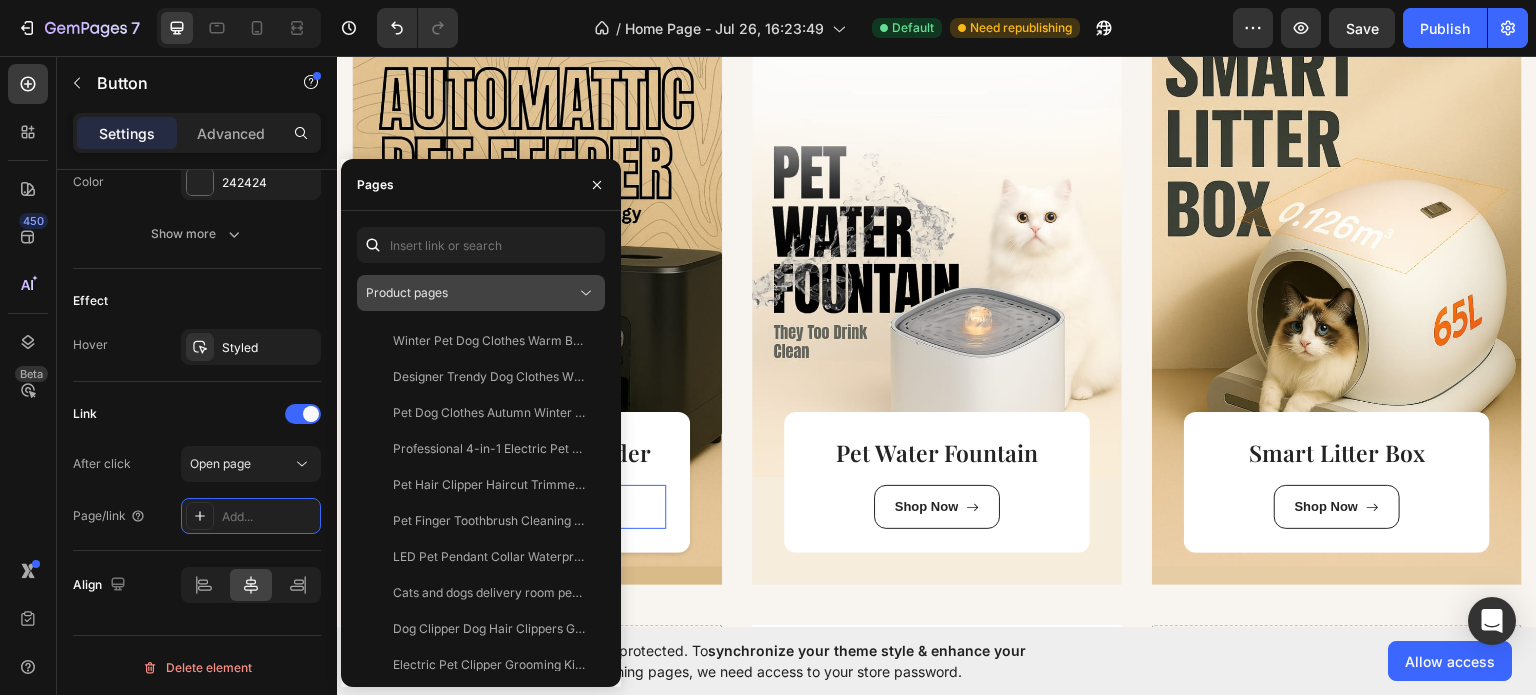 click on "Product pages" at bounding box center (471, 293) 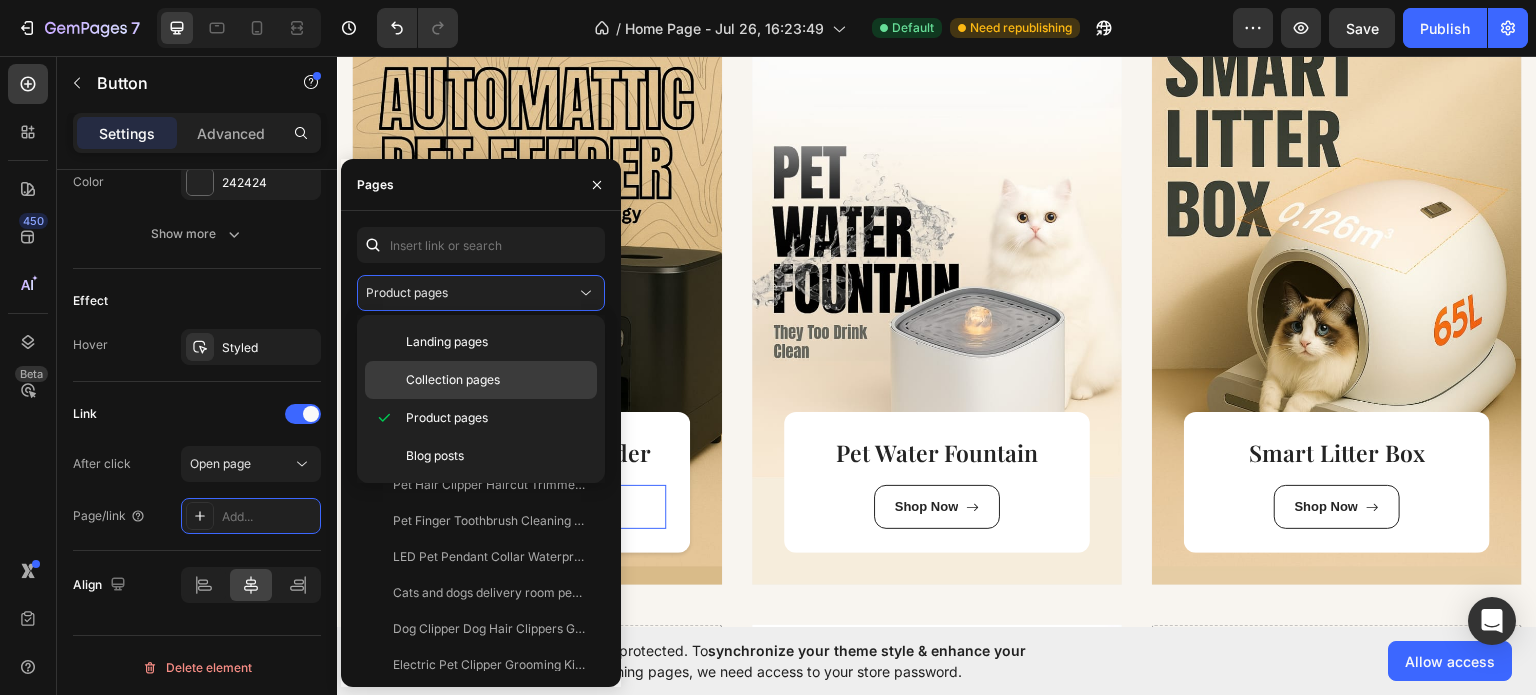 click on "Collection pages" 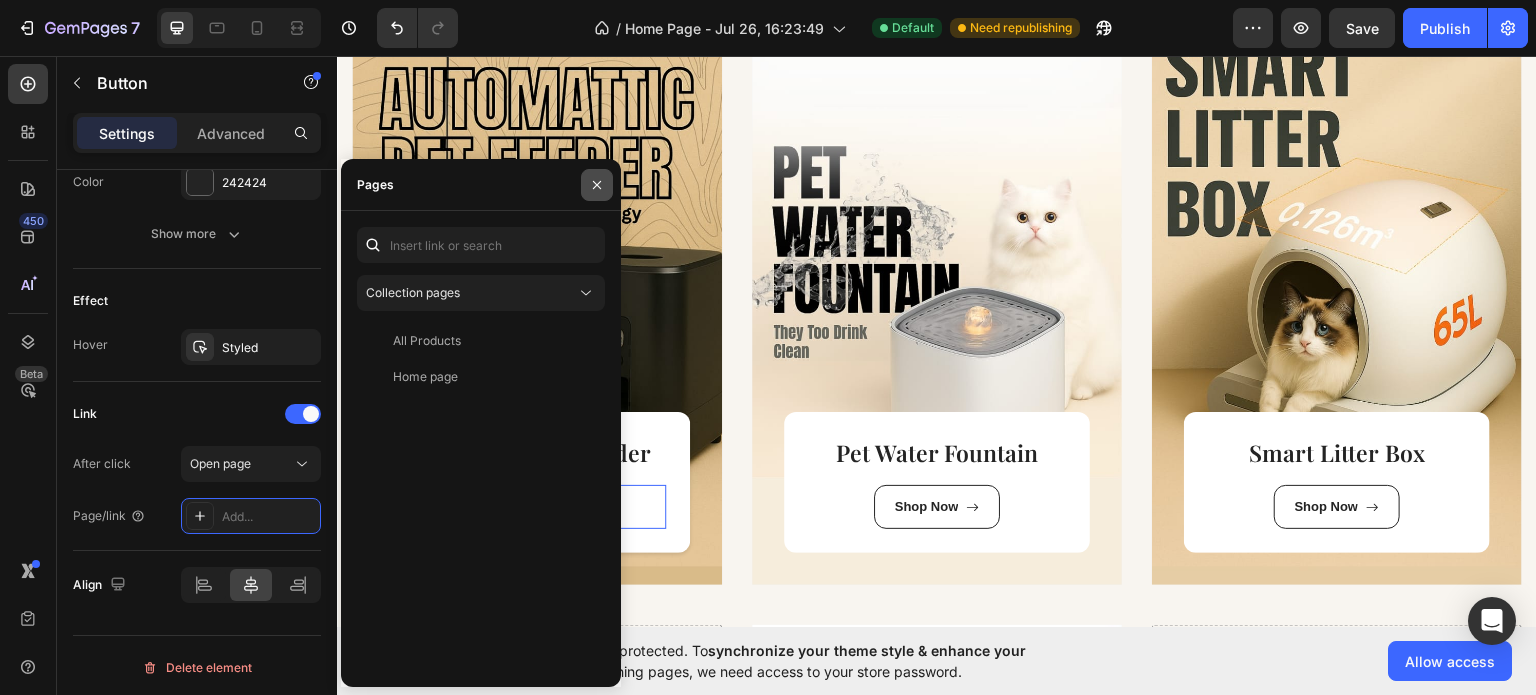 click 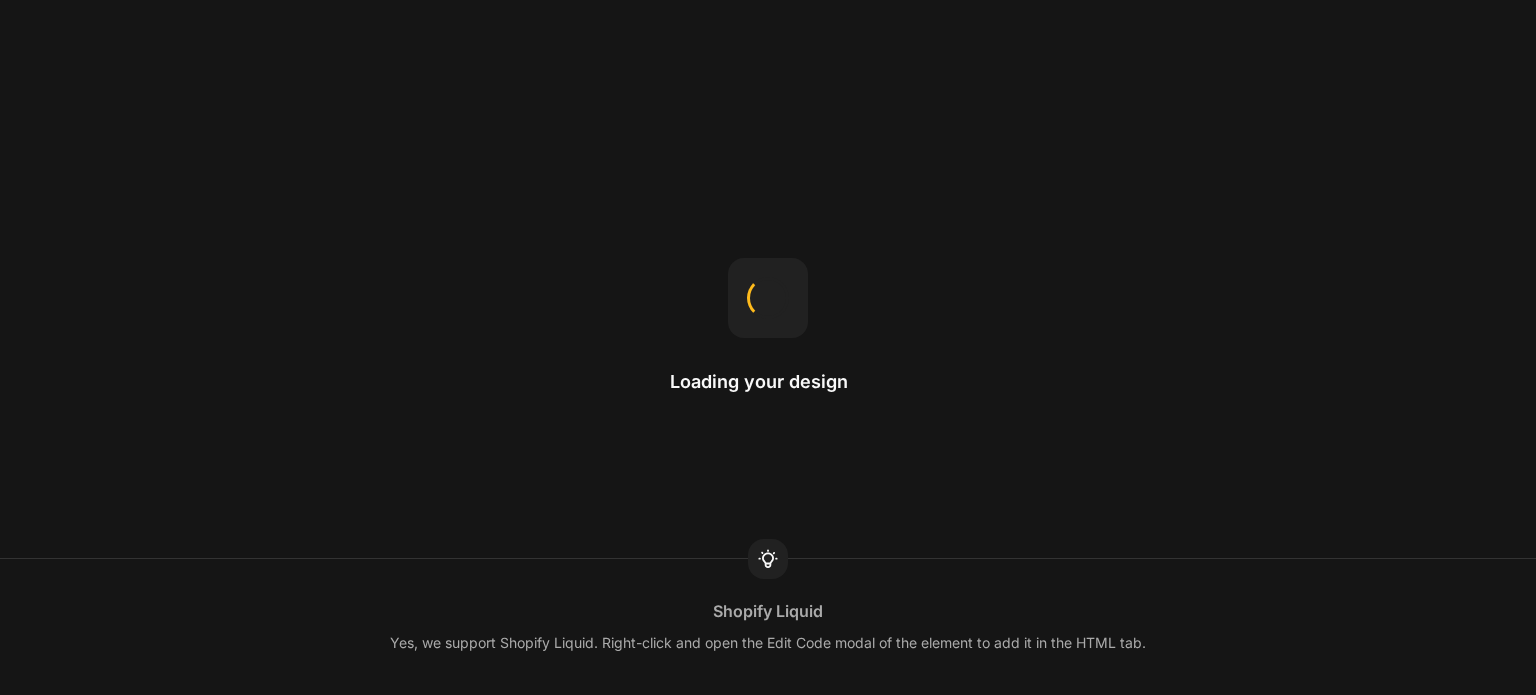 scroll, scrollTop: 0, scrollLeft: 0, axis: both 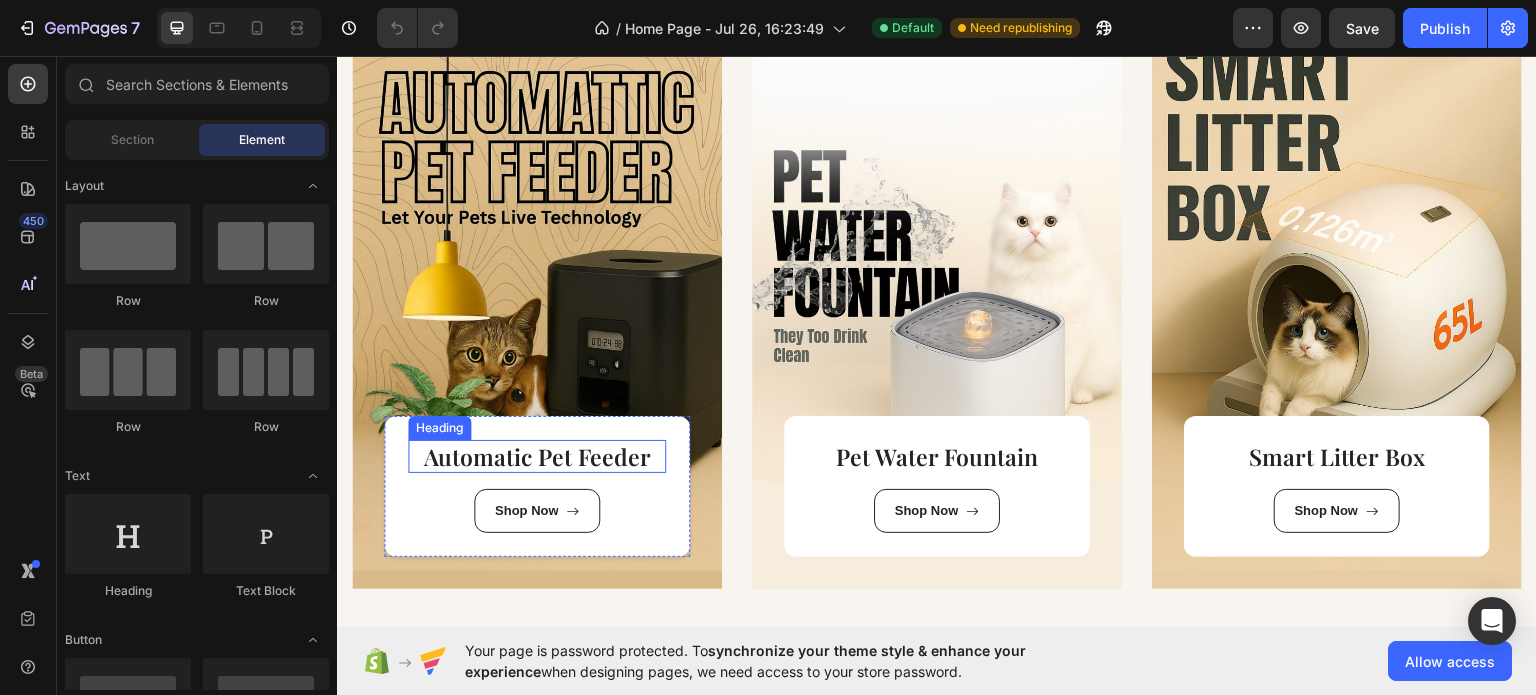 click on "Automatic Pet Feeder" at bounding box center (537, 455) 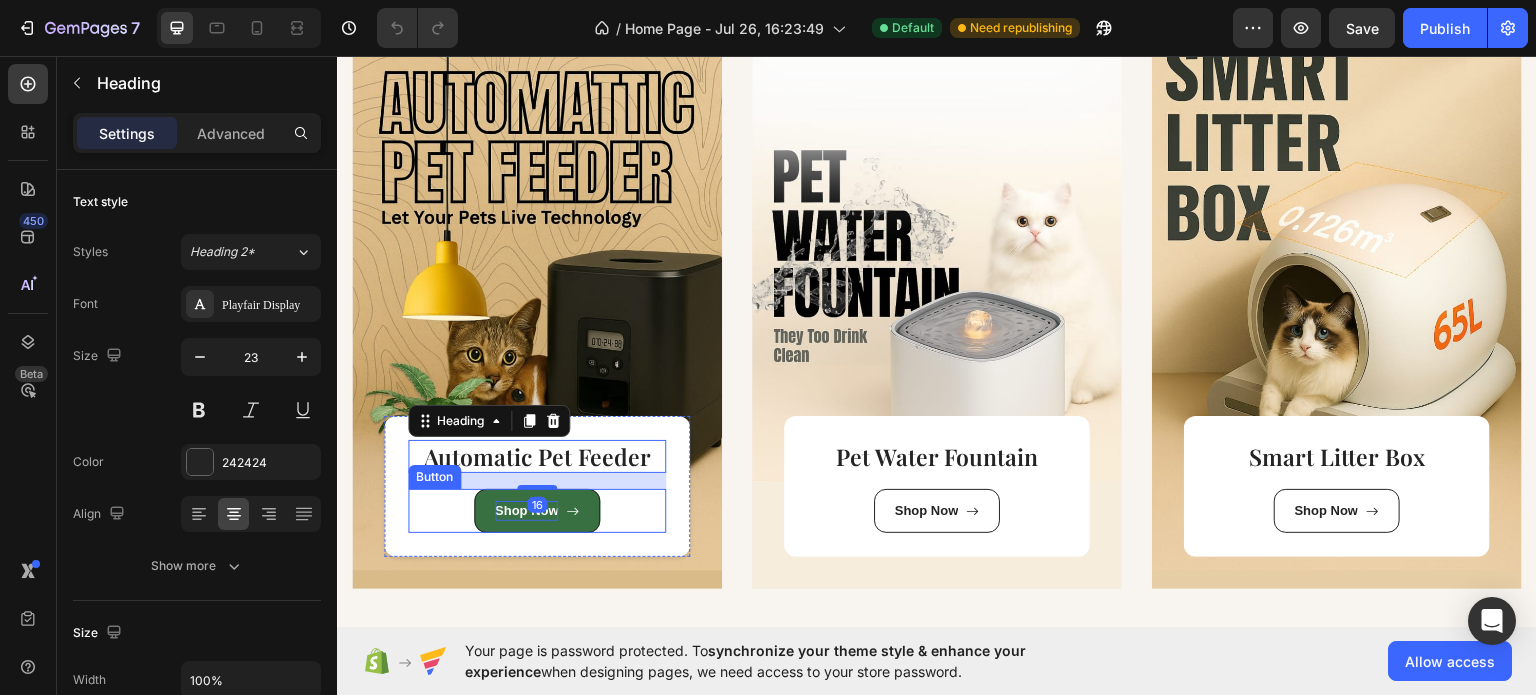 click on "Shop Now" at bounding box center (527, 510) 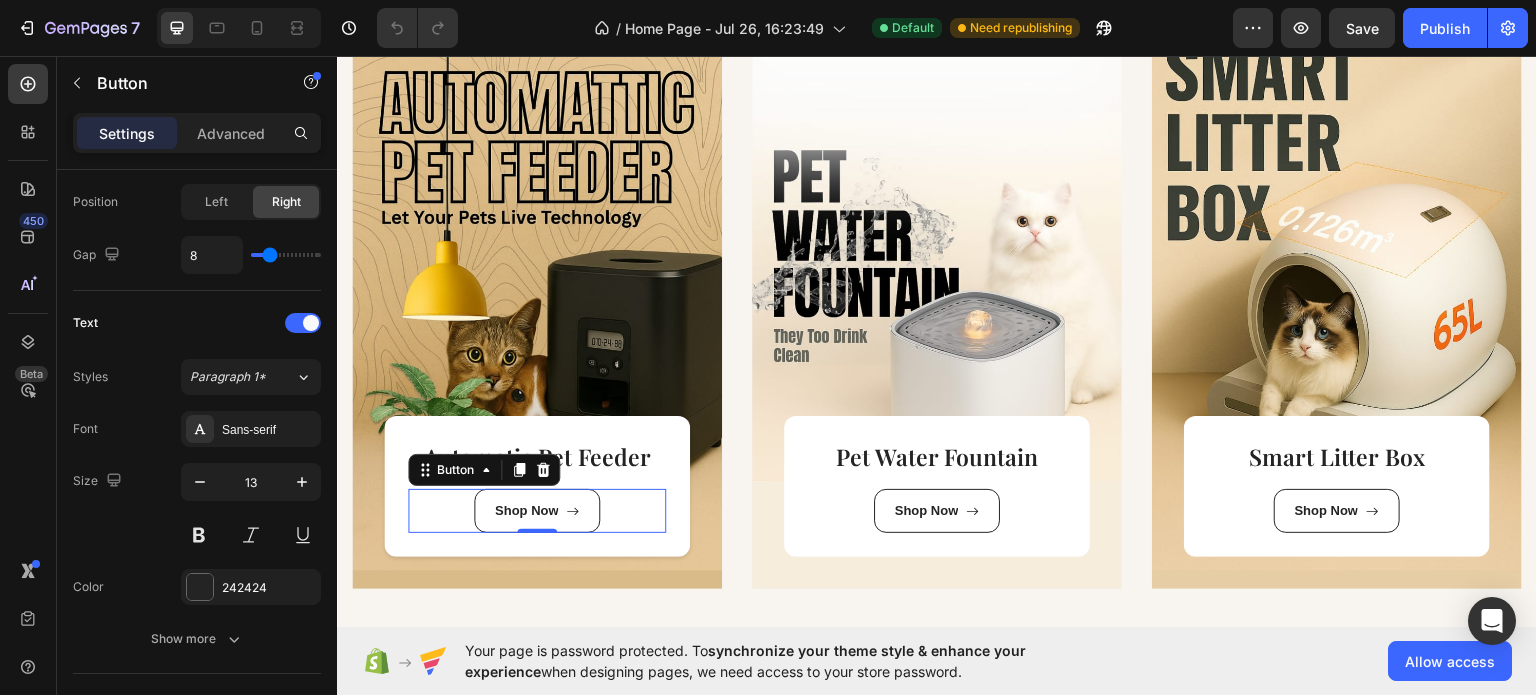 scroll, scrollTop: 1110, scrollLeft: 0, axis: vertical 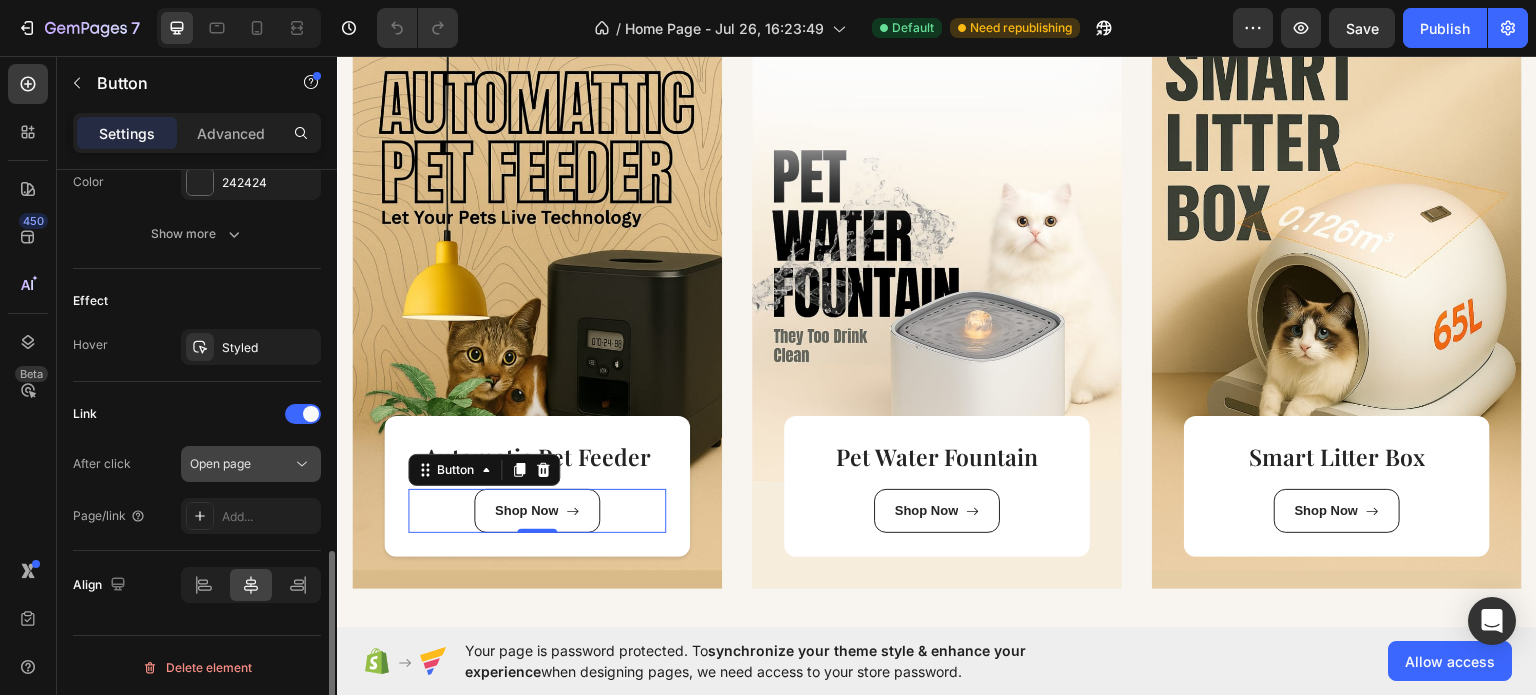 click on "Open page" at bounding box center [241, 464] 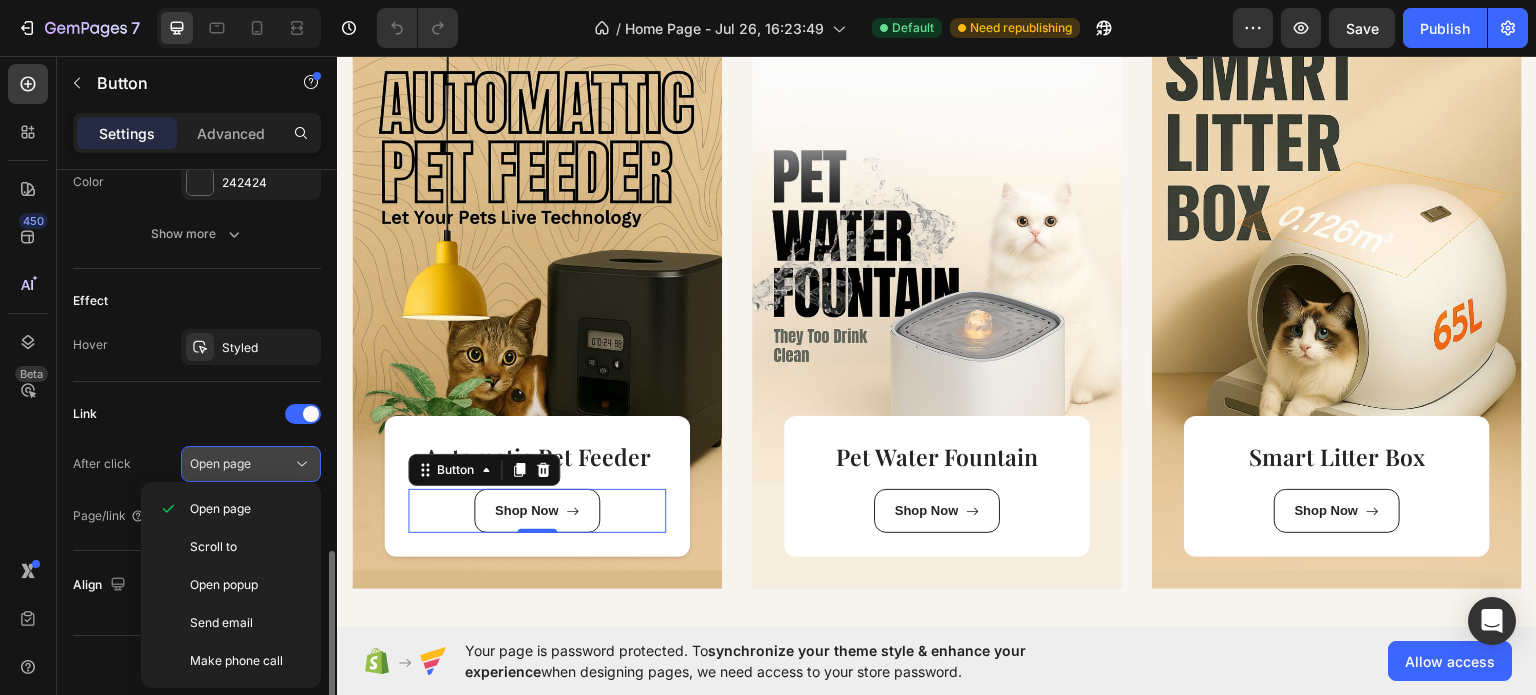 click on "Open page" at bounding box center (241, 464) 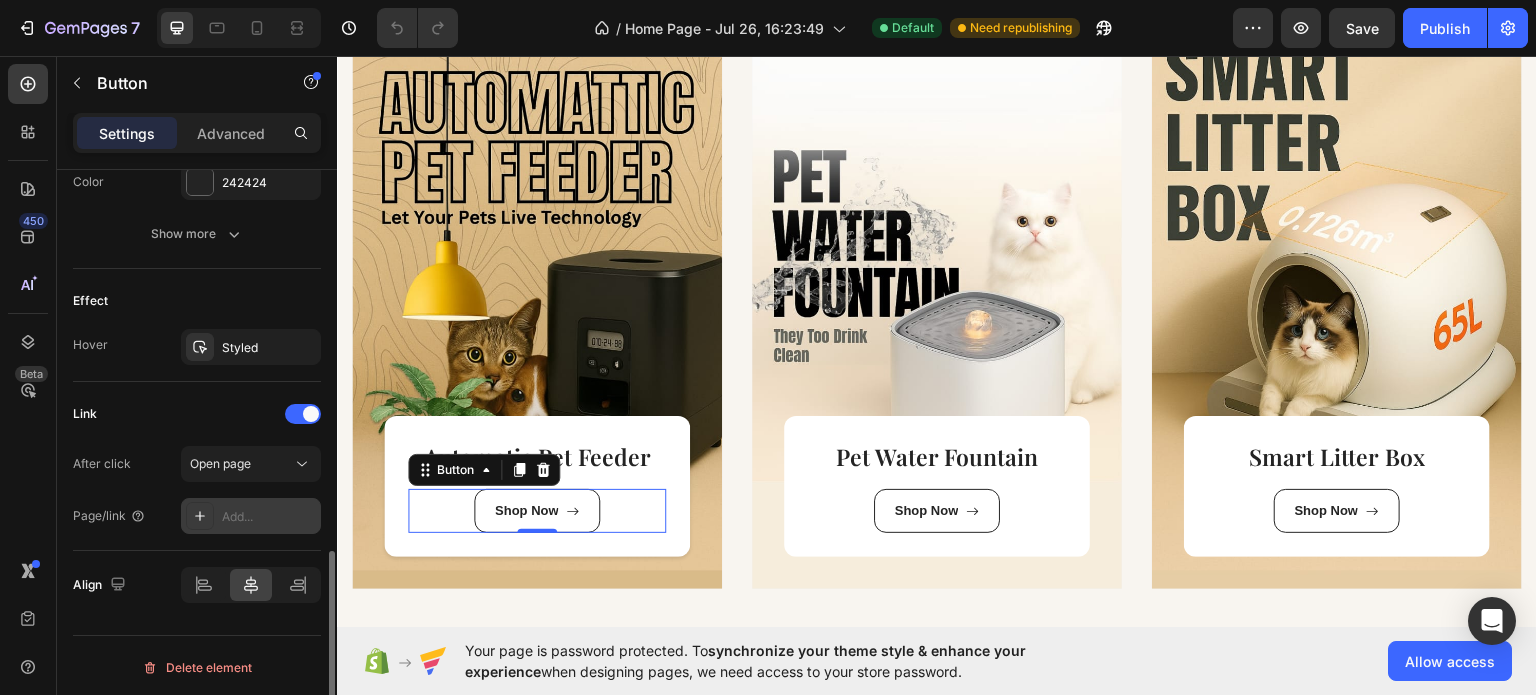 click on "Add..." at bounding box center [269, 517] 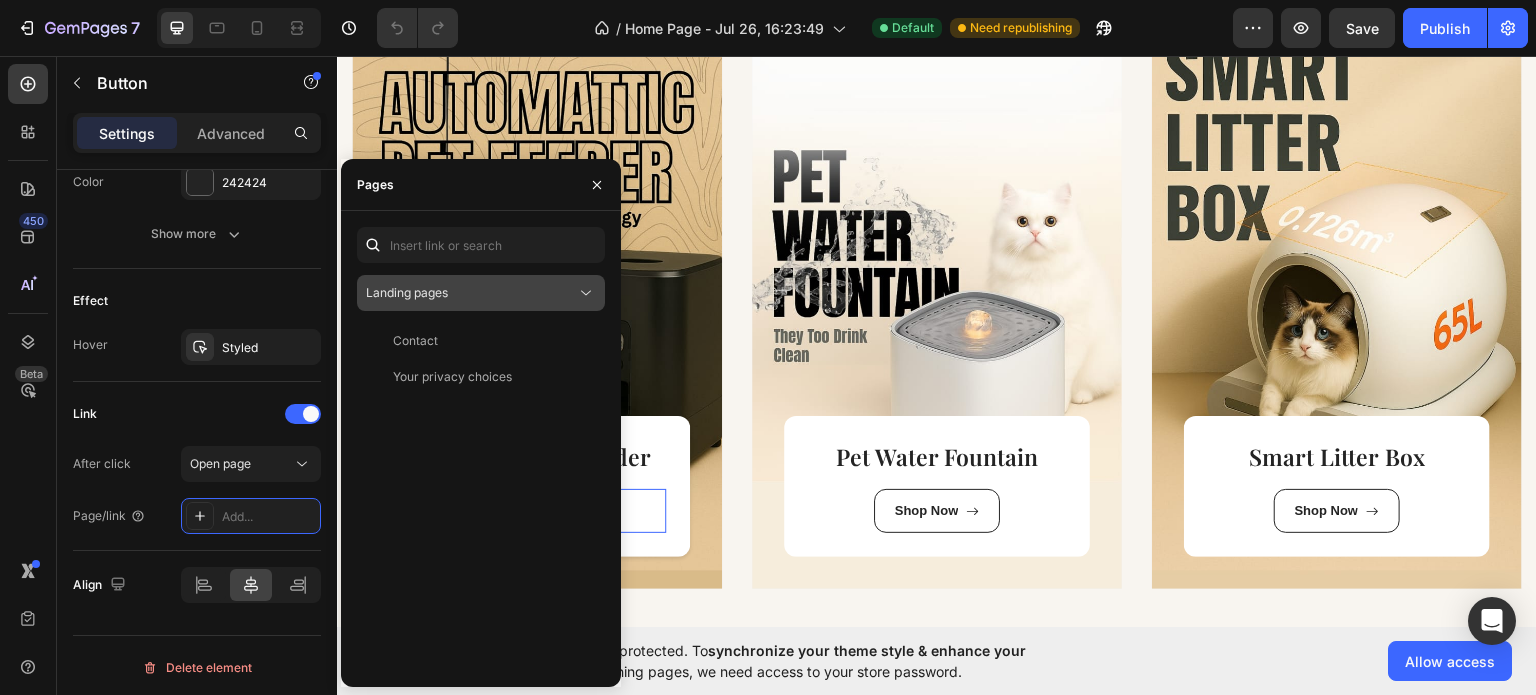 click on "Landing pages" at bounding box center (481, 293) 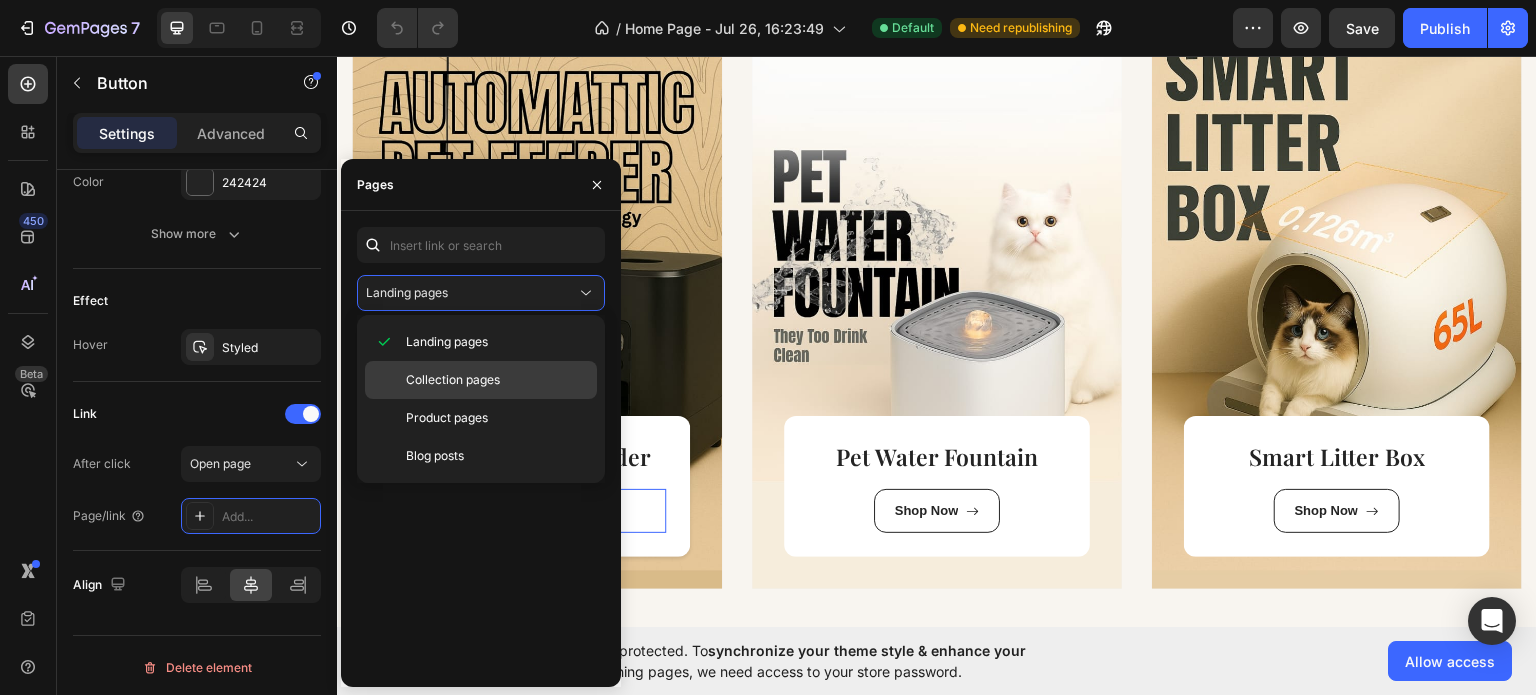 click on "Collection pages" 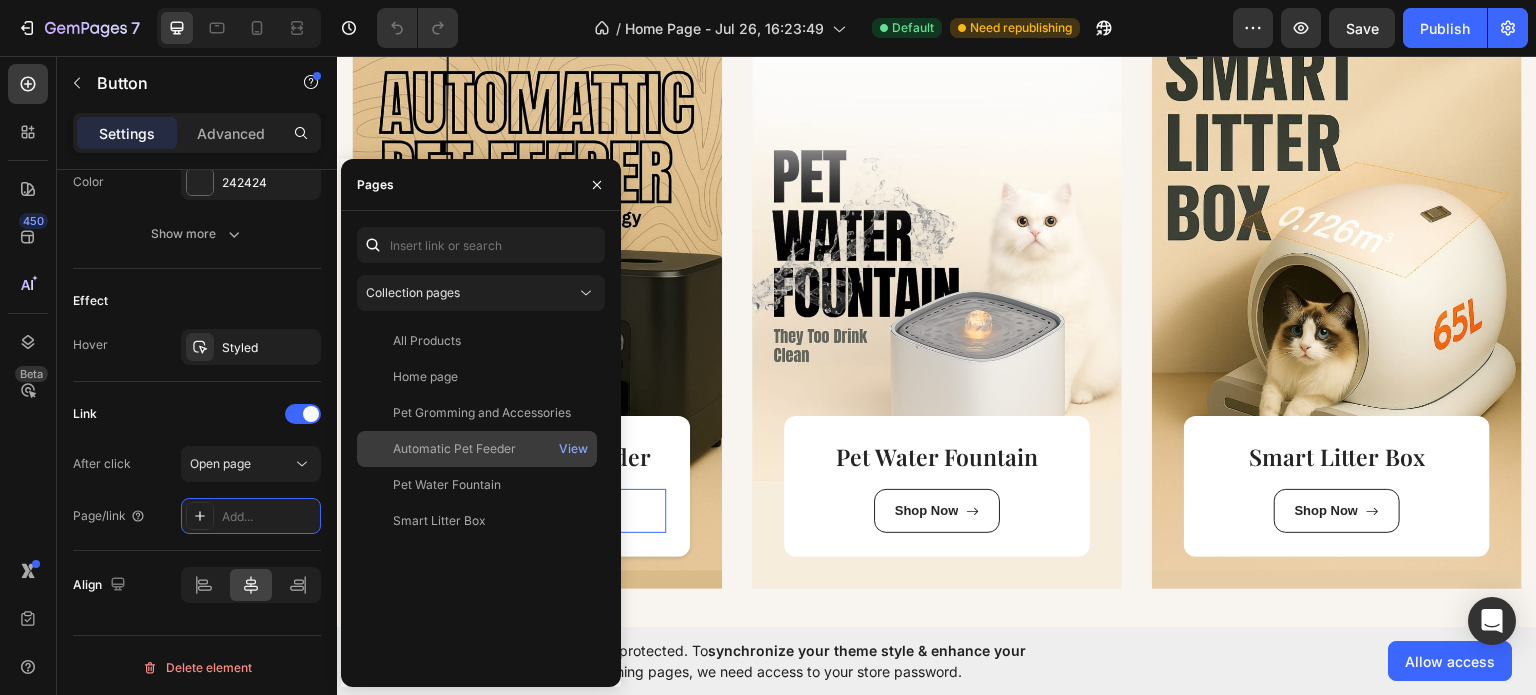 click on "Automatic Pet Feeder   View" 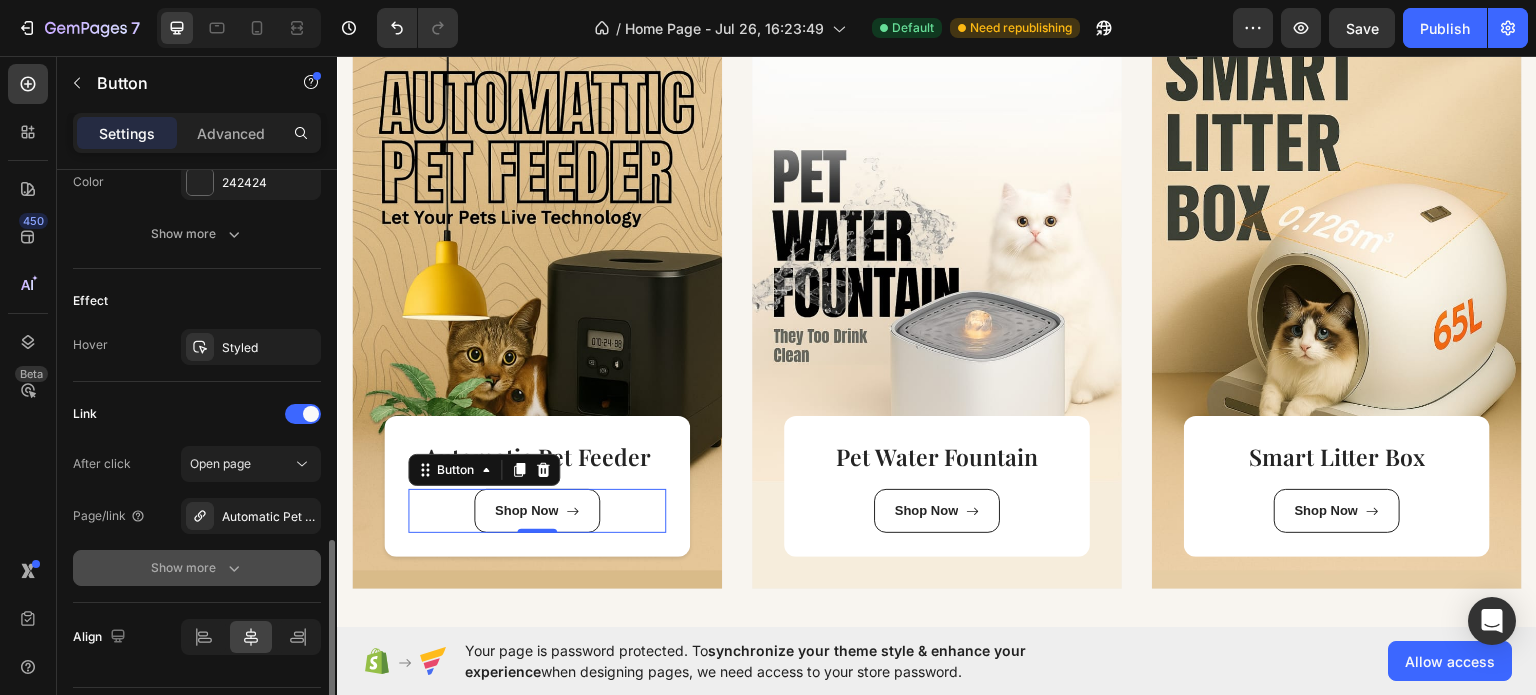 click on "Show more" 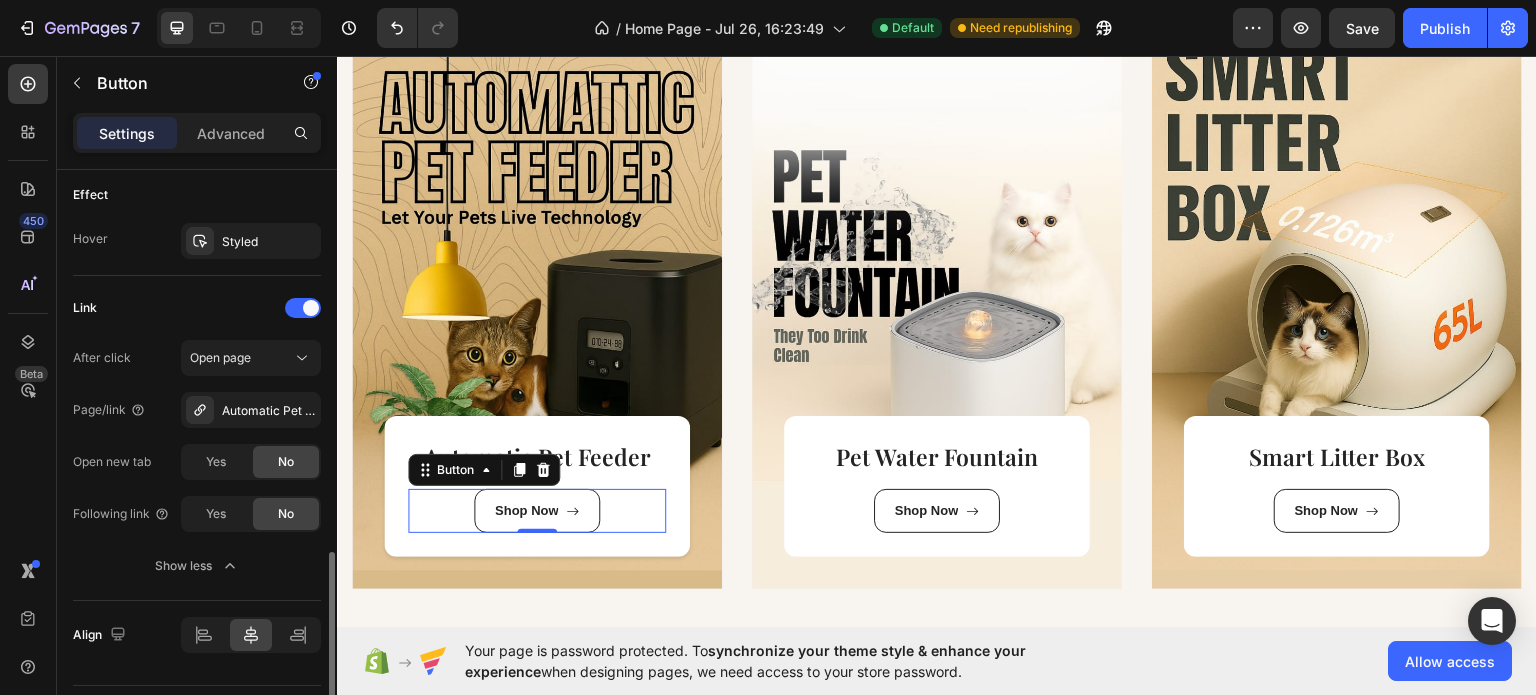 scroll, scrollTop: 1216, scrollLeft: 0, axis: vertical 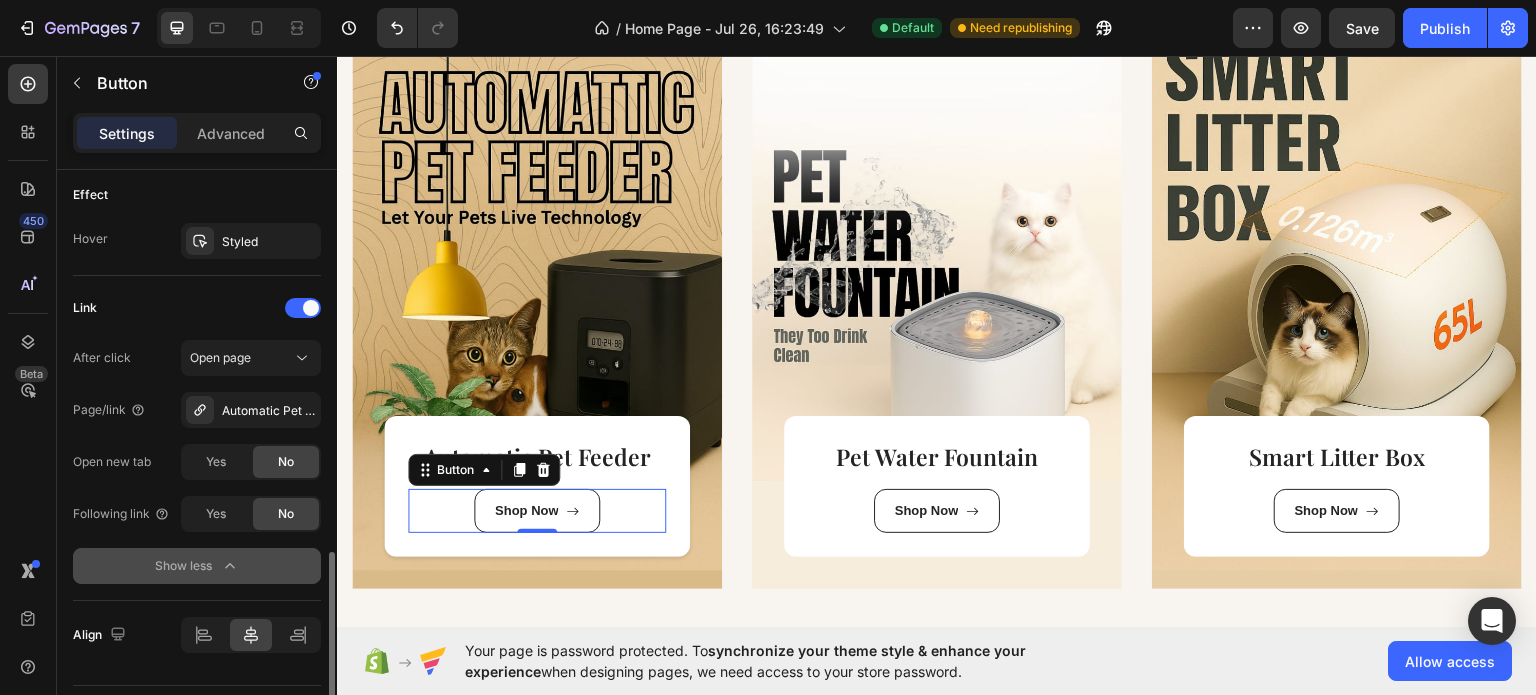 click on "Show less" at bounding box center (197, 566) 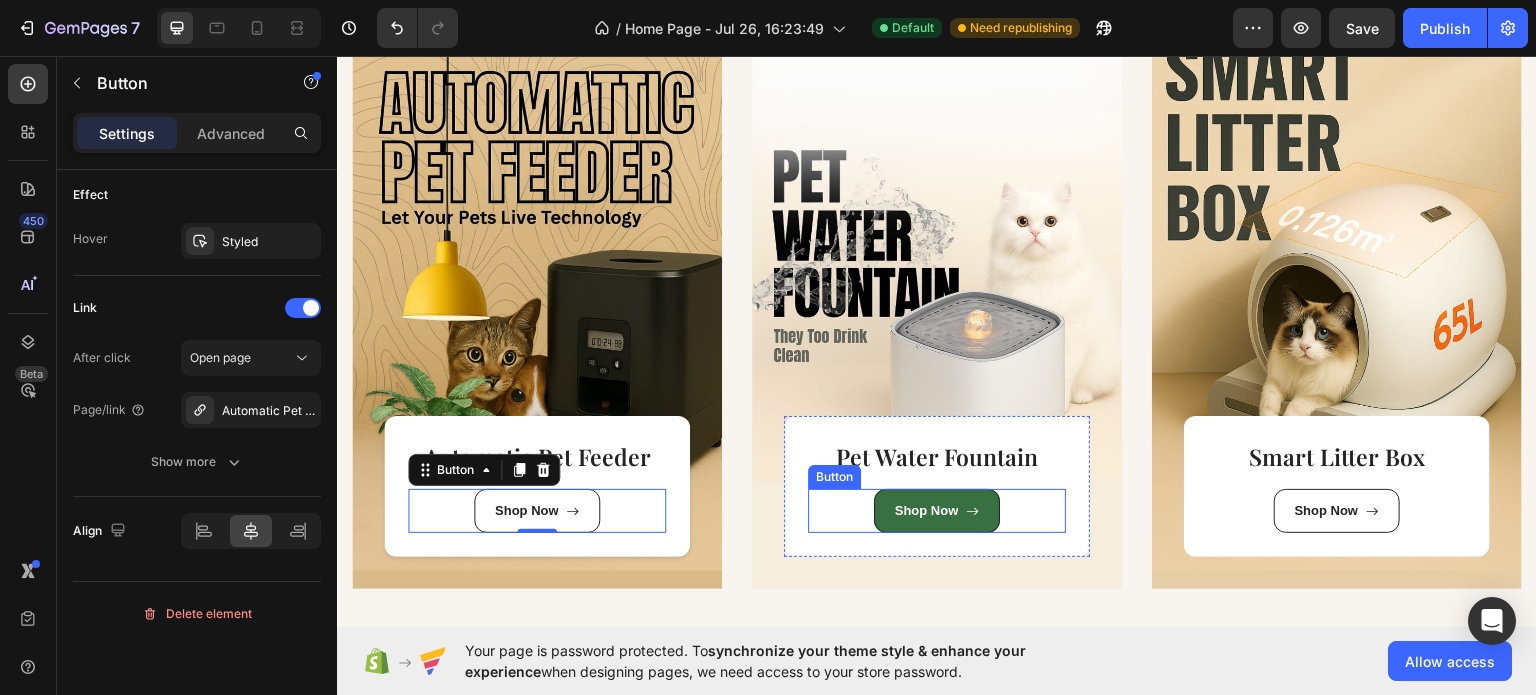 click on "Shop Now" at bounding box center (937, 510) 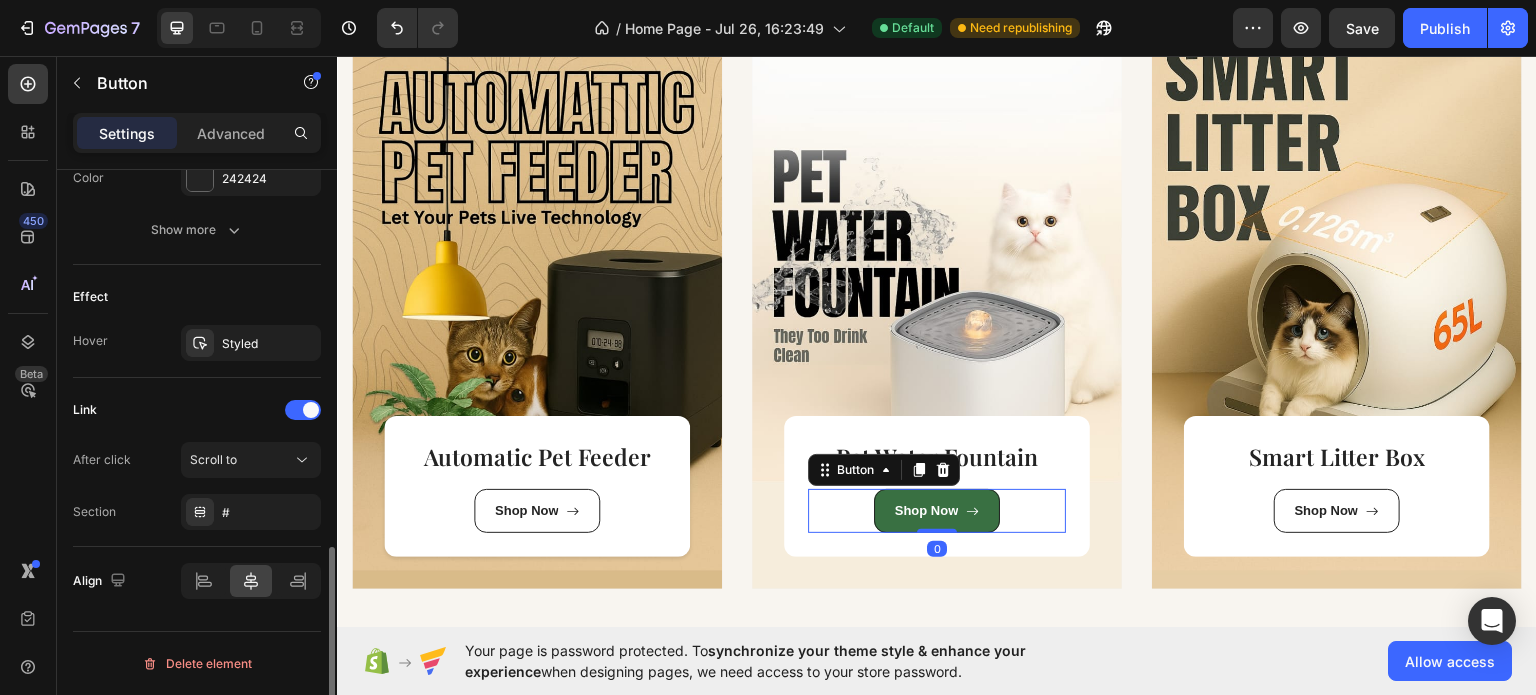 scroll, scrollTop: 1110, scrollLeft: 0, axis: vertical 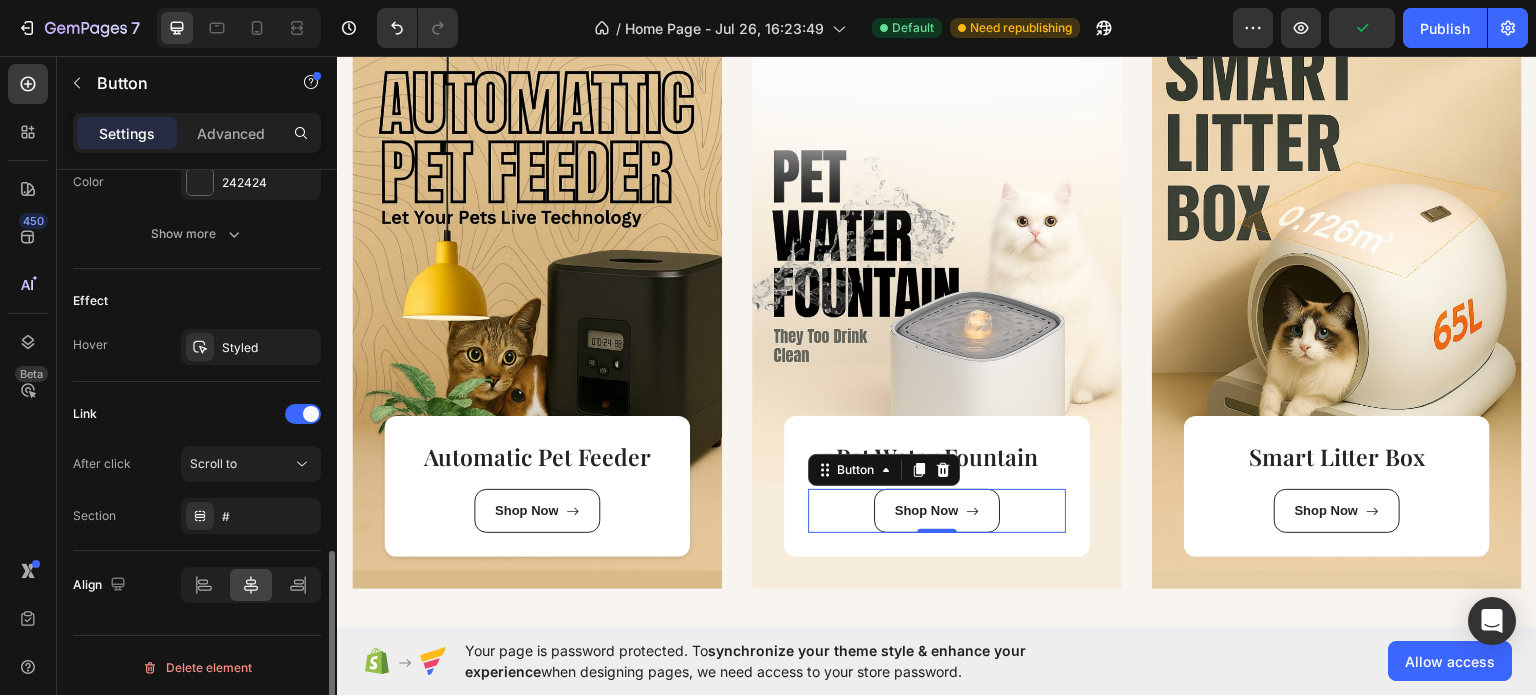 click on "After click Scroll to Section #" at bounding box center [197, 490] 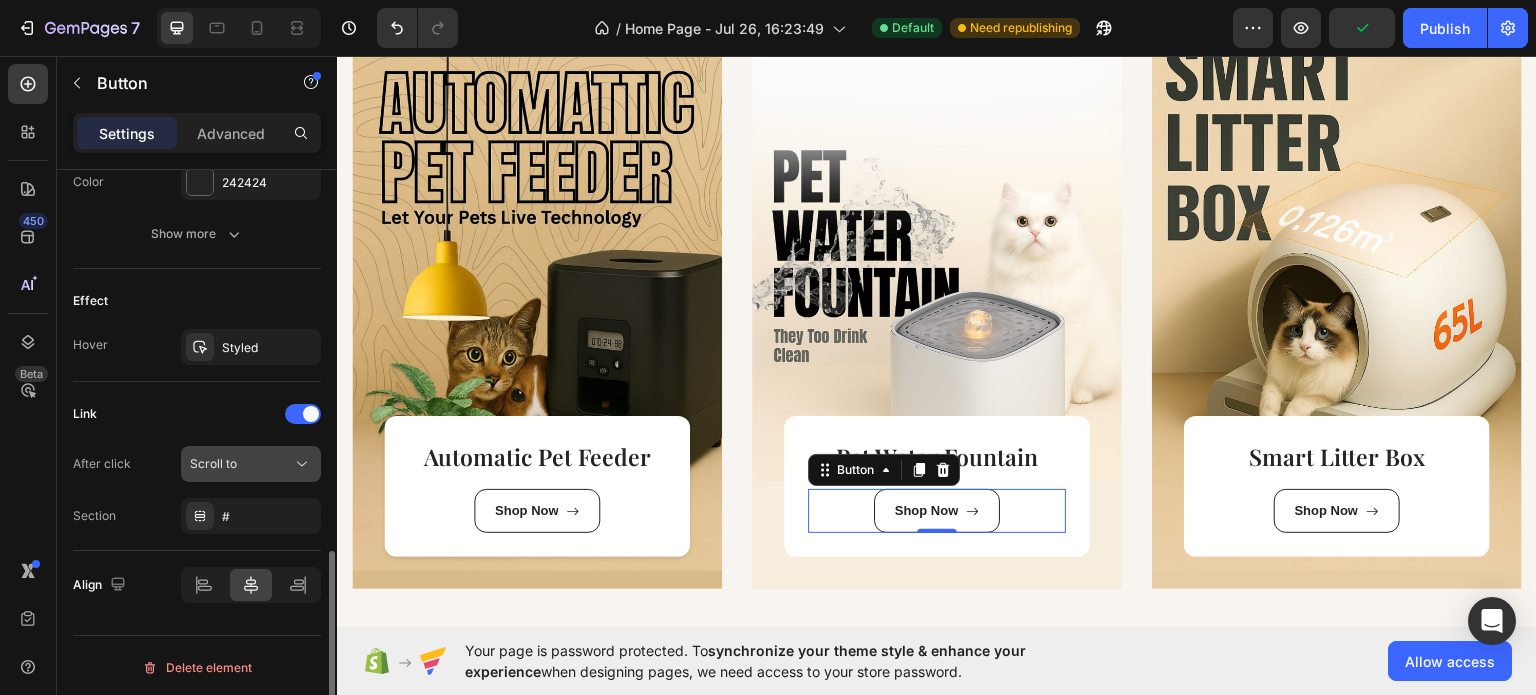 click on "Scroll to" 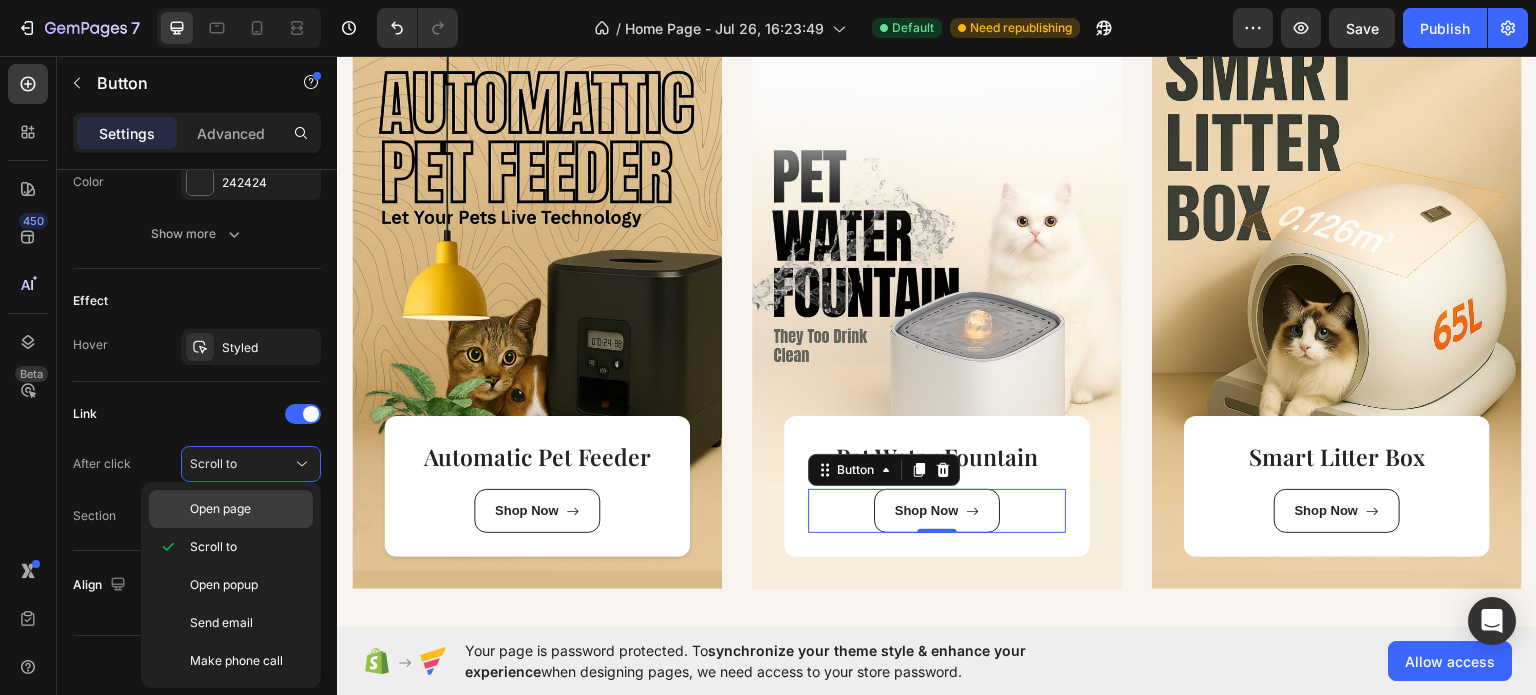 click on "Open page" at bounding box center (220, 509) 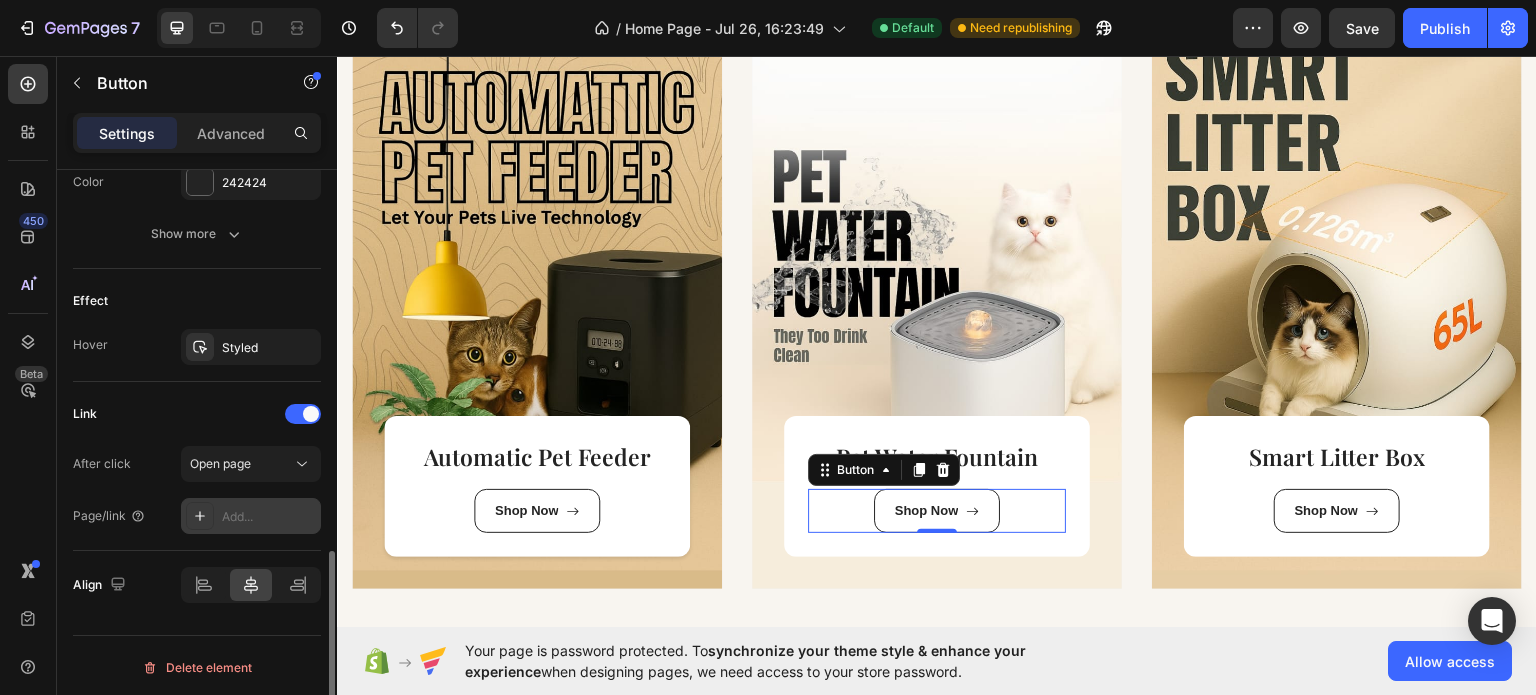 click on "Add..." at bounding box center (269, 517) 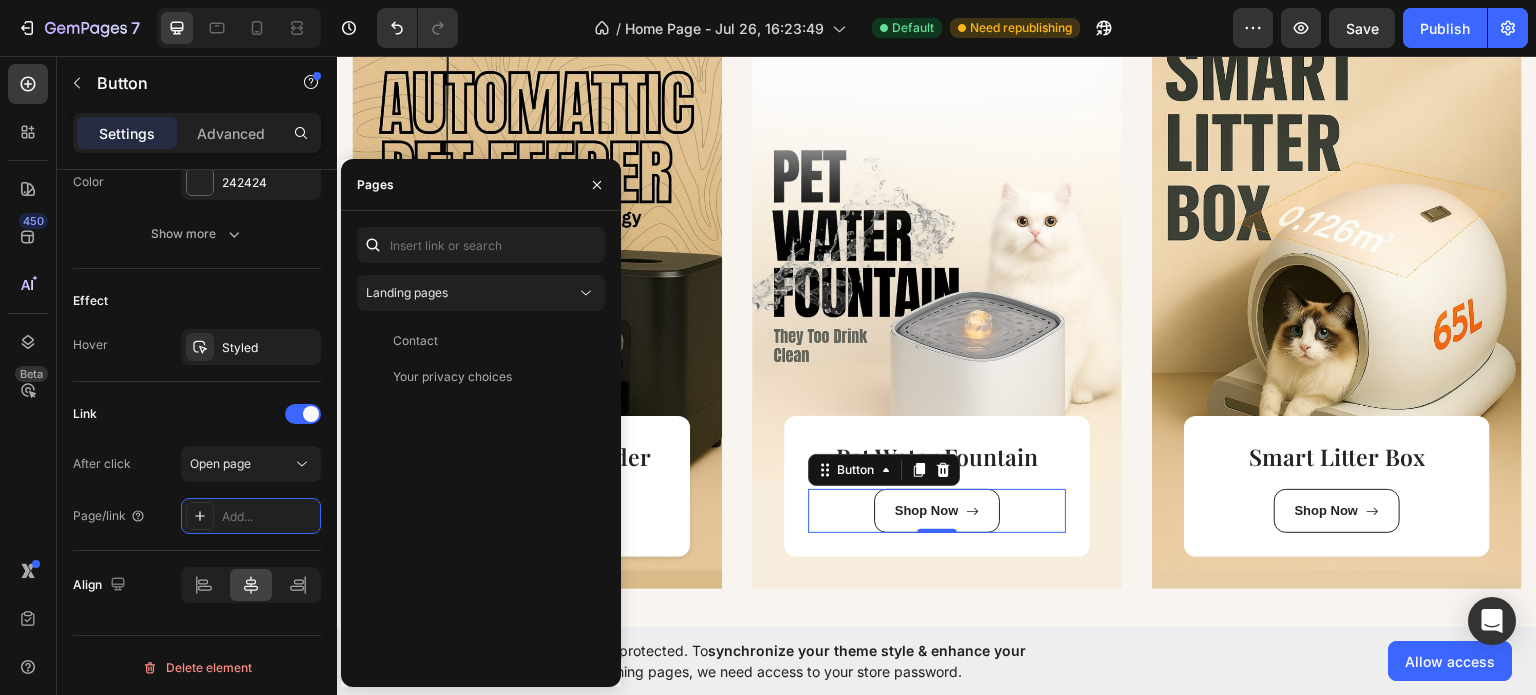 click on "Landing pages Contact   View Your privacy choices   View" 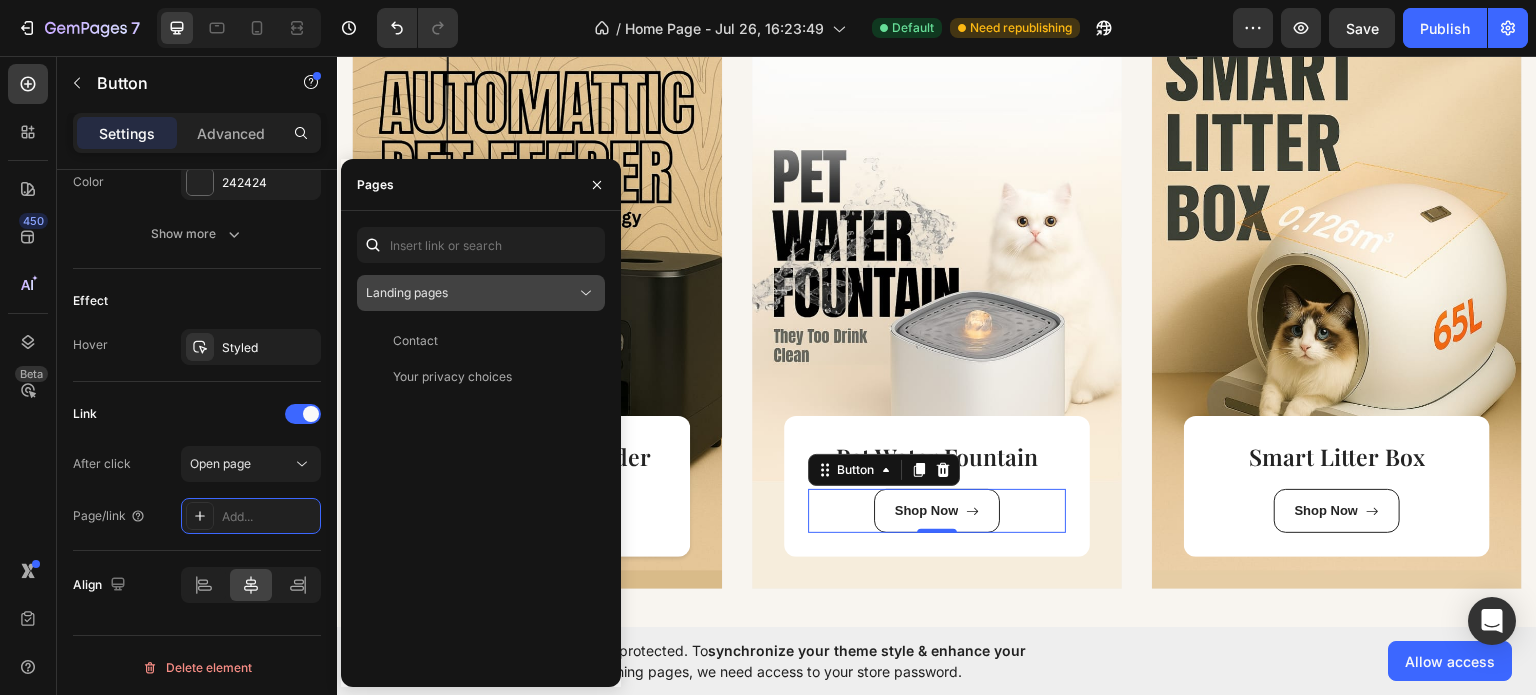 click on "Landing pages" 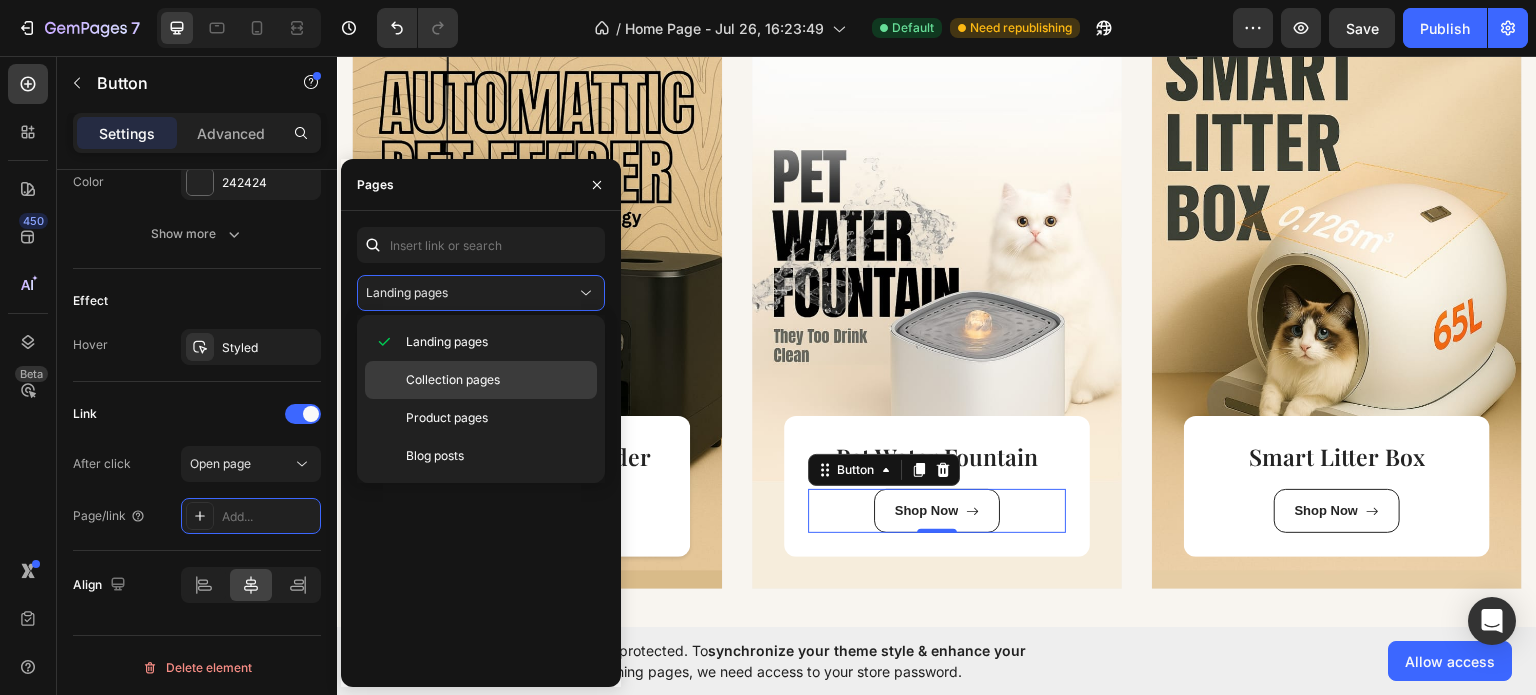 click on "Collection pages" at bounding box center [453, 380] 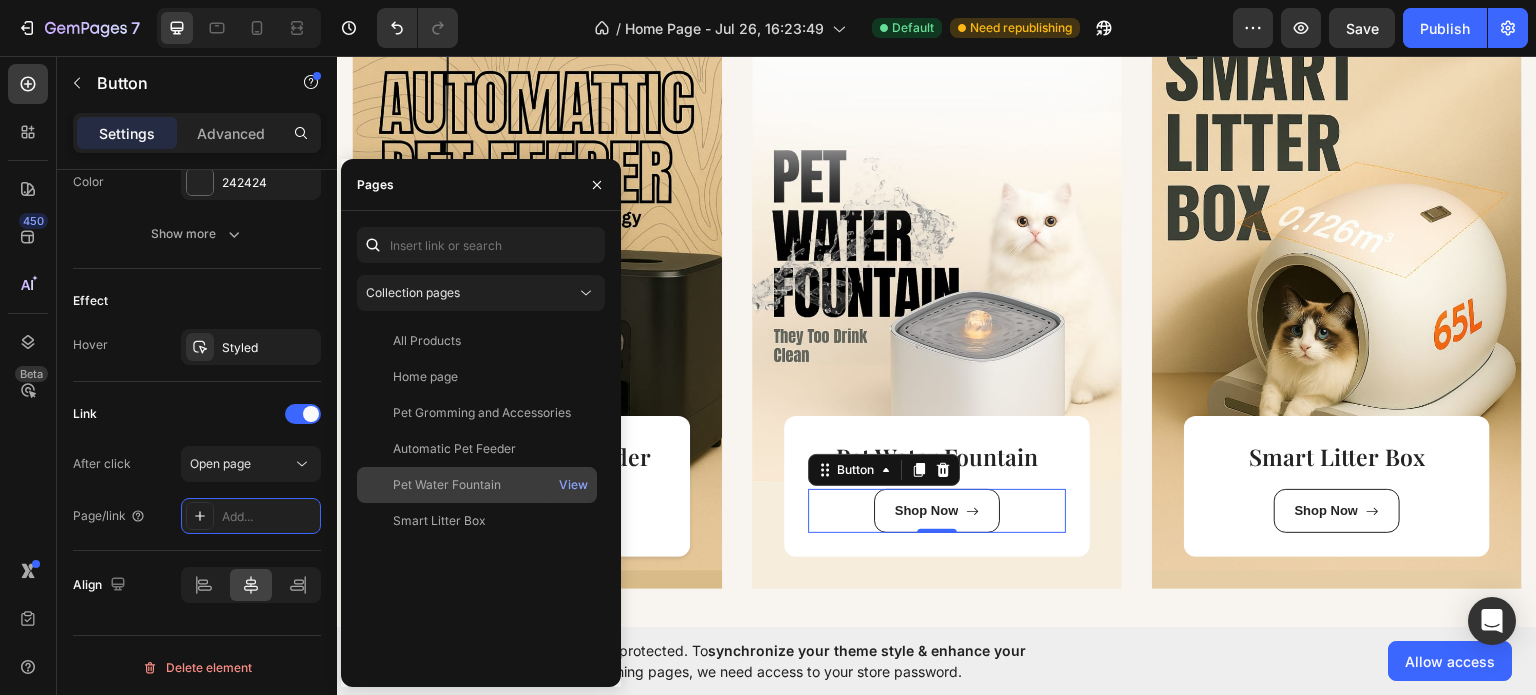 click on "Pet Water Fountain" 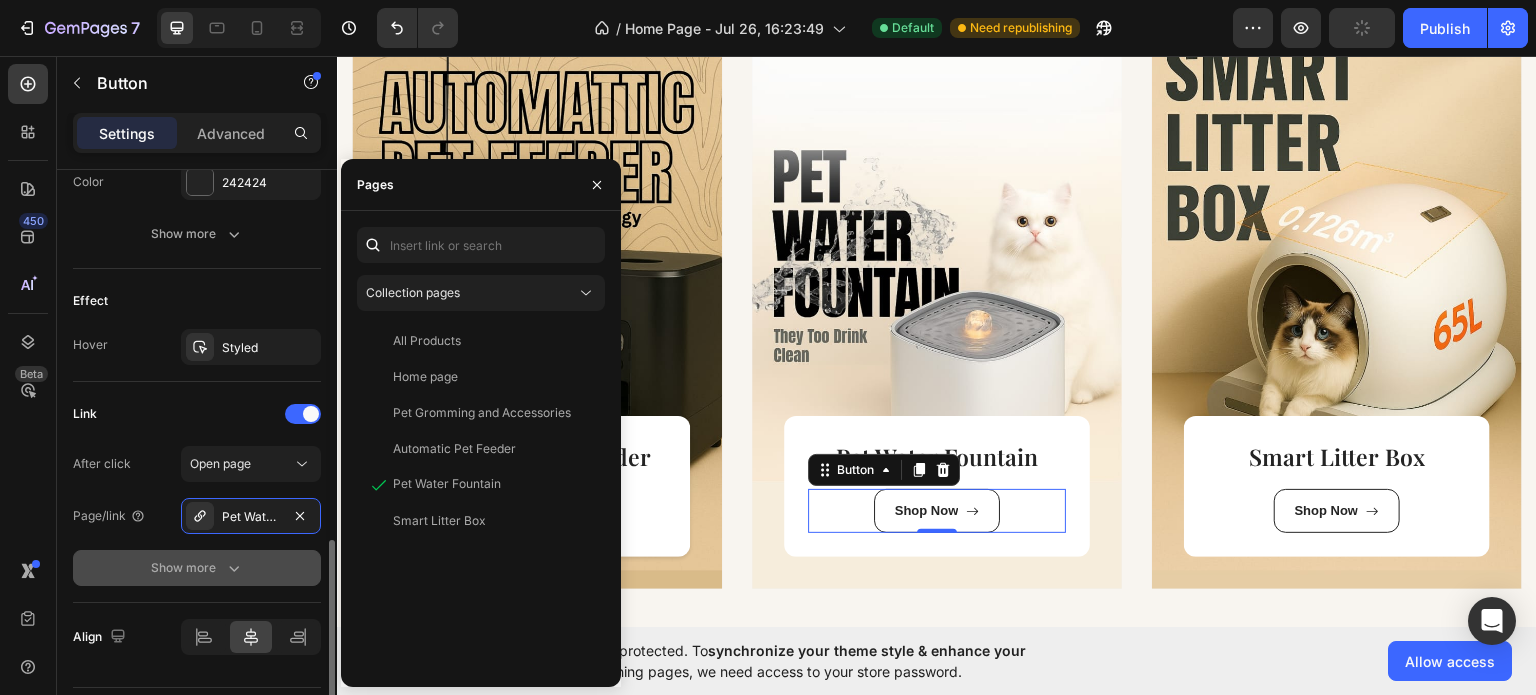 click on "Show more" 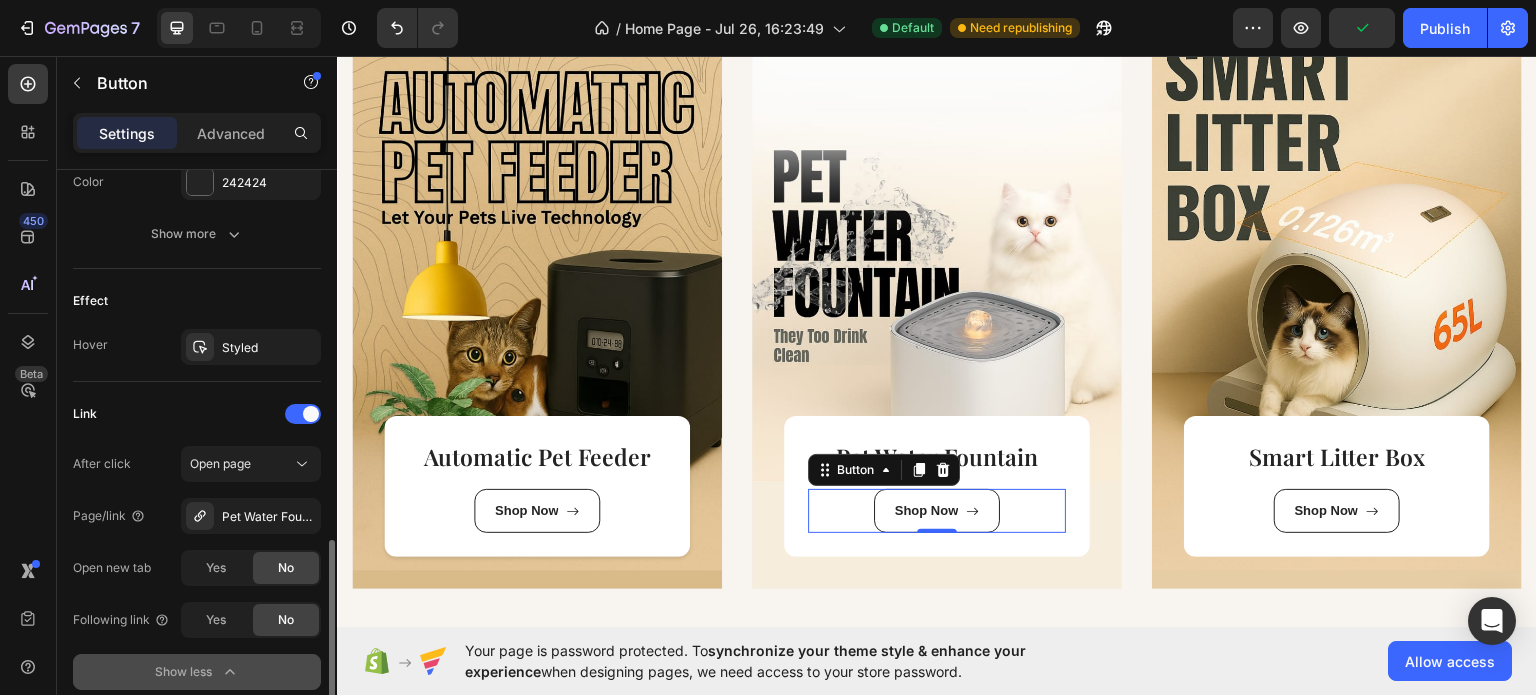 click on "Show less" 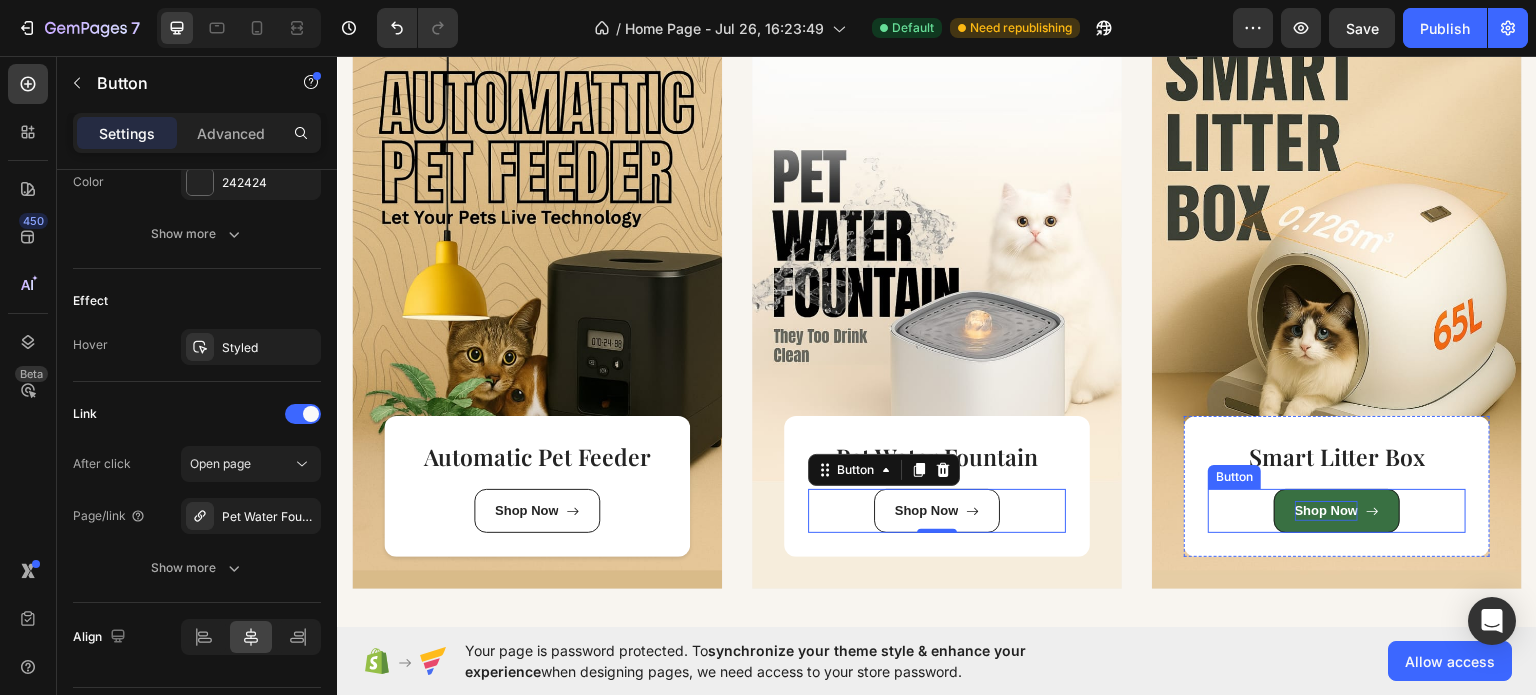 click on "Shop Now" at bounding box center [1327, 510] 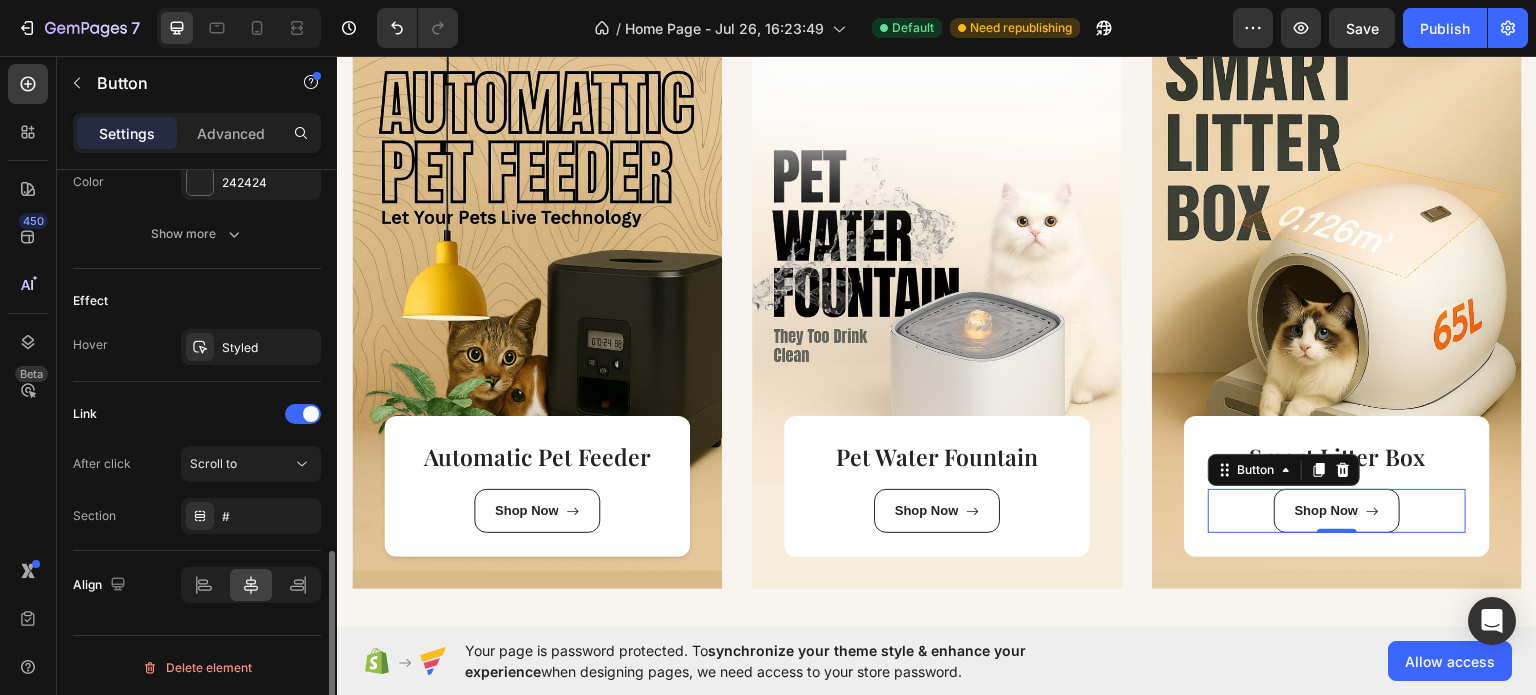 click on "After click Scroll to Section #" at bounding box center [197, 490] 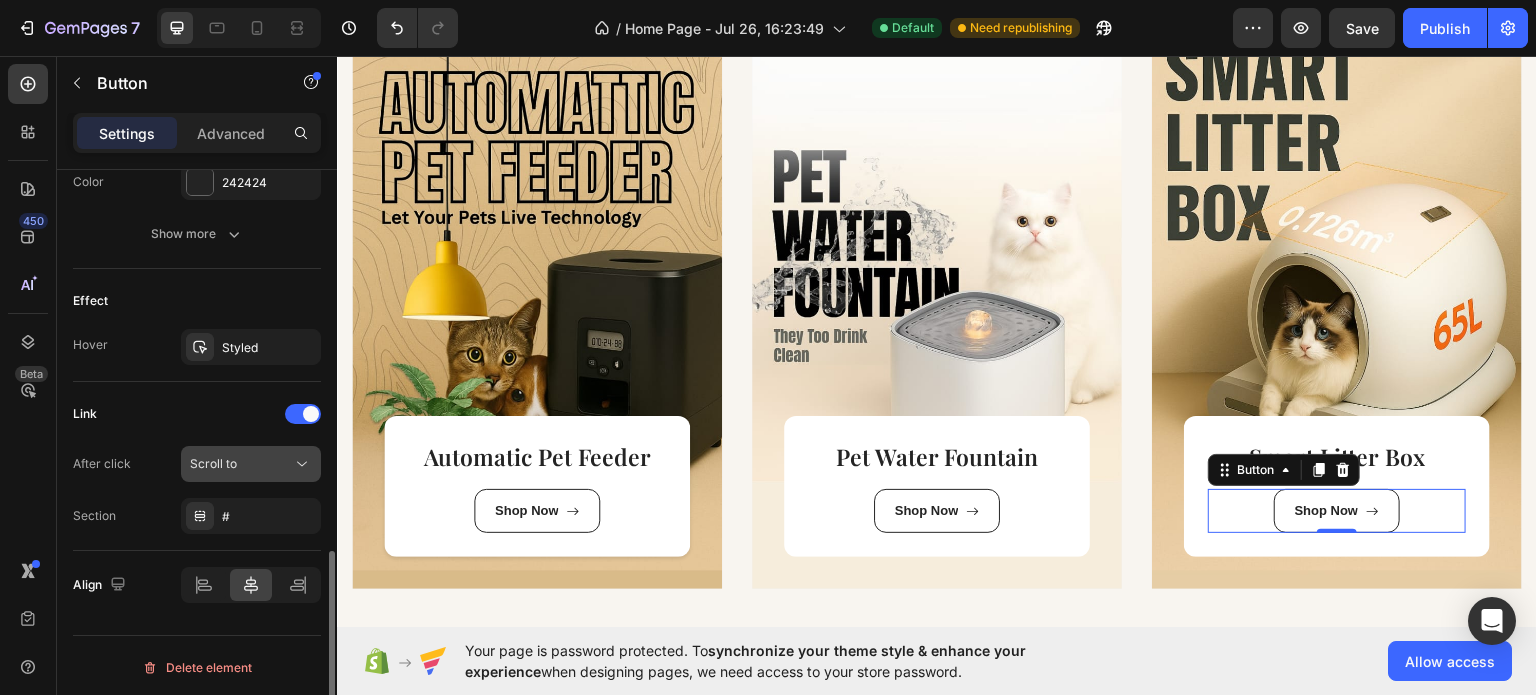 click on "Scroll to" 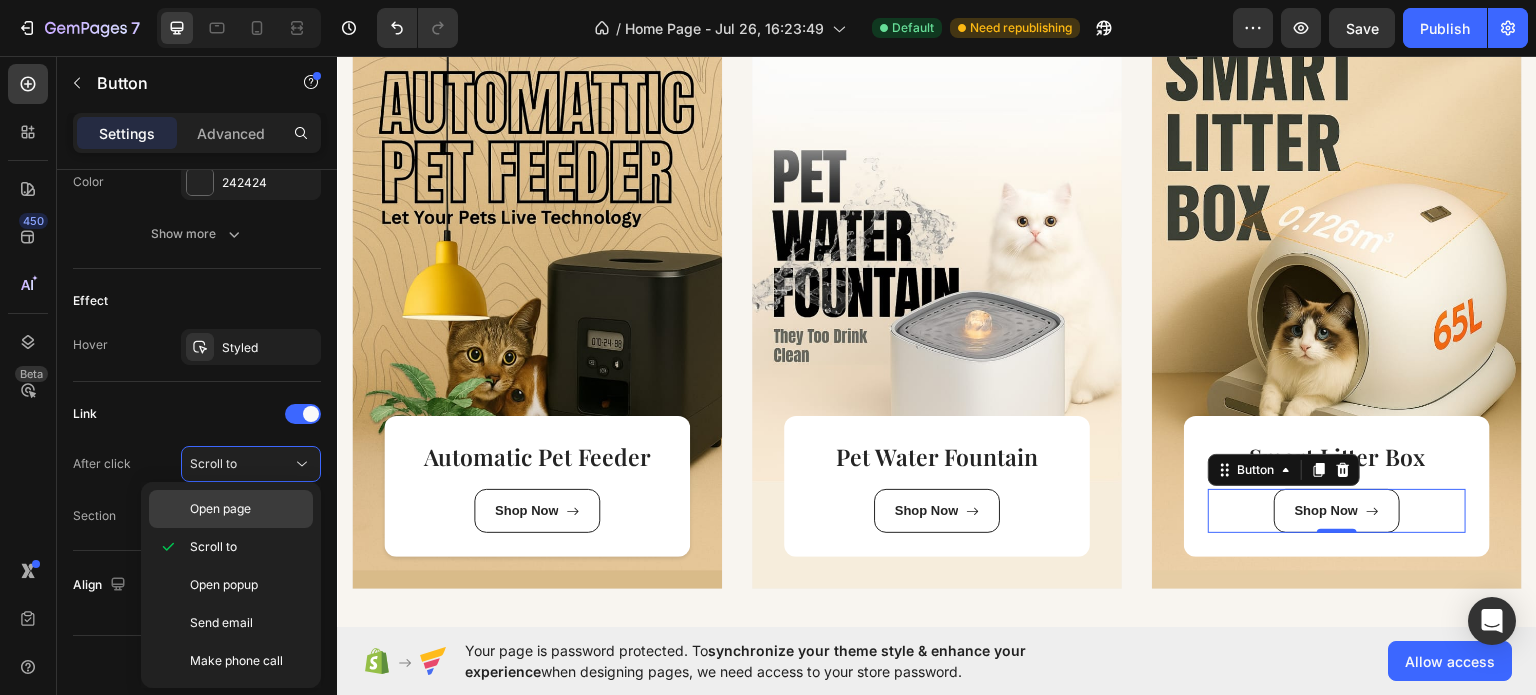 click on "Open page" at bounding box center [220, 509] 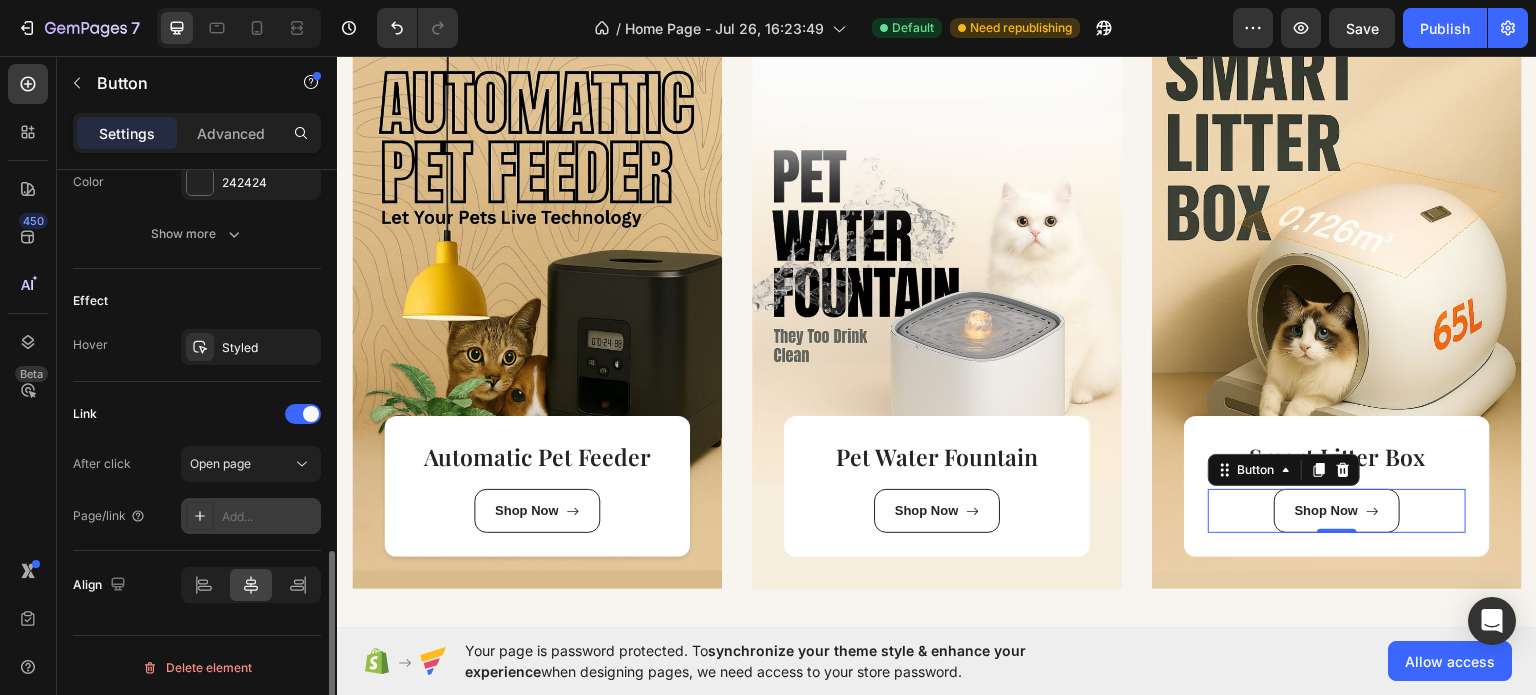 click on "Add..." at bounding box center [269, 517] 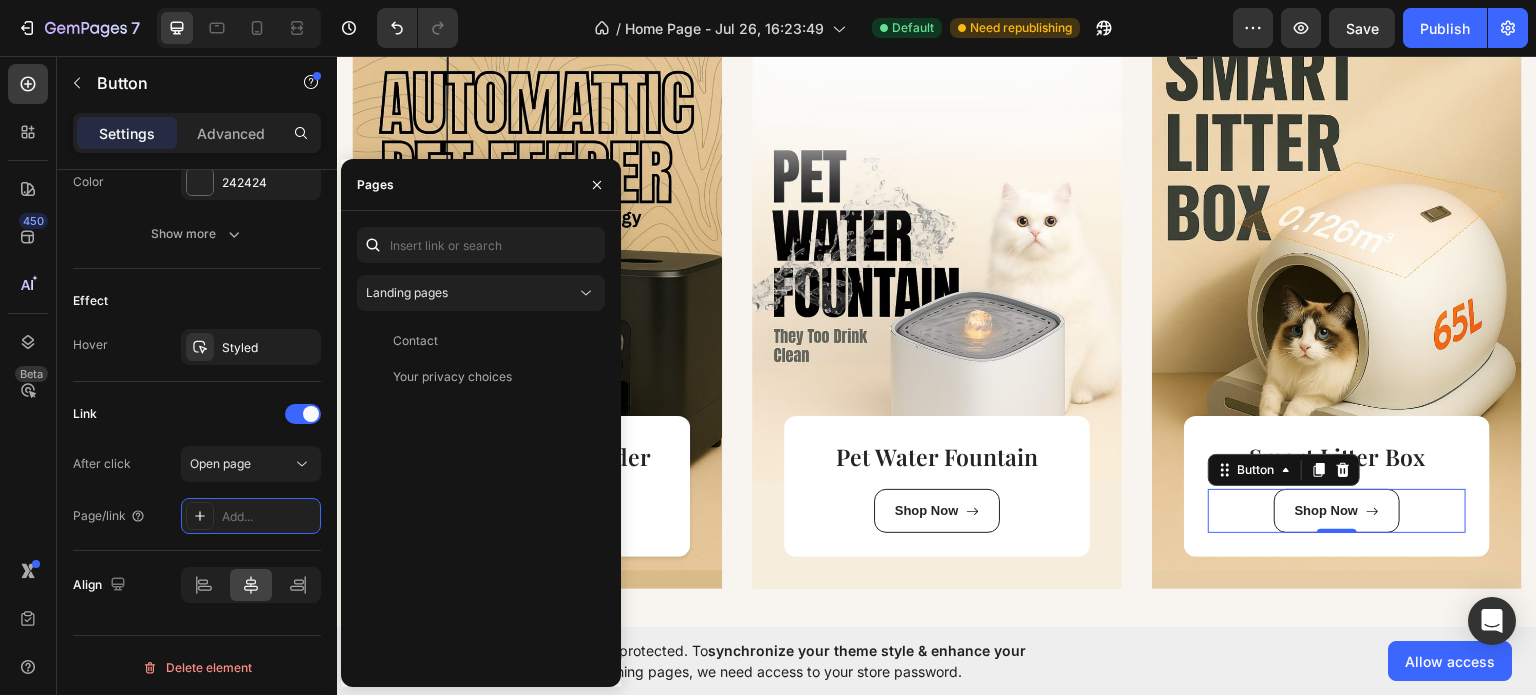 click on "Landing pages Contact   View Your privacy choices   View" 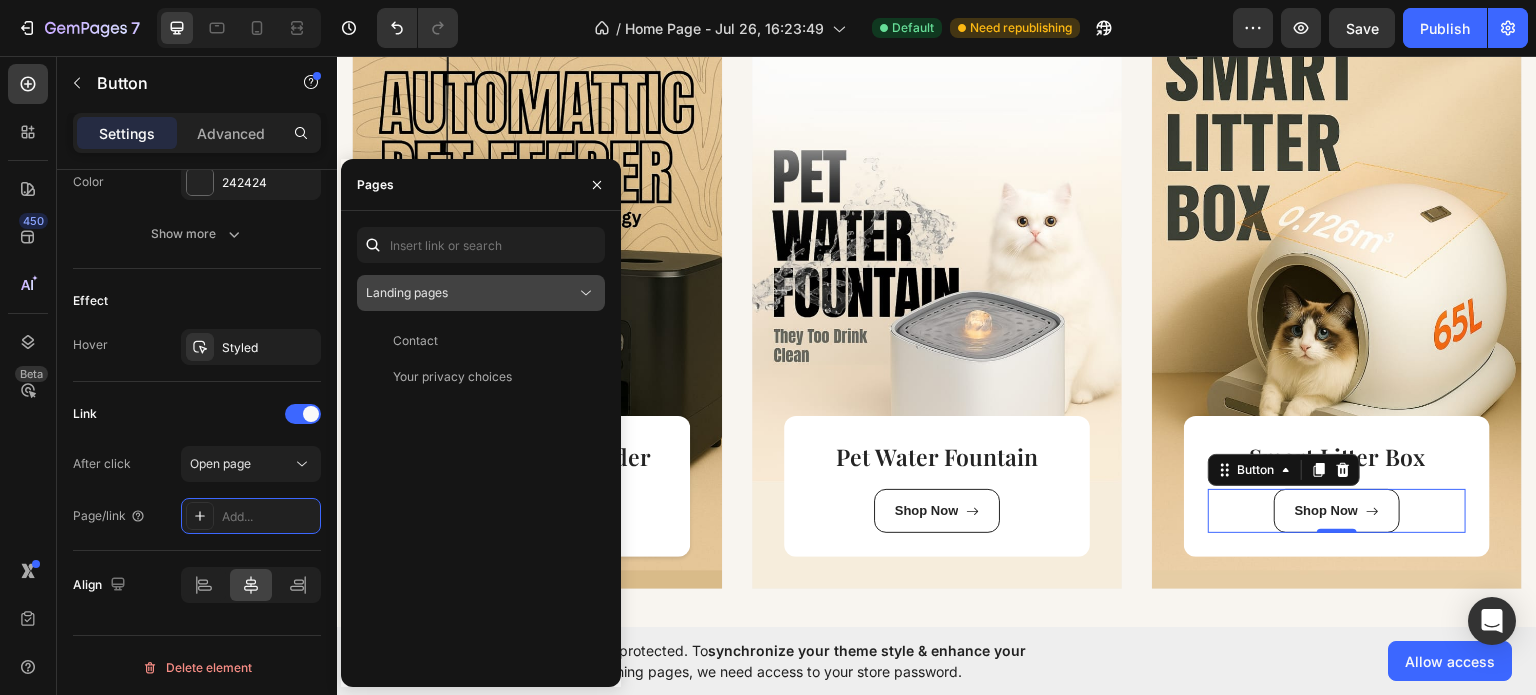 click on "Landing pages" 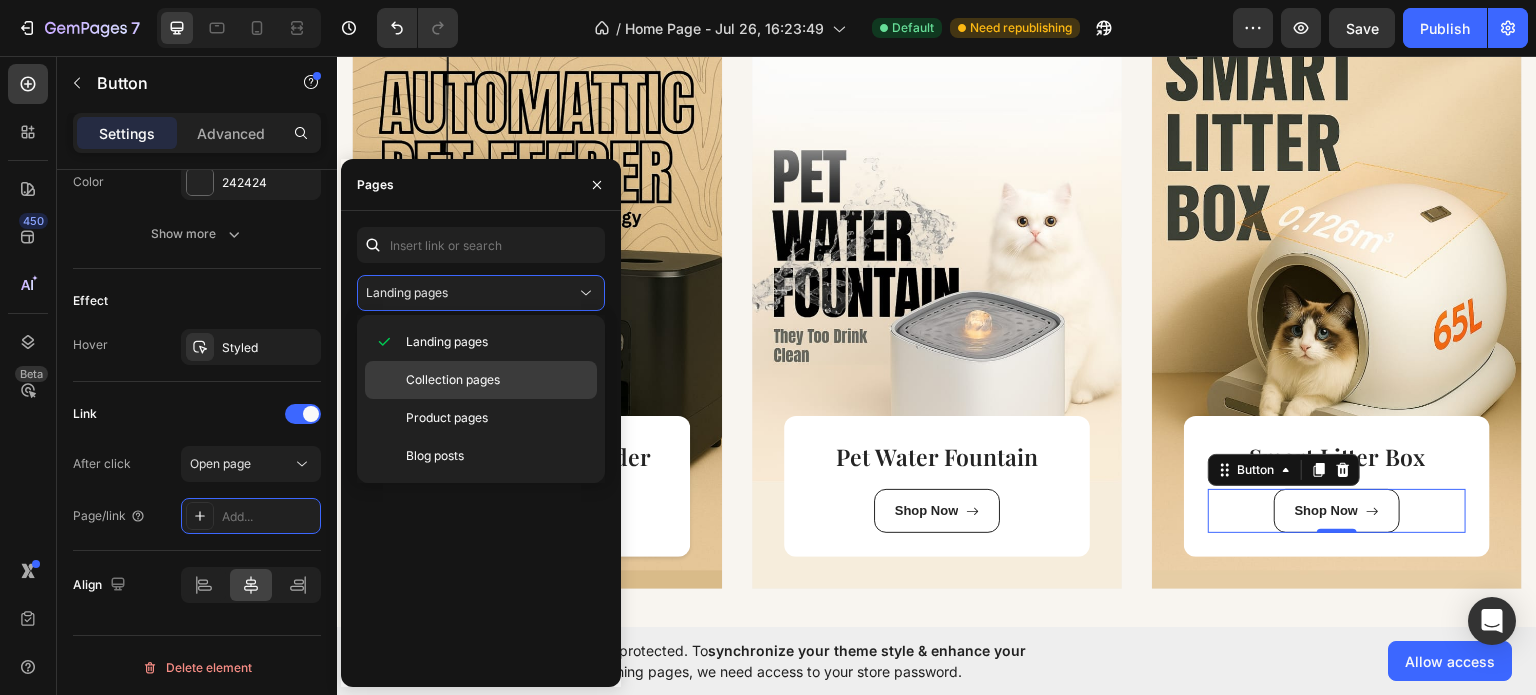 click on "Collection pages" at bounding box center (453, 380) 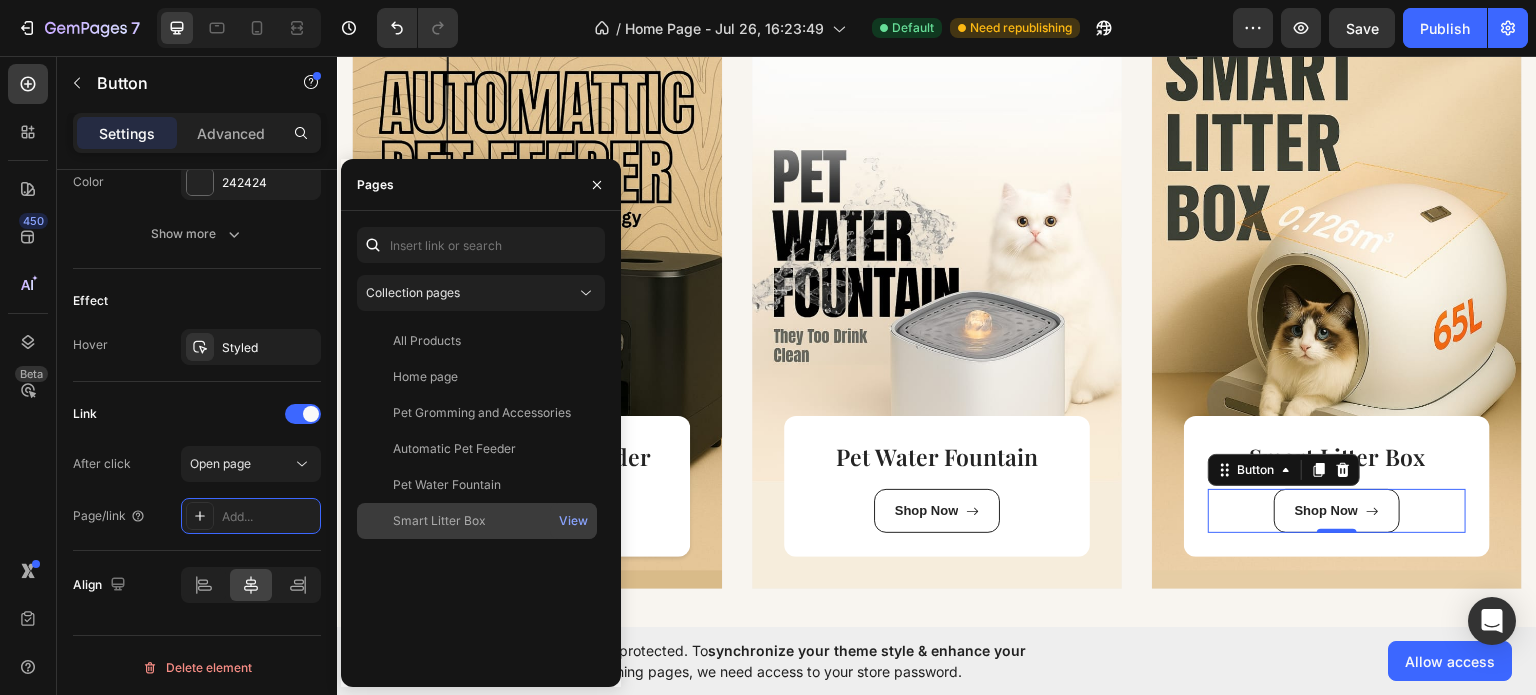 click on "Smart Litter Box" 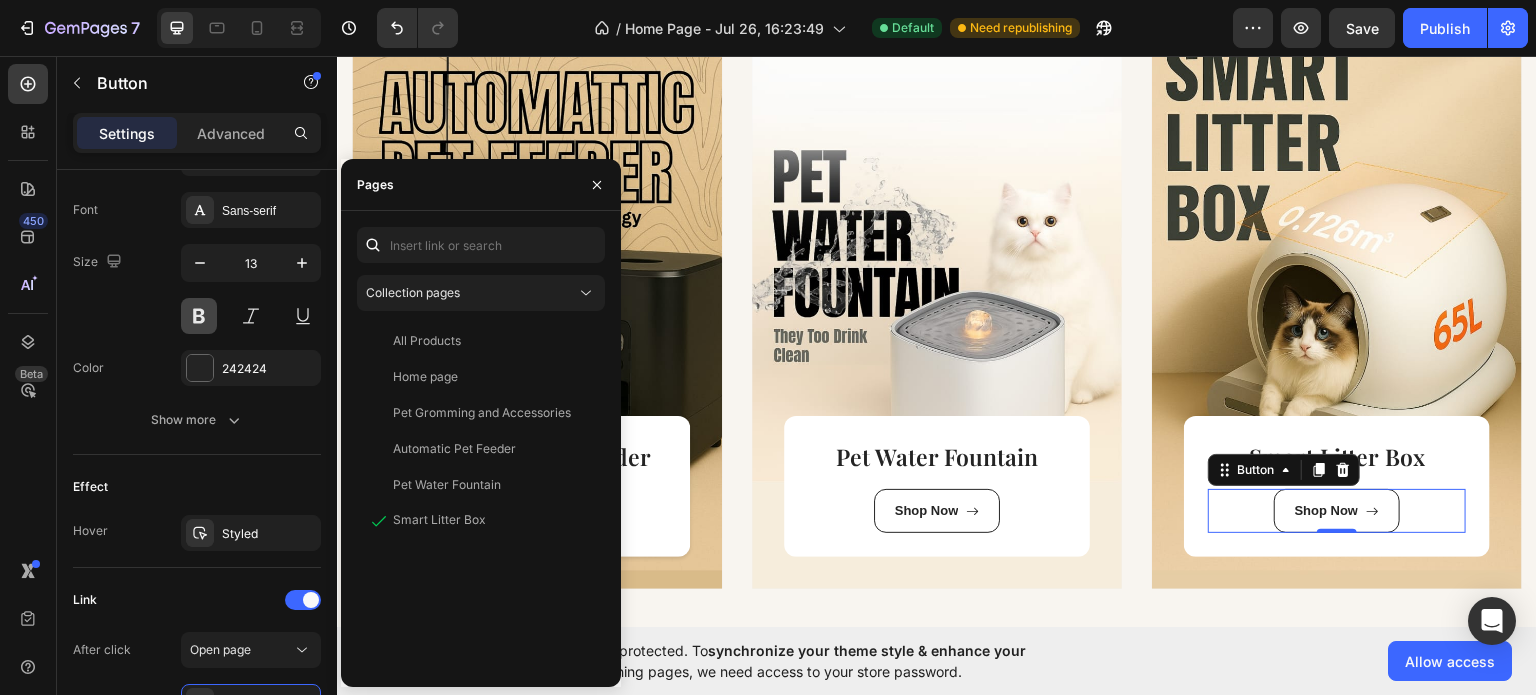 scroll, scrollTop: 1162, scrollLeft: 0, axis: vertical 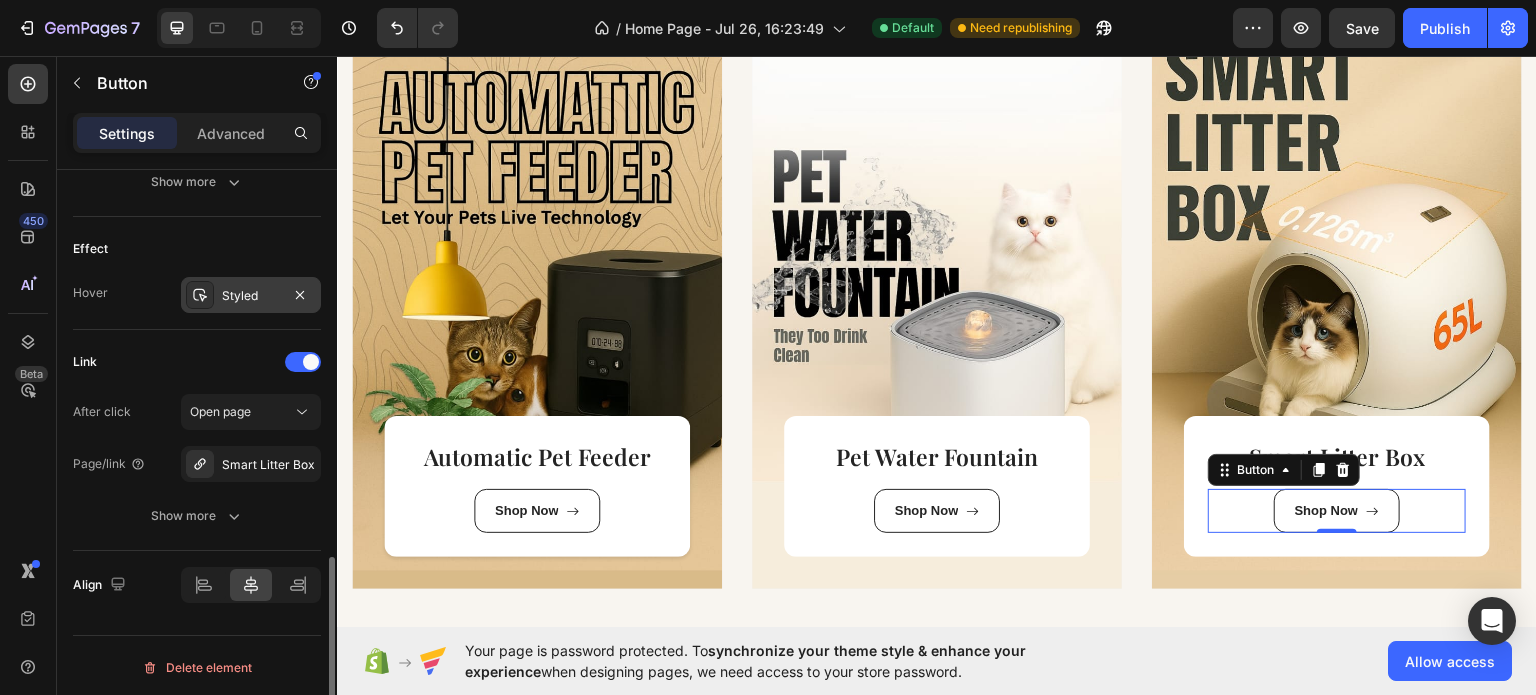 click 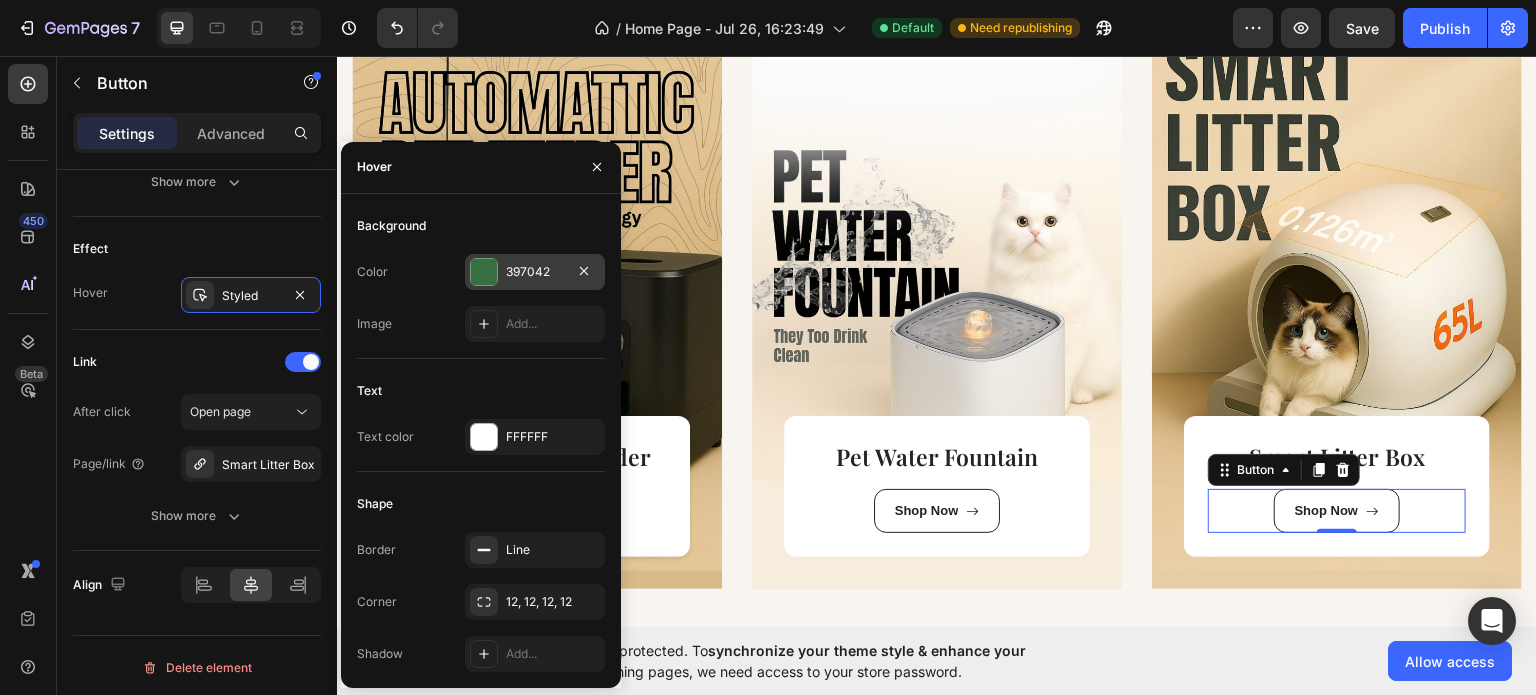 click on "397042" at bounding box center [535, 272] 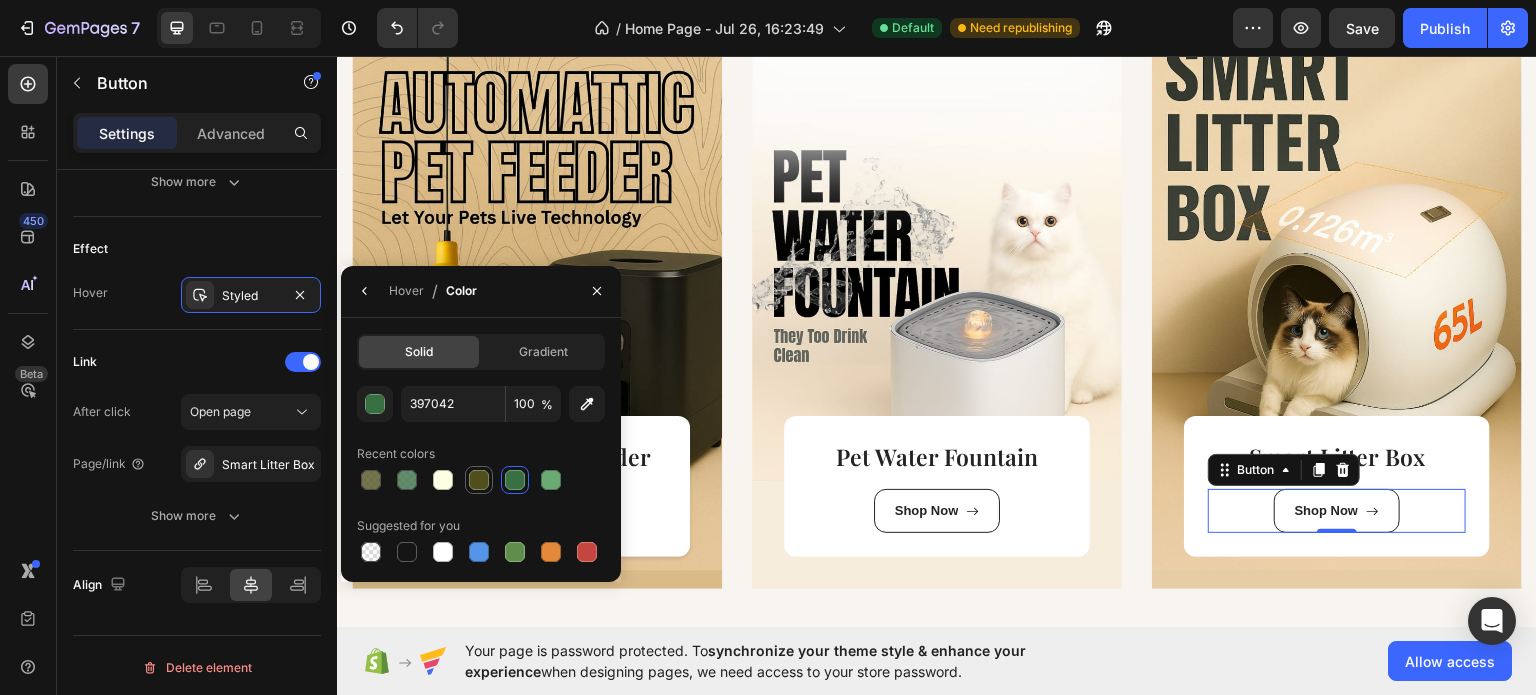 click at bounding box center (479, 480) 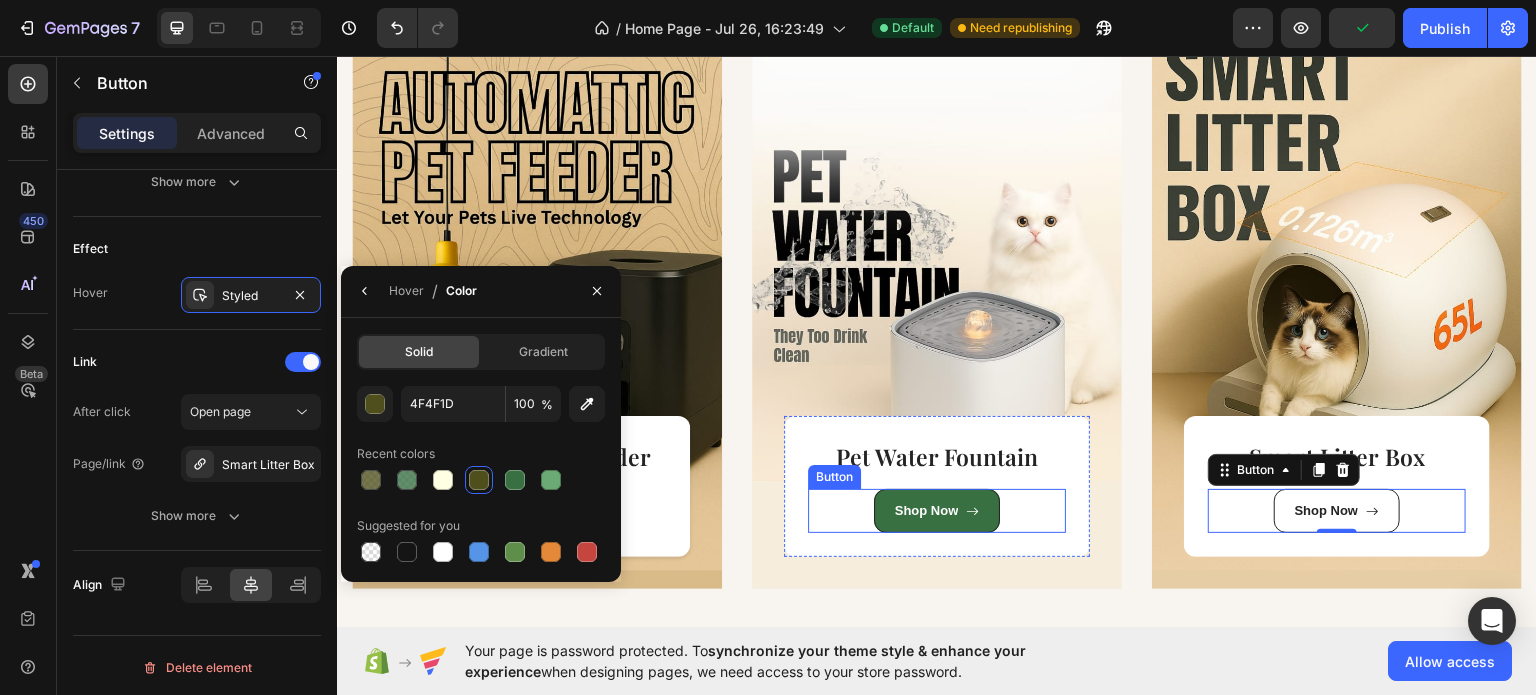 click on "Shop Now" at bounding box center [937, 510] 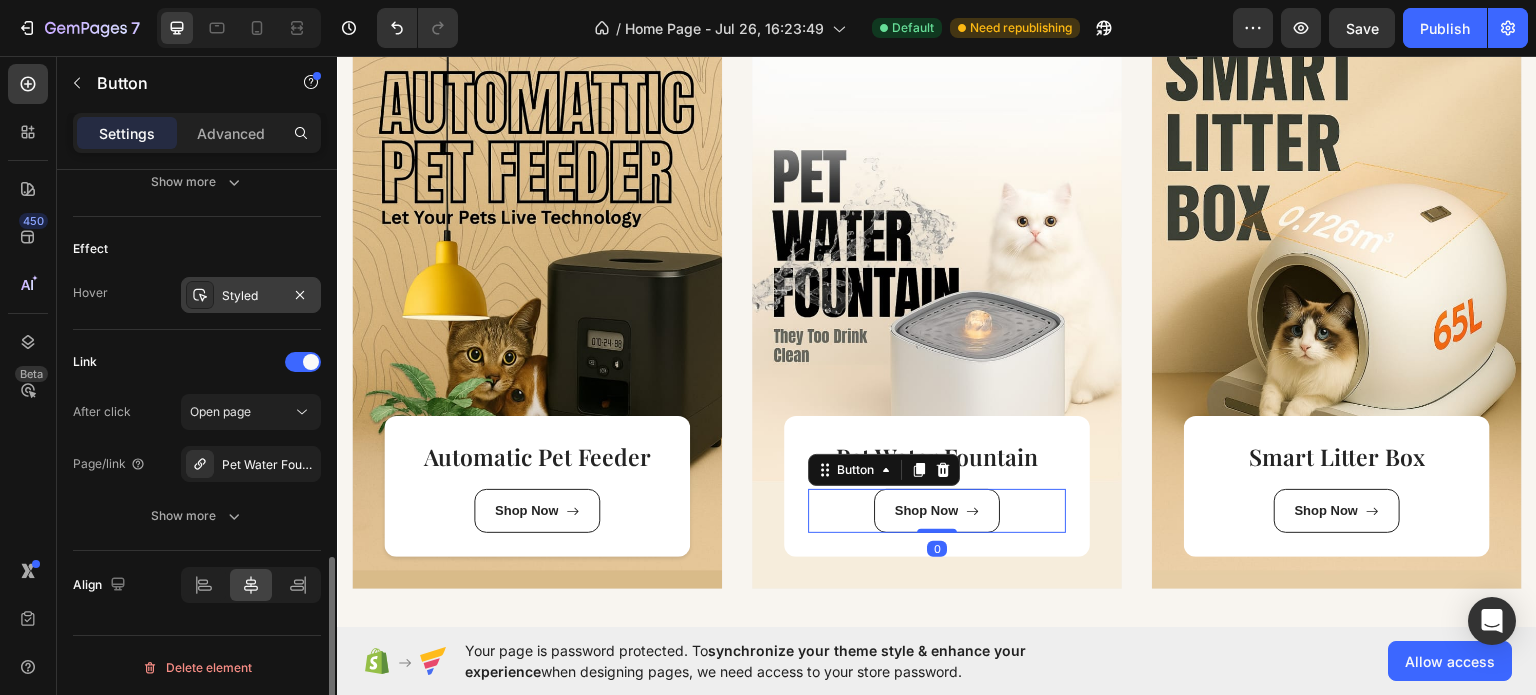 click on "Styled" at bounding box center [251, 295] 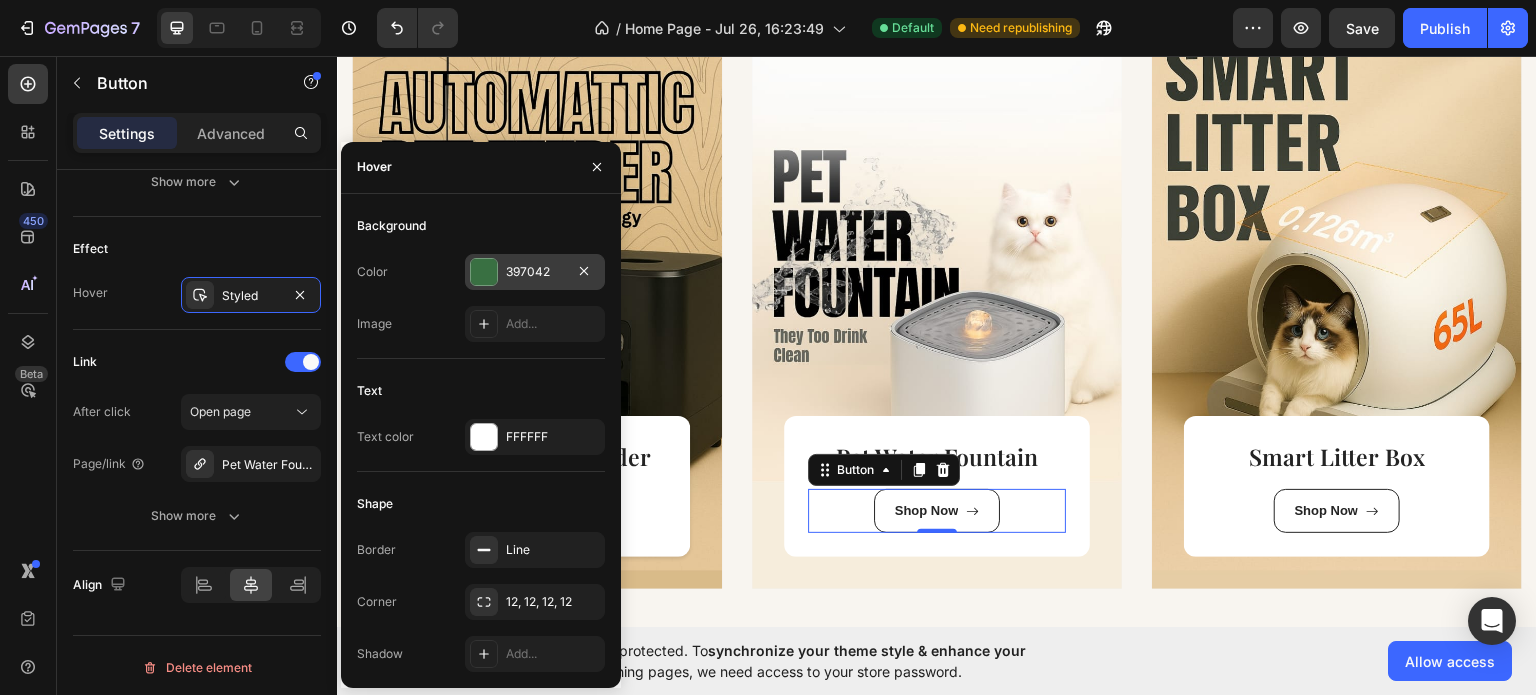 click on "397042" at bounding box center [535, 272] 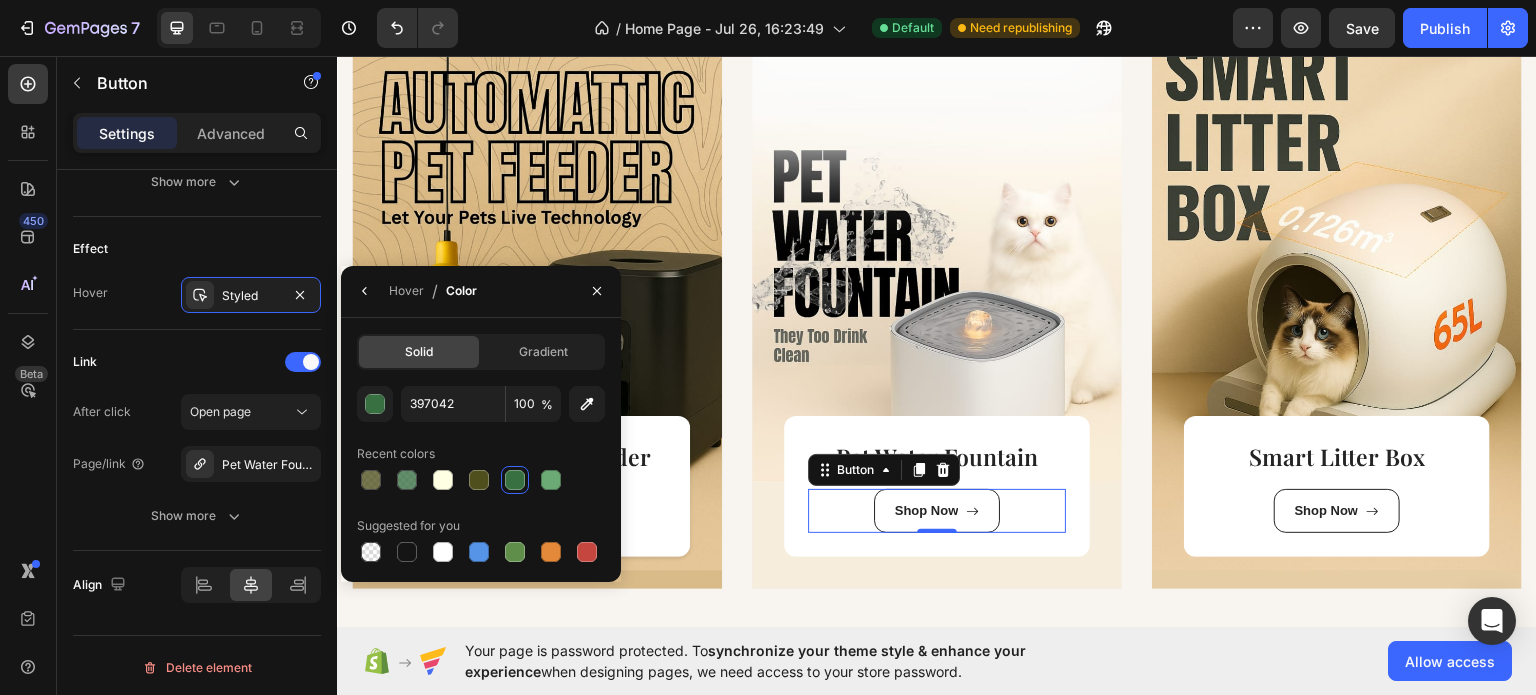 click 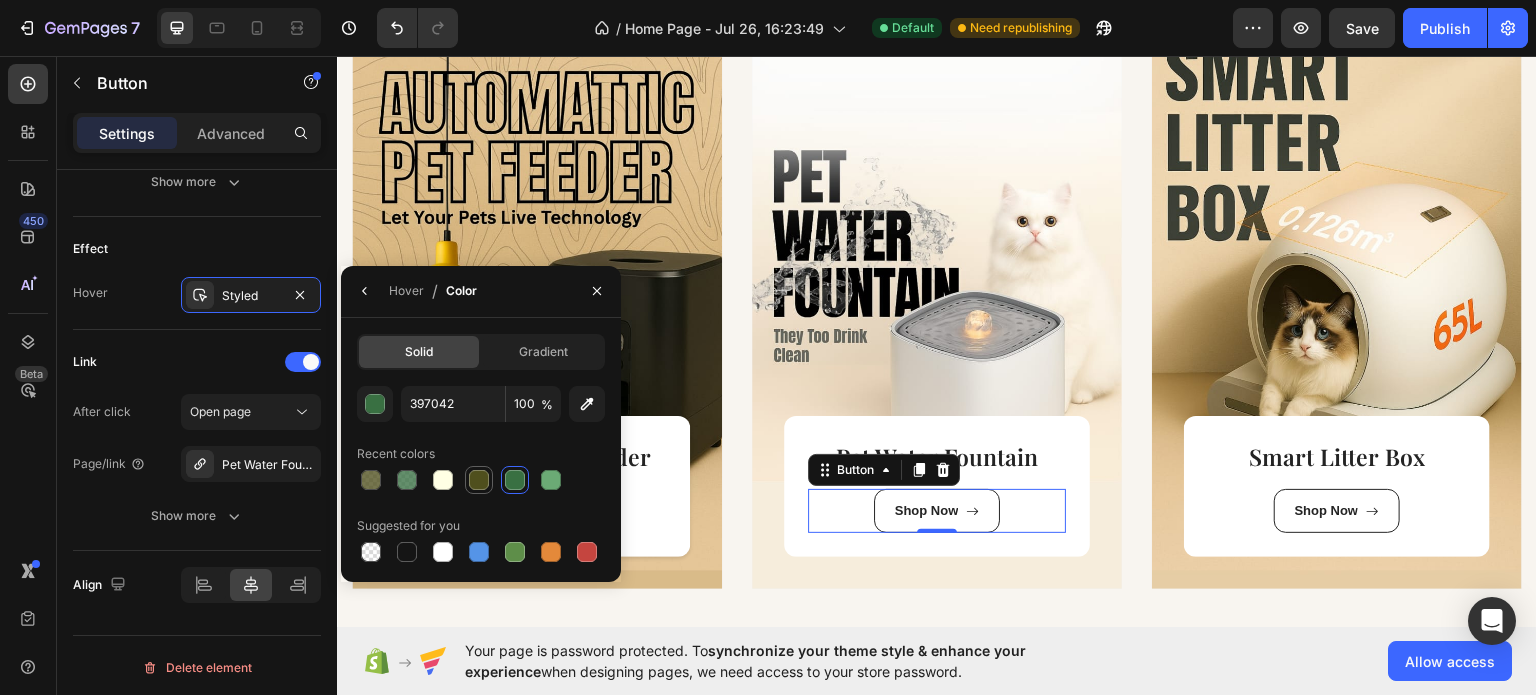 click at bounding box center [479, 480] 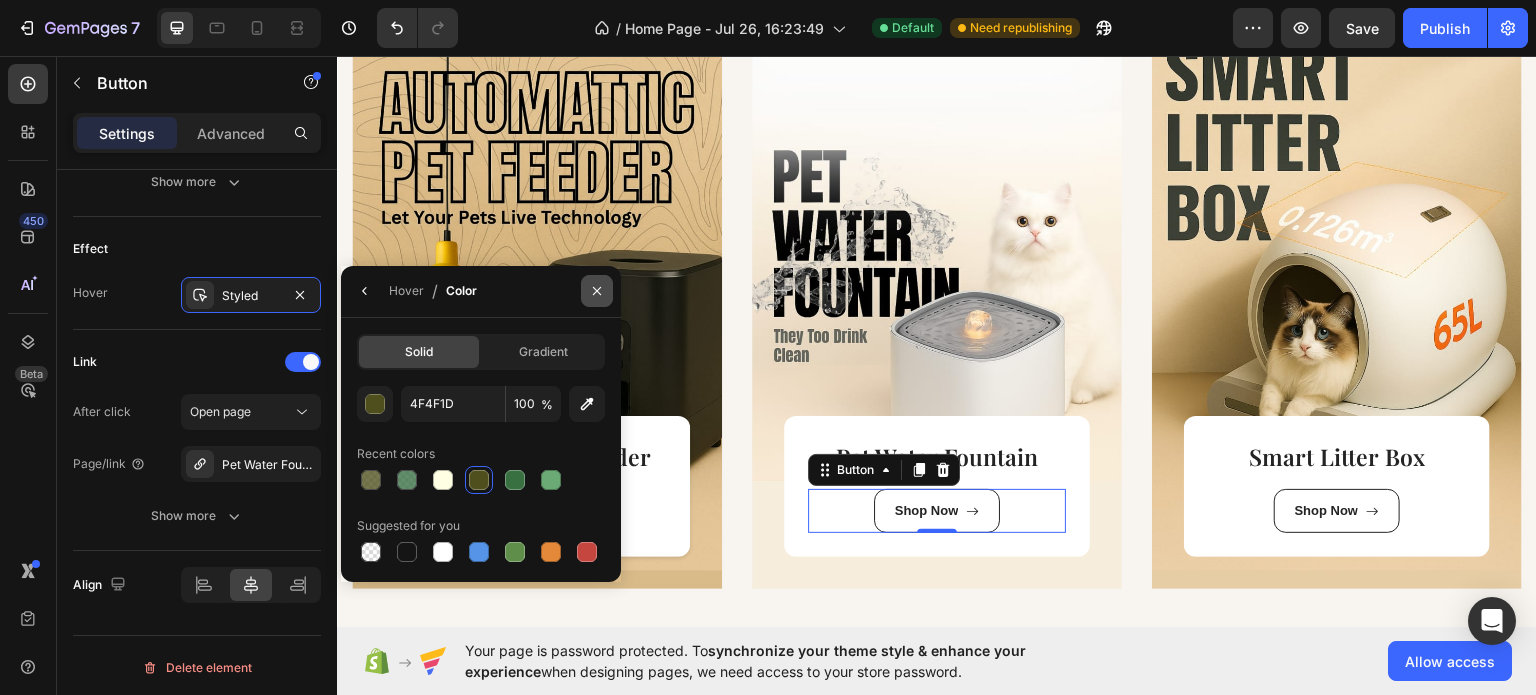 click 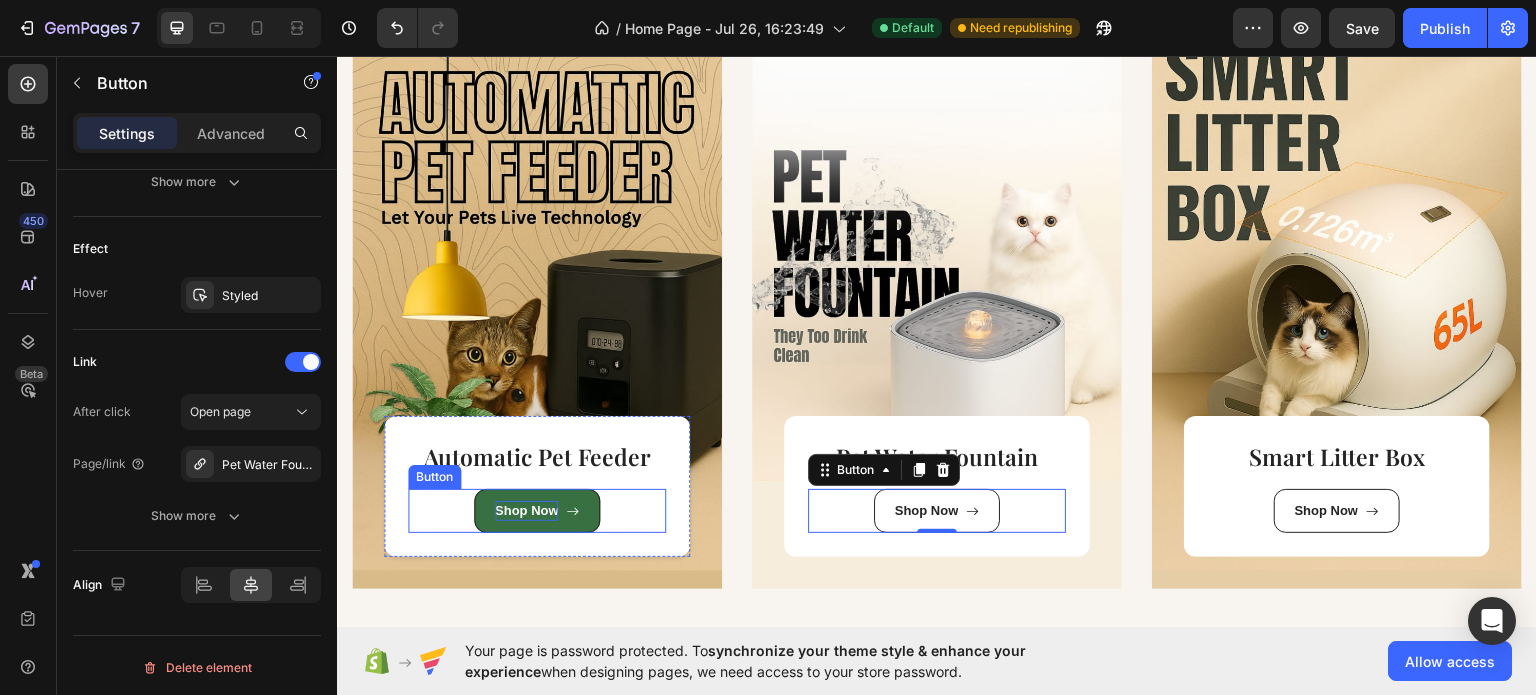 click on "Shop Now" at bounding box center (527, 510) 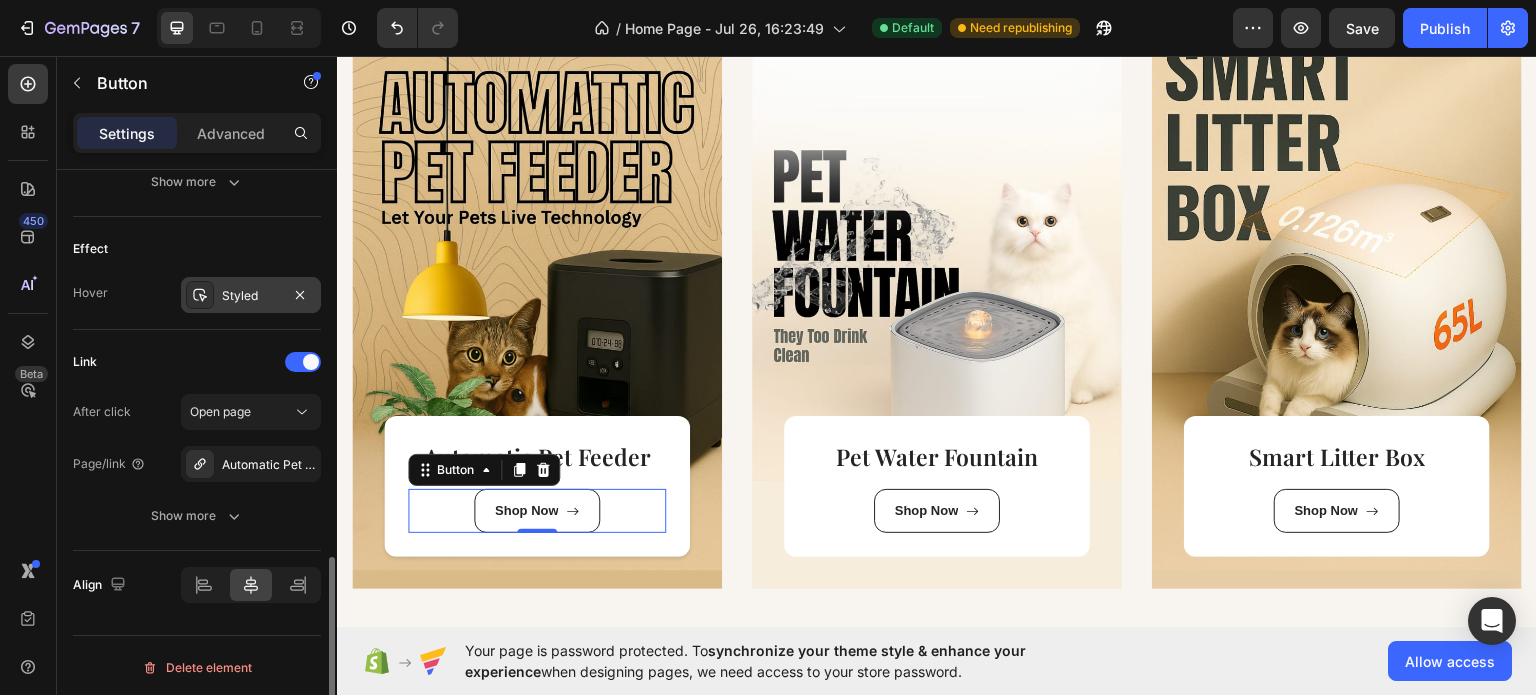 click on "Styled" at bounding box center (251, 295) 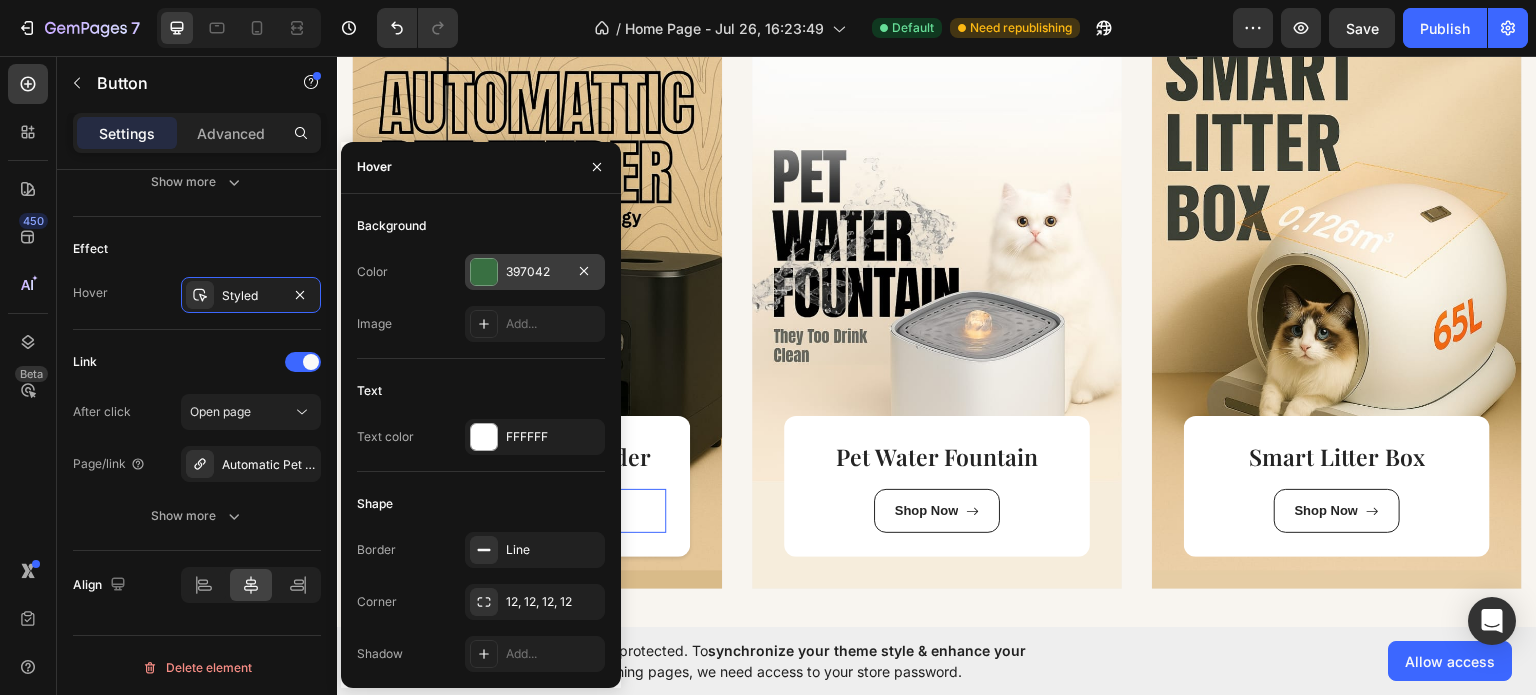 click on "397042" at bounding box center [535, 272] 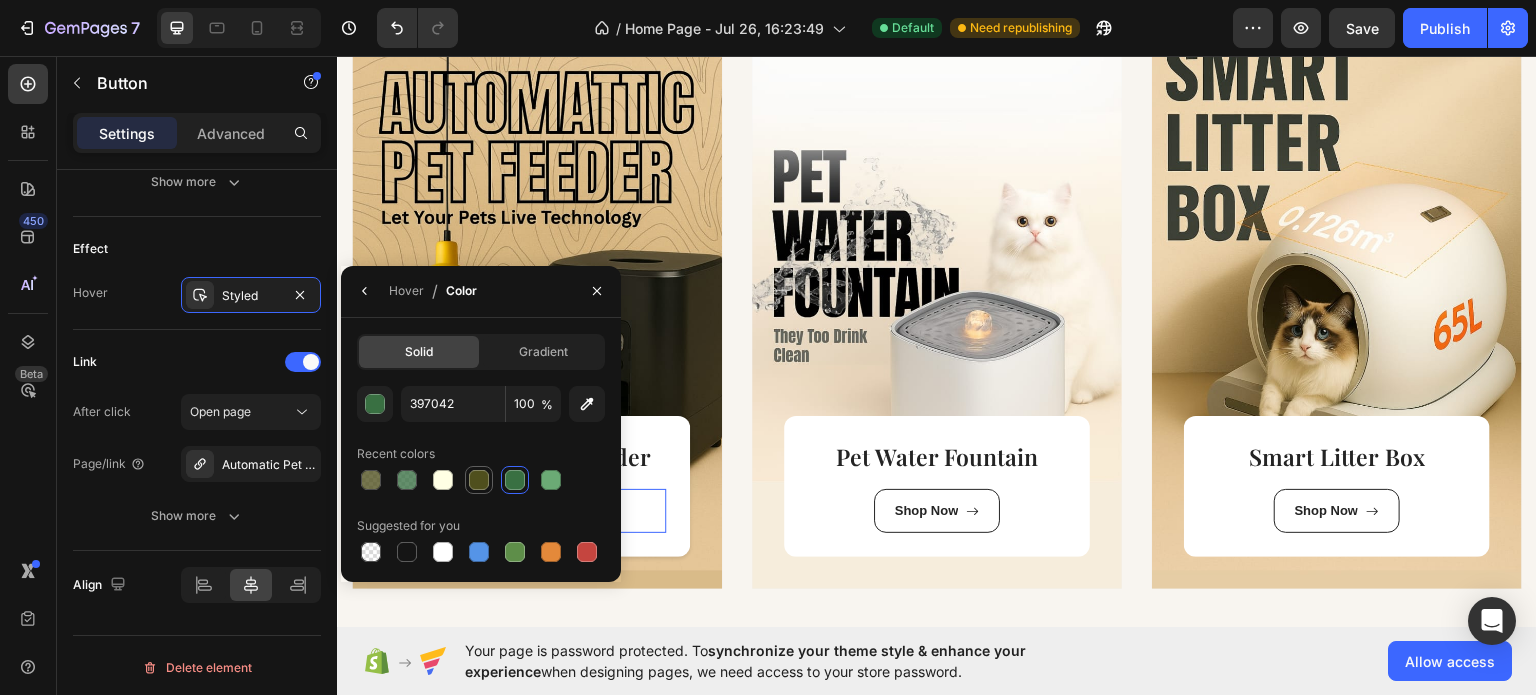 click at bounding box center (479, 480) 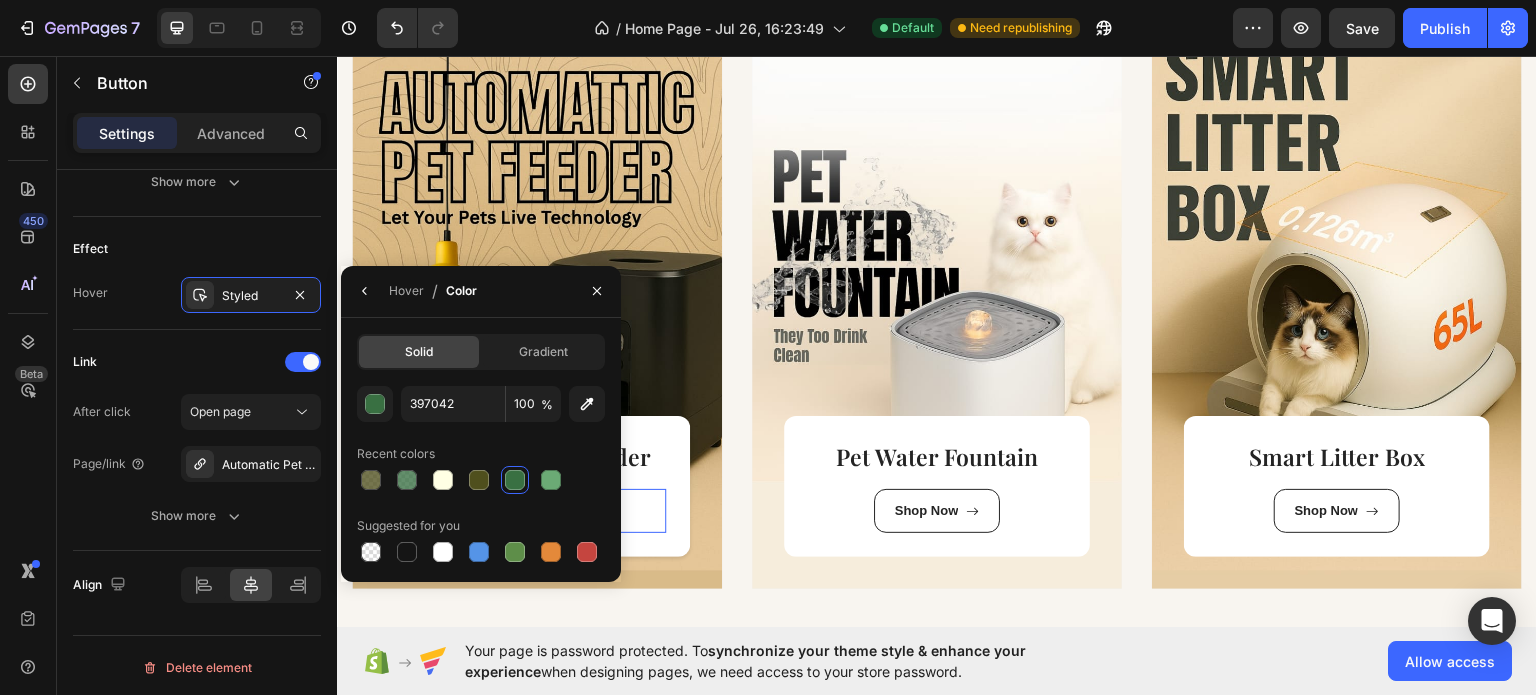 type on "4F4F1D" 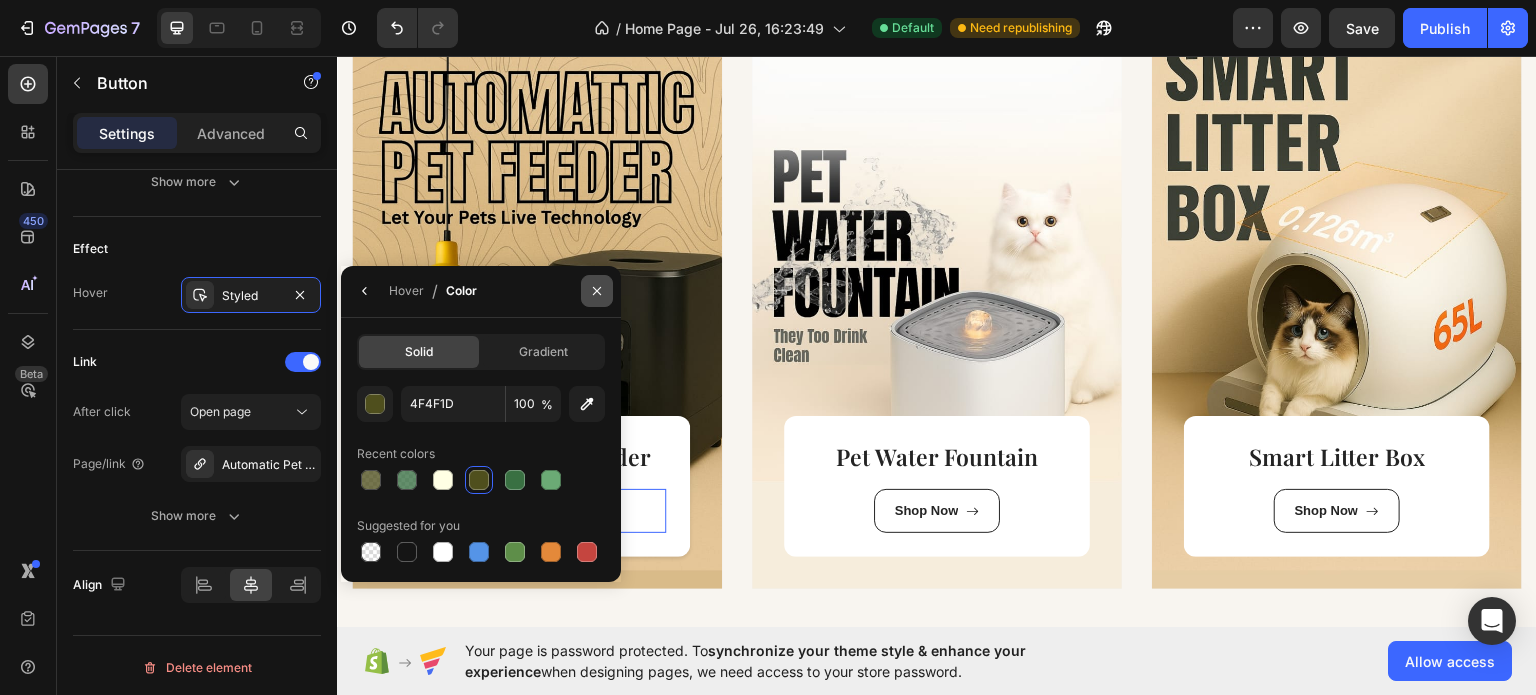 click 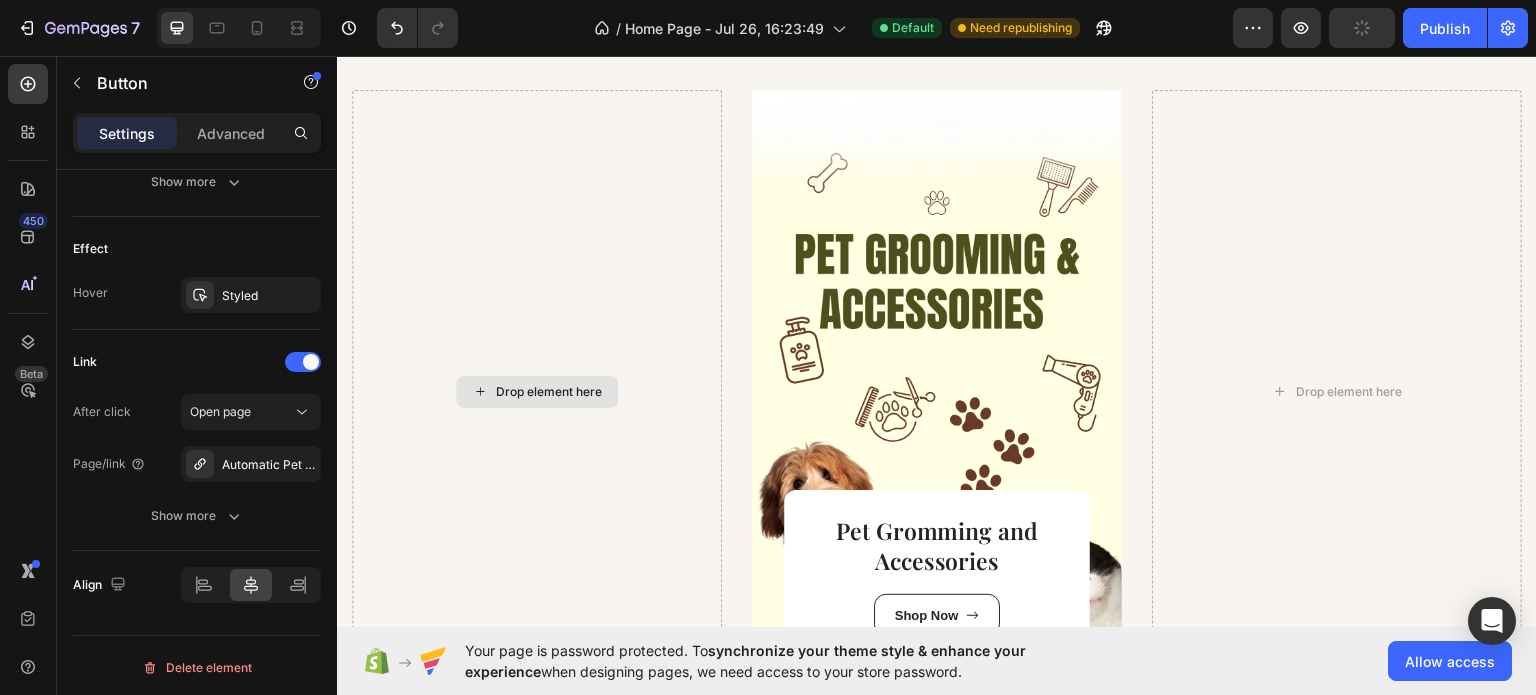 scroll, scrollTop: 3896, scrollLeft: 0, axis: vertical 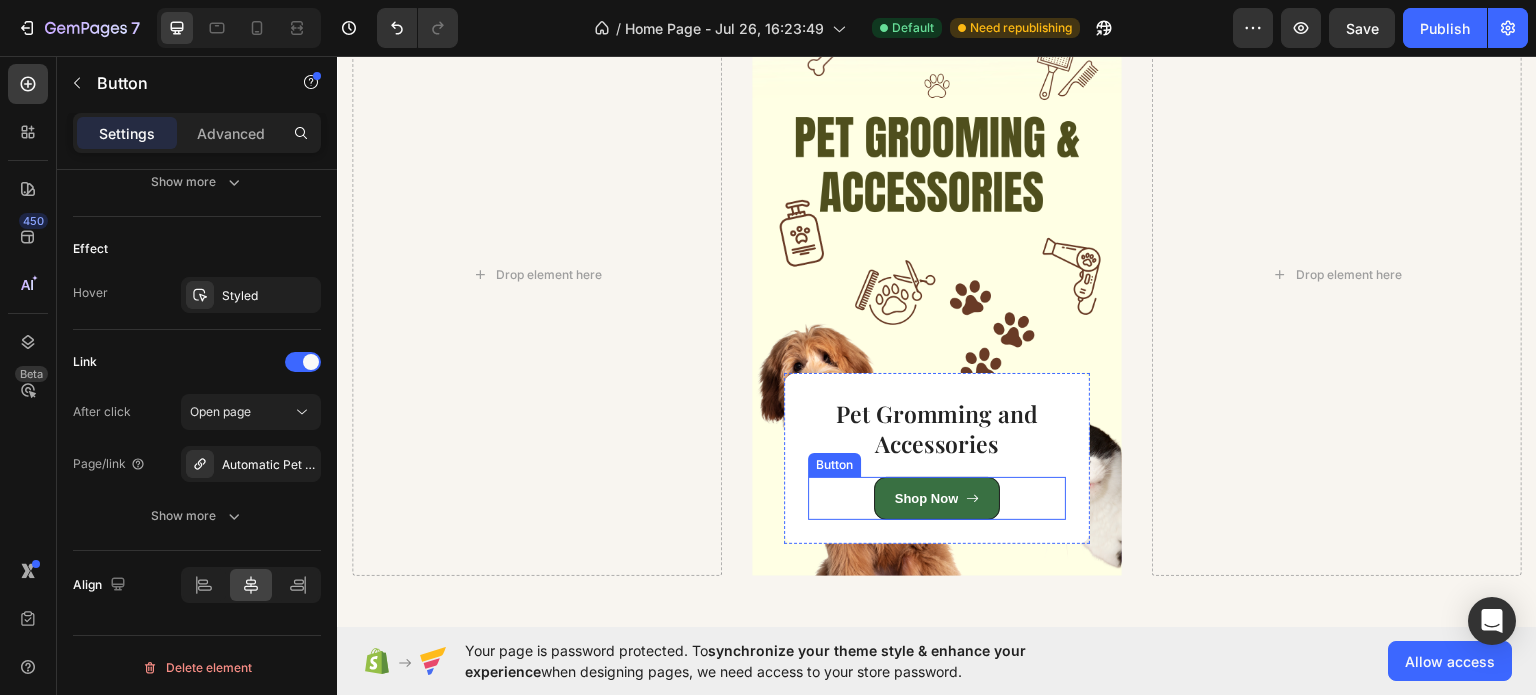 click on "Shop Now" at bounding box center (937, 498) 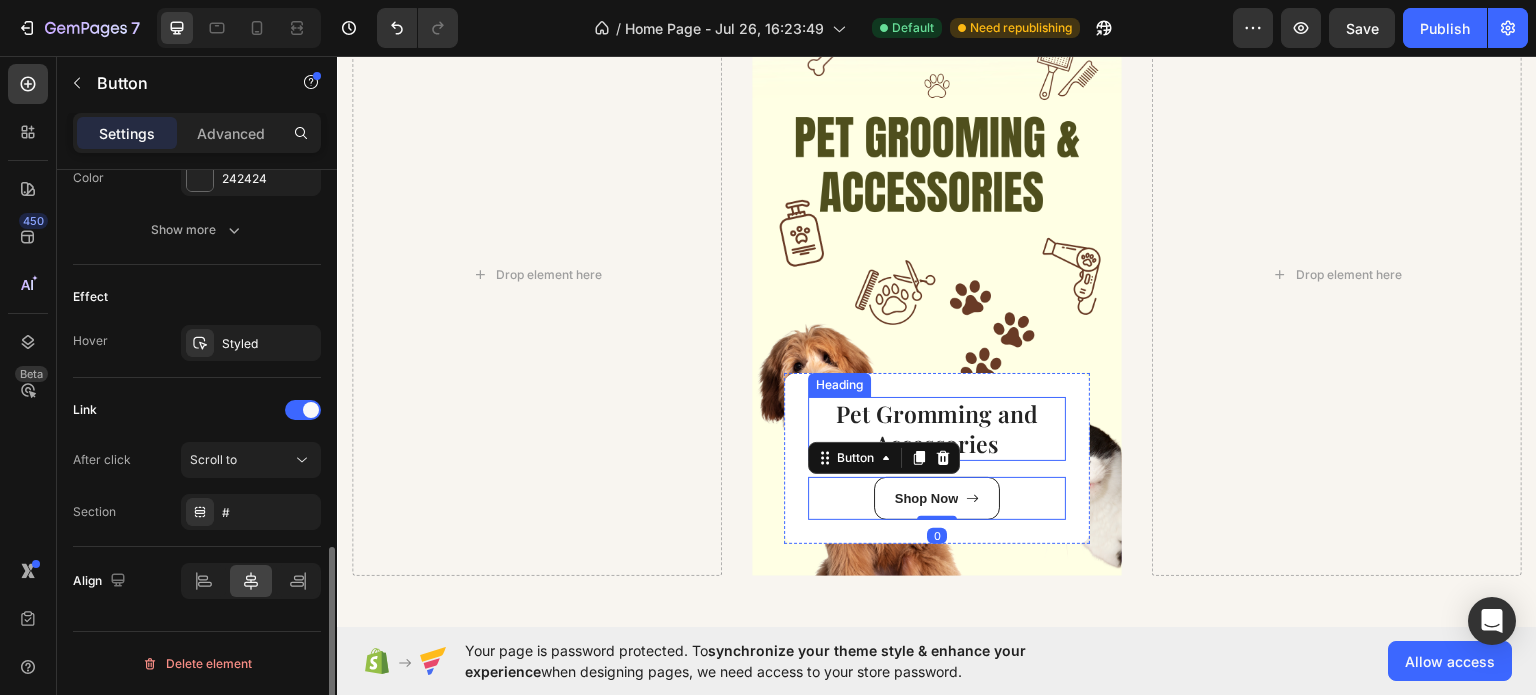 scroll, scrollTop: 1110, scrollLeft: 0, axis: vertical 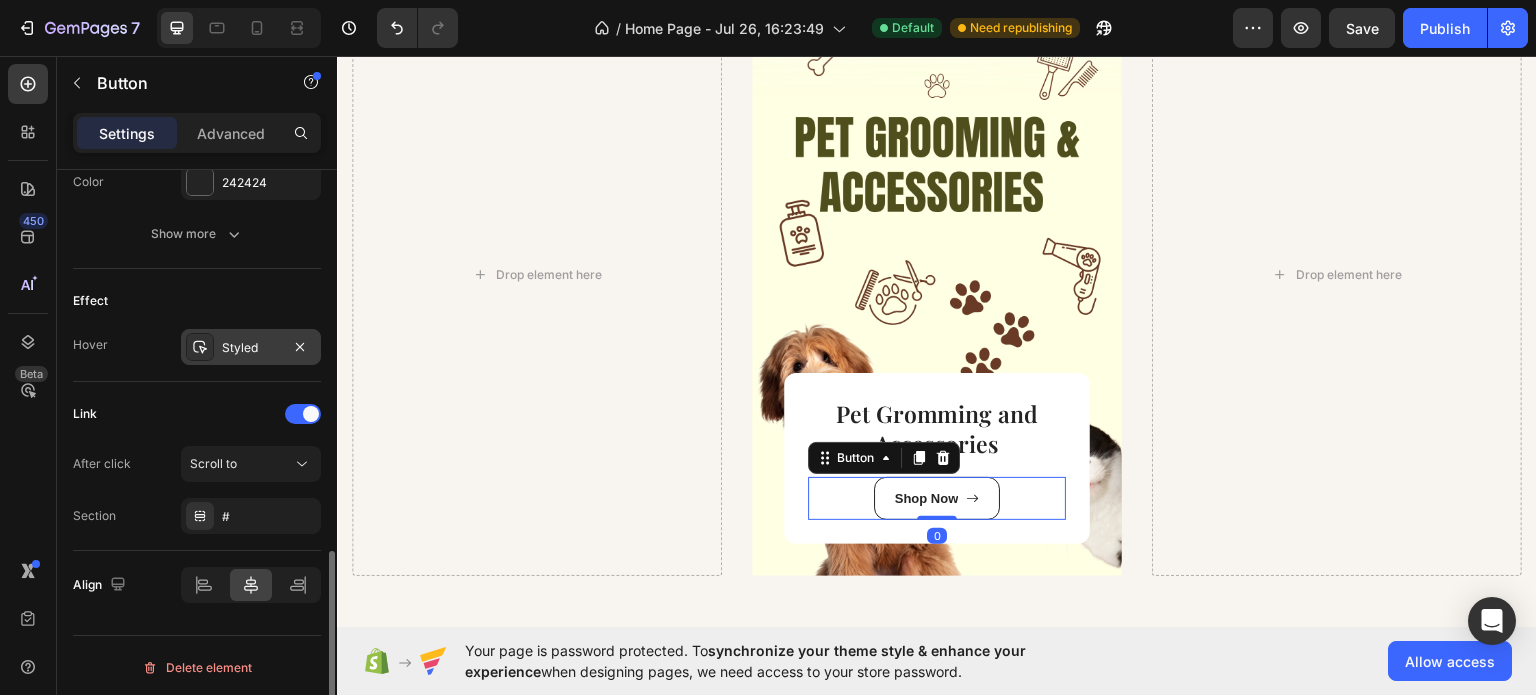 click on "Styled" at bounding box center [251, 347] 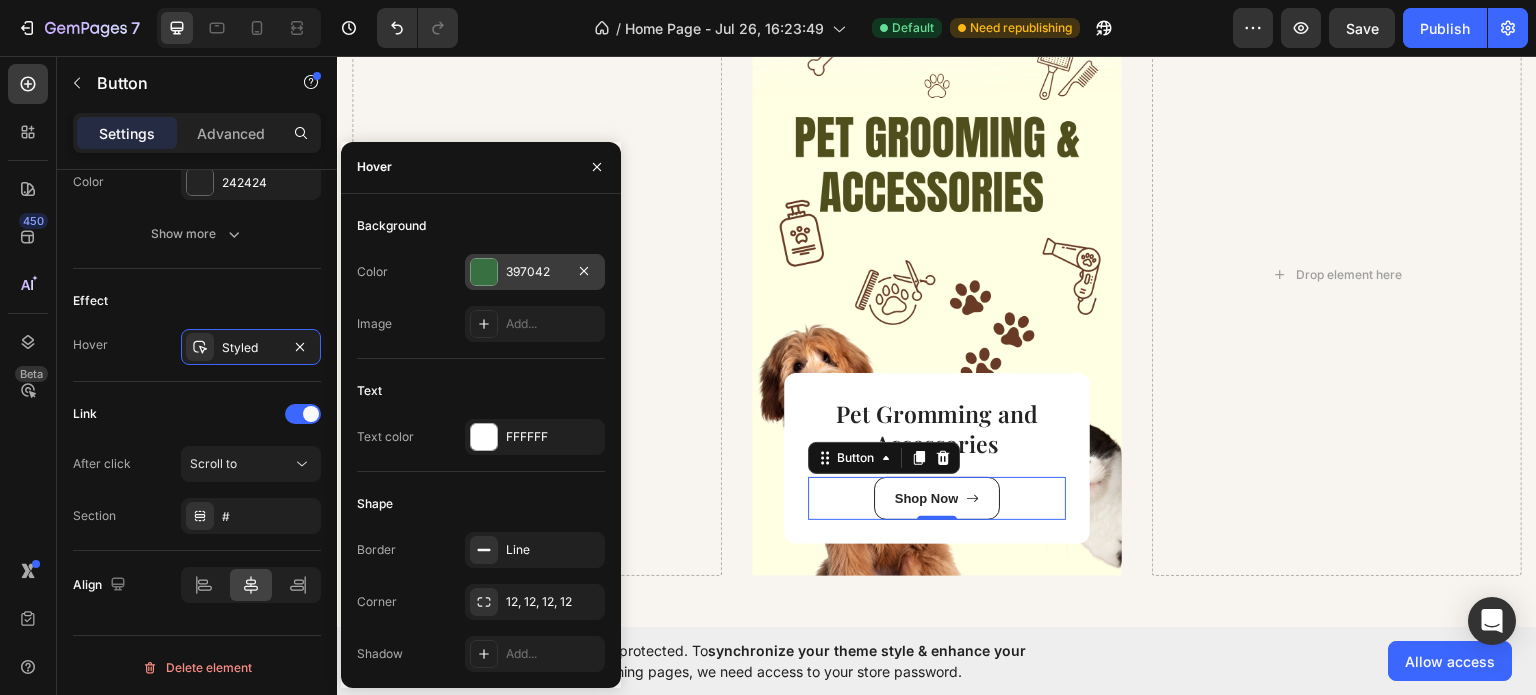 click on "397042" at bounding box center [535, 272] 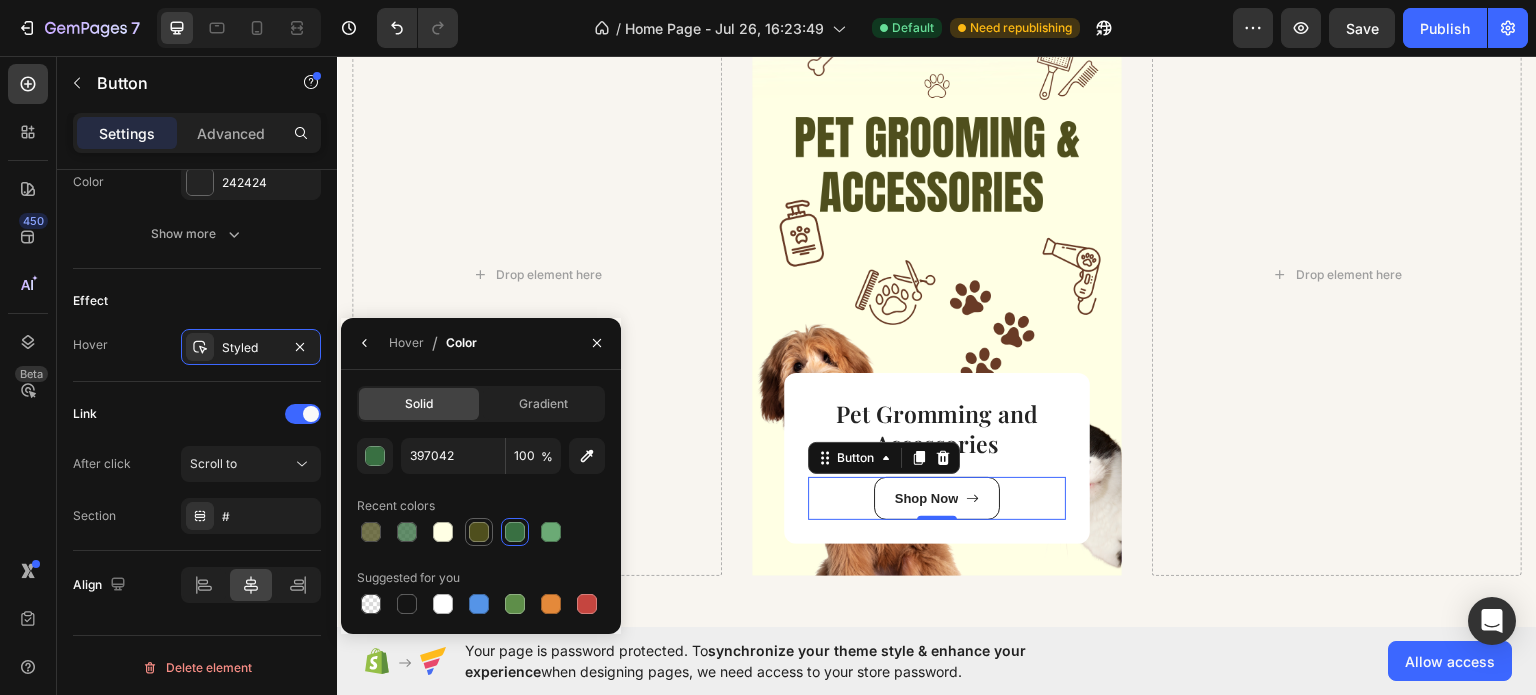 click at bounding box center [479, 532] 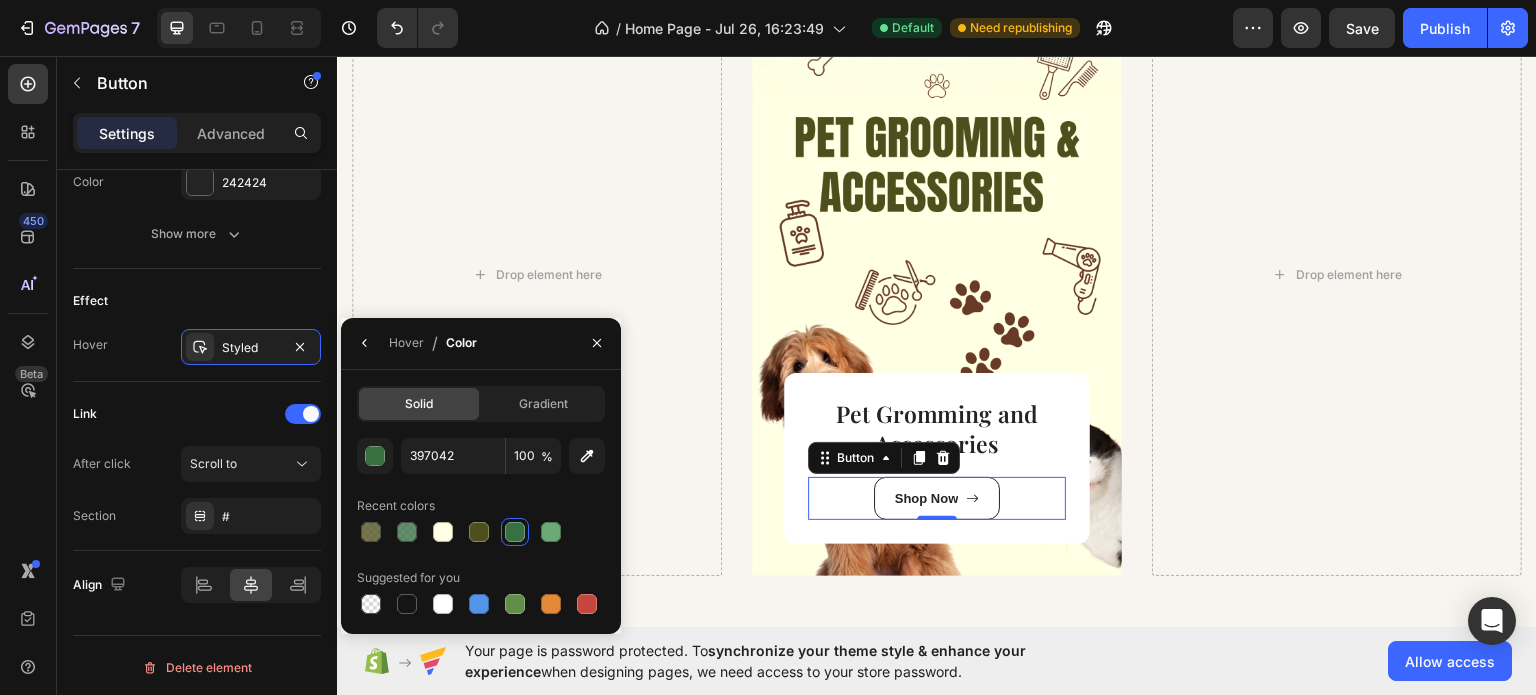 type on "4F4F1D" 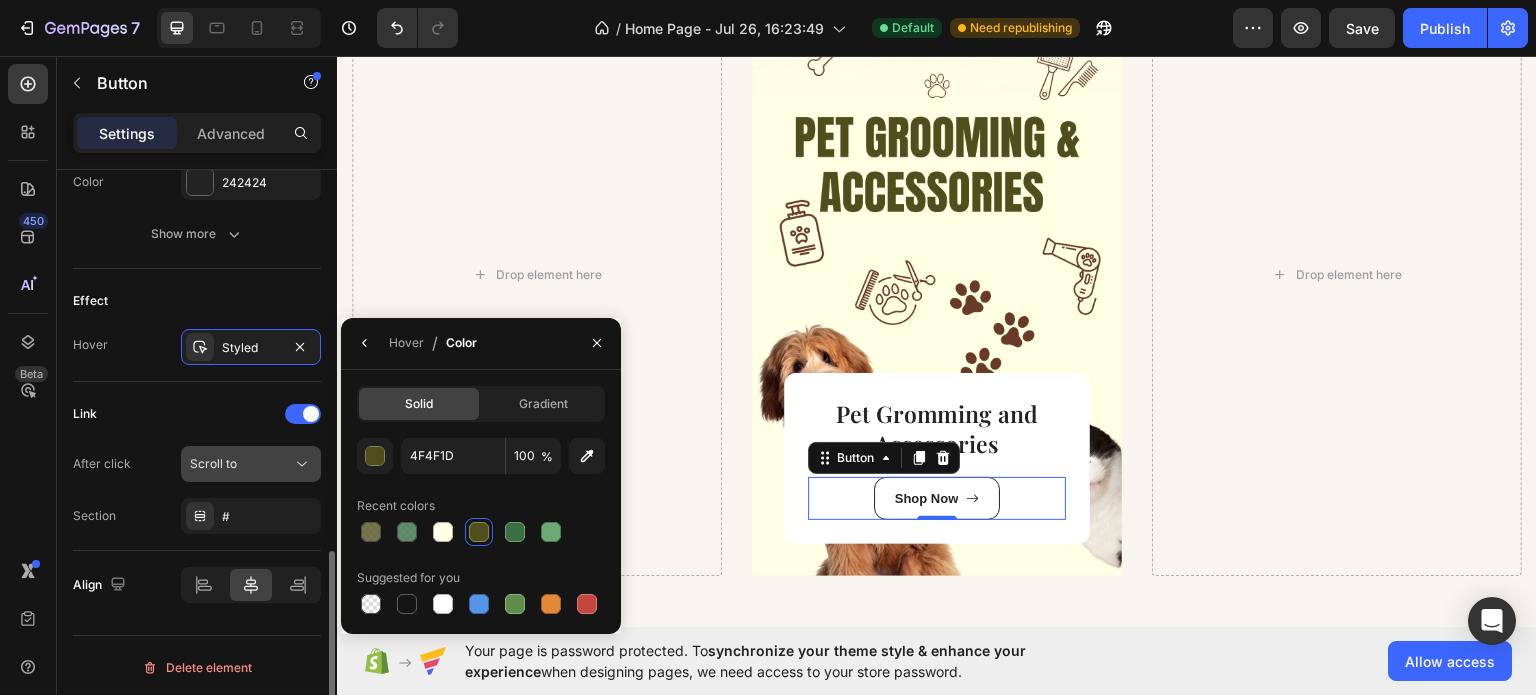 click on "Scroll to" at bounding box center (241, 464) 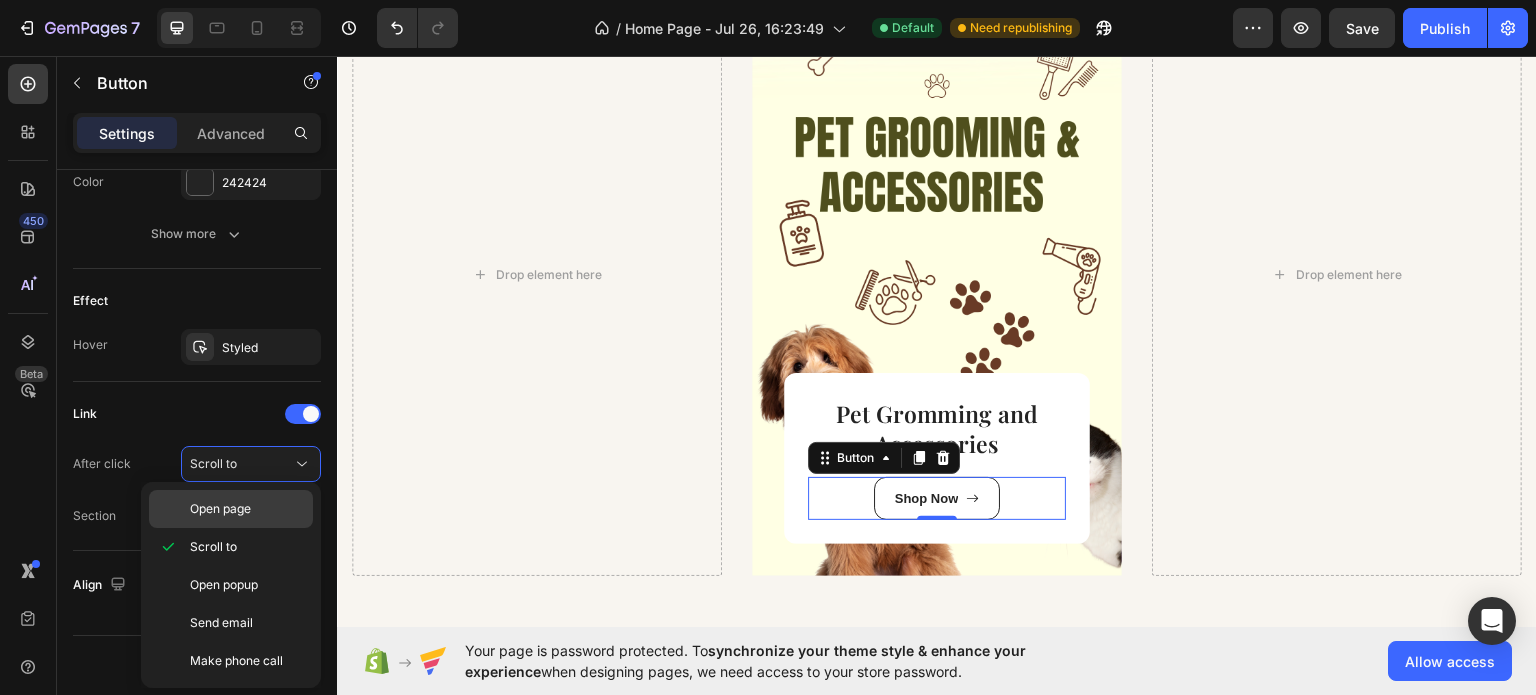 click on "Open page" at bounding box center (247, 509) 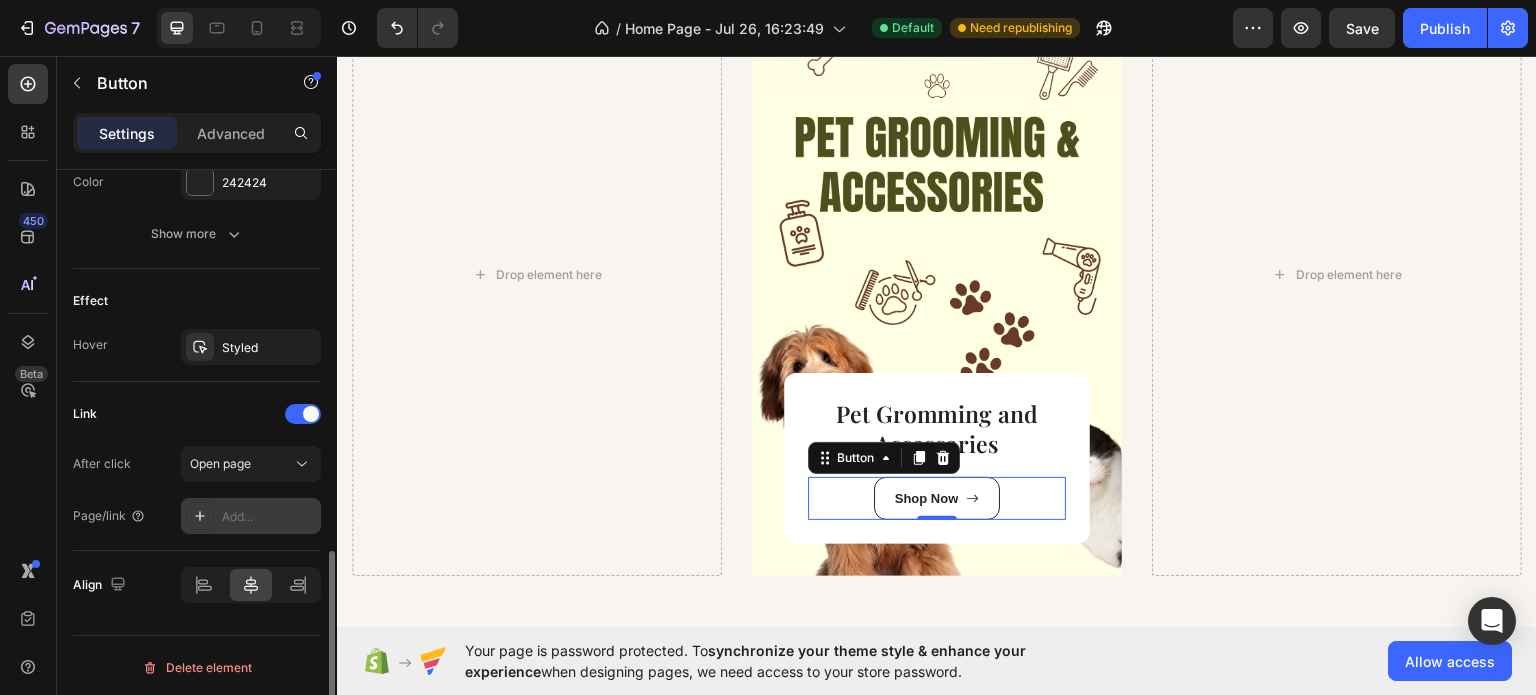 click on "Add..." at bounding box center [251, 516] 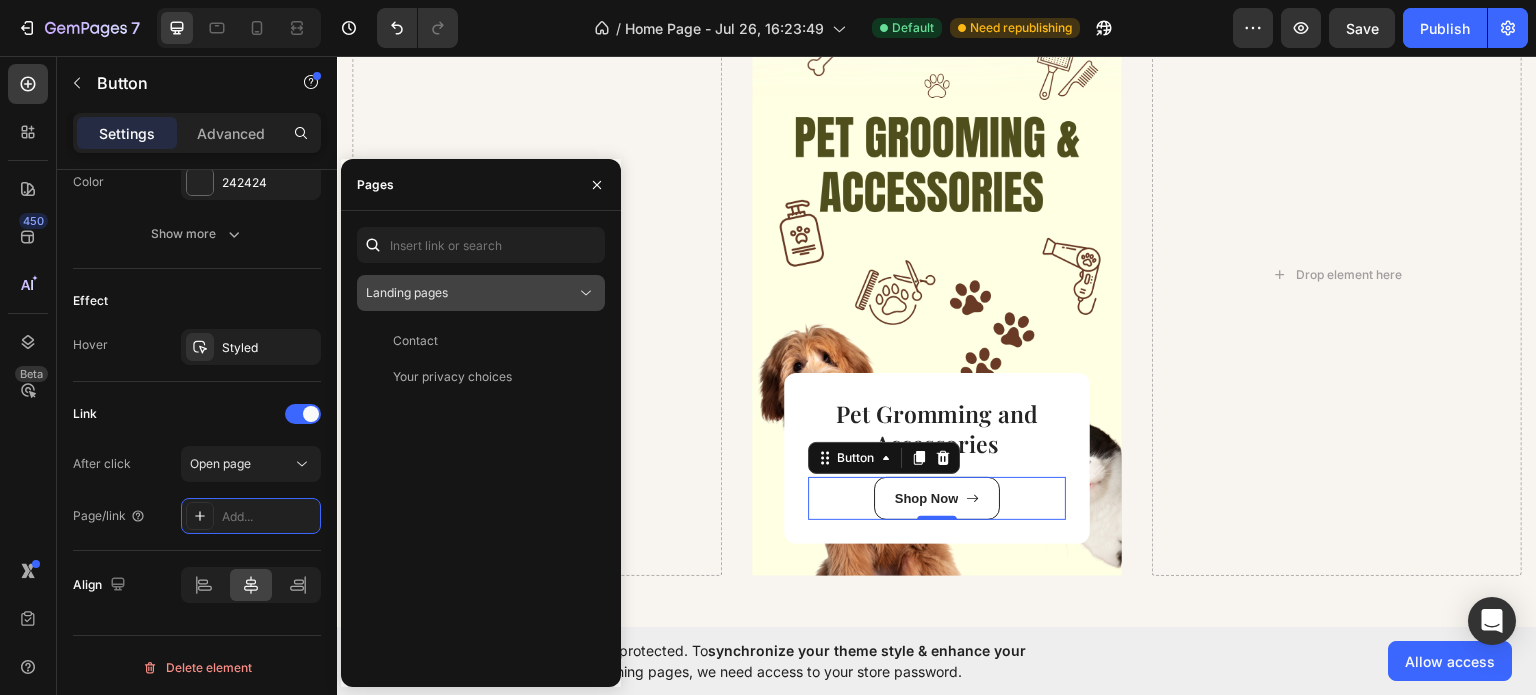 click on "Landing pages" at bounding box center (471, 293) 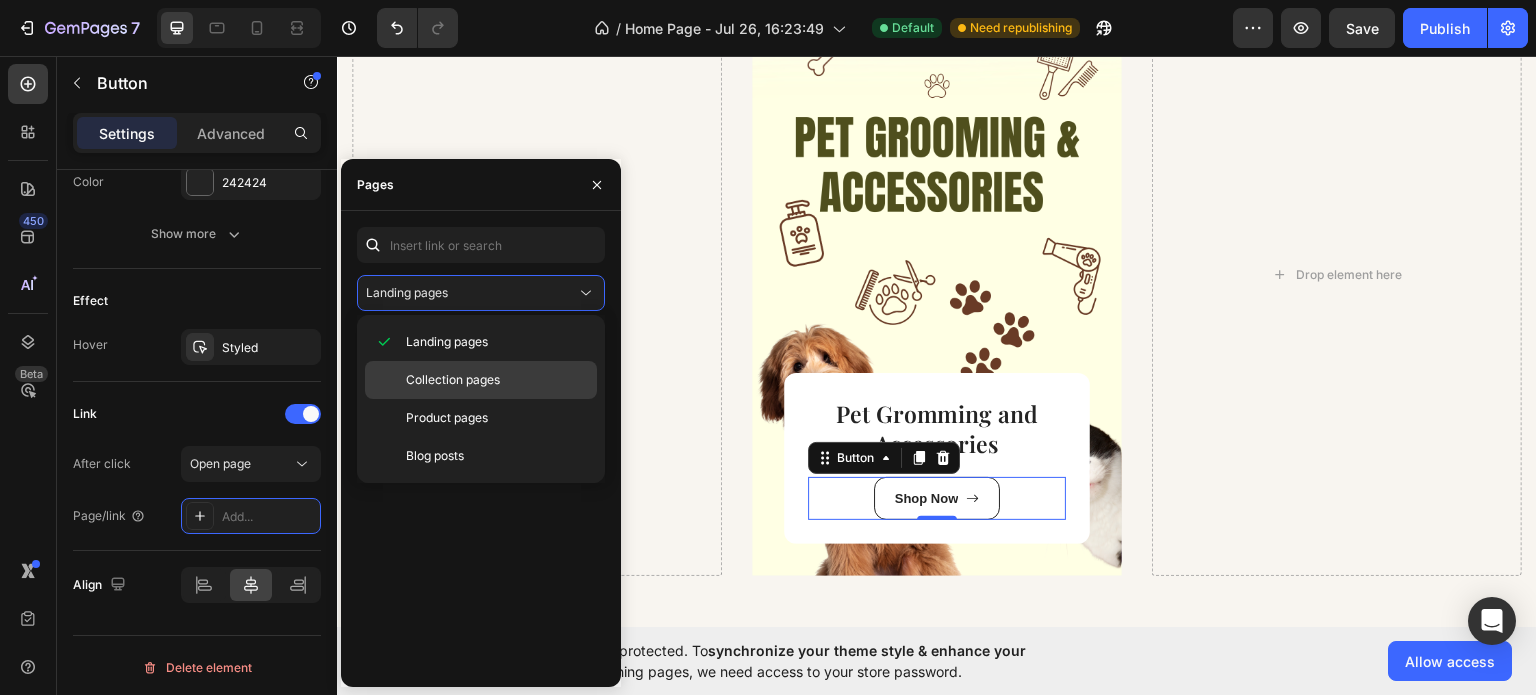 click on "Collection pages" at bounding box center [453, 380] 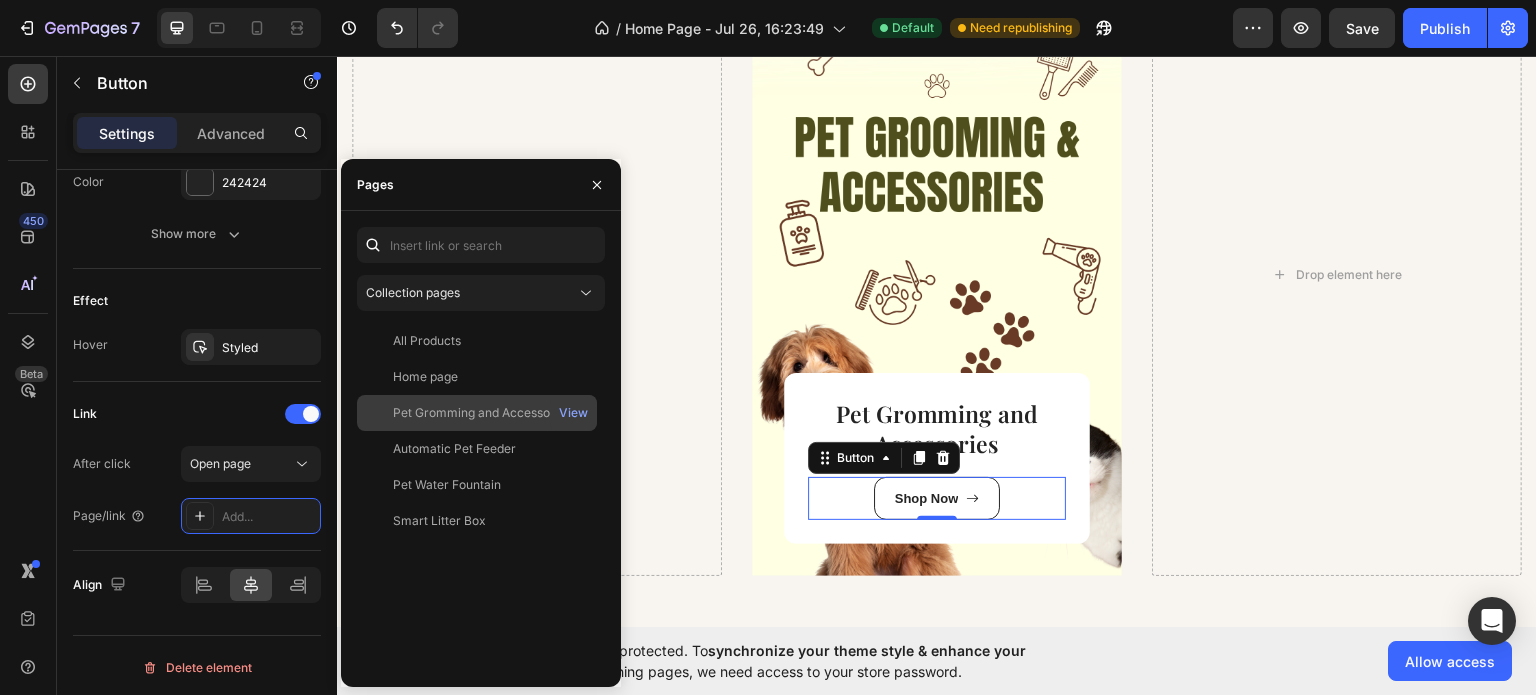 click on "Pet Gromming and Accessories" 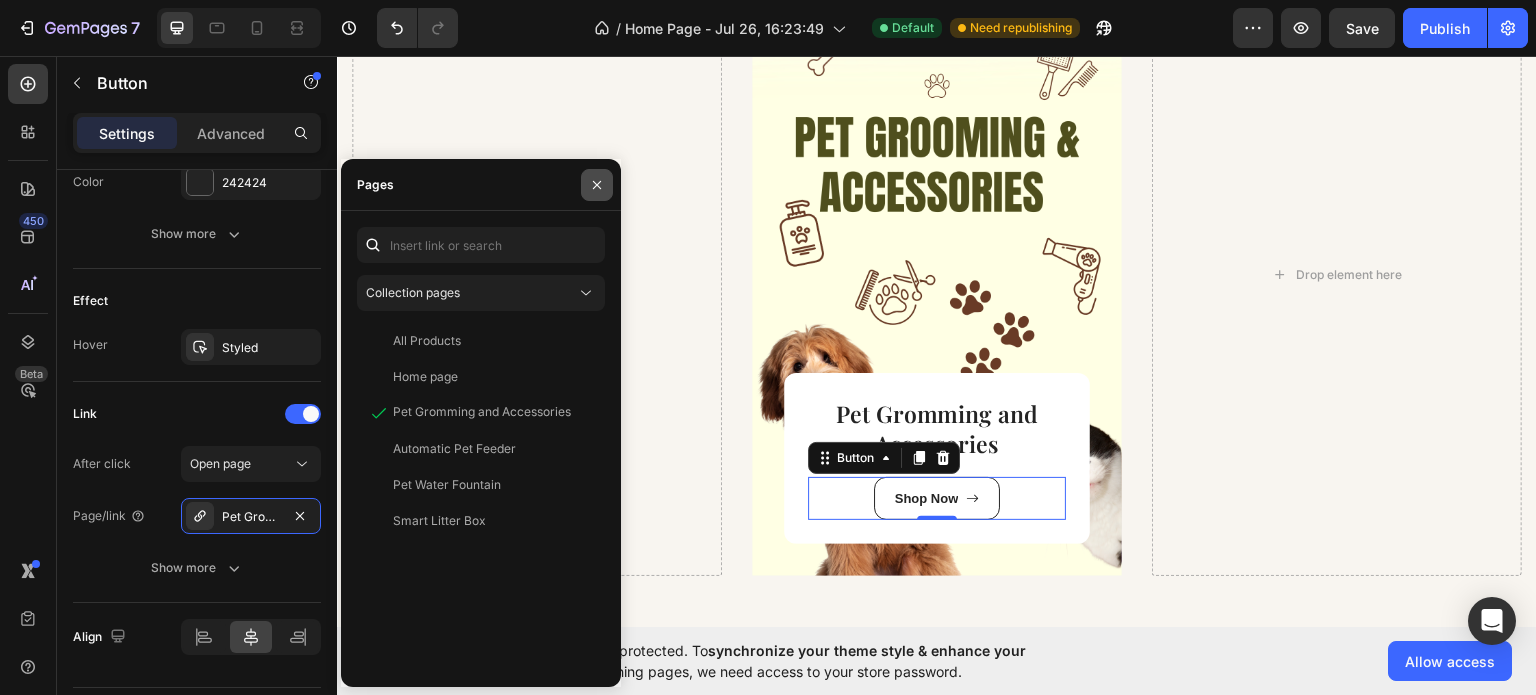 click 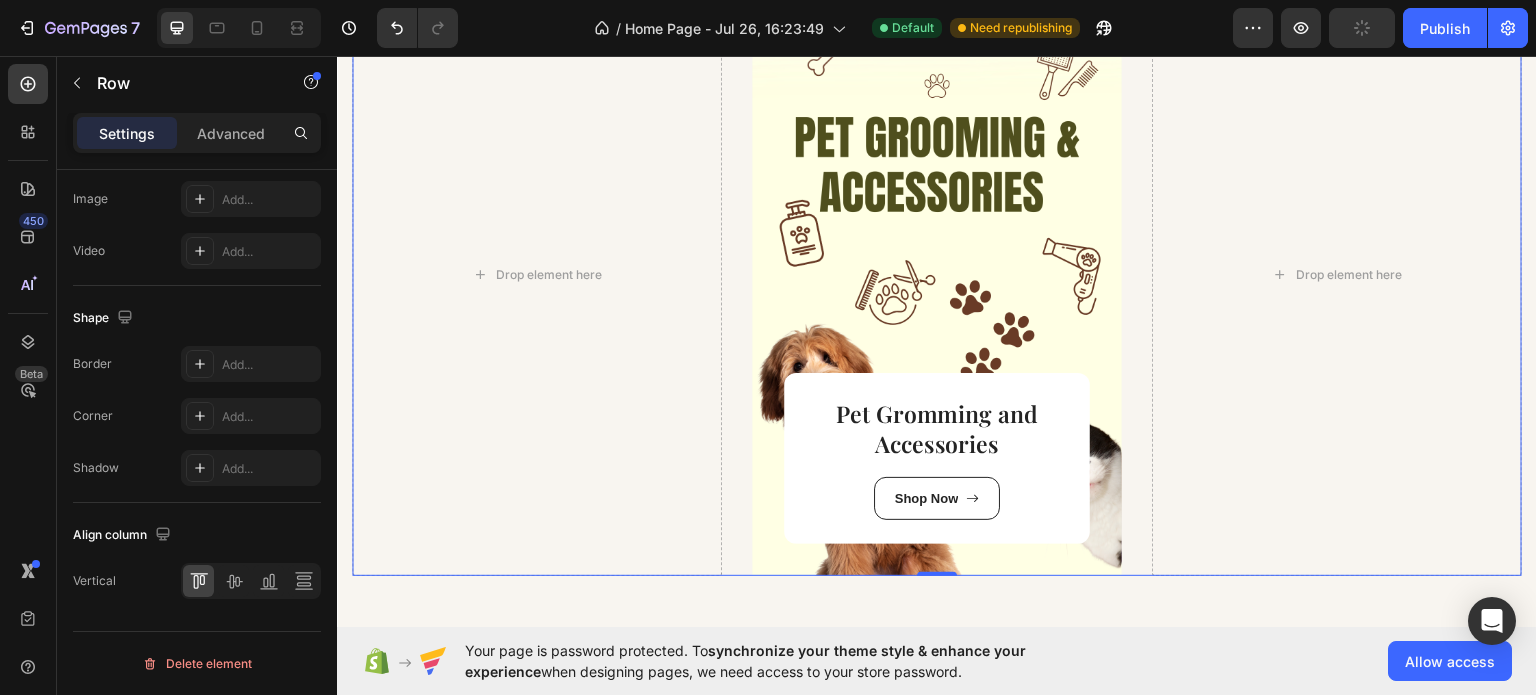 scroll, scrollTop: 0, scrollLeft: 0, axis: both 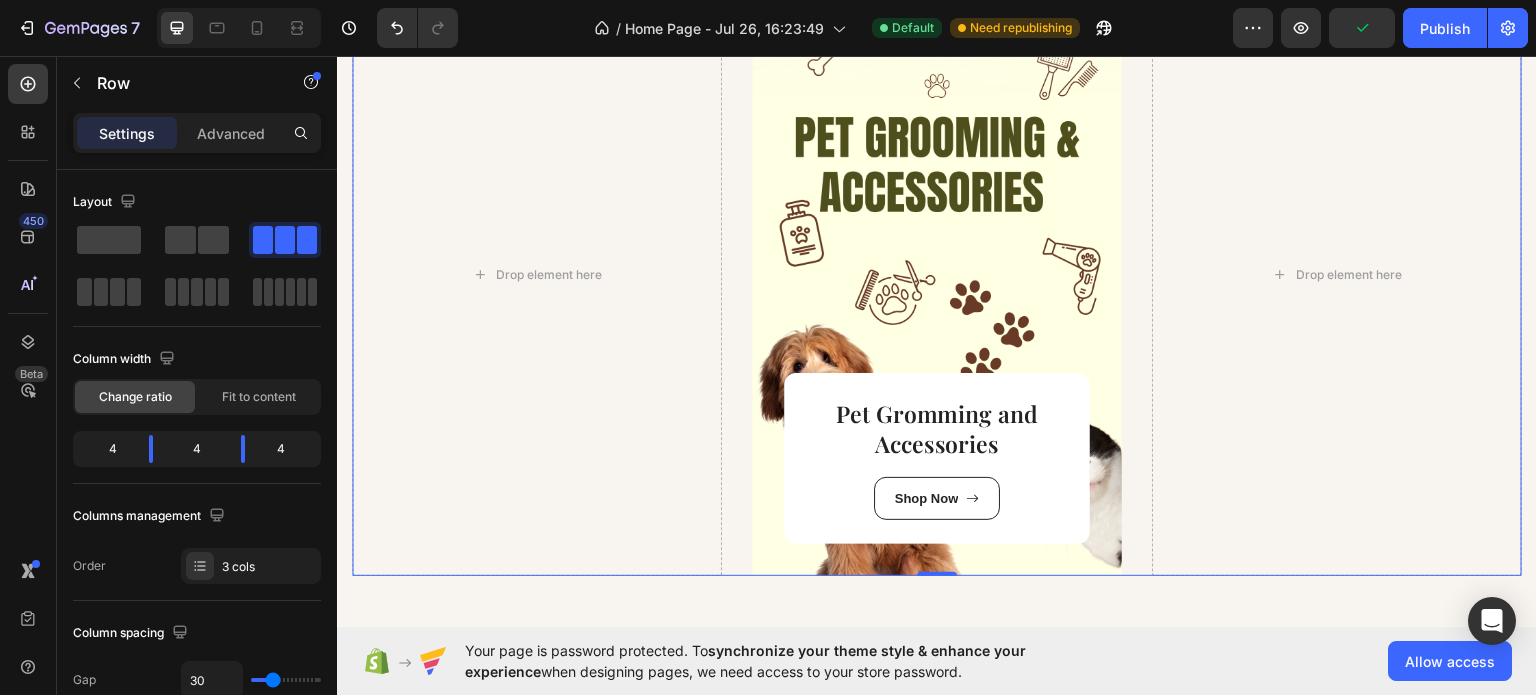 click on "7   /  Home Page - Jul 26, 16:23:49 Default Need republishing Preview  Publish" 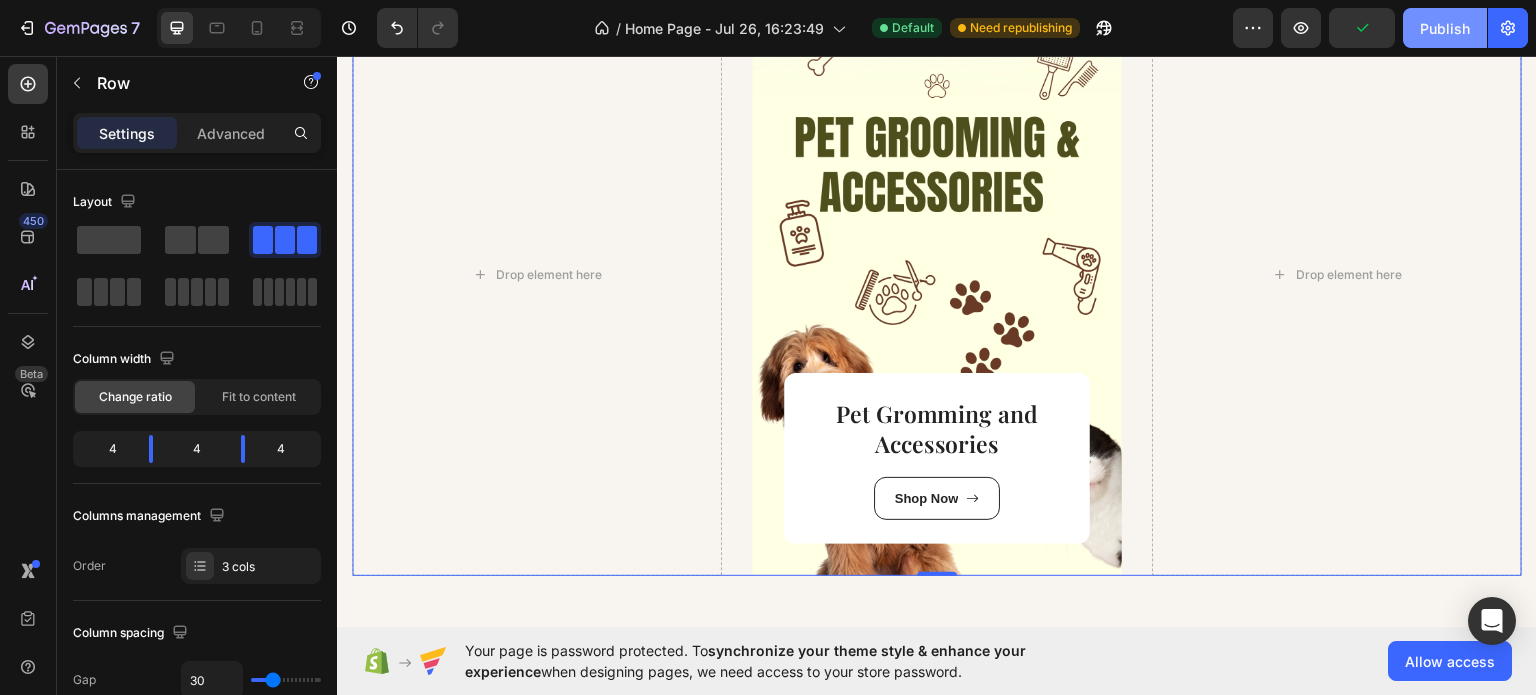 click on "Publish" 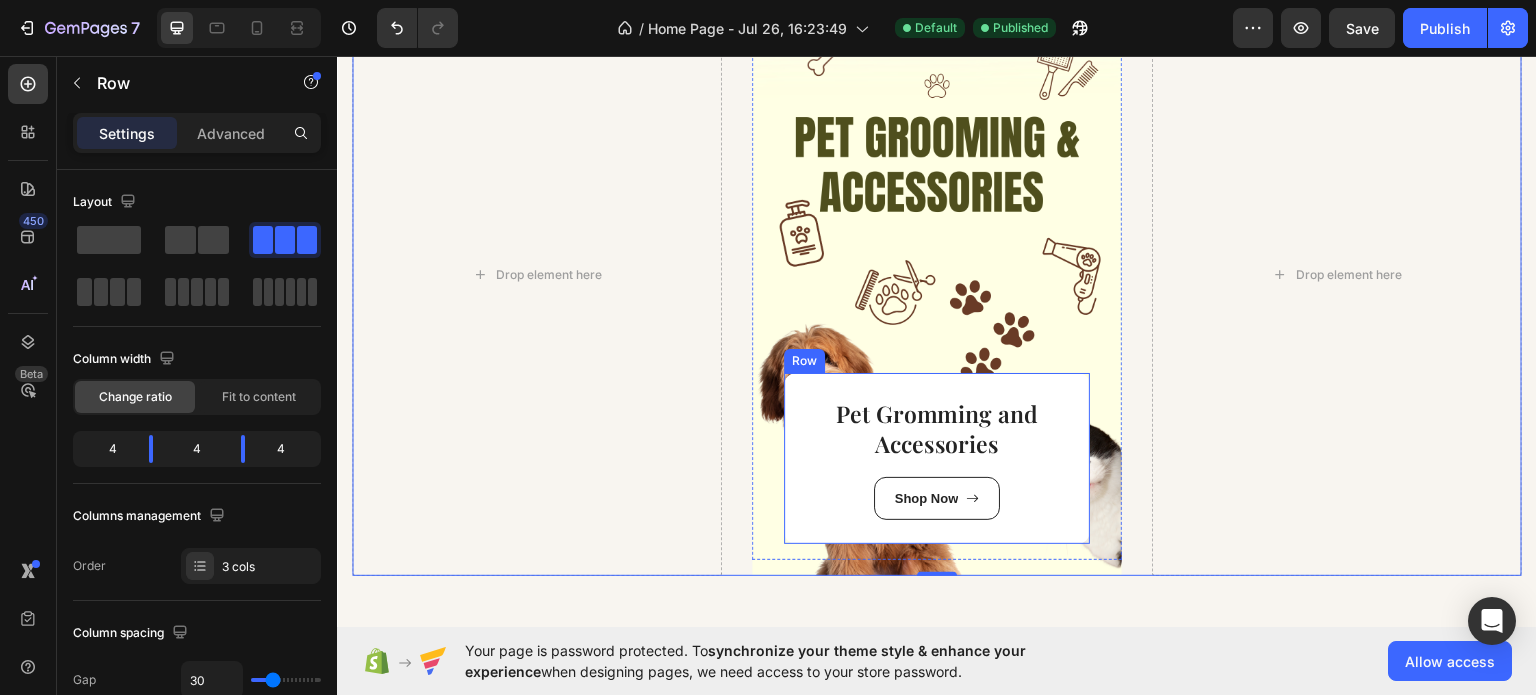 click on "Pet Gromming and Accessories Heading
Shop Now Button Row" at bounding box center (937, 457) 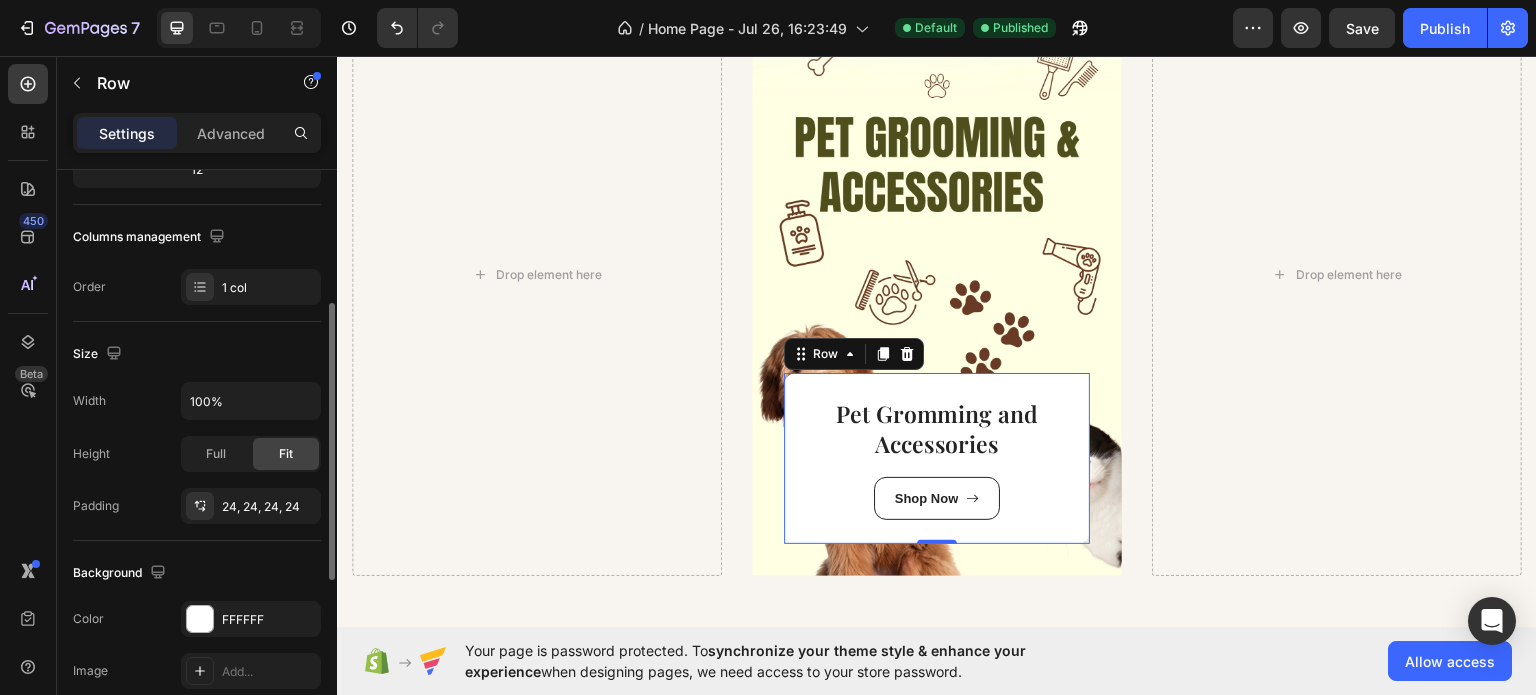 scroll, scrollTop: 0, scrollLeft: 0, axis: both 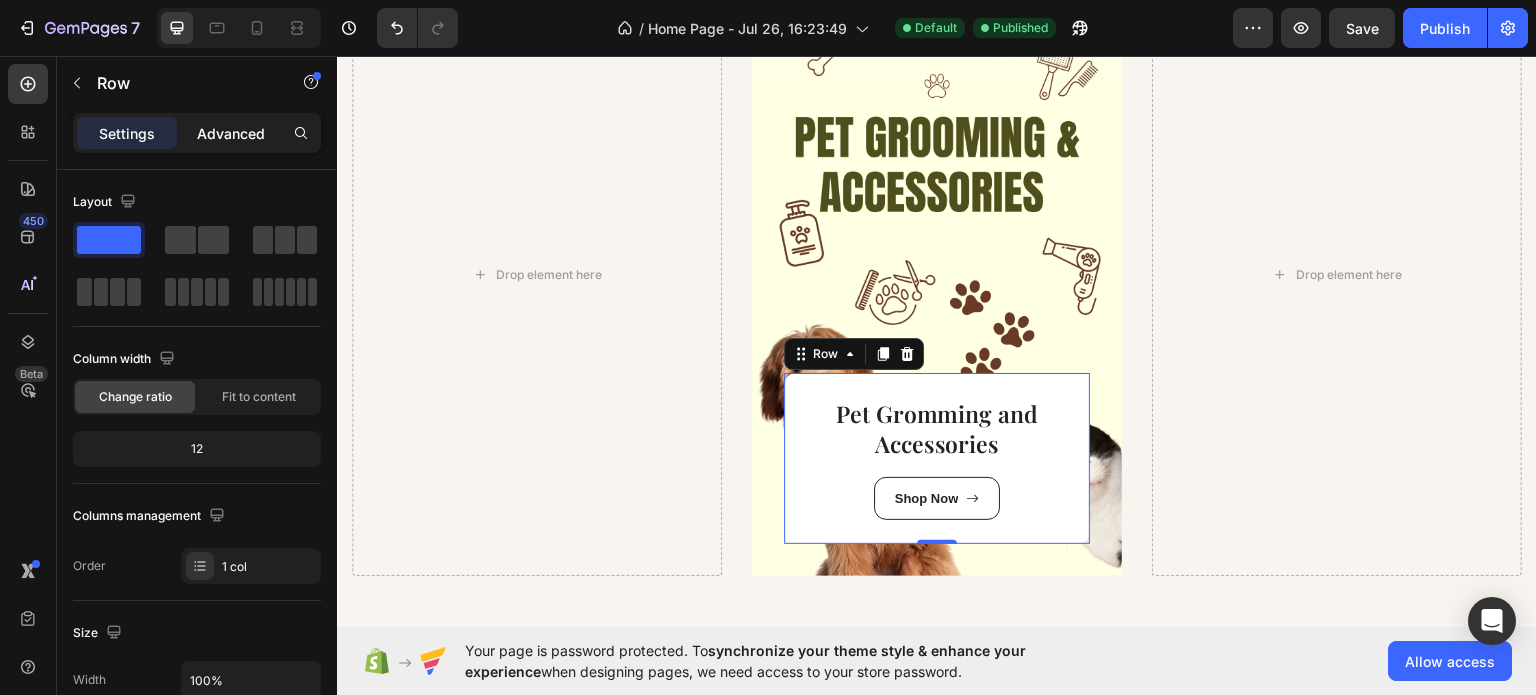 click on "Advanced" 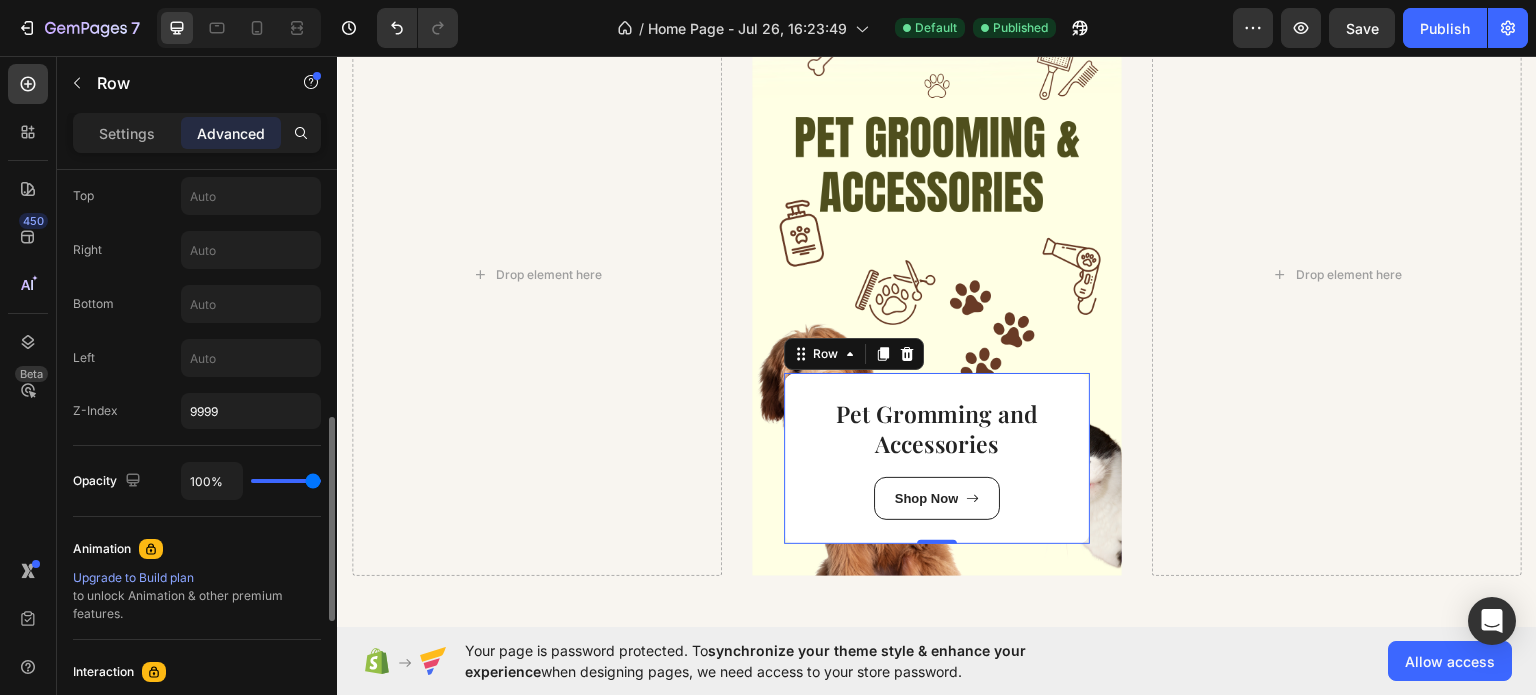 scroll, scrollTop: 798, scrollLeft: 0, axis: vertical 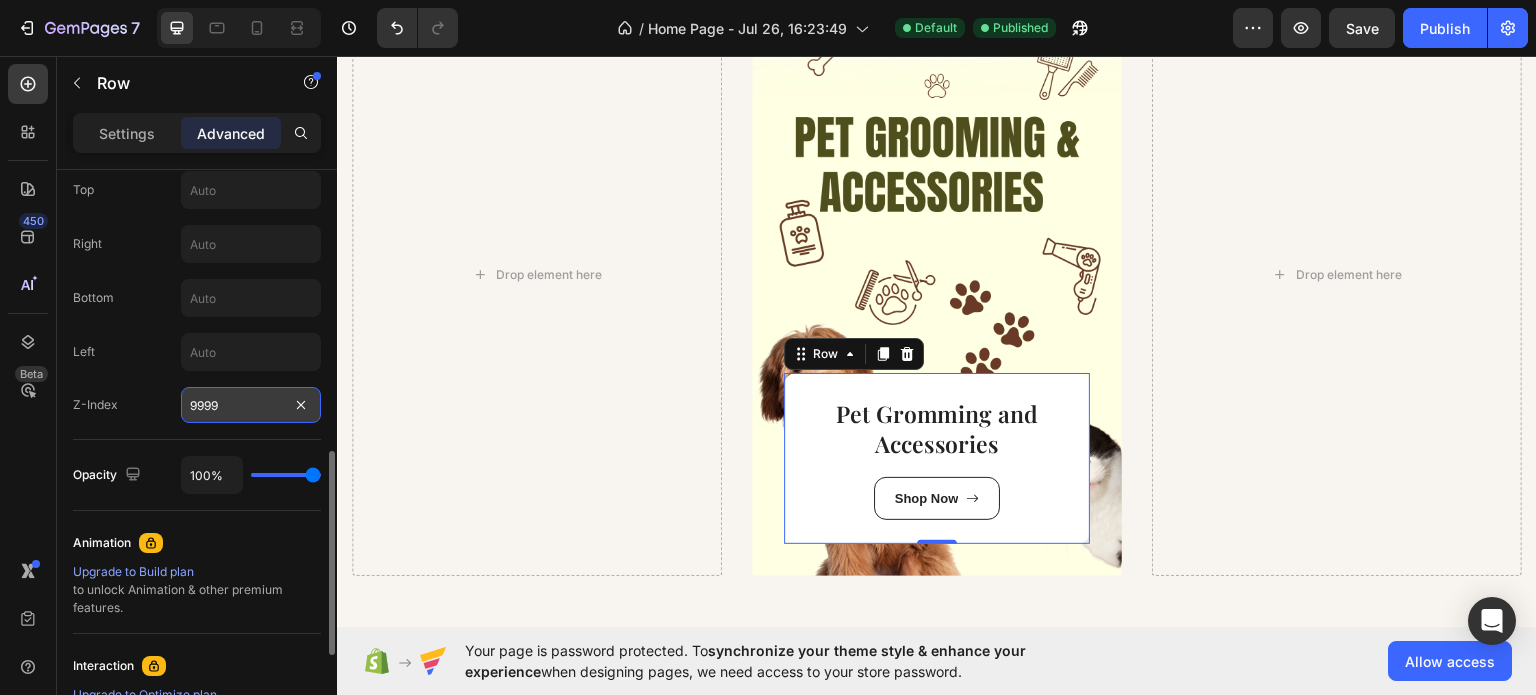 click on "9999" at bounding box center (251, 405) 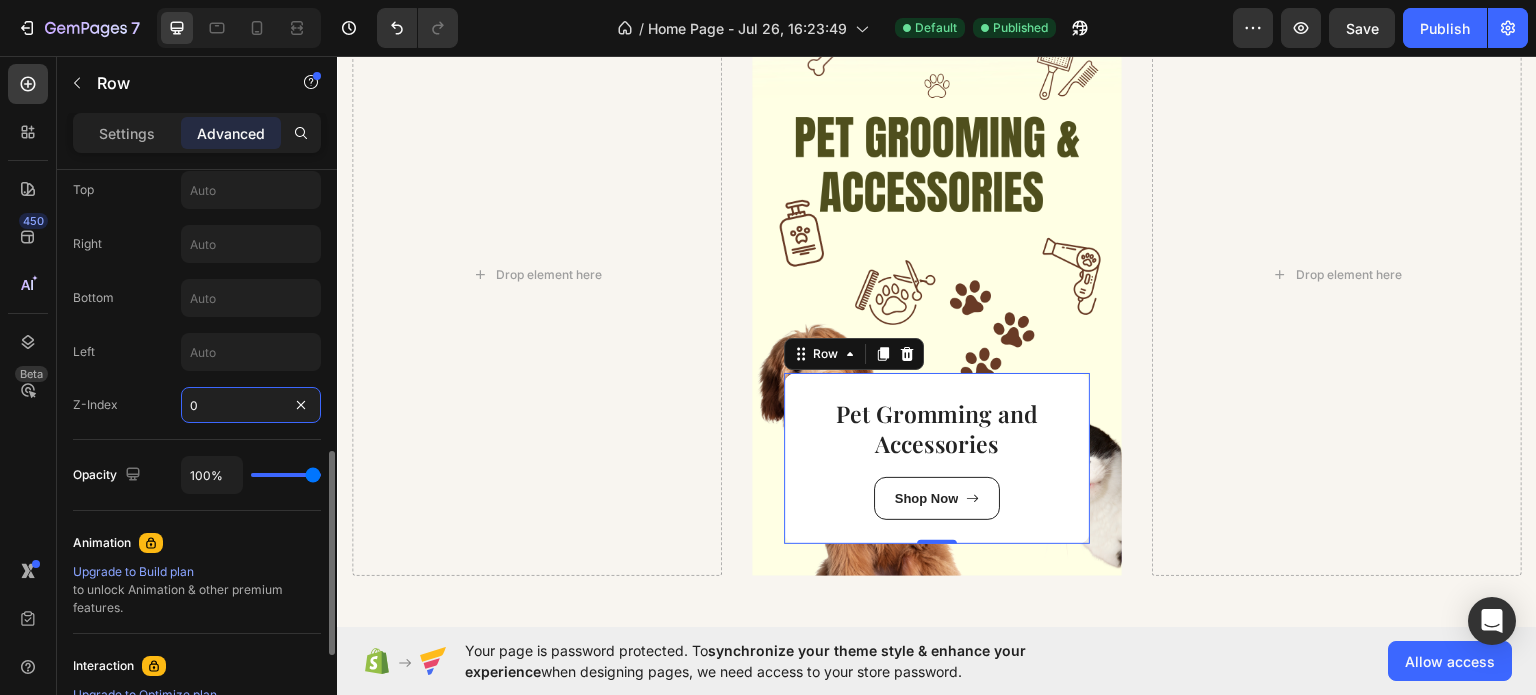 type on "0" 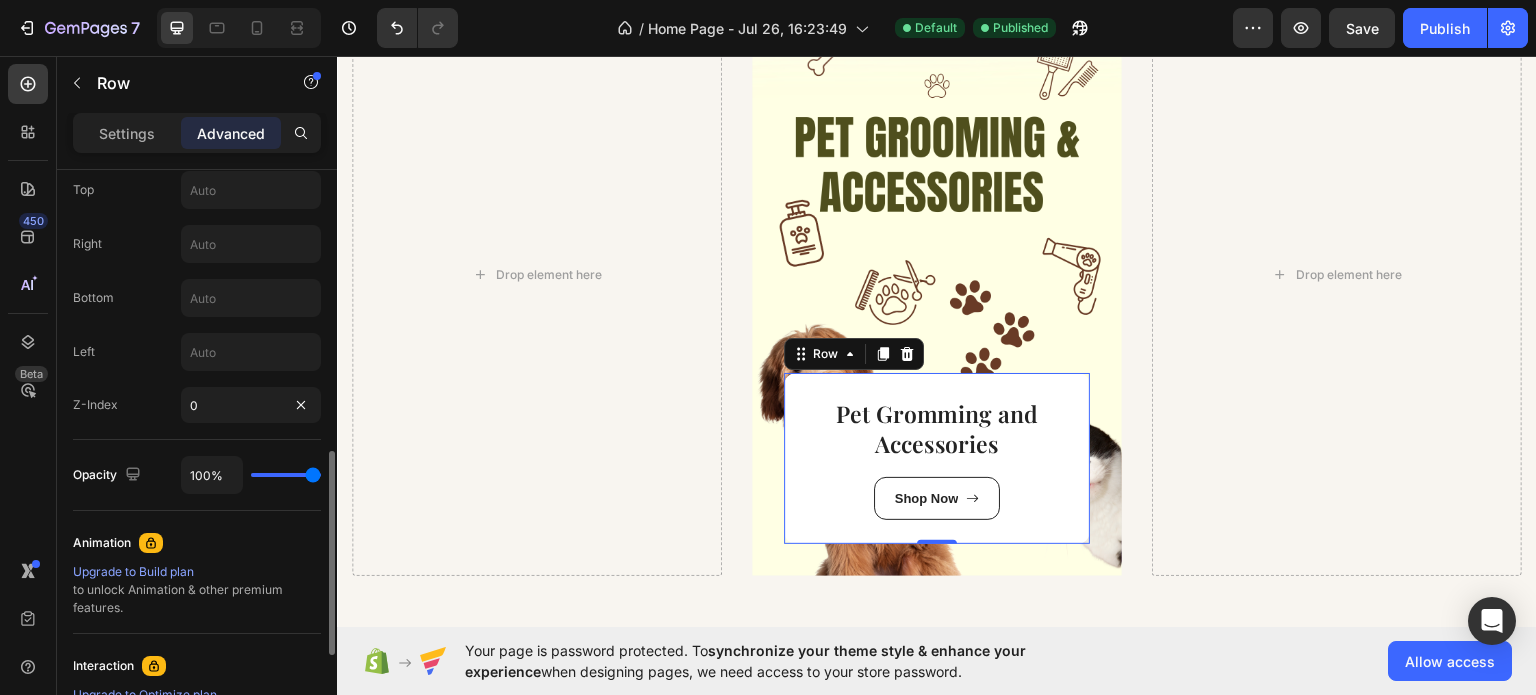 click on "Position Relative Top Right Bottom Left Z-Index 0" 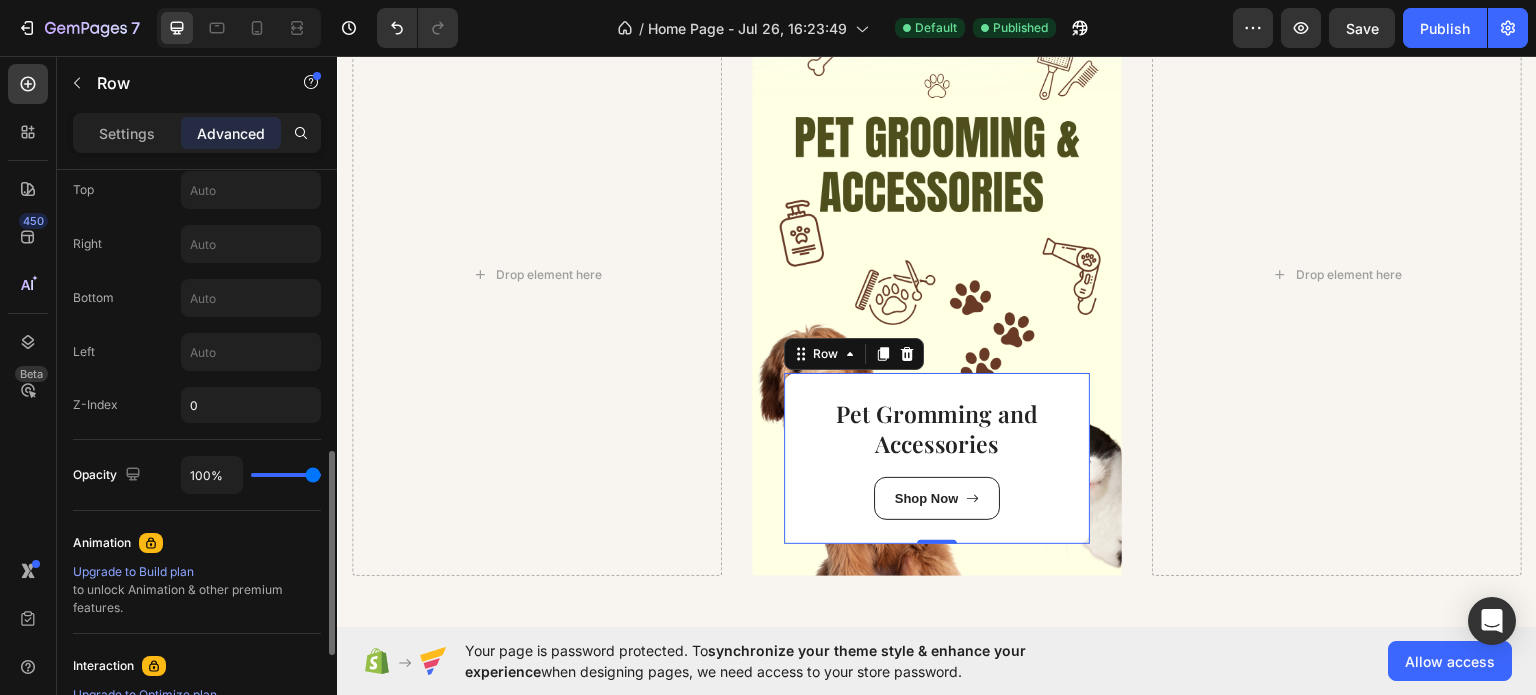 click on "Z-Index" at bounding box center (95, 405) 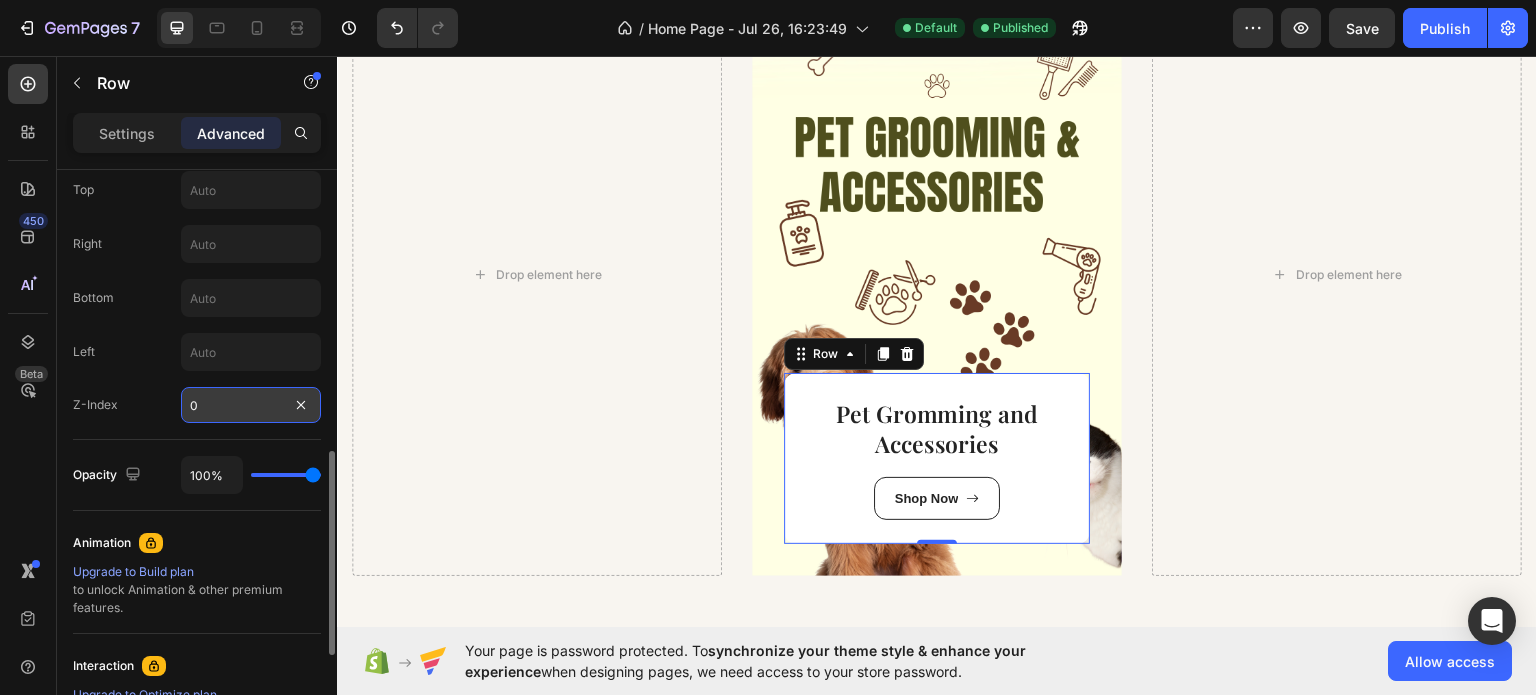 click on "0" at bounding box center (251, 405) 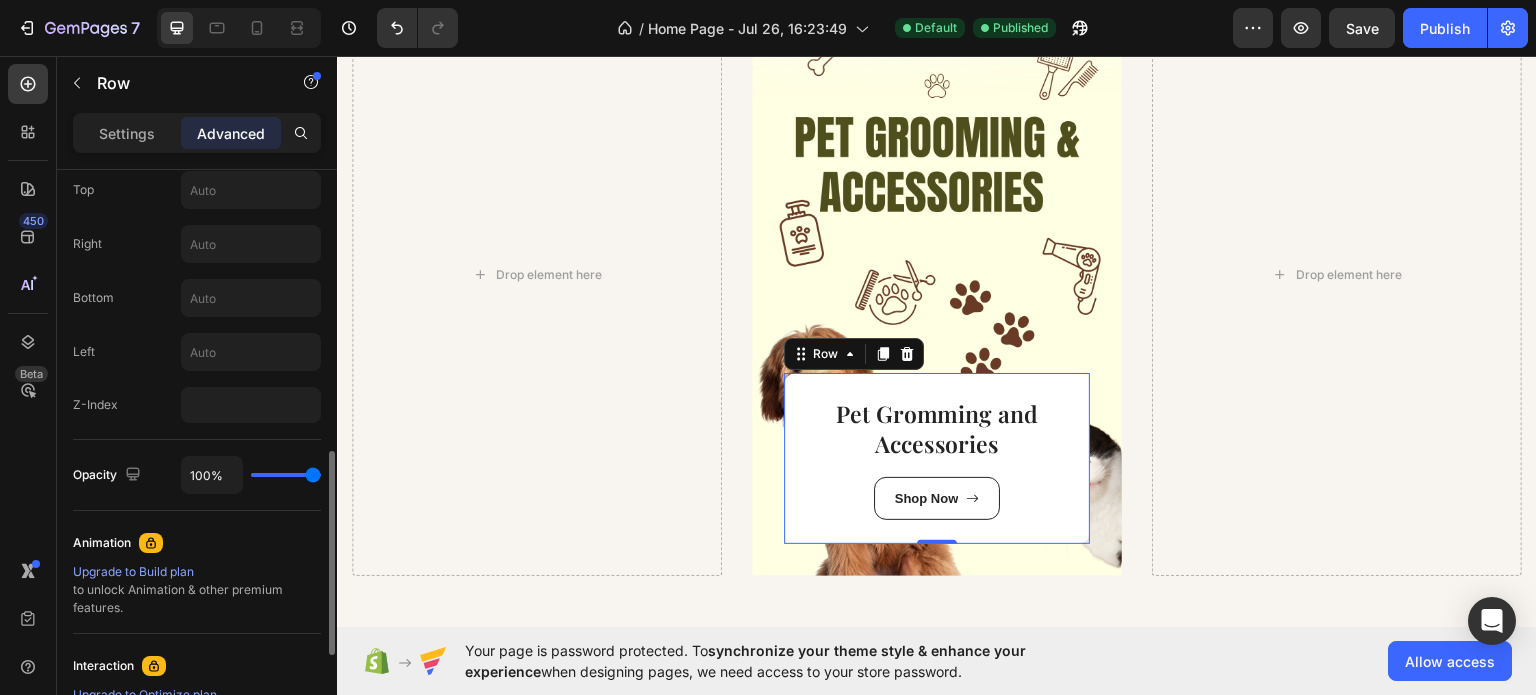 type on "0" 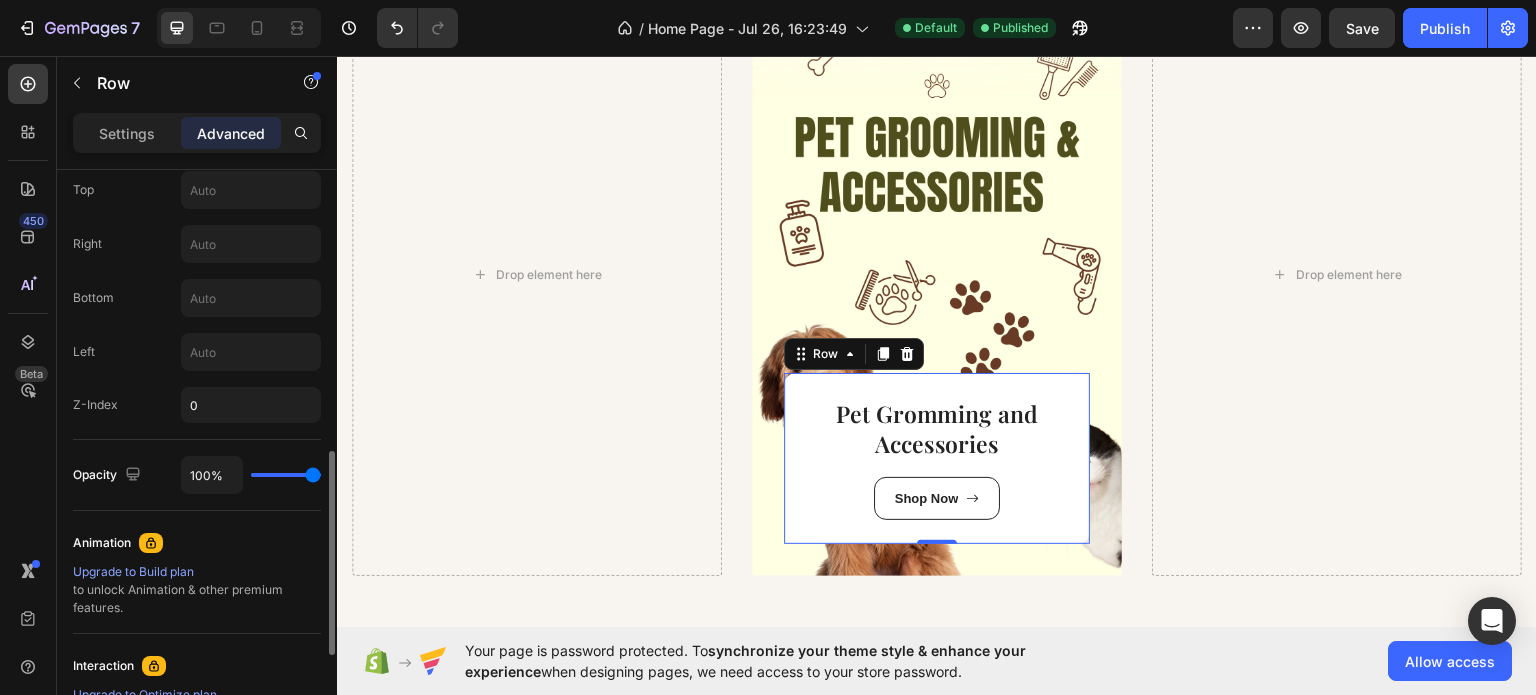 click on "Z-Index 0" at bounding box center [197, 405] 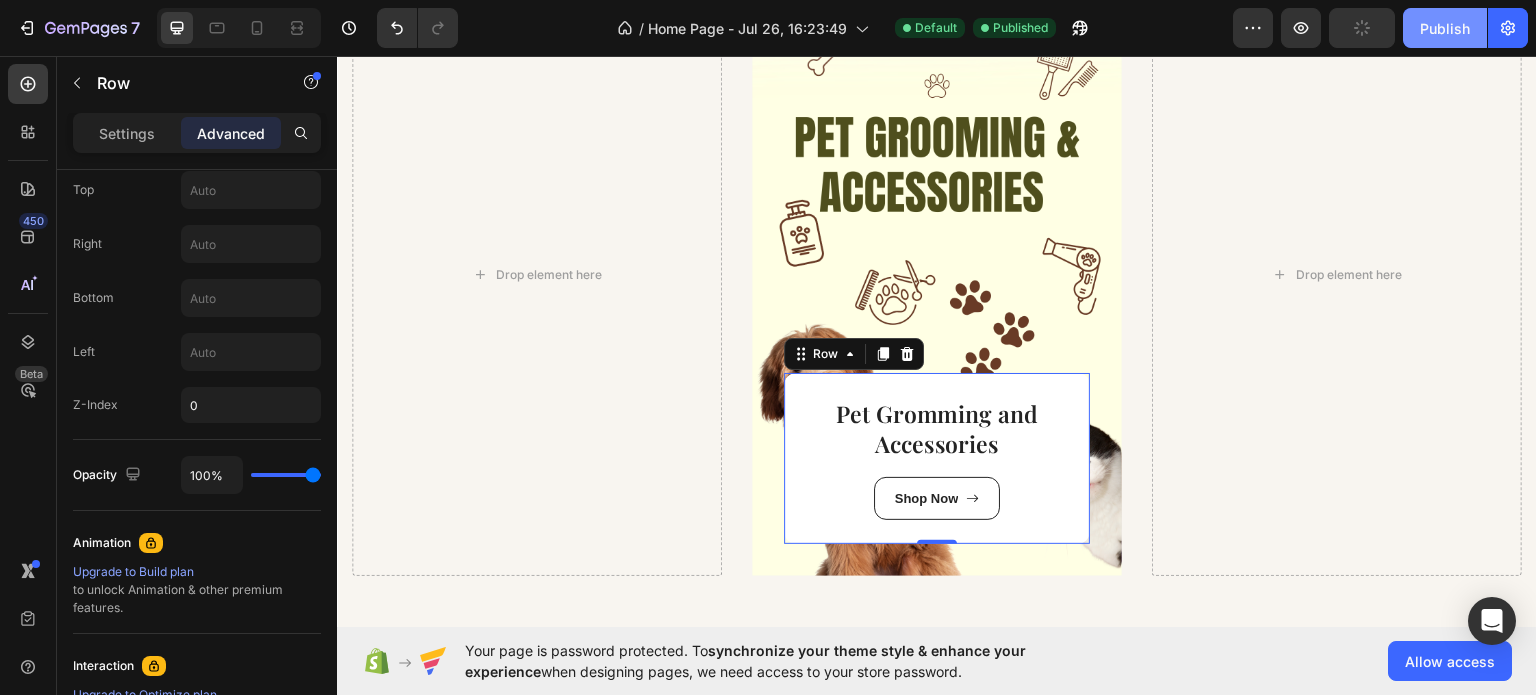 click on "Publish" 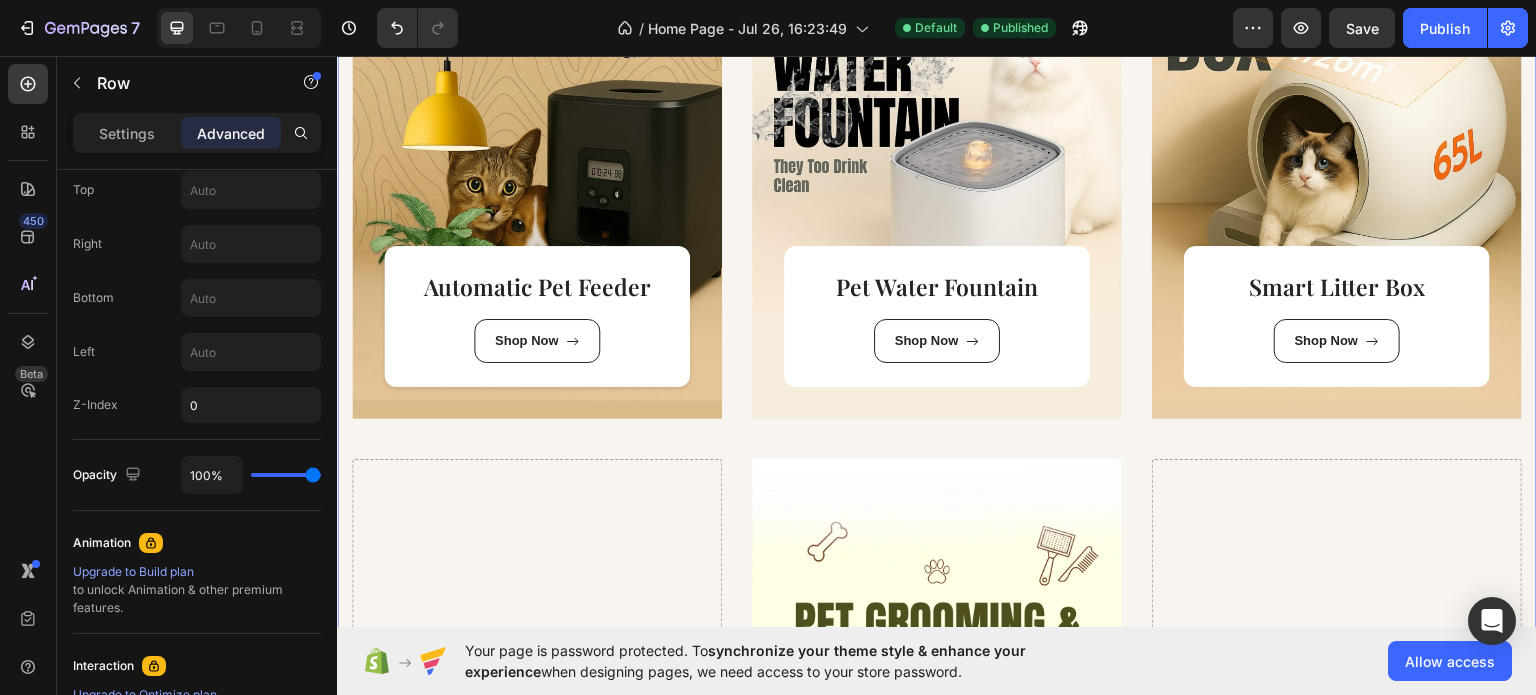 scroll, scrollTop: 3399, scrollLeft: 0, axis: vertical 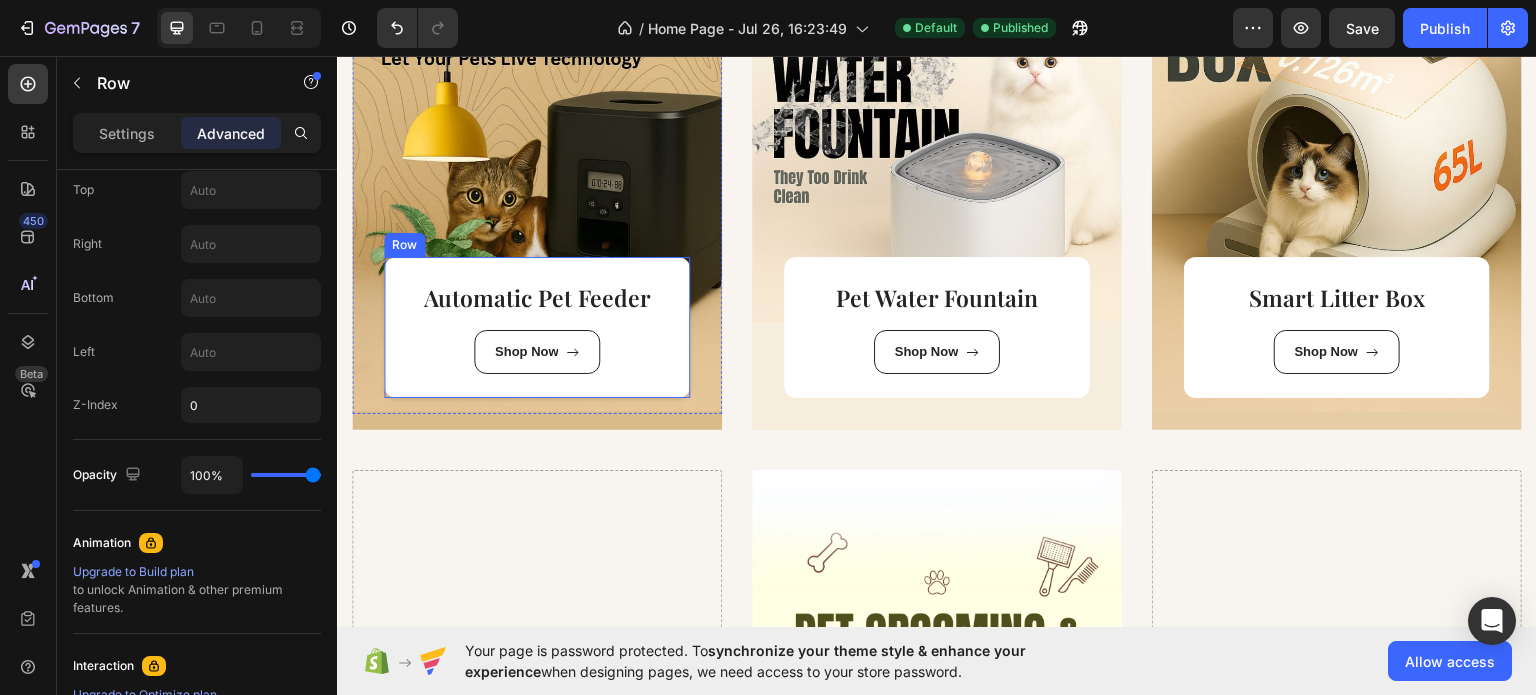 click on "Automatic Pet Feeder Heading
Shop Now Button Row" at bounding box center [537, 326] 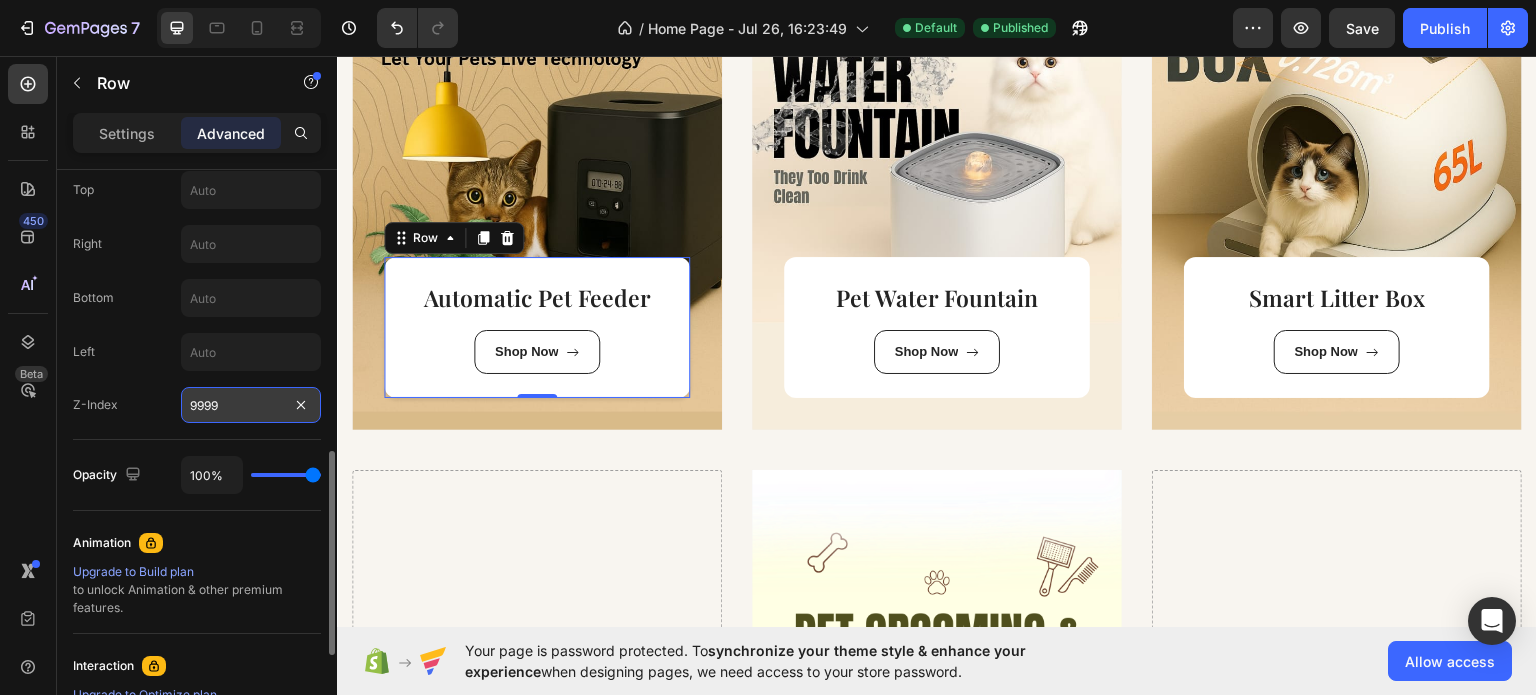 type on "0" 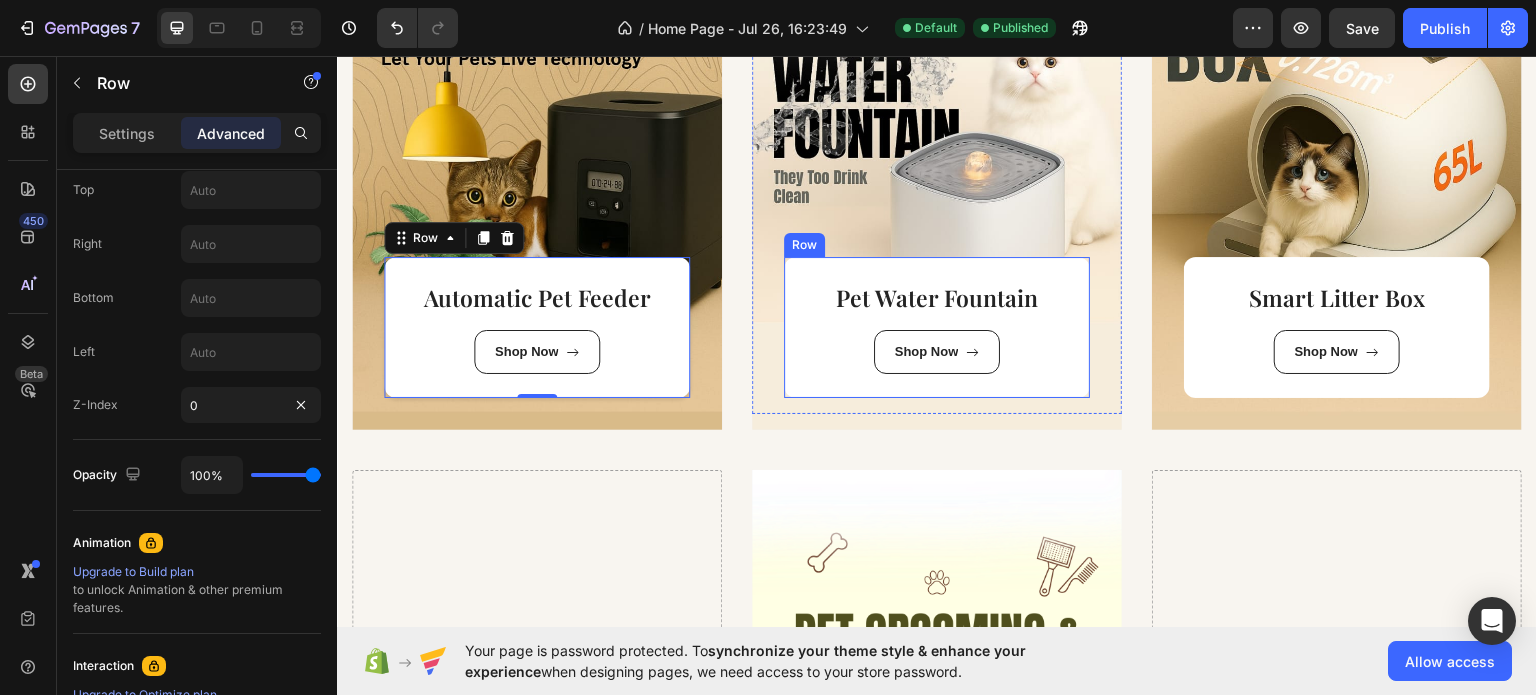 click on "Pet Water Fountain Heading
Shop Now Button Row" at bounding box center [937, 326] 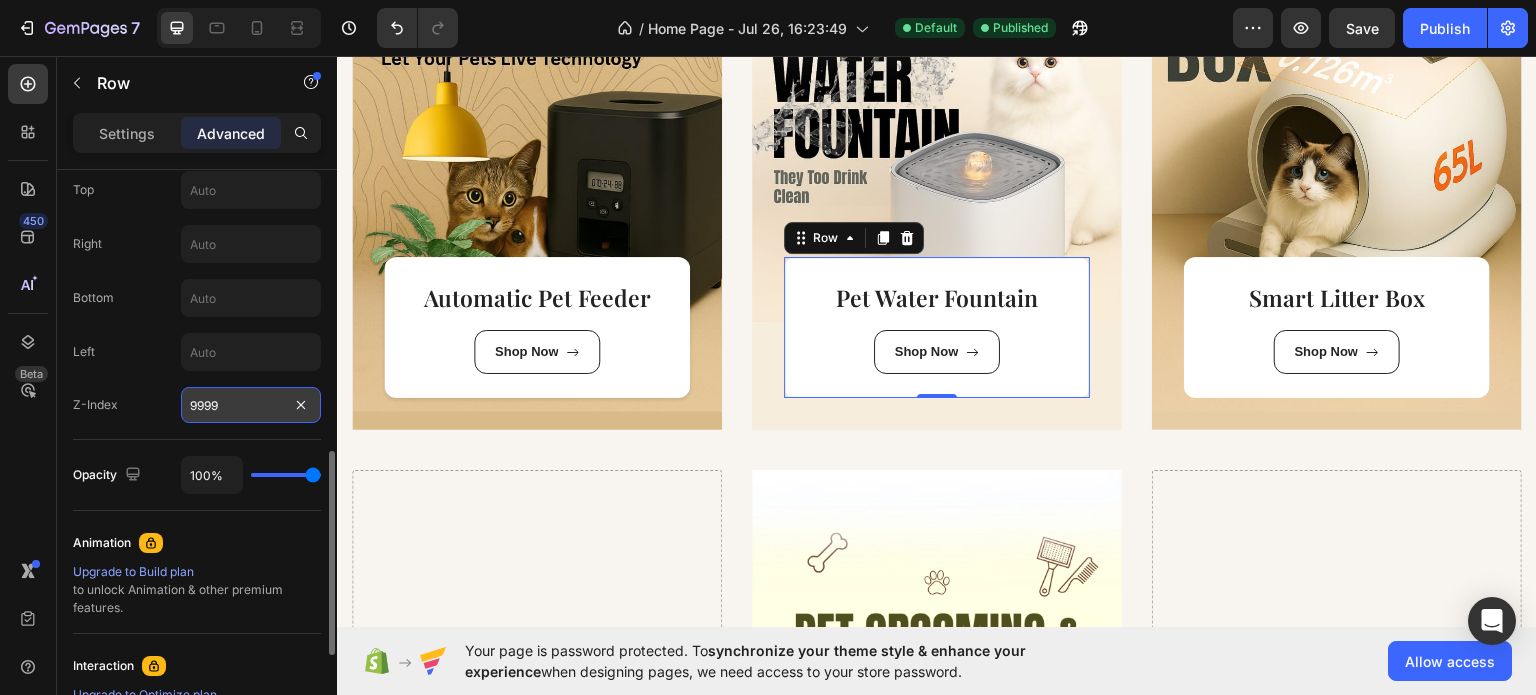 click on "9999" at bounding box center (251, 405) 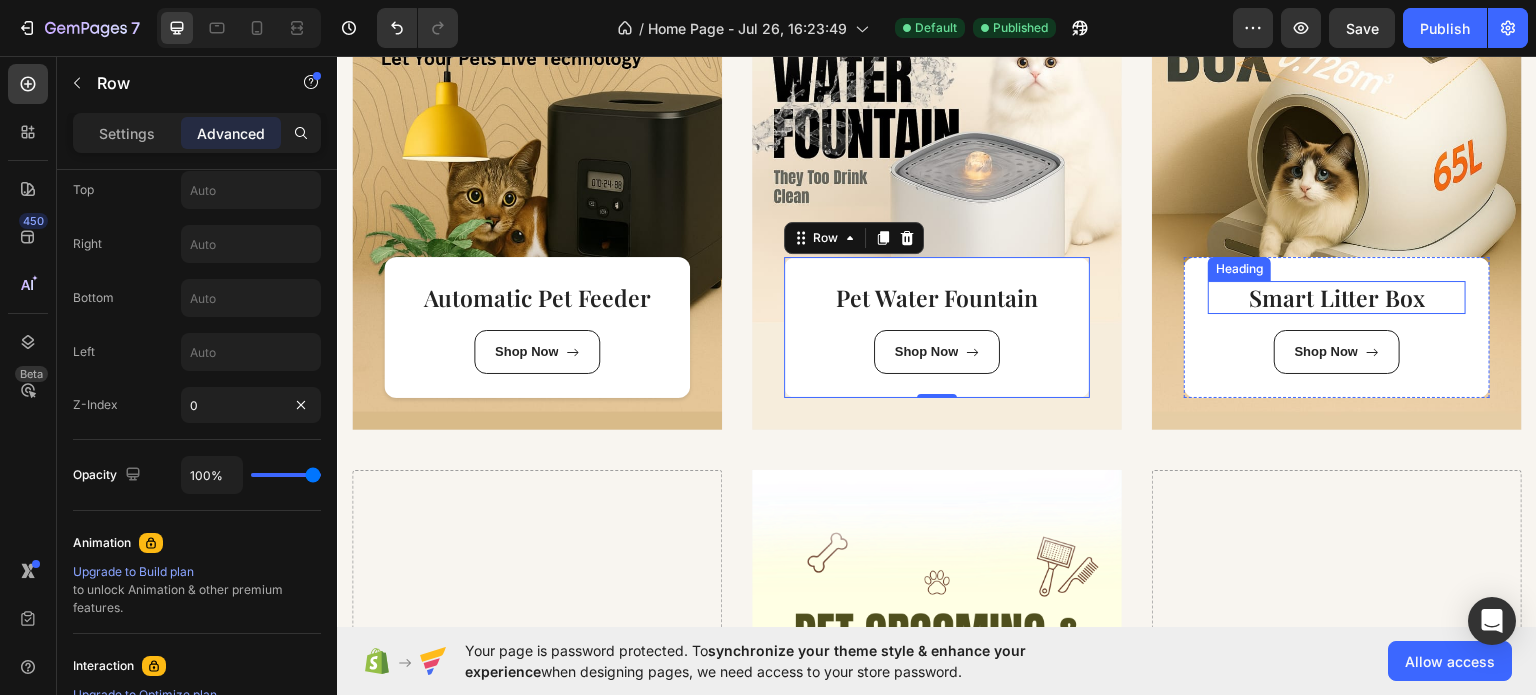click on "Smart Litter Box" at bounding box center [1337, 297] 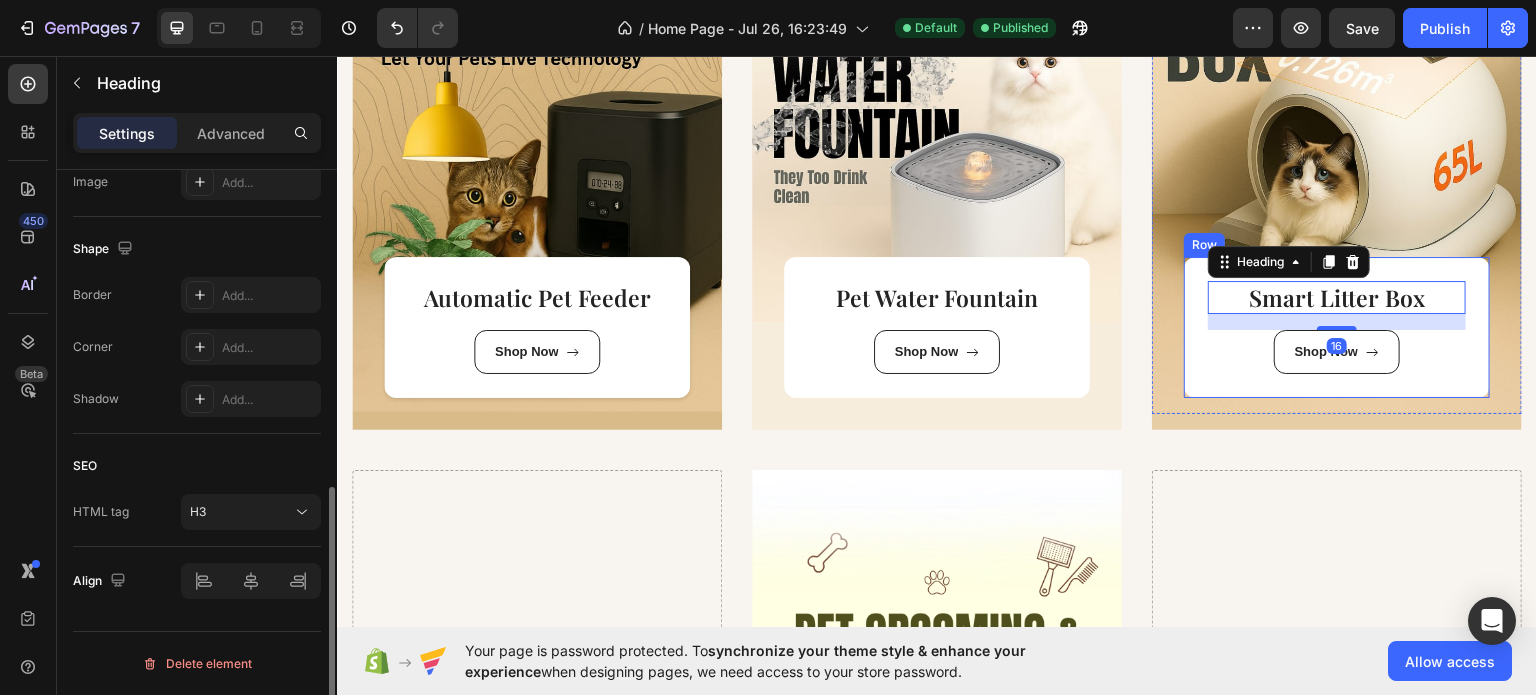 scroll, scrollTop: 0, scrollLeft: 0, axis: both 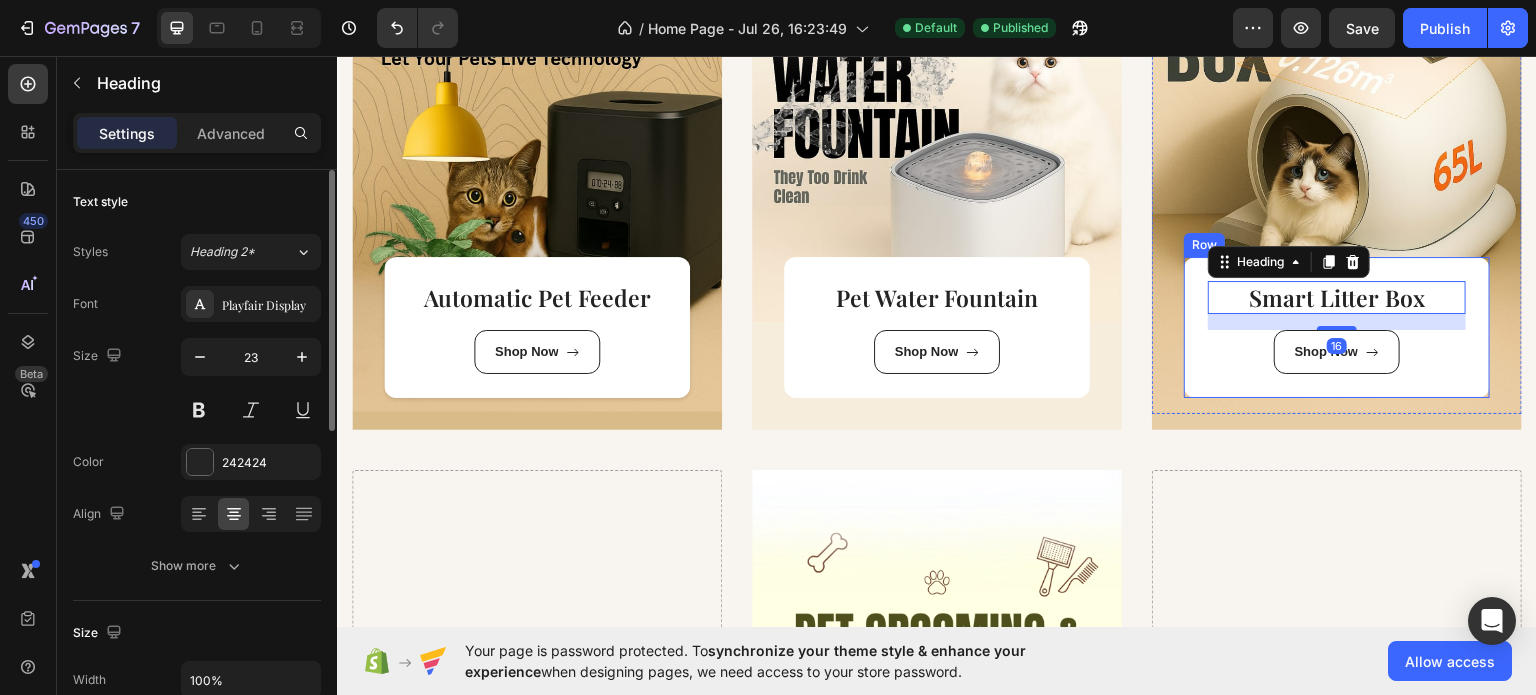 click on "Smart Litter Box Heading   16
Shop Now Button Row" at bounding box center [1337, 326] 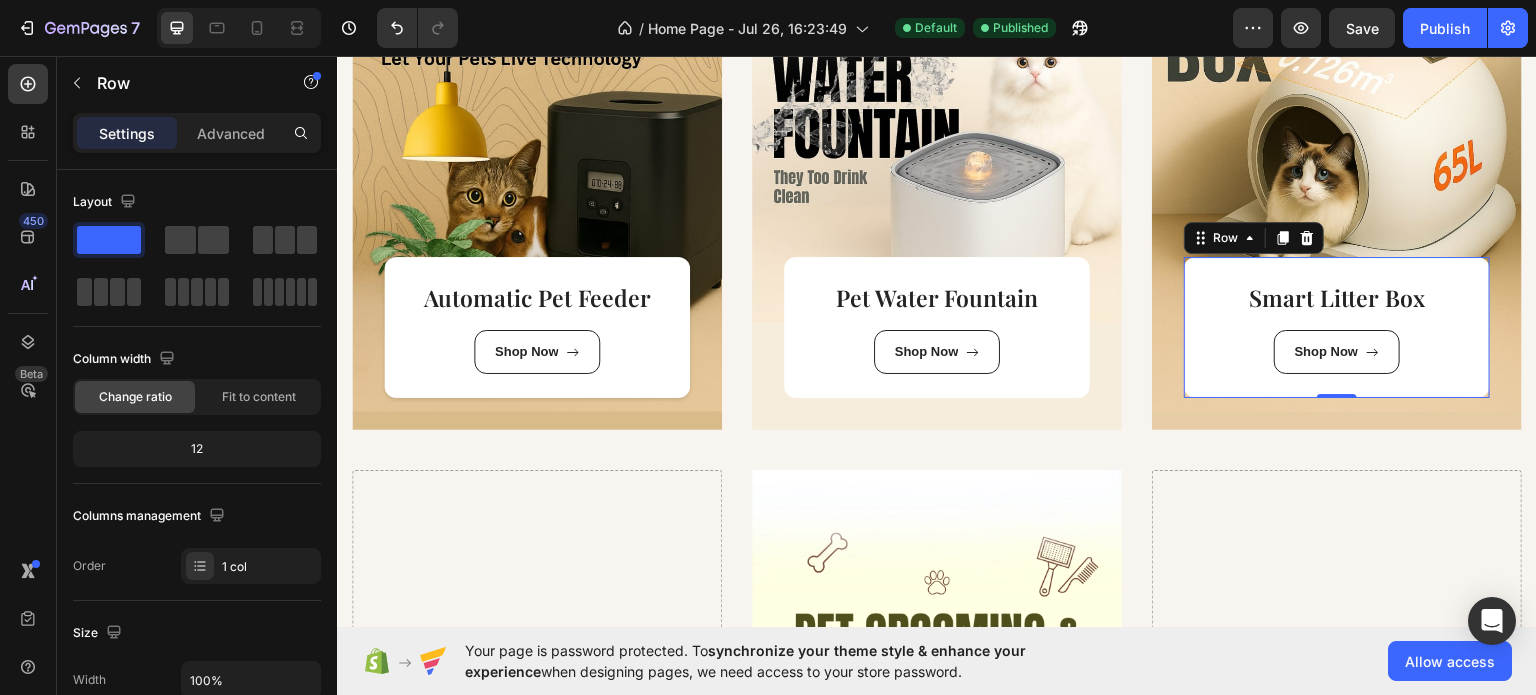 click on "Smart Litter Box Heading
Shop Now Button Row   0" at bounding box center [1337, 326] 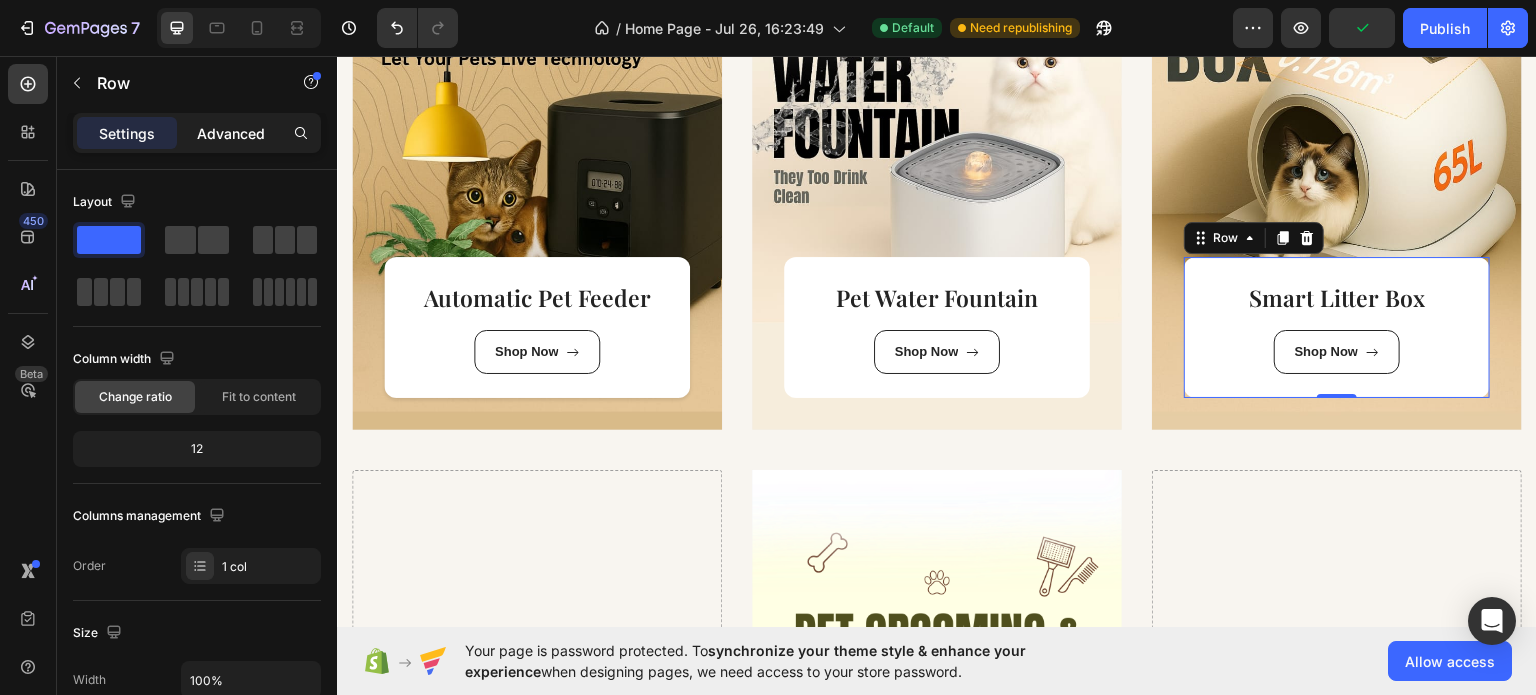 click on "Advanced" at bounding box center (231, 133) 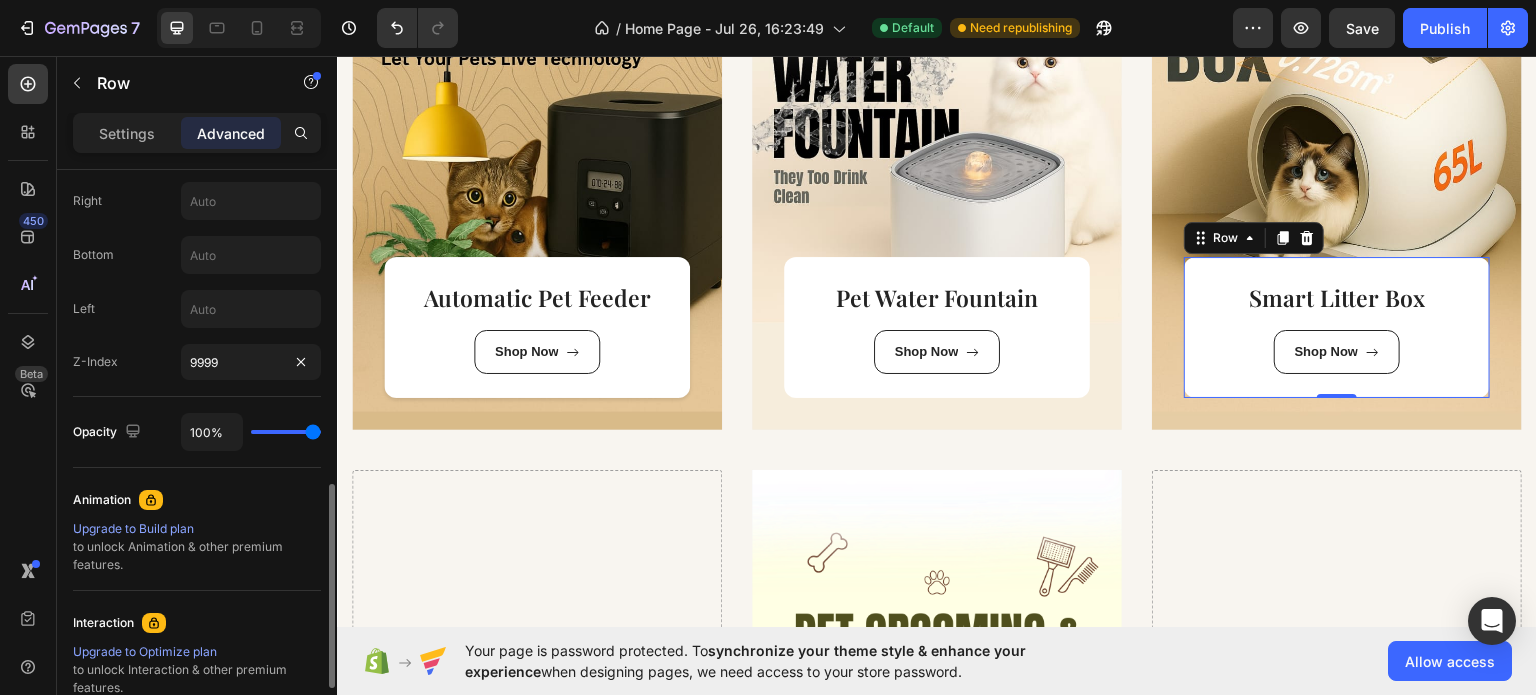 scroll, scrollTop: 854, scrollLeft: 0, axis: vertical 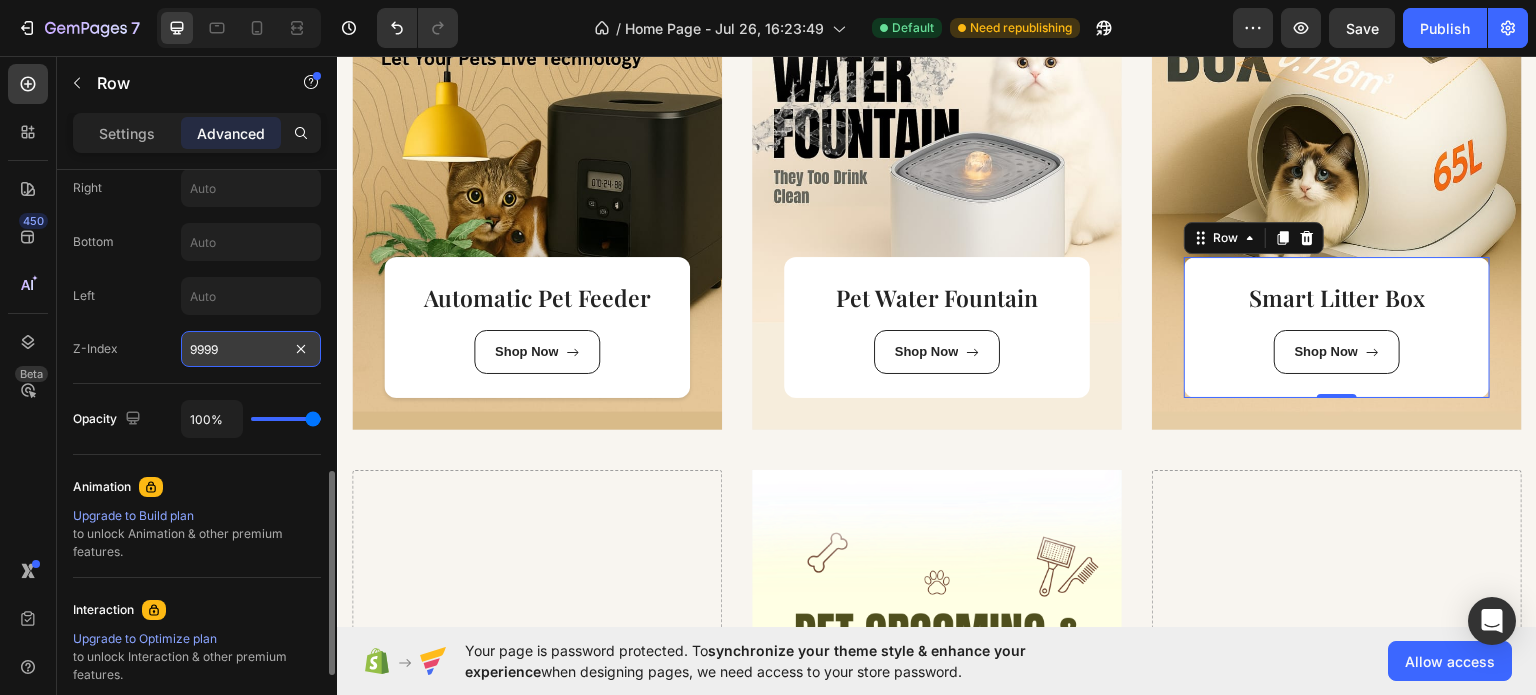 click on "9999" at bounding box center [251, 349] 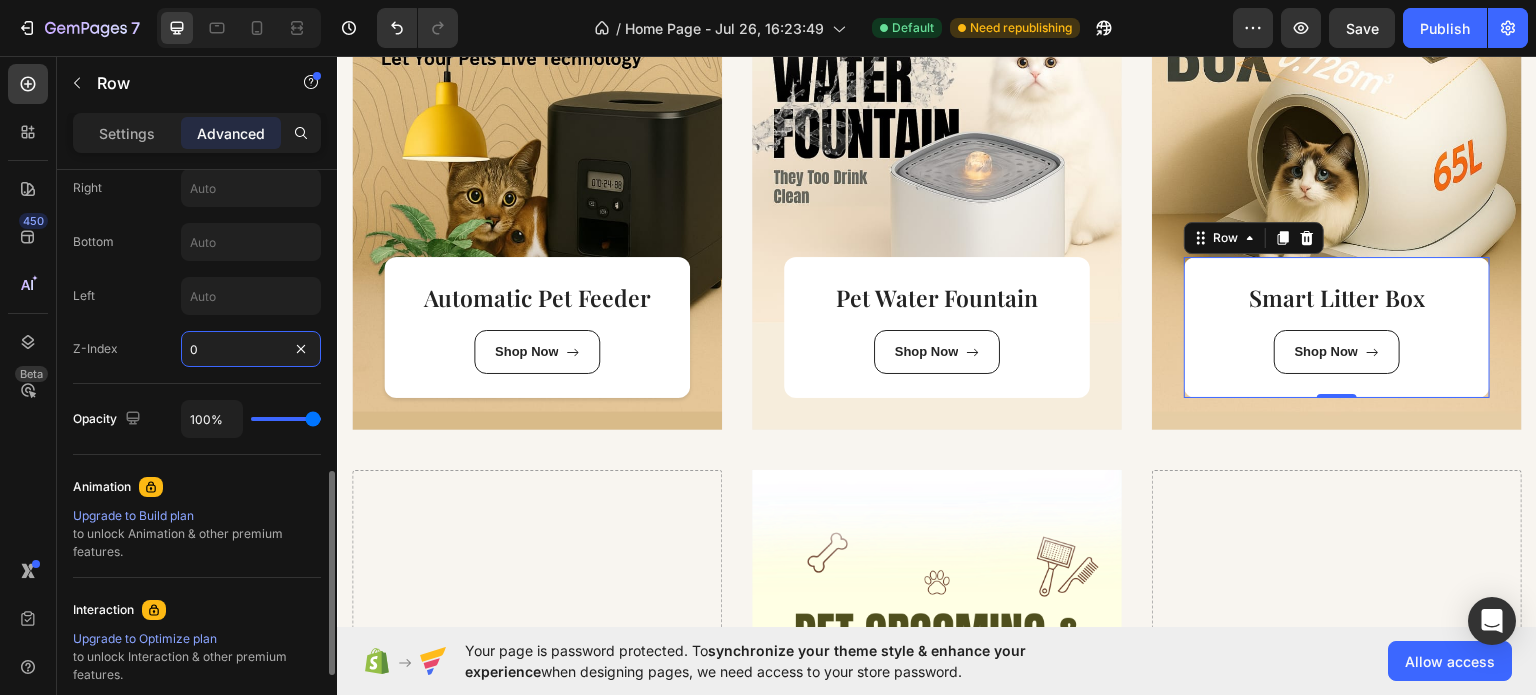 type on "0" 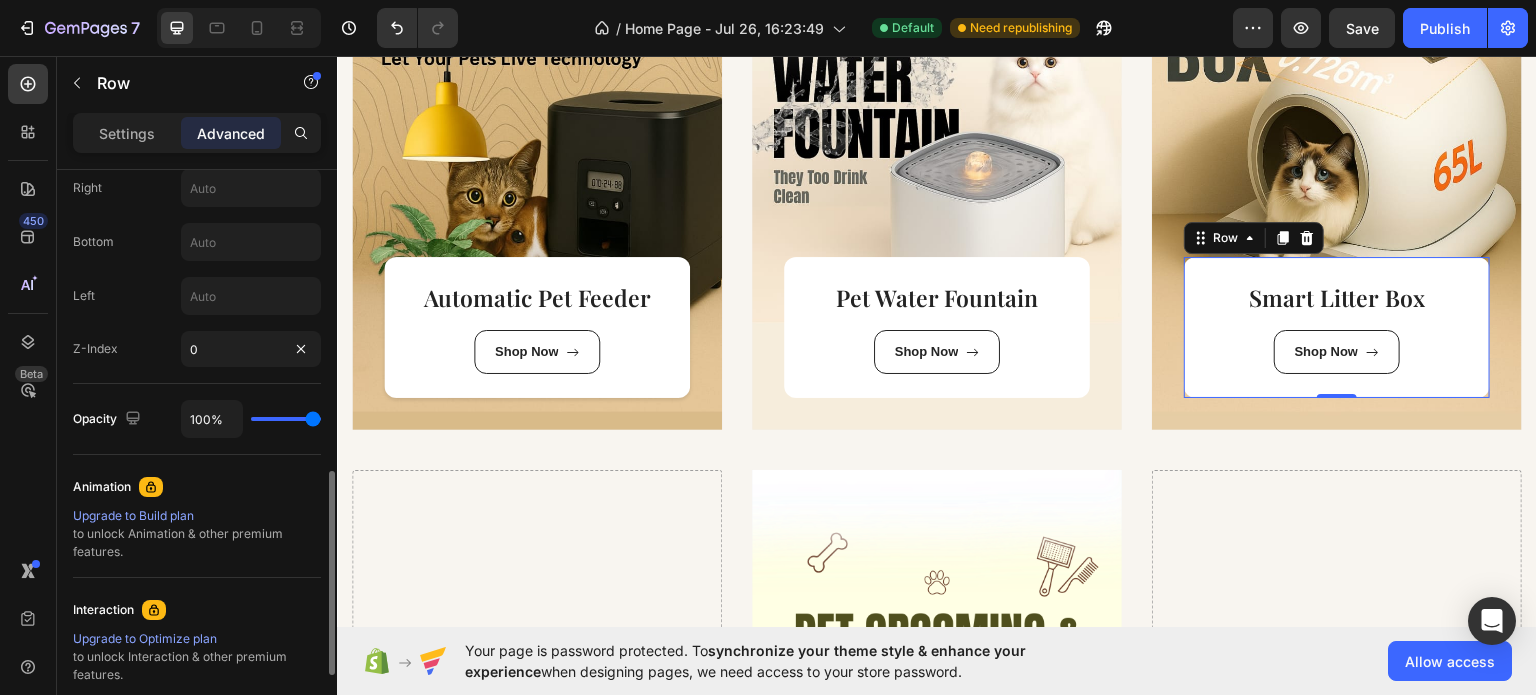click on "Z-Index 0" at bounding box center [197, 349] 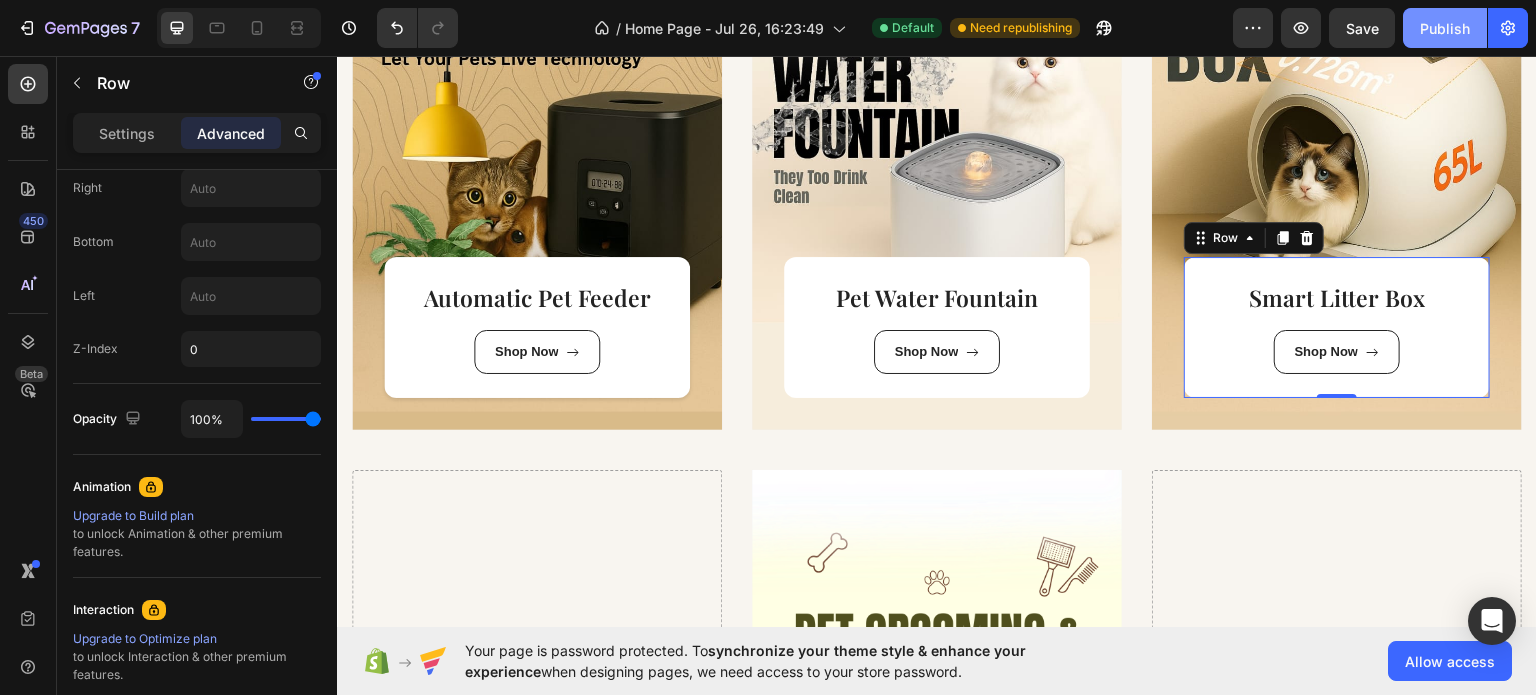 click on "Publish" at bounding box center (1445, 28) 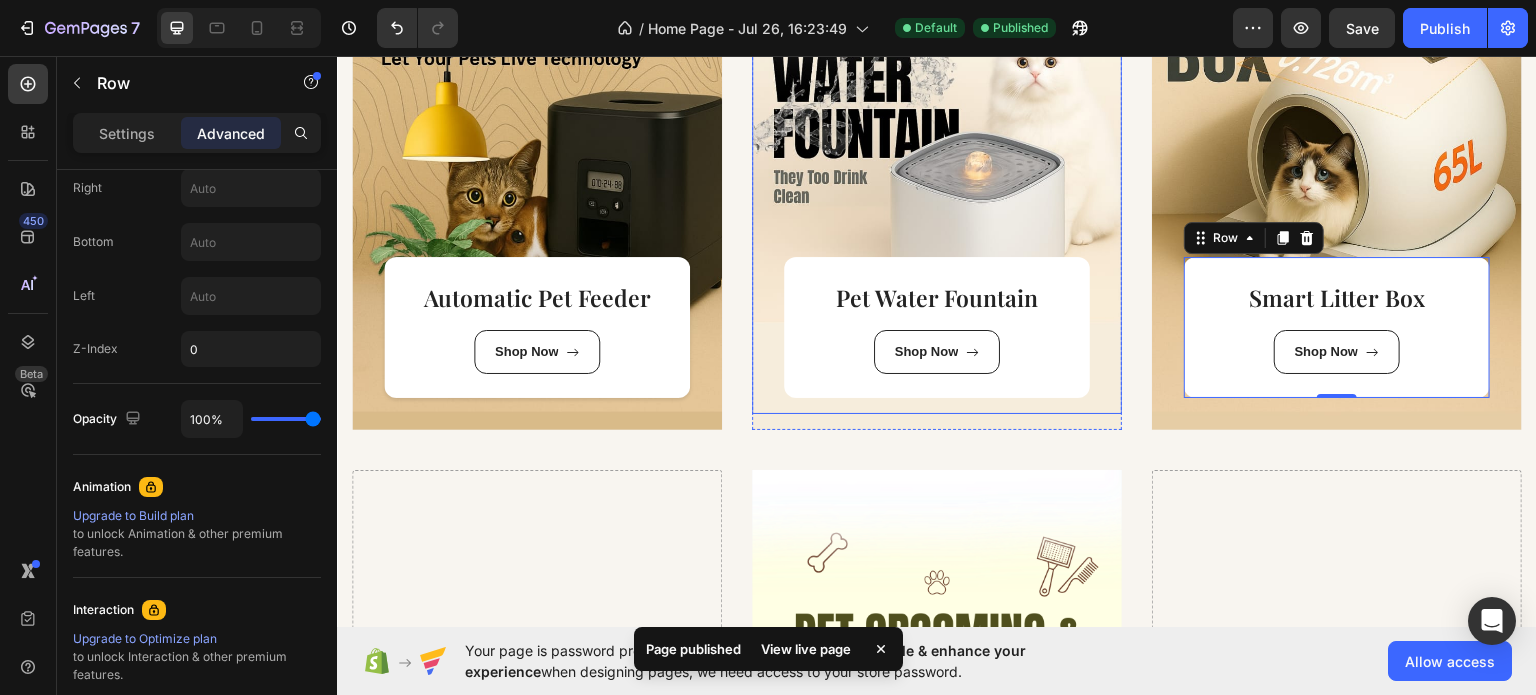 scroll, scrollTop: 3512, scrollLeft: 0, axis: vertical 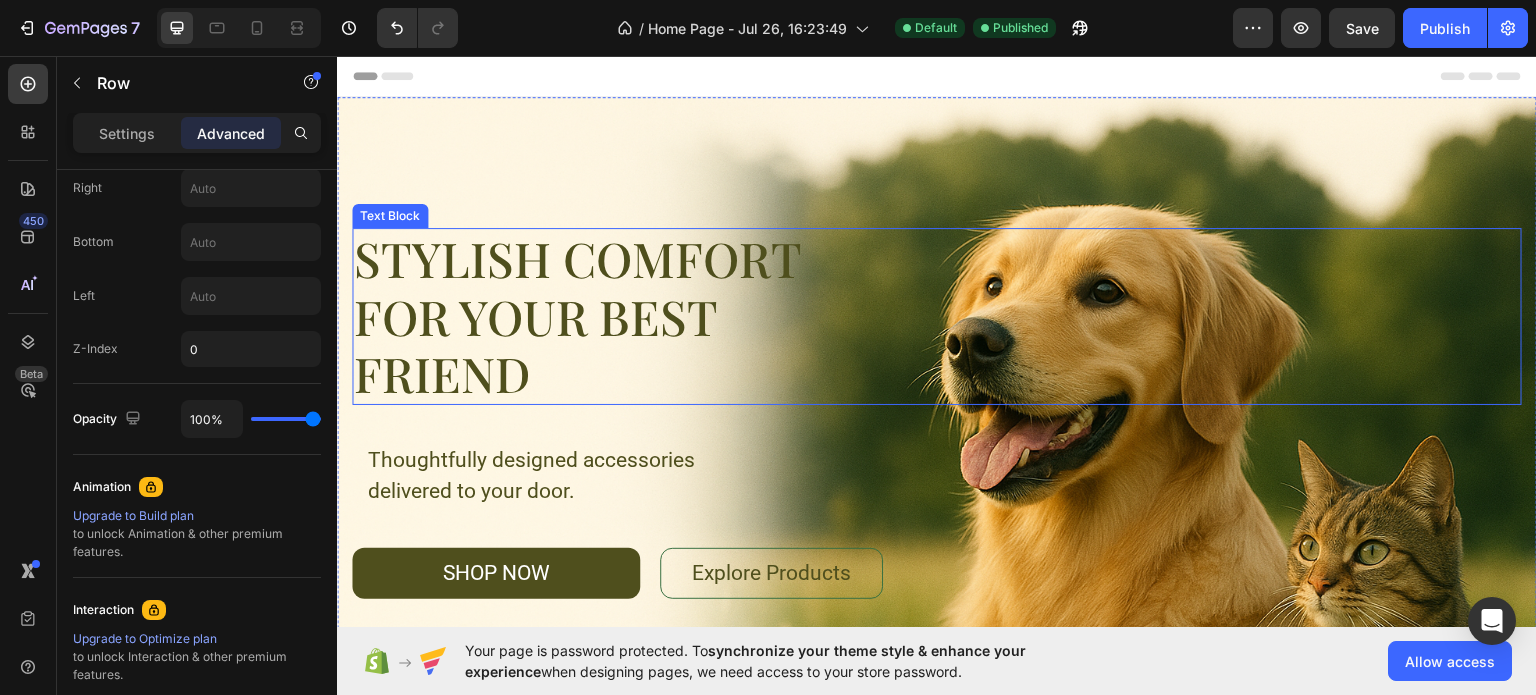 click on "Stylish Comfort for Your Best Friend" at bounding box center [615, 315] 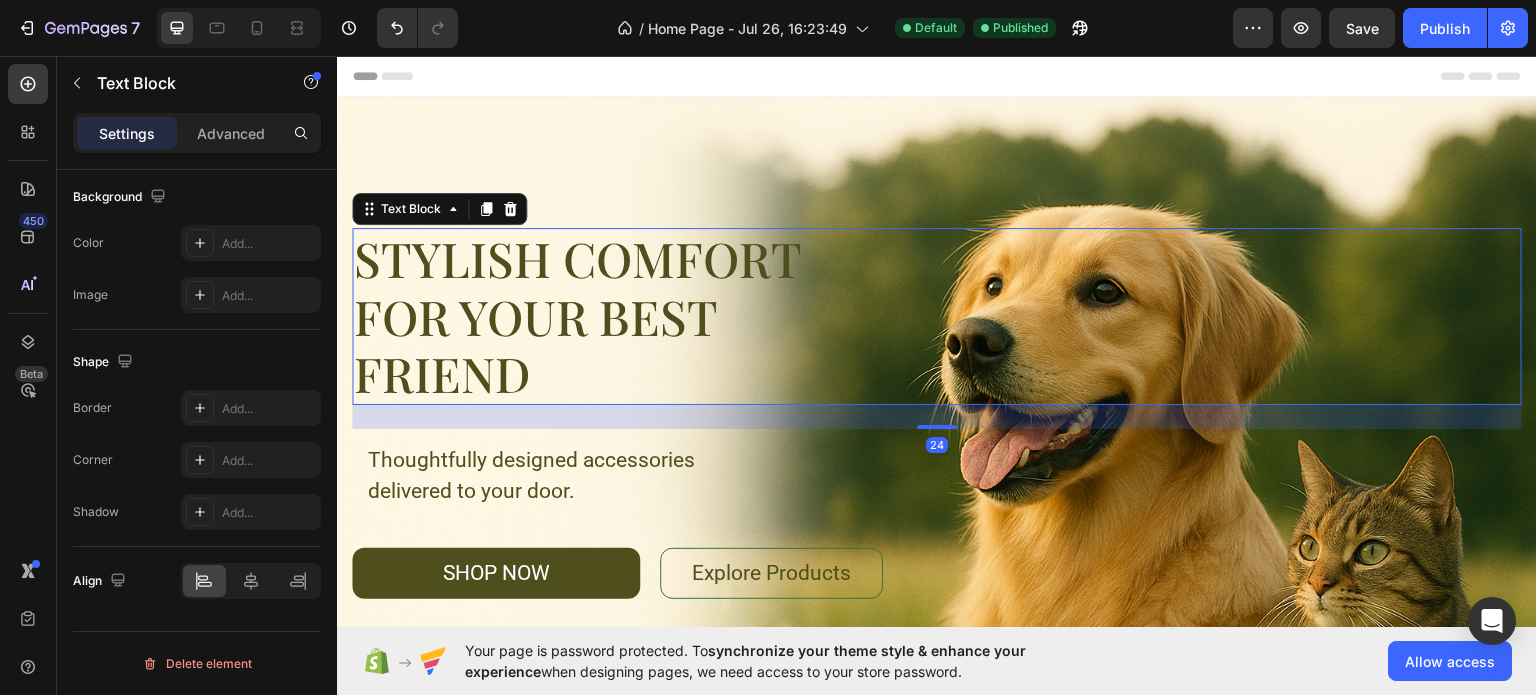 scroll, scrollTop: 0, scrollLeft: 0, axis: both 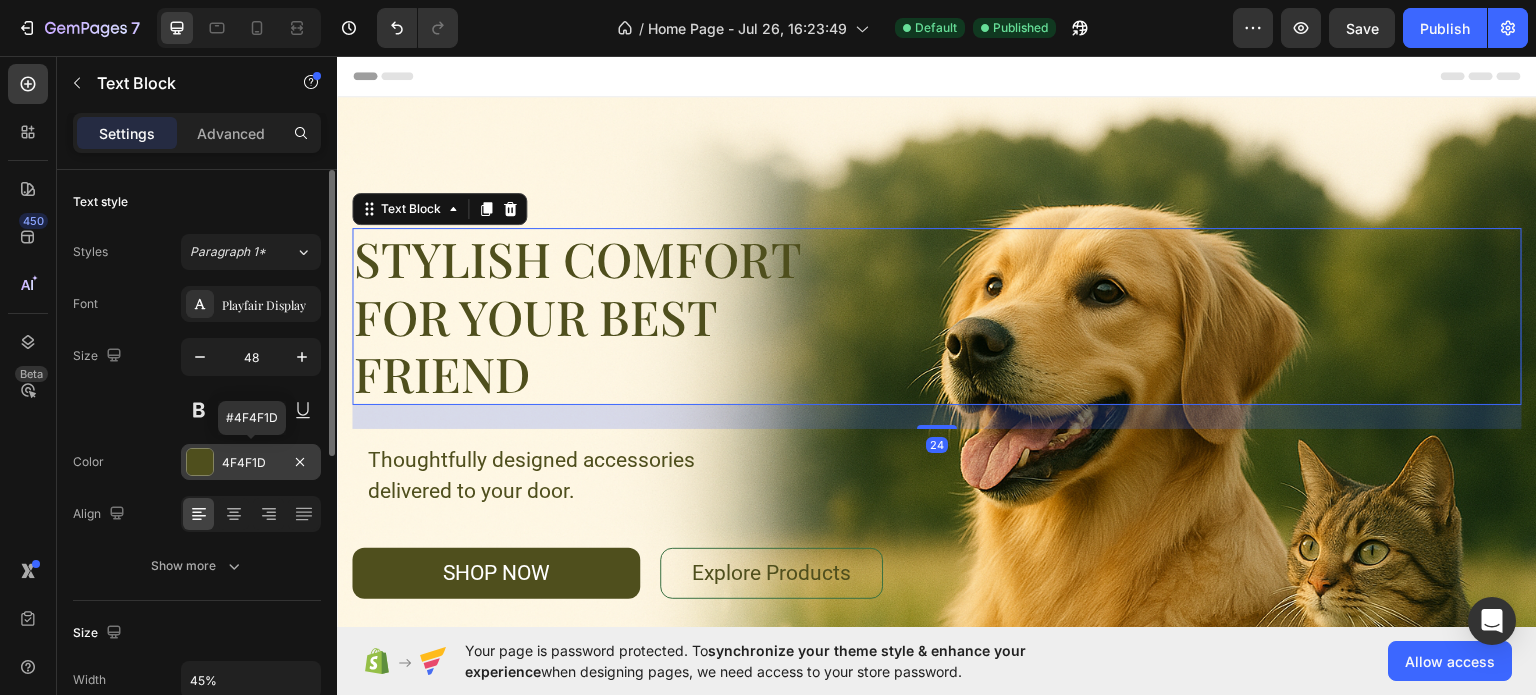 click on "4F4F1D" at bounding box center (251, 462) 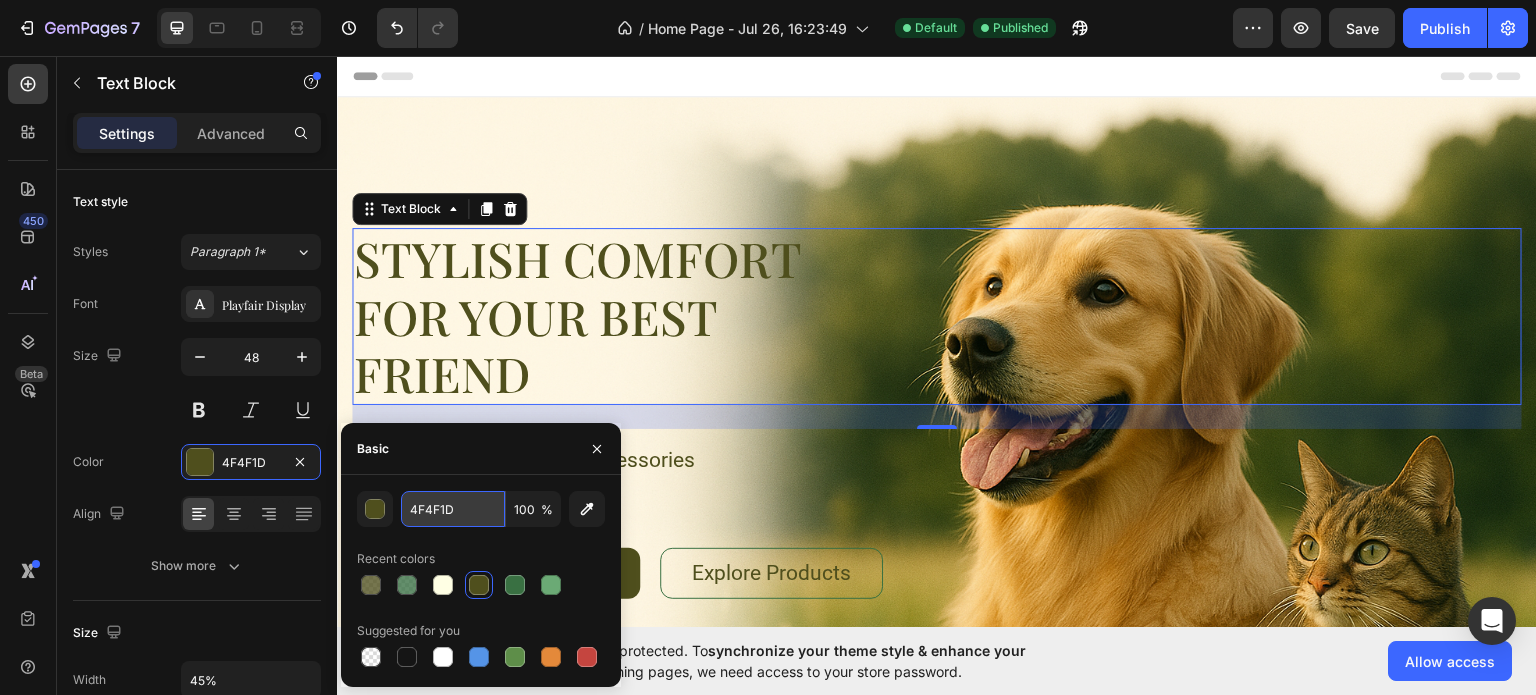 click on "4F4F1D" at bounding box center (453, 509) 